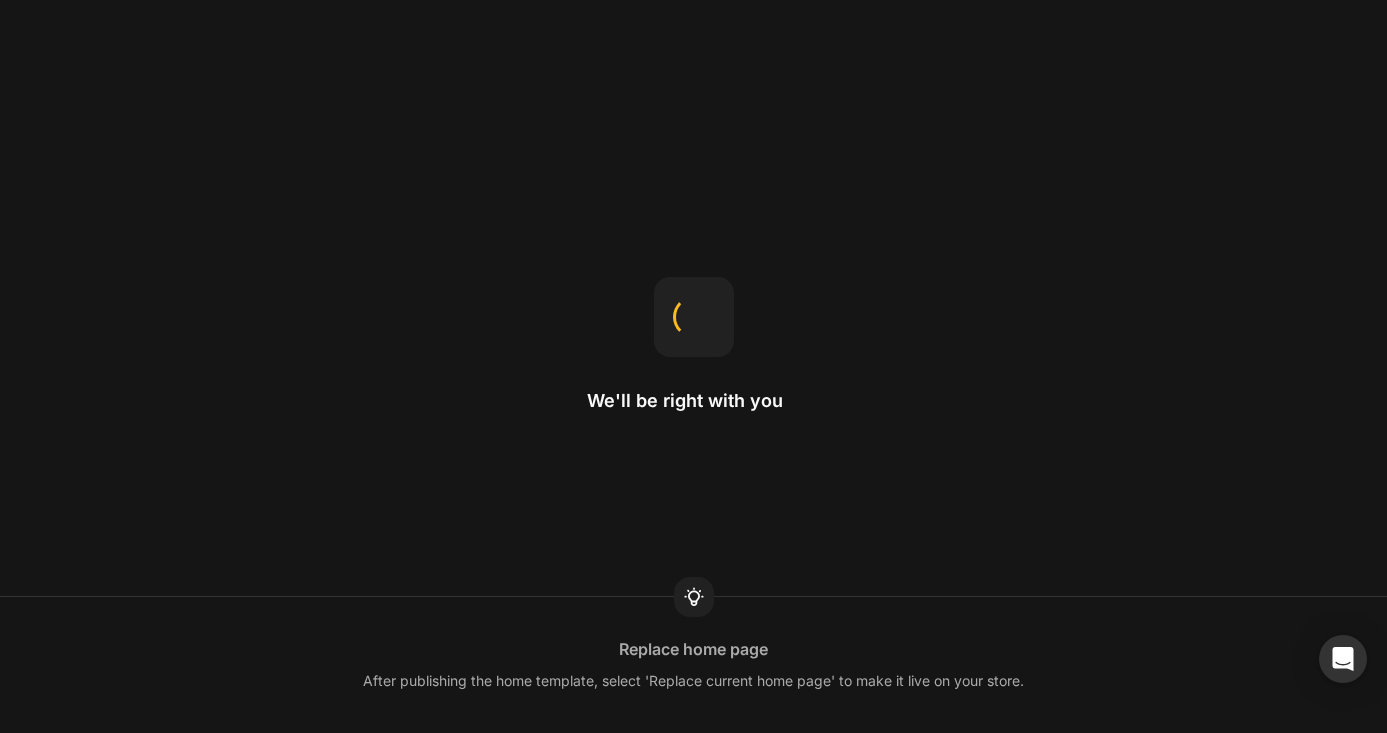 scroll, scrollTop: 0, scrollLeft: 0, axis: both 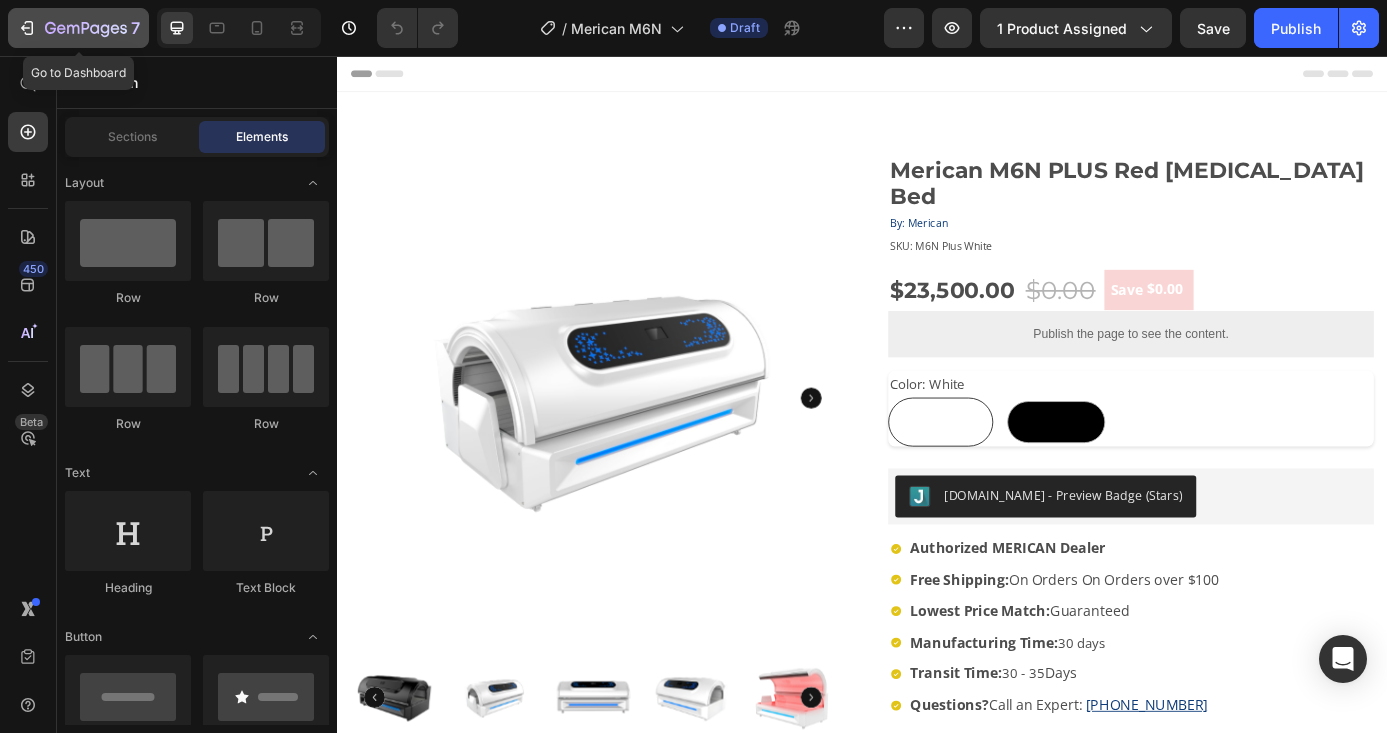 click 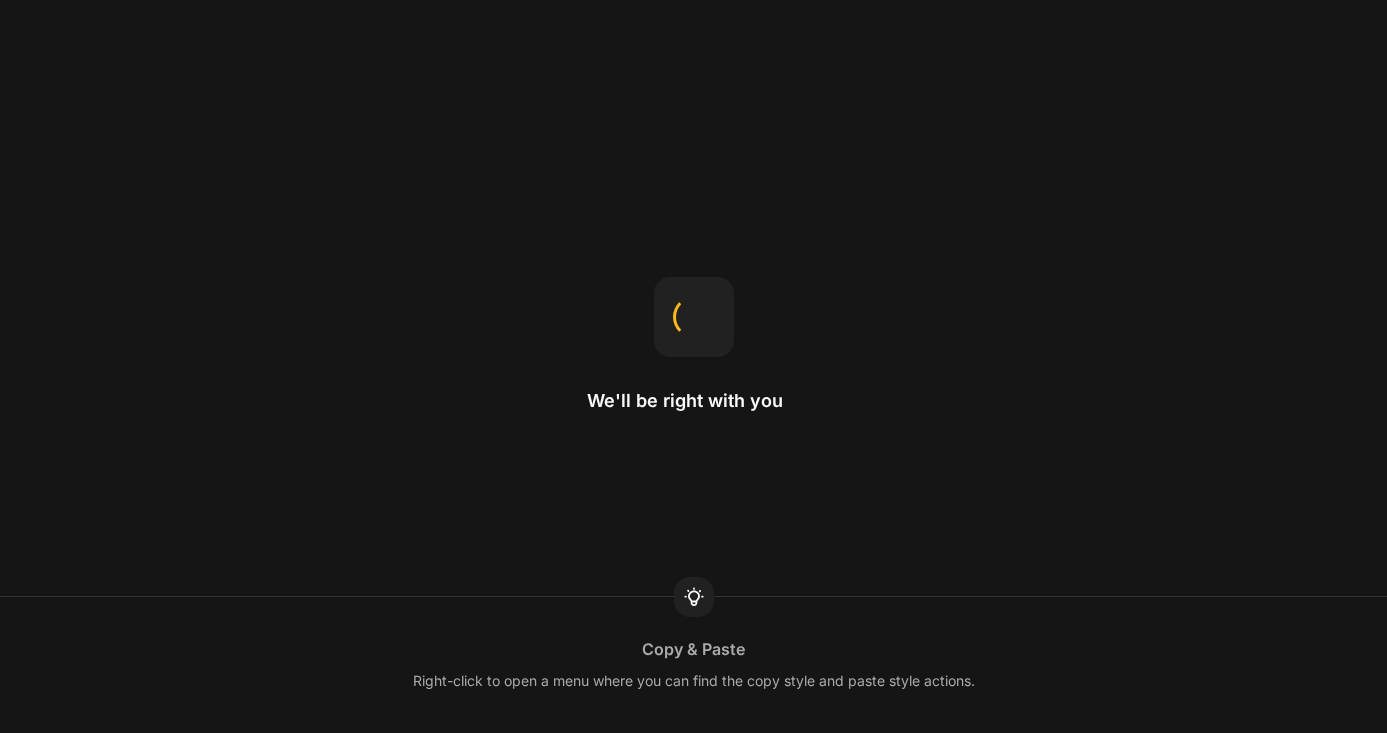 scroll, scrollTop: 0, scrollLeft: 0, axis: both 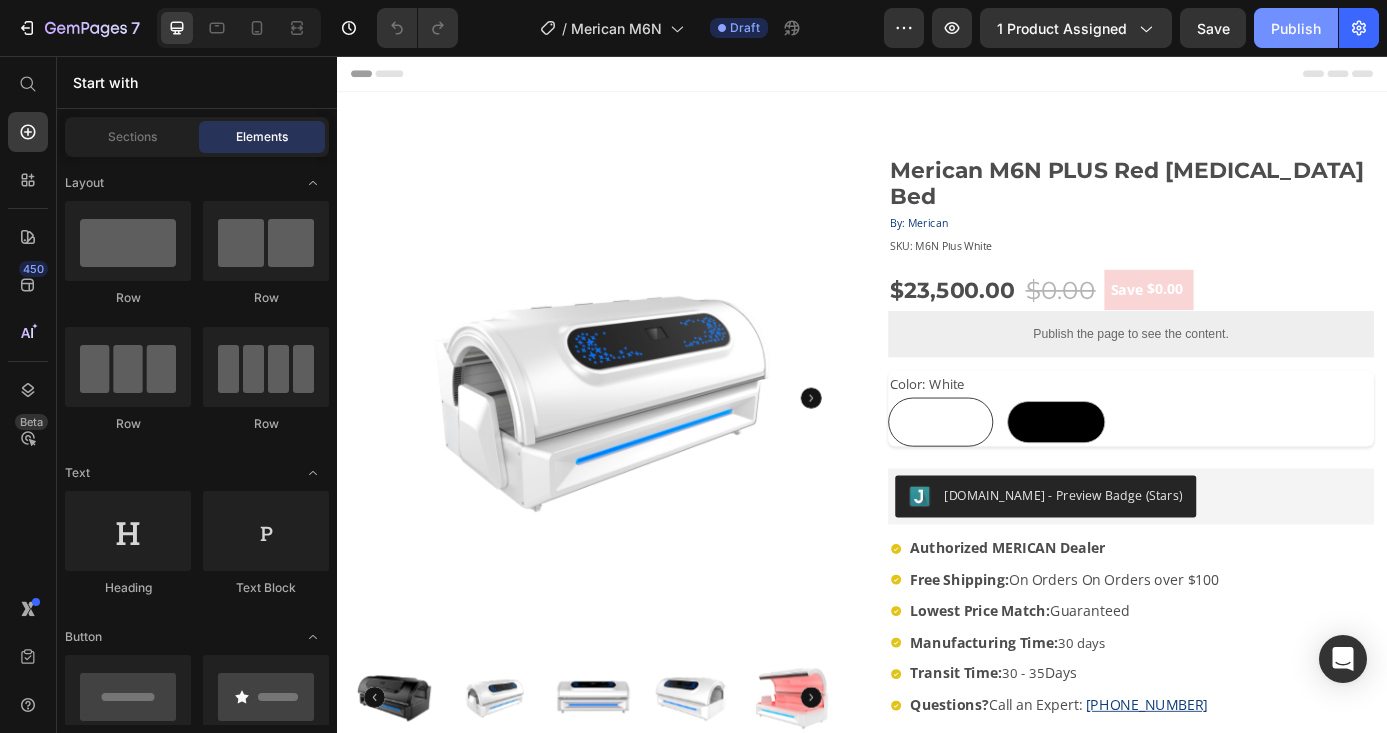click on "Publish" at bounding box center (1296, 28) 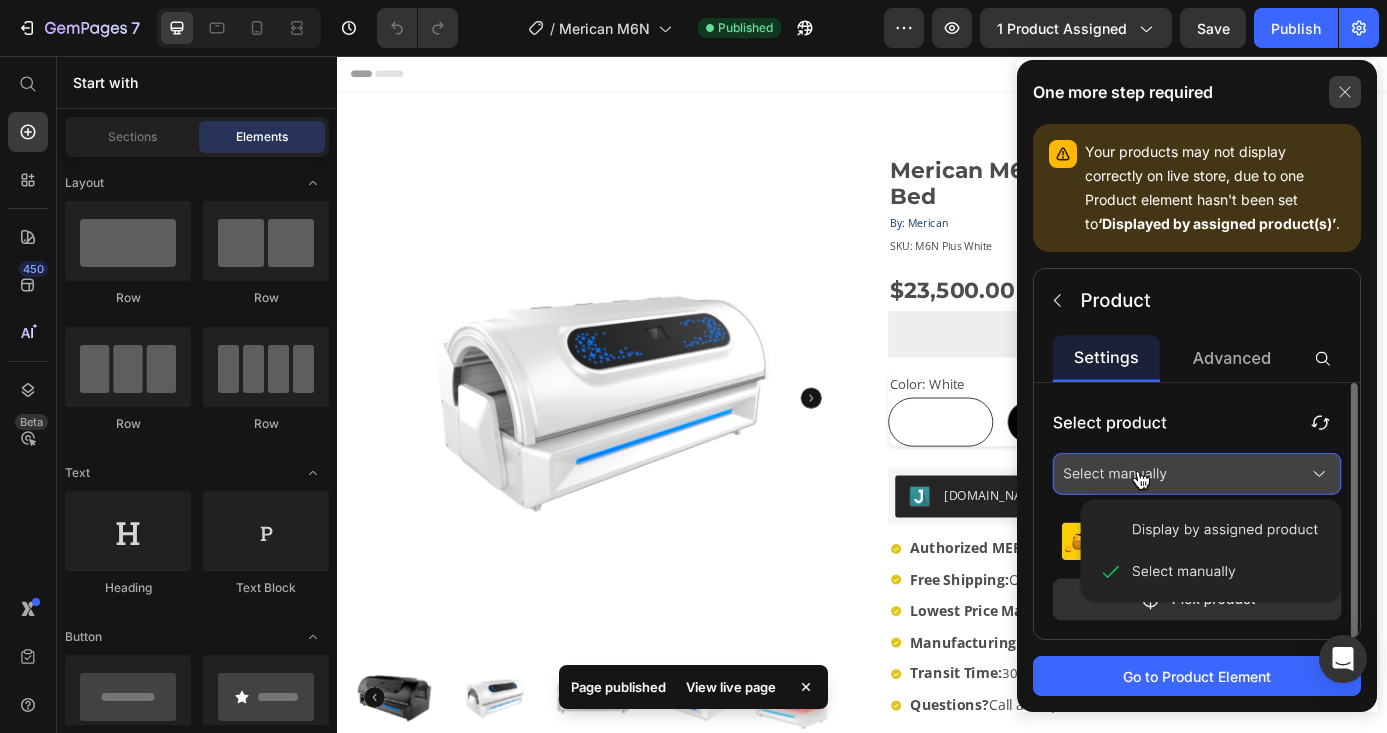 click 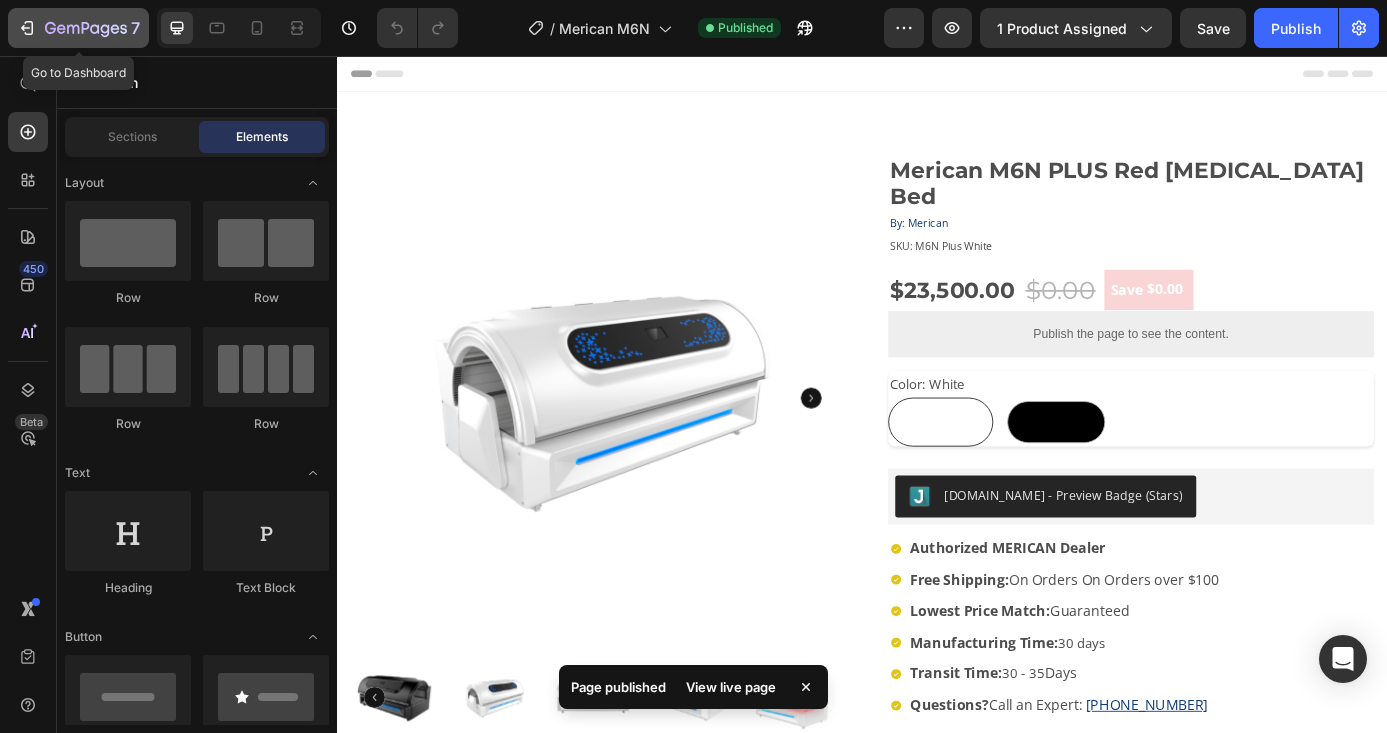 click on "7" 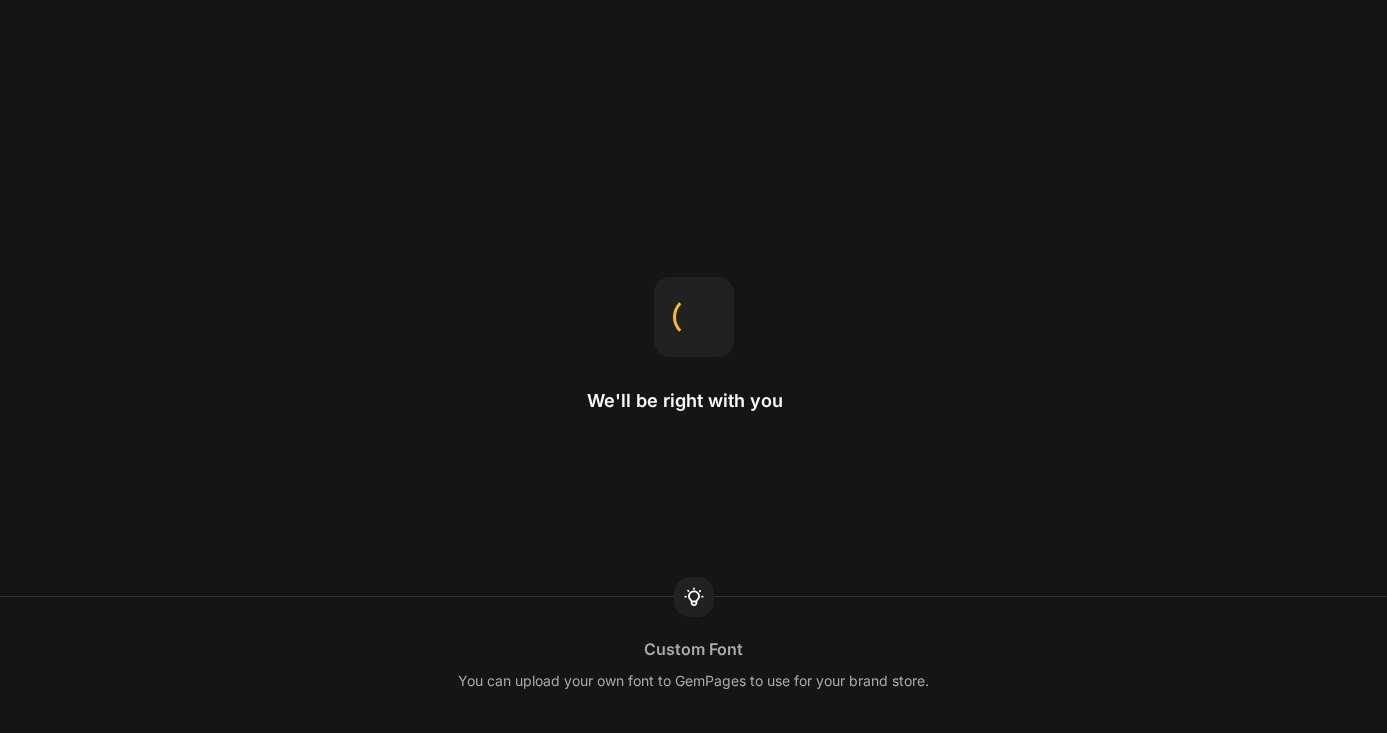 scroll, scrollTop: 0, scrollLeft: 0, axis: both 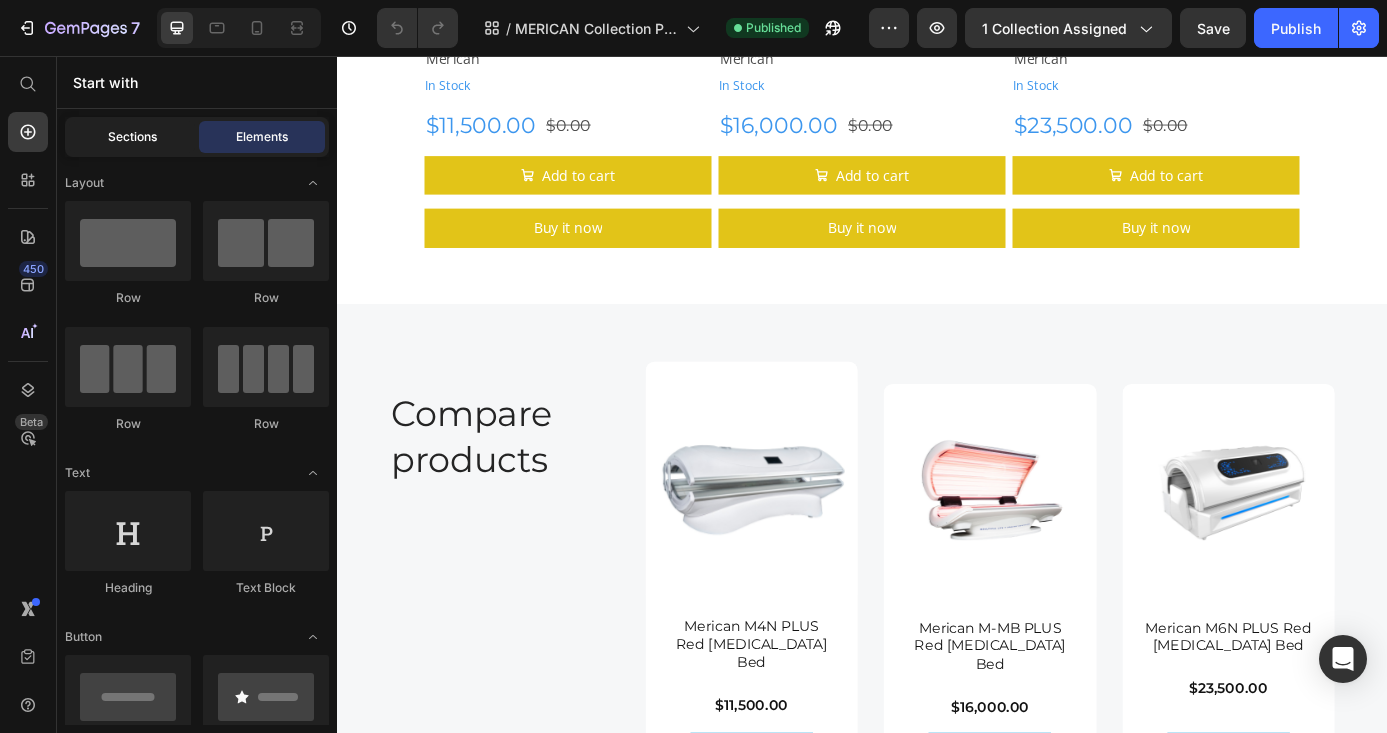 click on "Sections" at bounding box center [132, 137] 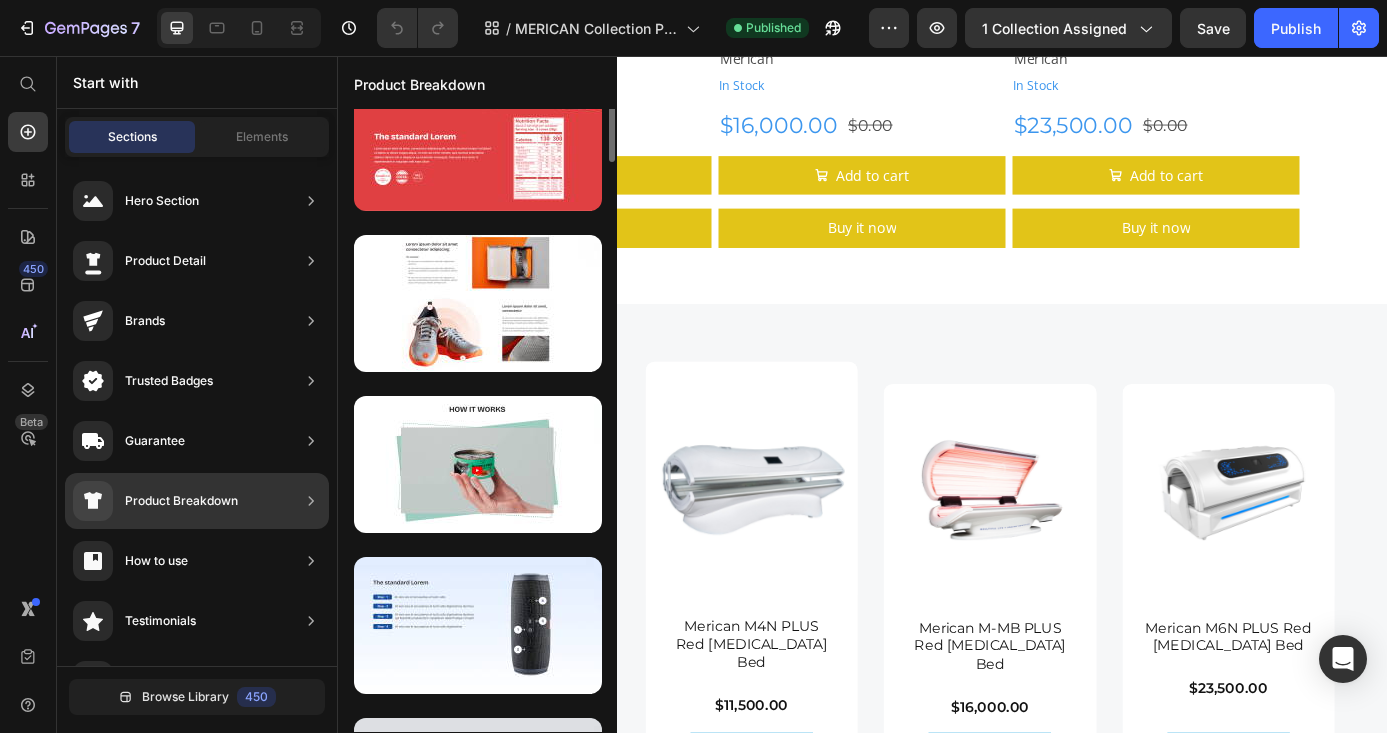 scroll, scrollTop: 6, scrollLeft: 0, axis: vertical 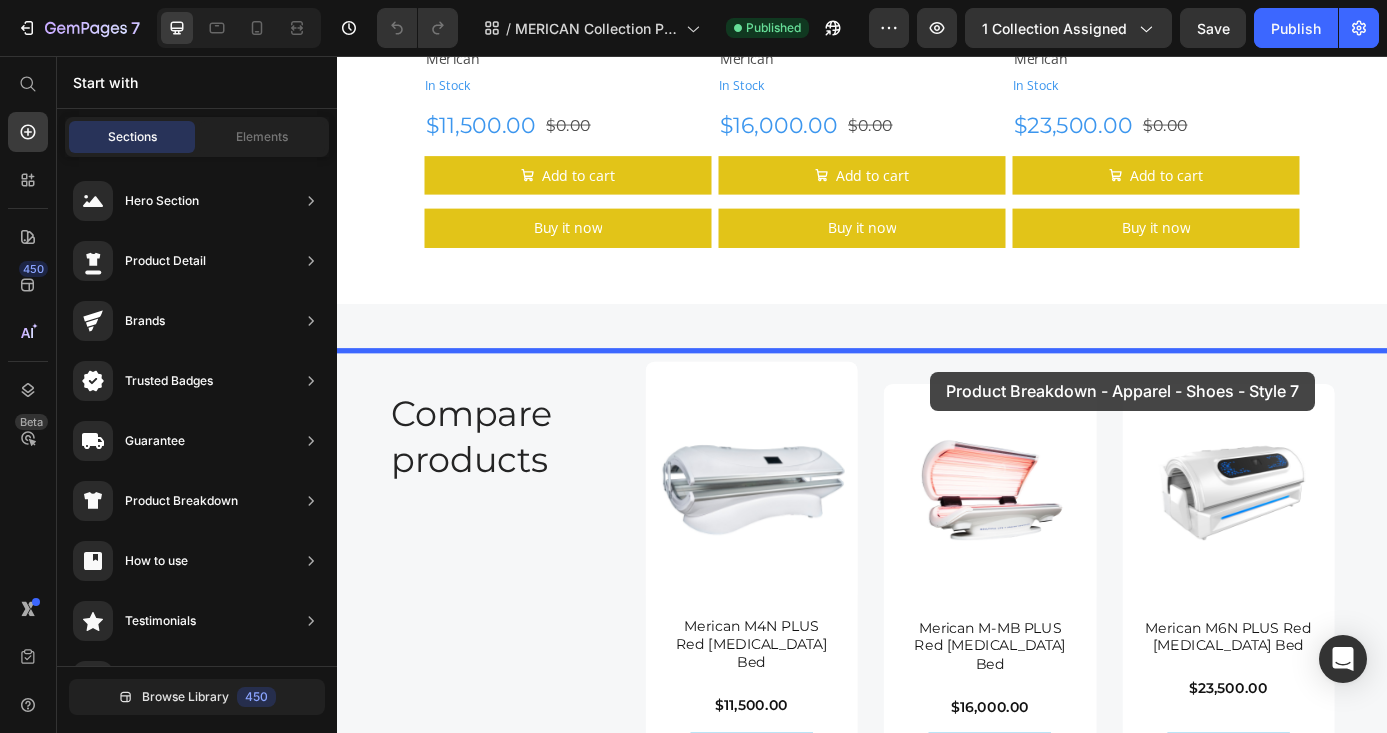 drag, startPoint x: 786, startPoint y: 405, endPoint x: 1015, endPoint y: 417, distance: 229.3142 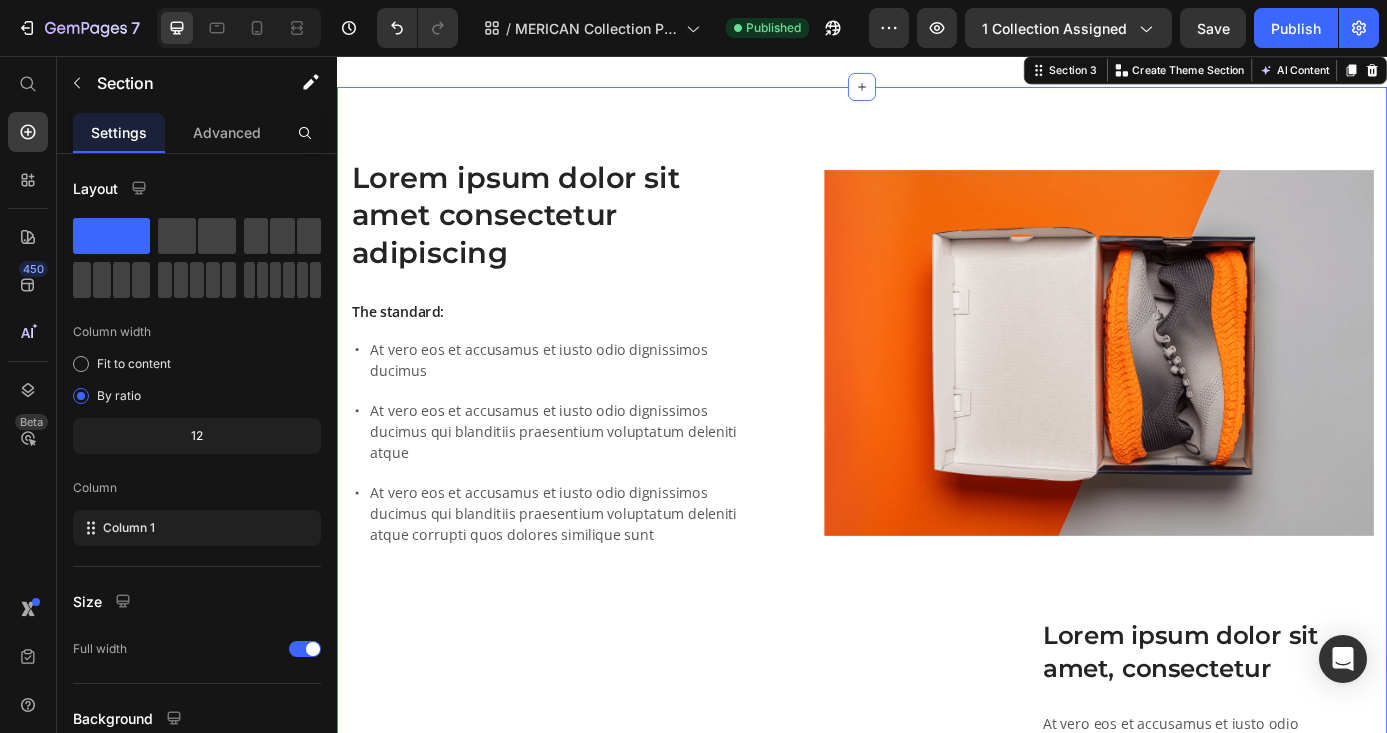 scroll, scrollTop: 1025, scrollLeft: 0, axis: vertical 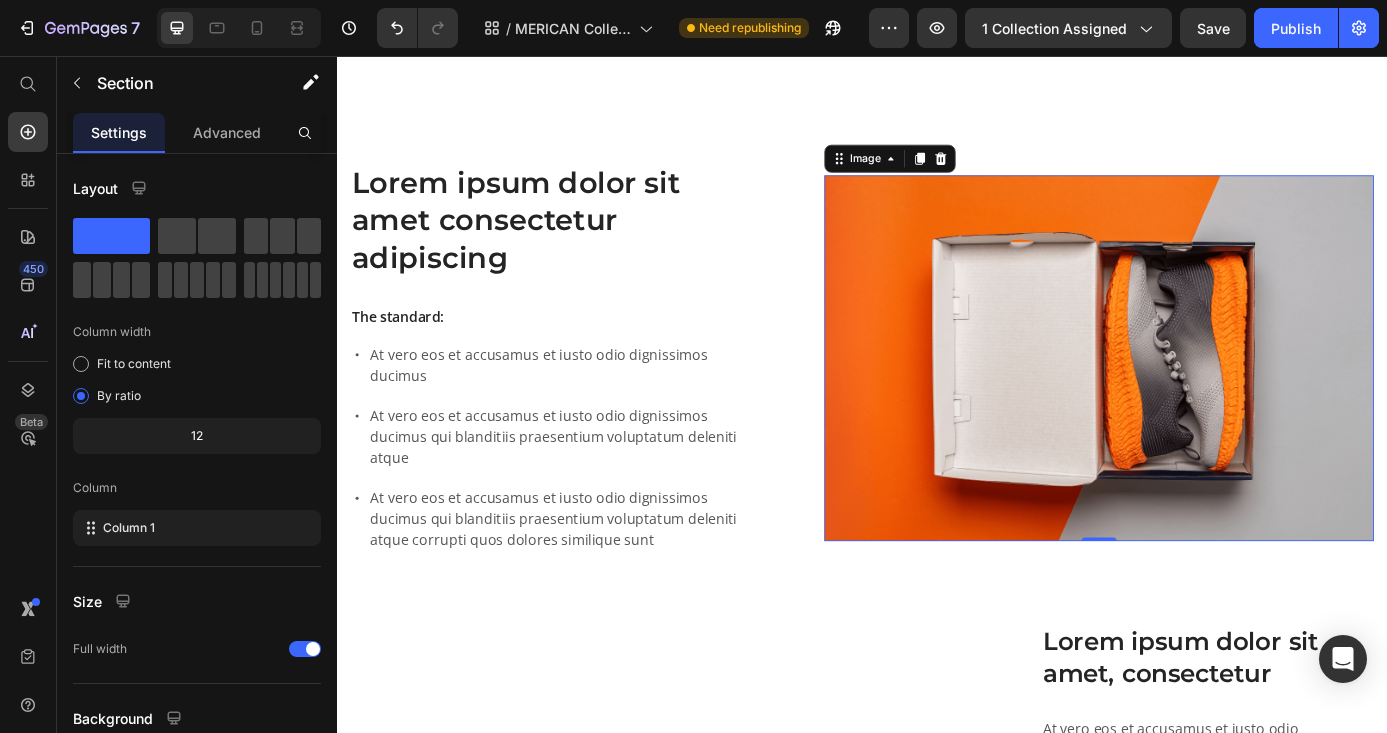 click at bounding box center (1208, 401) 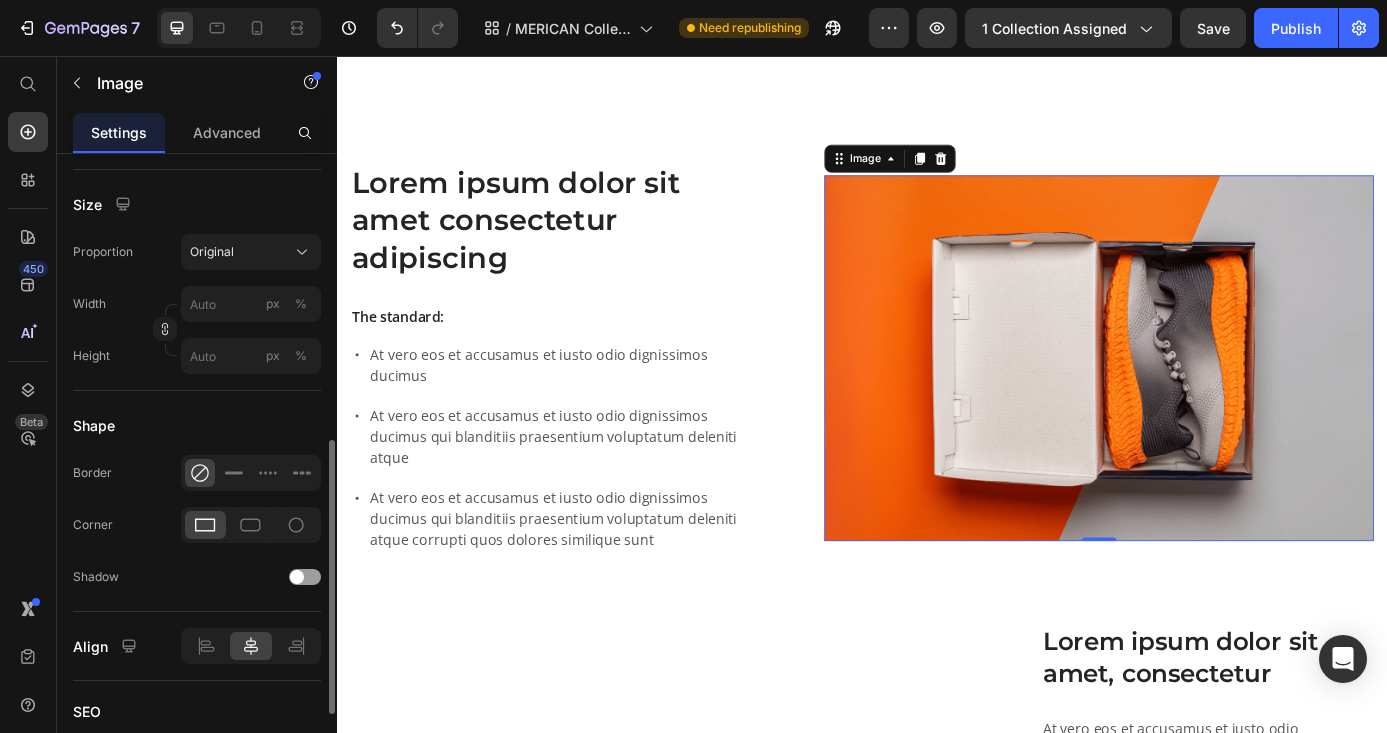 scroll, scrollTop: 536, scrollLeft: 0, axis: vertical 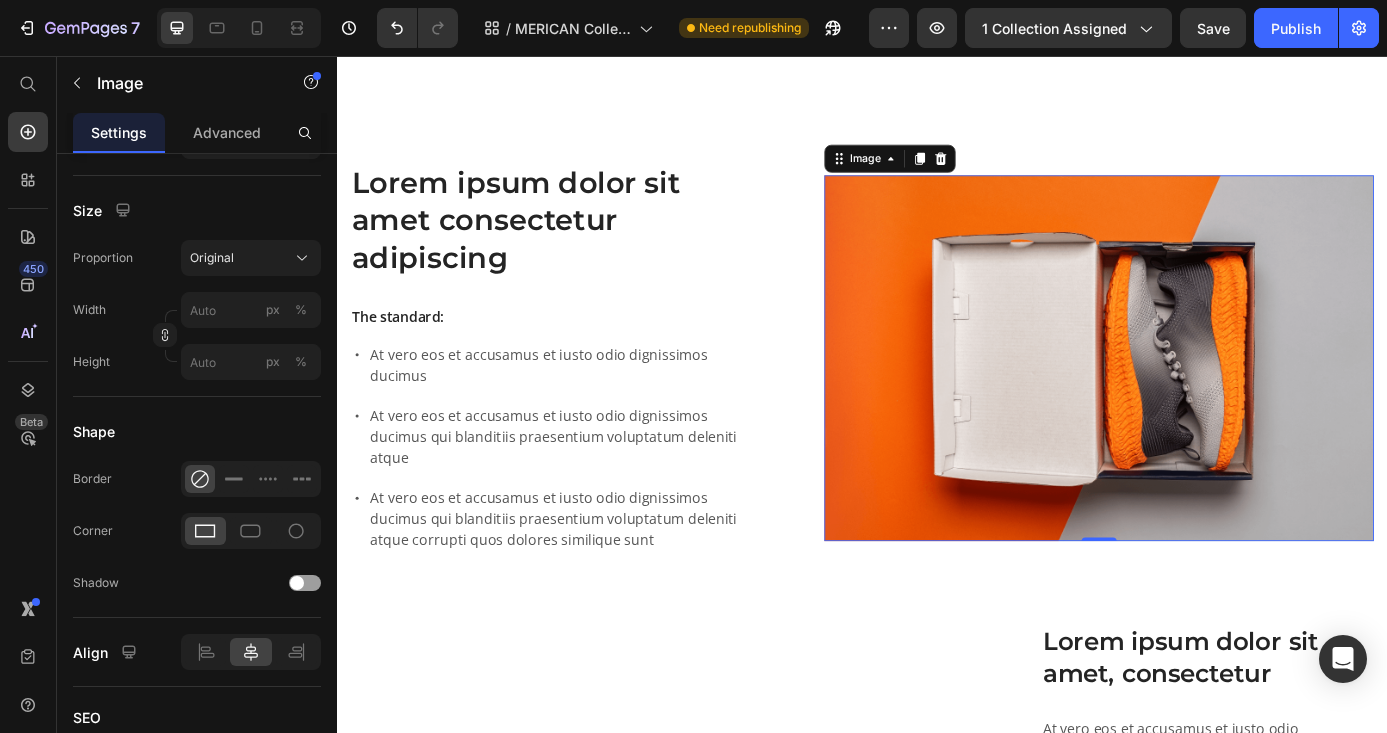 click at bounding box center [1208, 401] 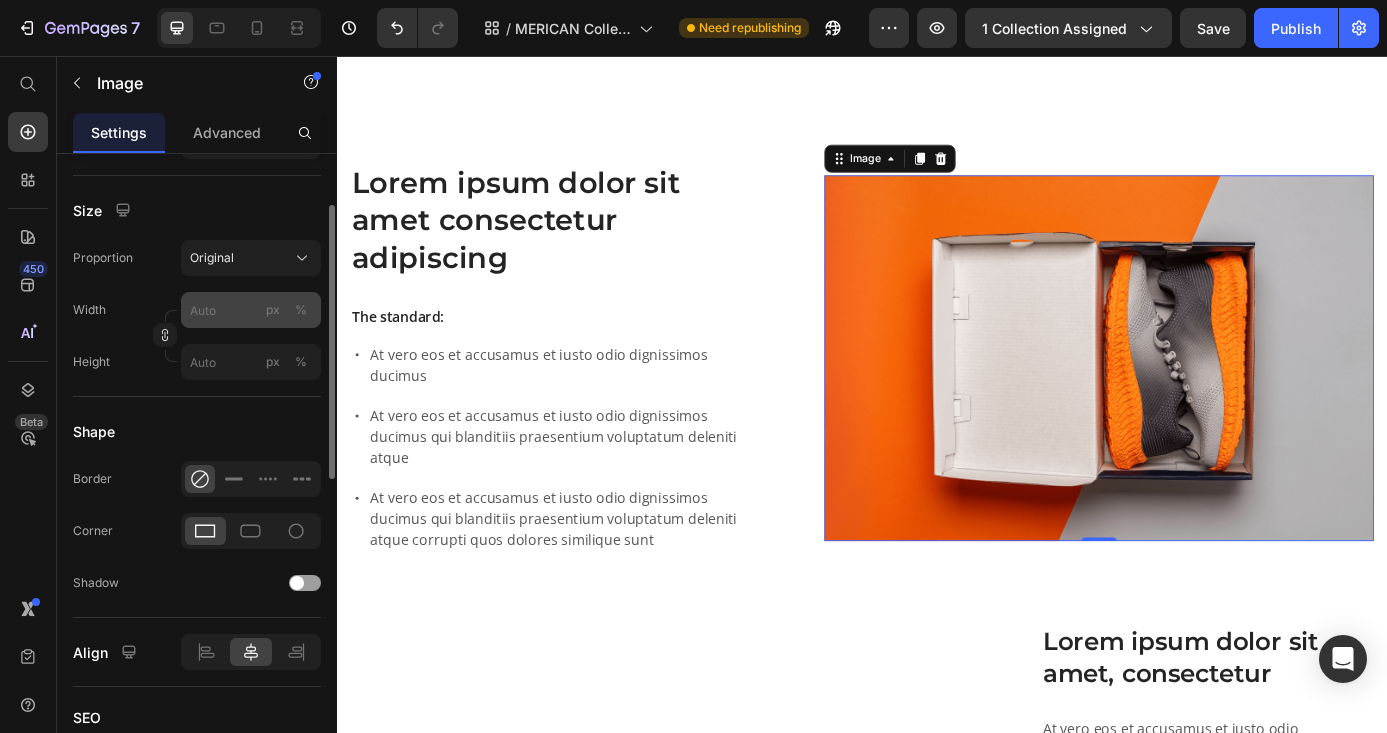 scroll, scrollTop: 0, scrollLeft: 0, axis: both 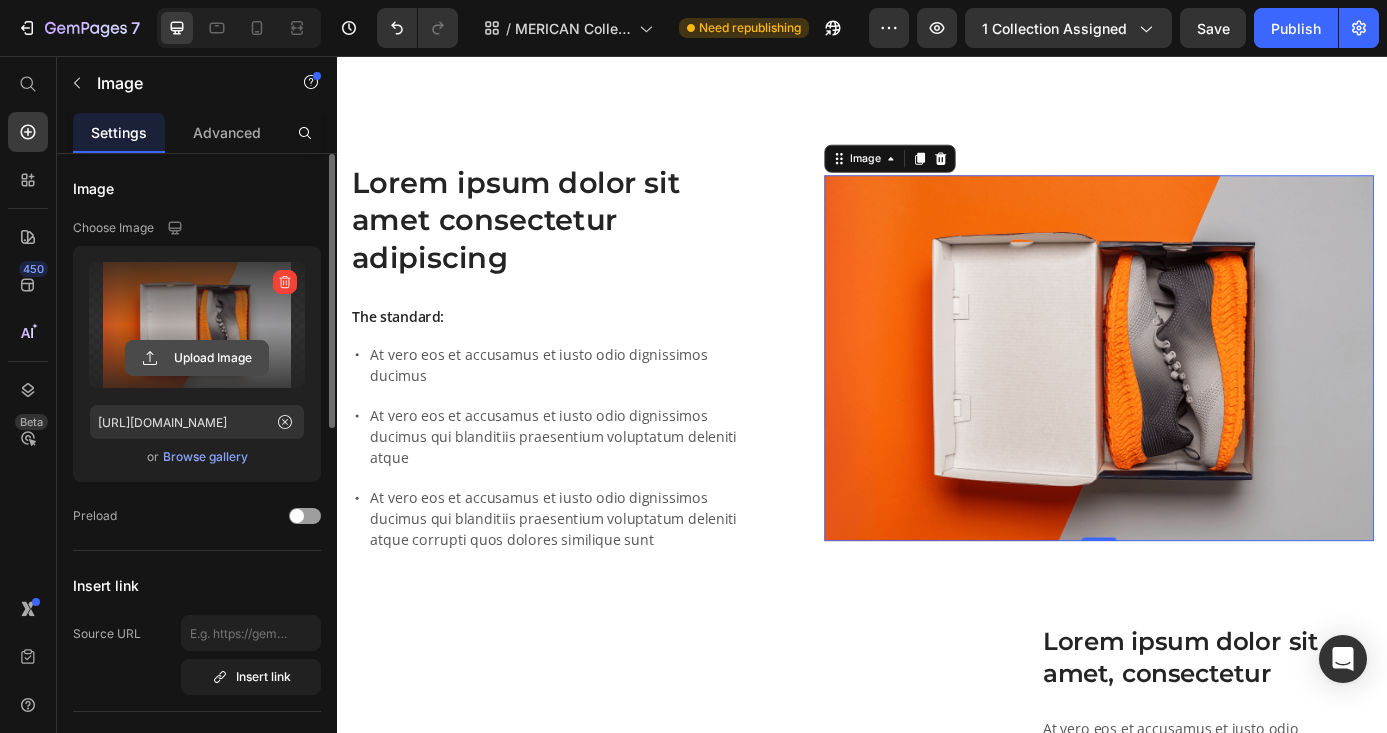 click 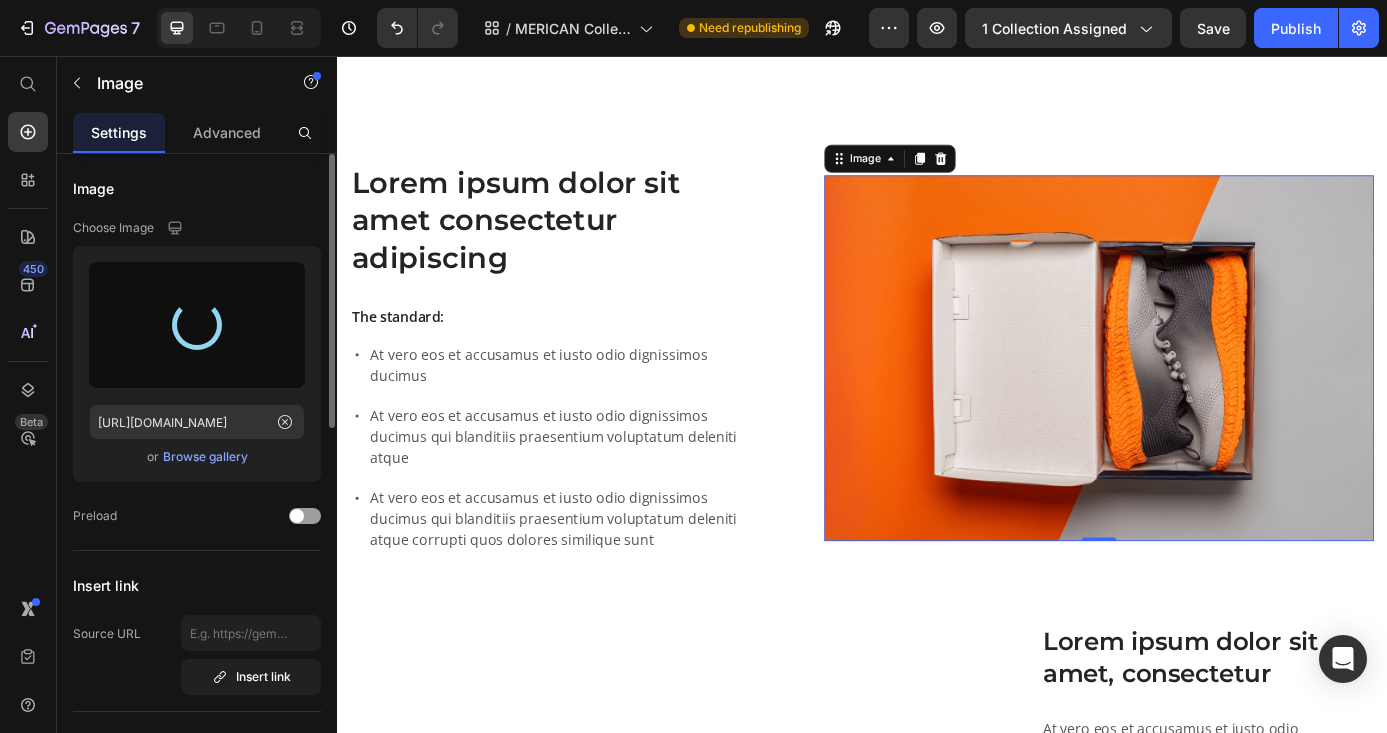 type on "[URL][DOMAIN_NAME]" 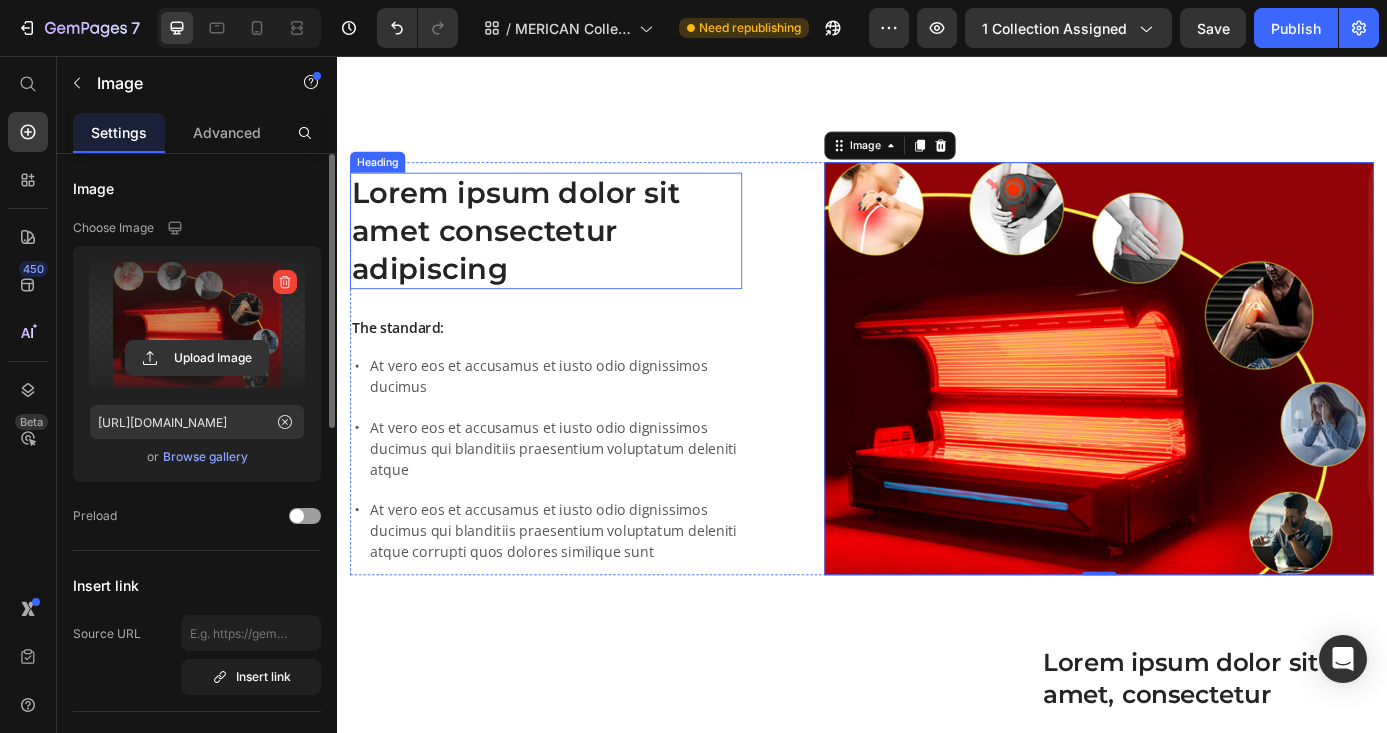 click on "Lorem ipsum dolor sit amet consectetur adipiscing" at bounding box center (576, 255) 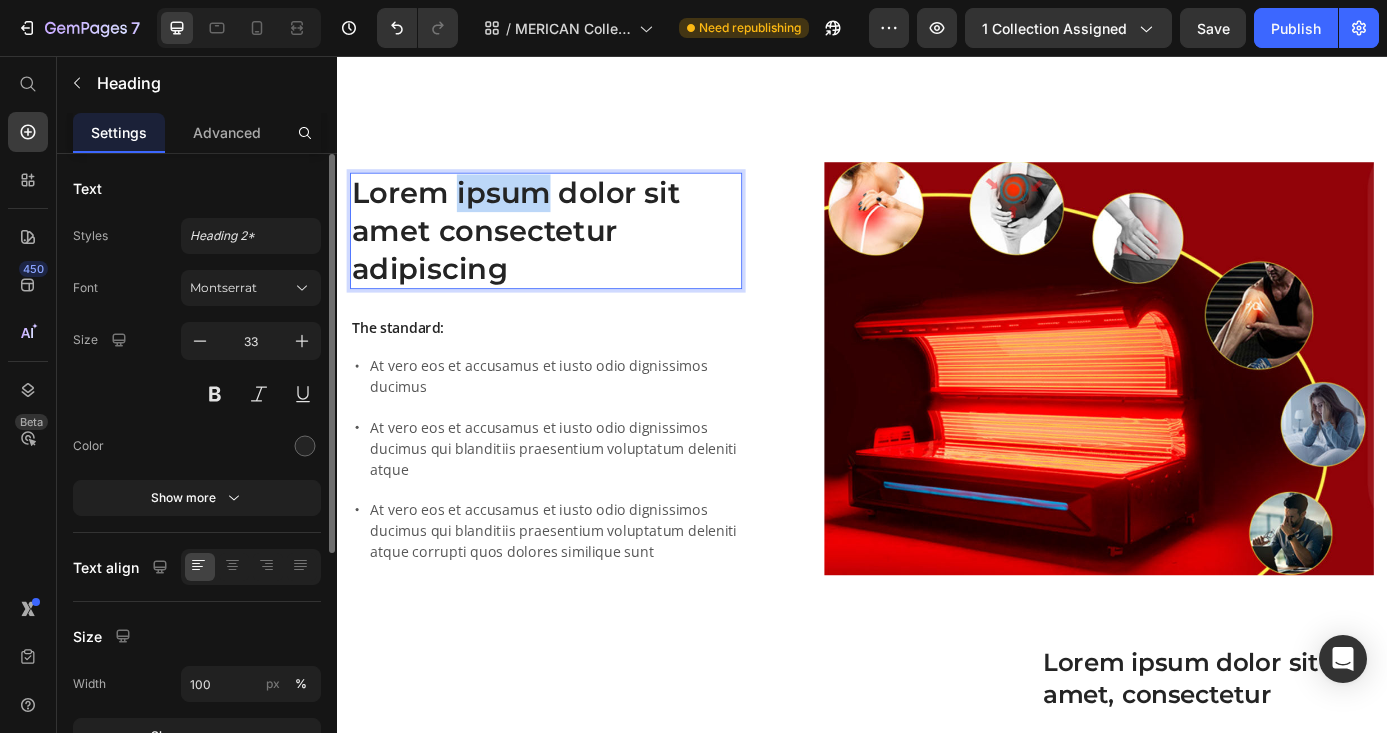 click on "Lorem ipsum dolor sit amet consectetur adipiscing" at bounding box center [576, 255] 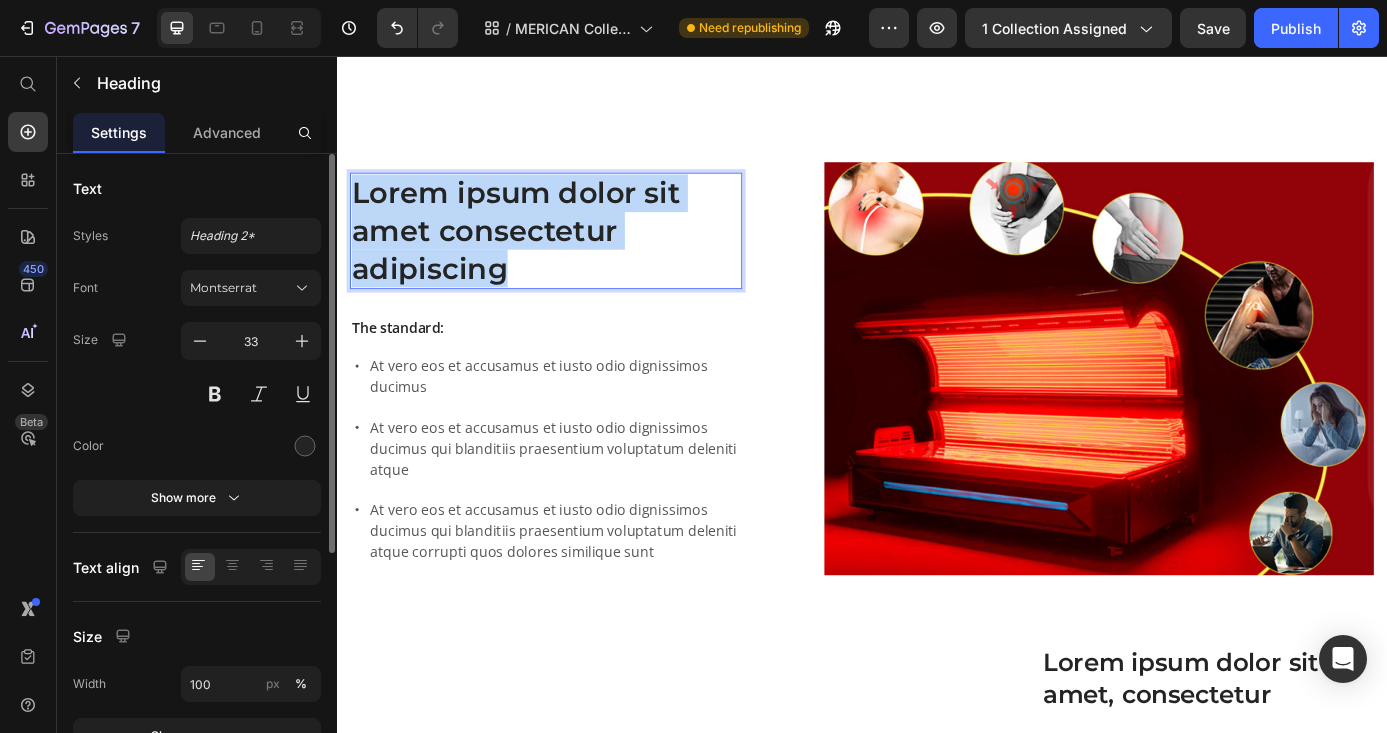 click on "Lorem ipsum dolor sit amet consectetur adipiscing" at bounding box center (576, 255) 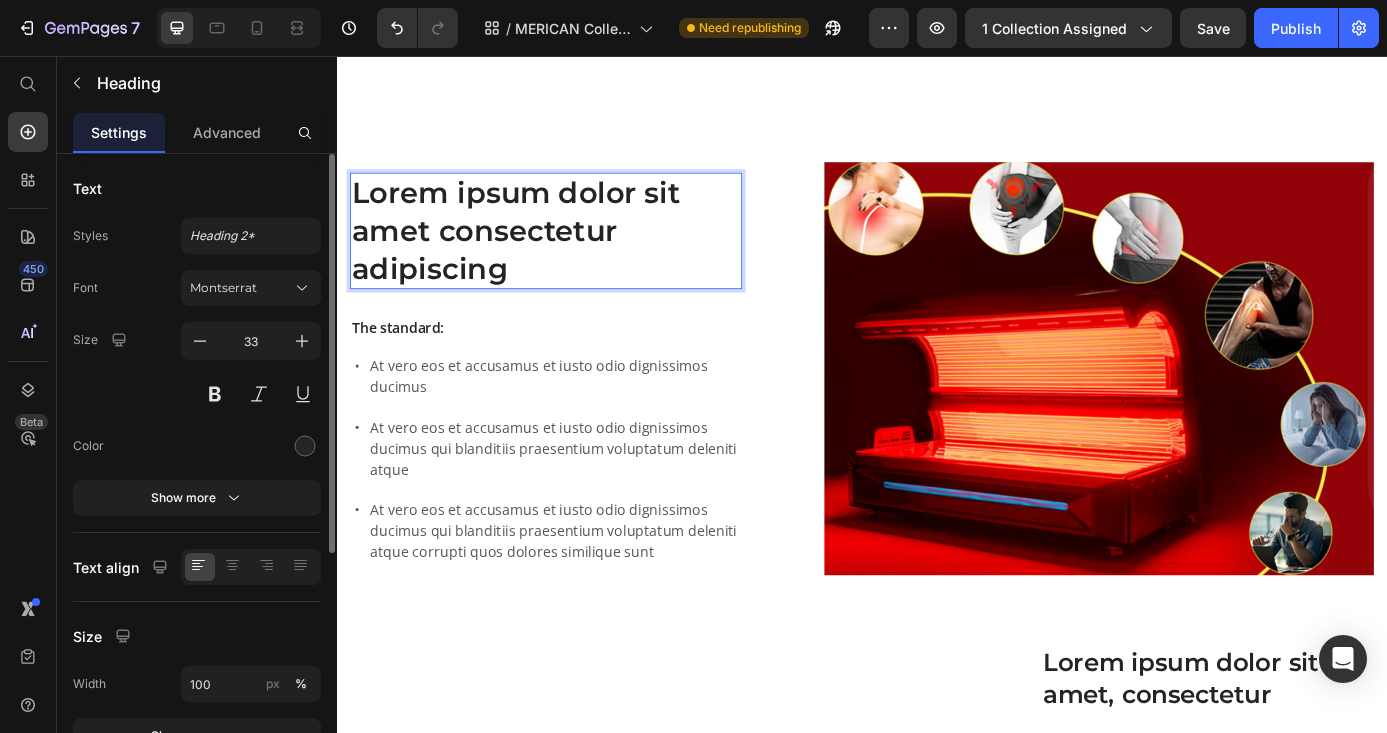 scroll, scrollTop: 1068, scrollLeft: 0, axis: vertical 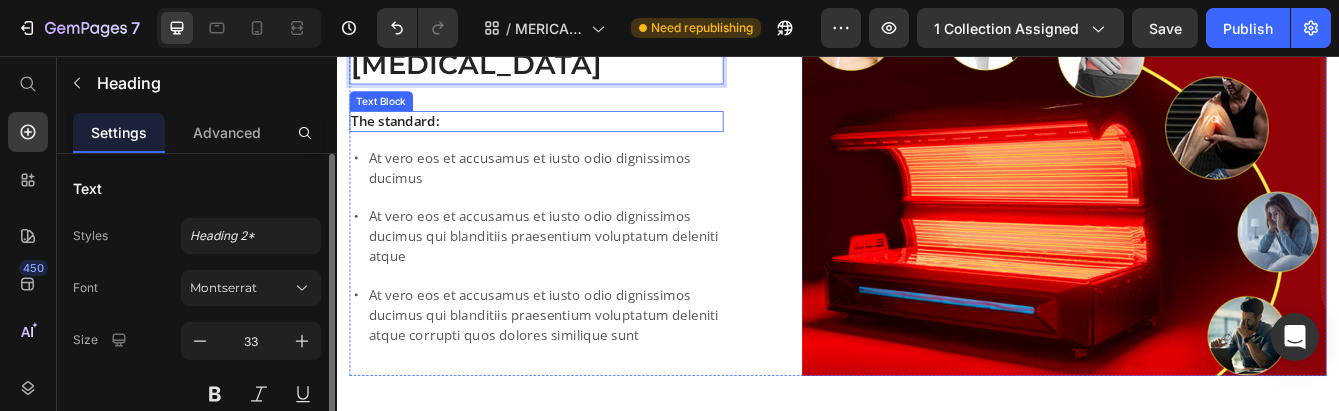 click on "The standard:" at bounding box center (576, 134) 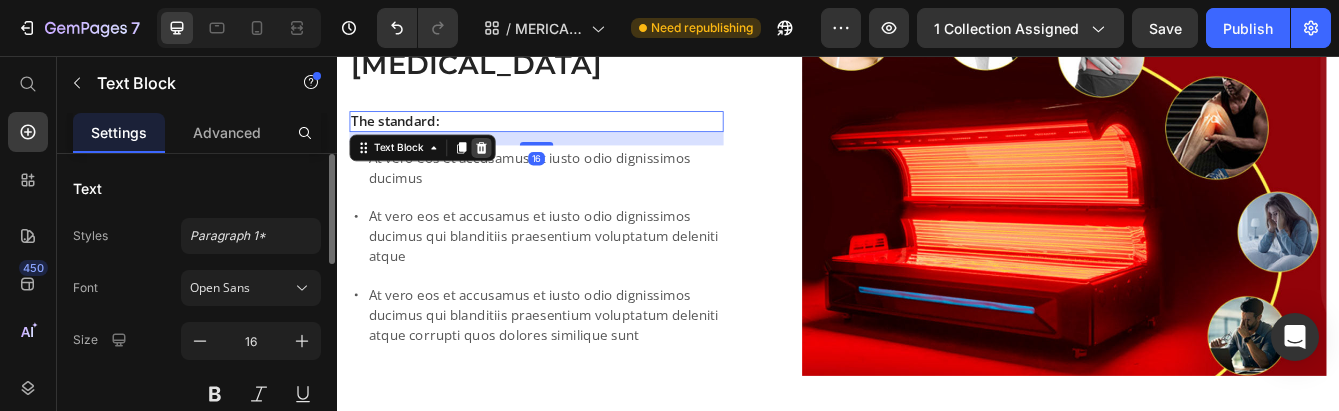 click 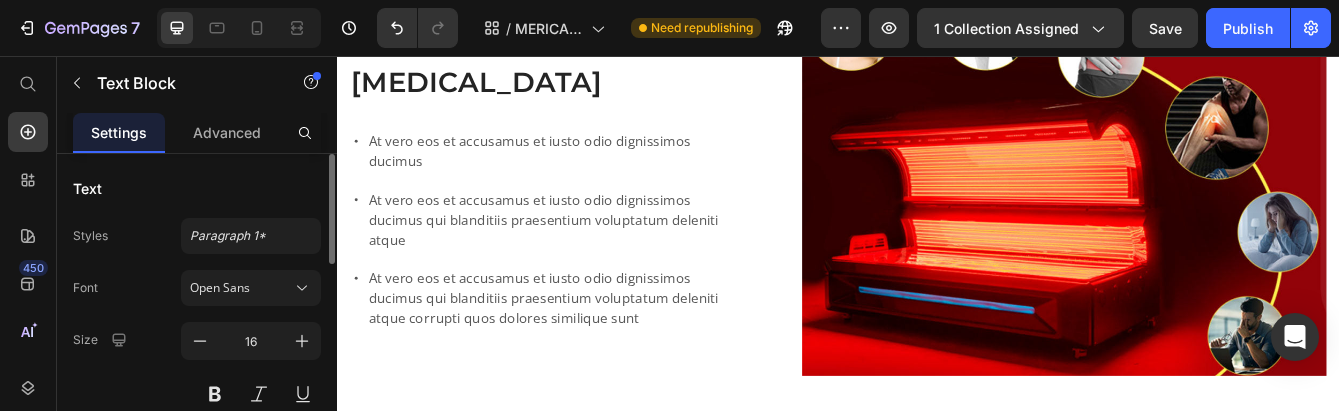 scroll, scrollTop: 1256, scrollLeft: 0, axis: vertical 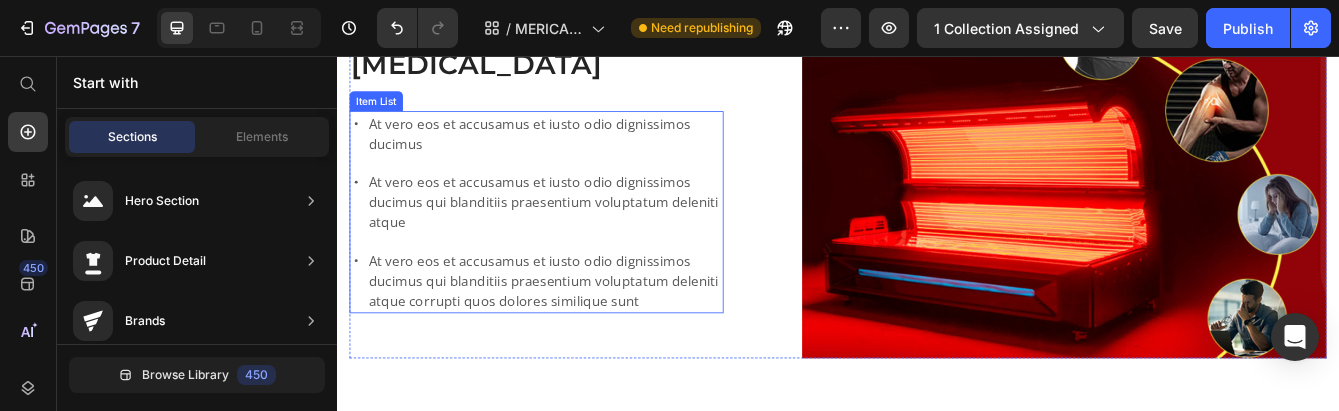 click on "At vero eos et accusamus et iusto odio dignissimos ducimus" at bounding box center (586, 149) 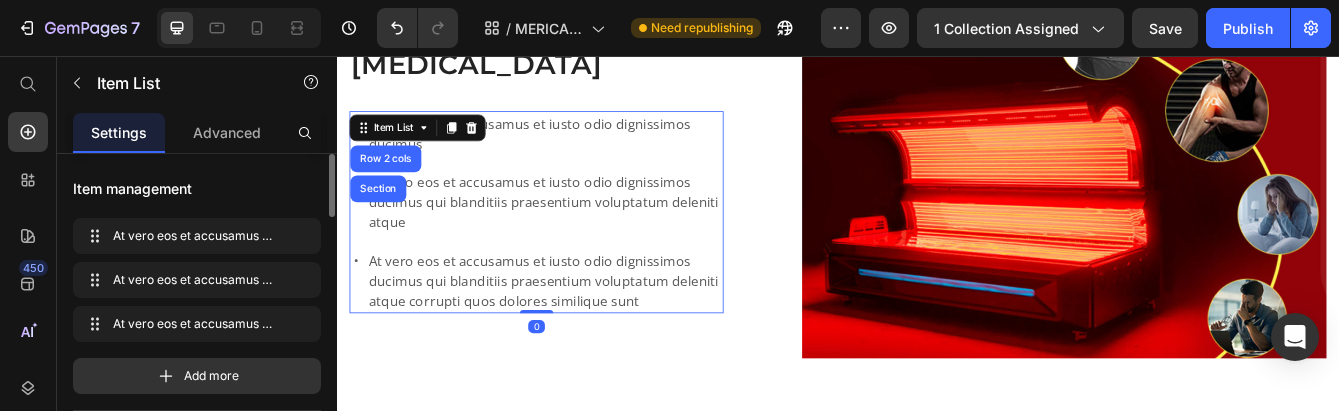 click 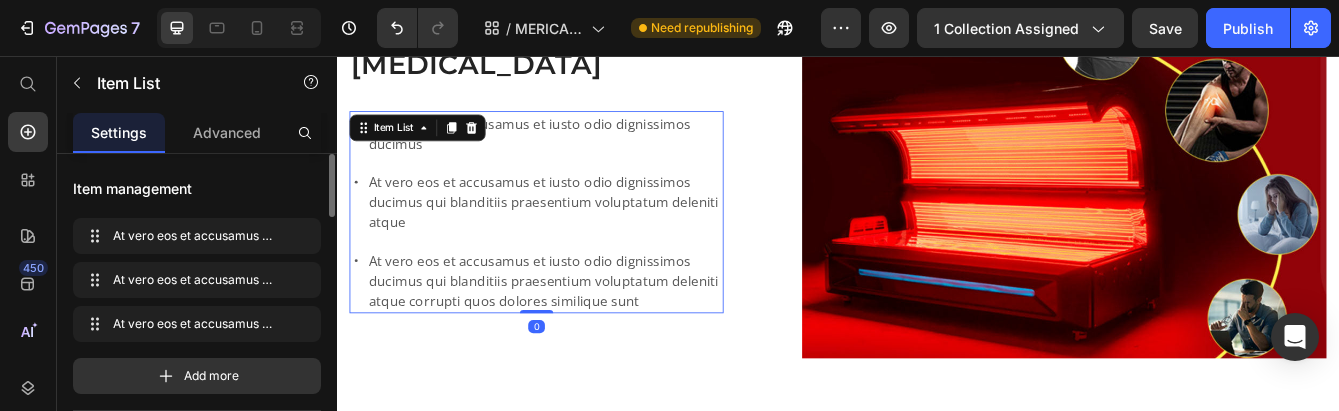 click on "At vero eos et accusamus et iusto odio dignissimos ducimus" at bounding box center (586, 149) 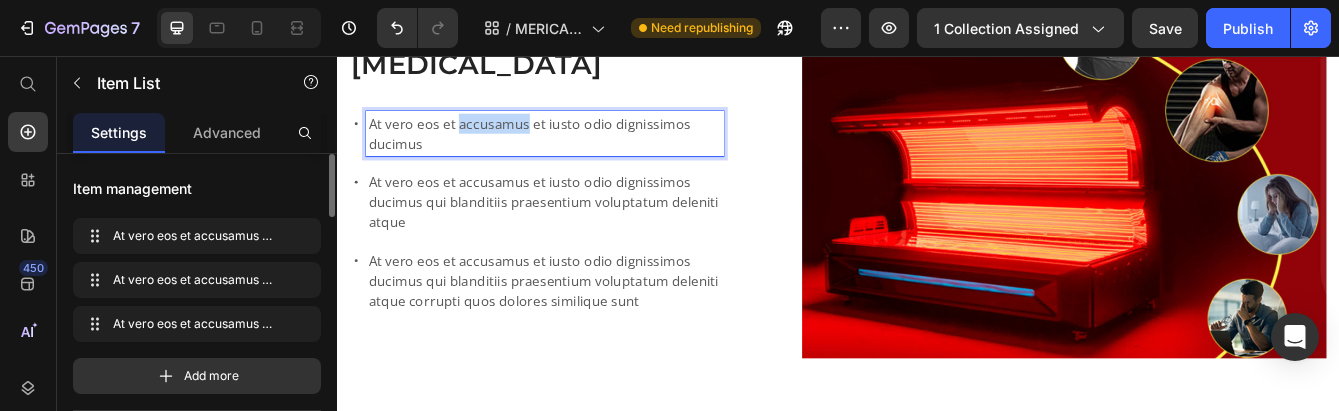 click on "At vero eos et accusamus et iusto odio dignissimos ducimus" at bounding box center [586, 149] 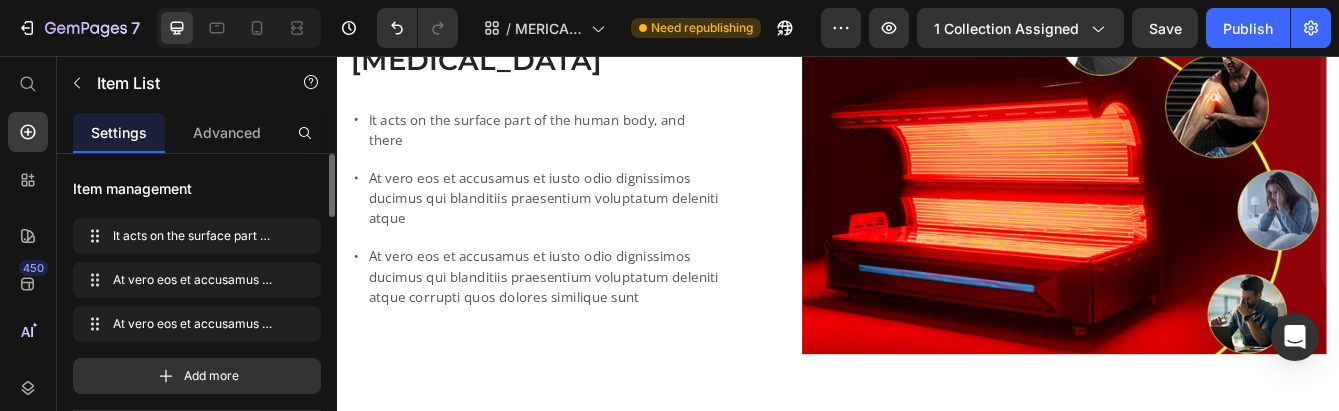 scroll, scrollTop: 1249, scrollLeft: 0, axis: vertical 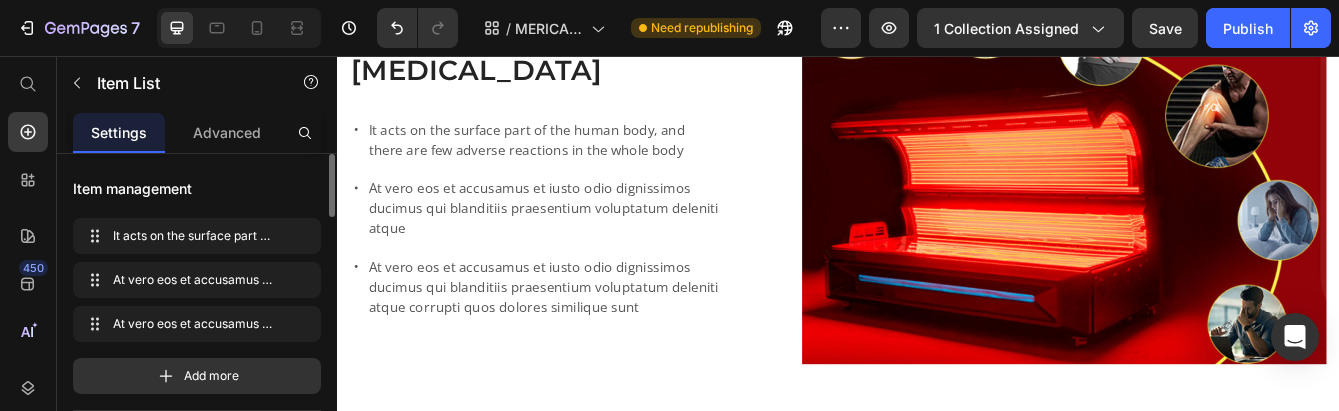 click on "At vero eos et accusamus et iusto odio dignissimos ducimus qui blanditiis praesentium voluptatum deleniti atque corrupti quos dolores similique sunt" at bounding box center [586, 332] 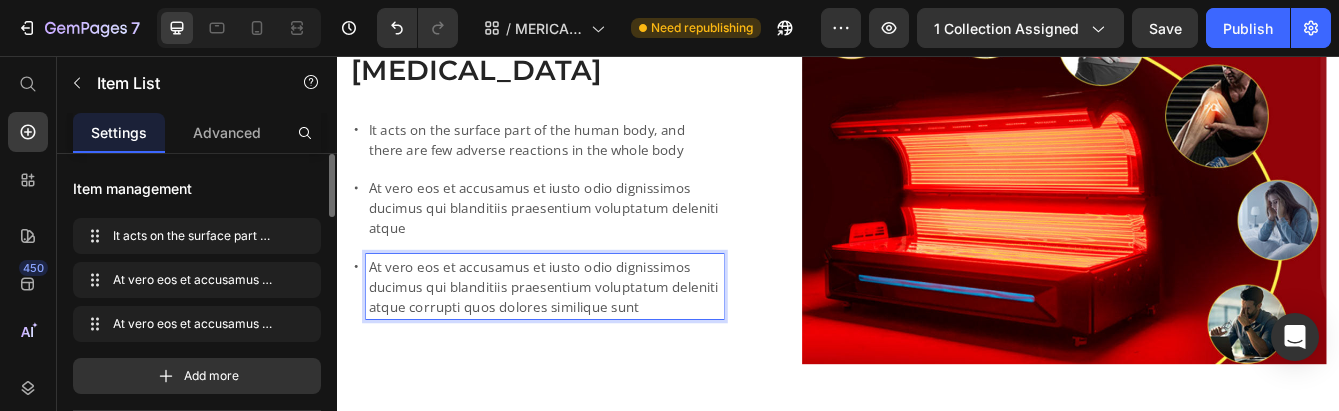 click on "At vero eos et accusamus et iusto odio dignissimos ducimus qui blanditiis praesentium voluptatum deleniti atque corrupti quos dolores similique sunt" at bounding box center (586, 332) 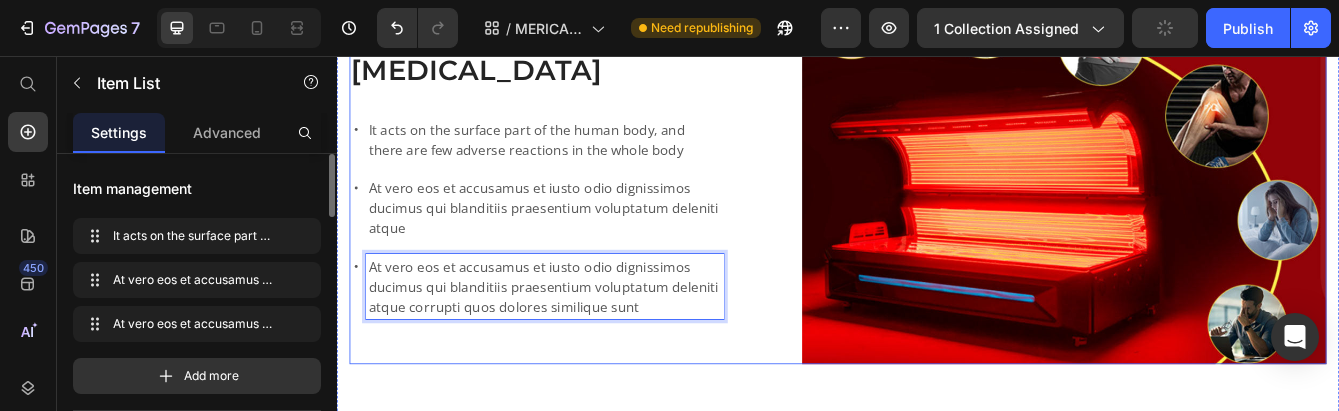 click on "Benefits of Red Light Therapy Heading
It acts on the surface part of the human body, and there are few adverse reactions in the whole body
At vero eos et accusamus et iusto odio dignissimos ducimus qui blanditiis praesentium voluptatum deleniti atque
At vero eos et accusamus et iusto odio dignissimos ducimus qui blanditiis praesentium voluptatum deleniti atque corrupti quos dolores similique sunt Item List   0 Image Row" at bounding box center (937, 189) 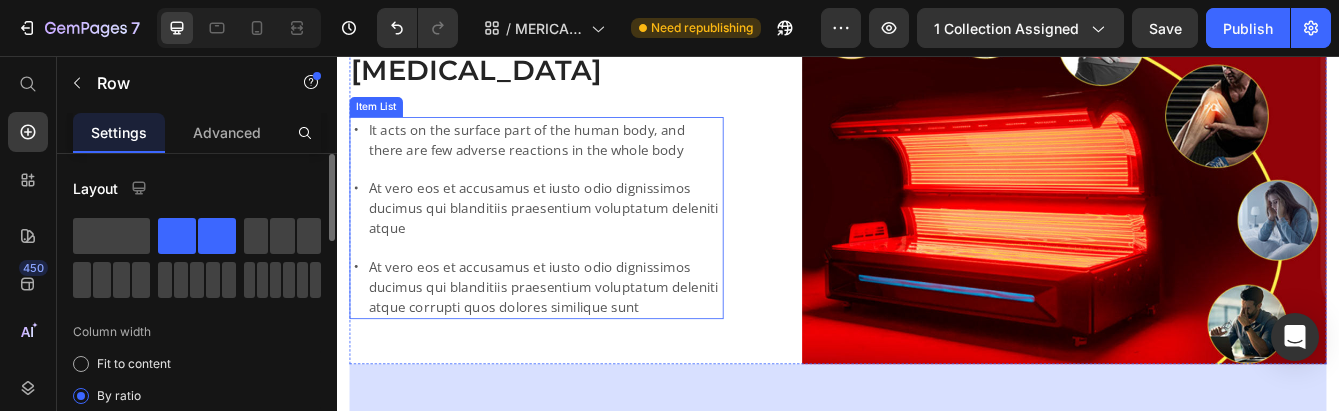 click on "At vero eos et accusamus et iusto odio dignissimos ducimus qui blanditiis praesentium voluptatum deleniti atque corrupti quos dolores similique sunt" at bounding box center (576, 332) 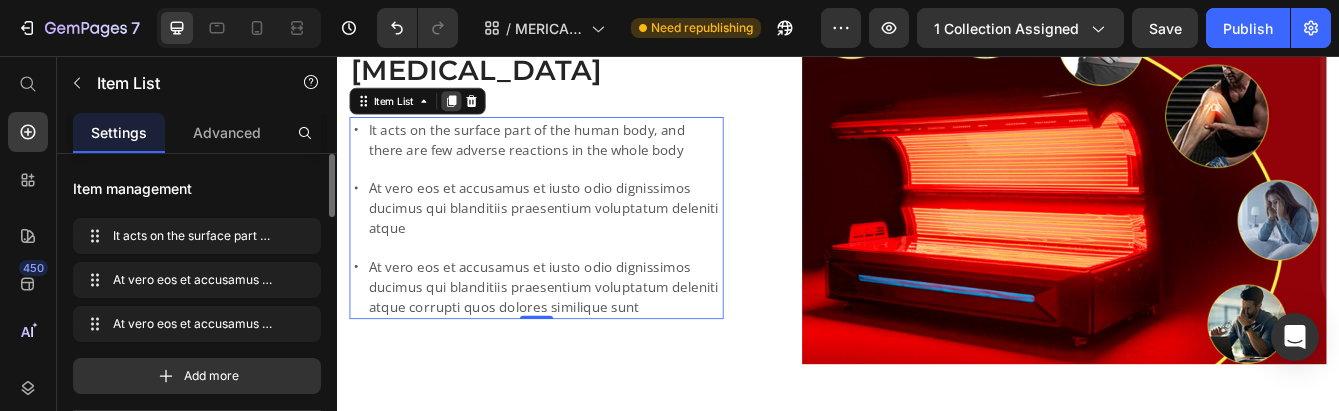 click 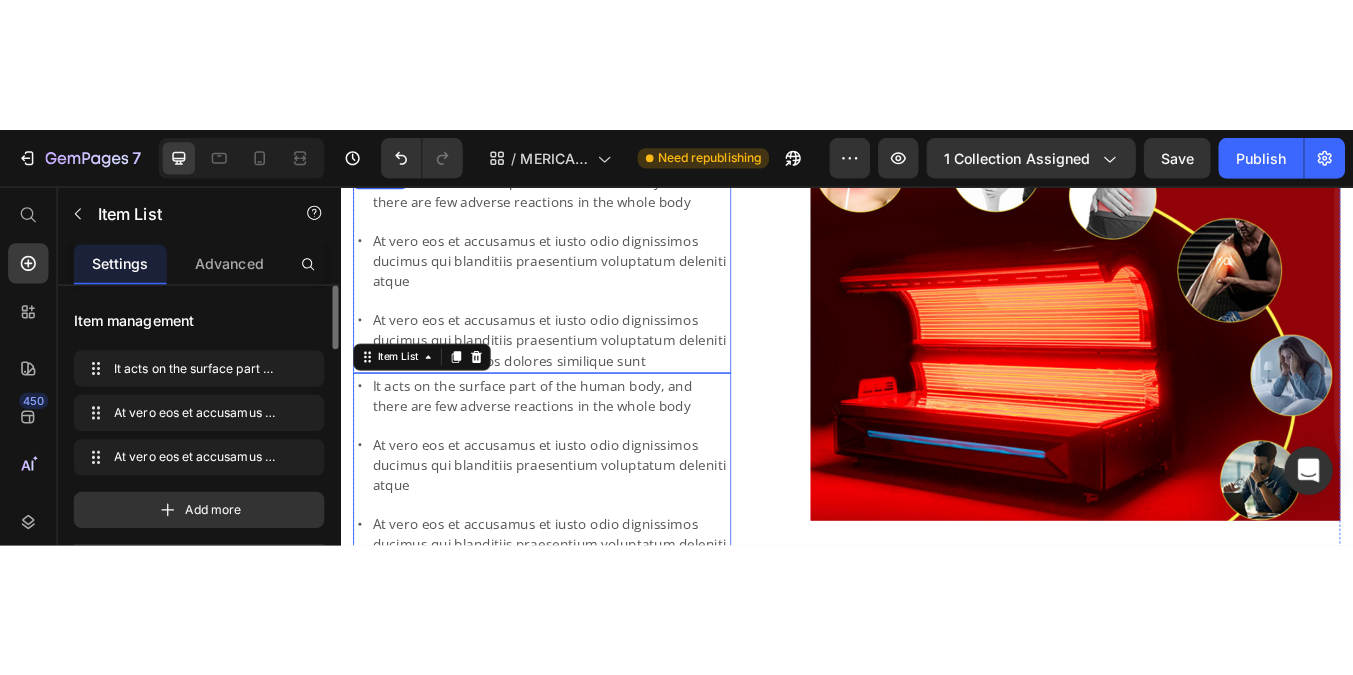 scroll, scrollTop: 1154, scrollLeft: 0, axis: vertical 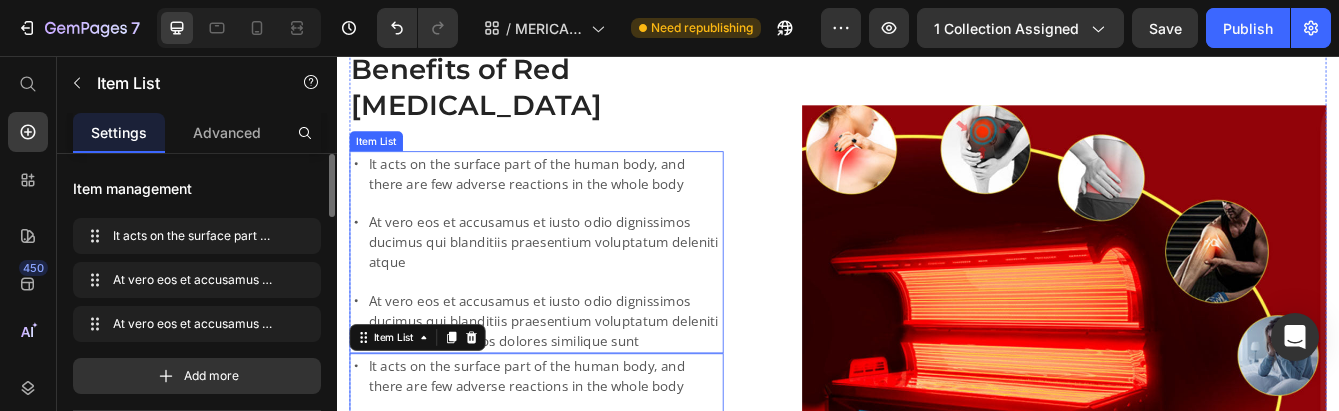 click on "At vero eos et accusamus et iusto odio dignissimos ducimus qui blanditiis praesentium voluptatum deleniti atque" at bounding box center [586, 279] 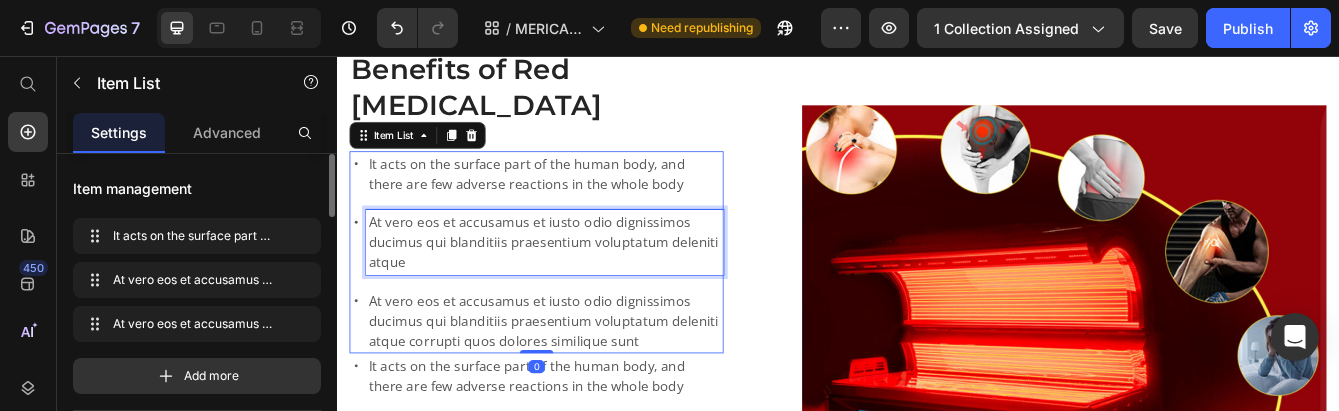 click on "At vero eos et accusamus et iusto odio dignissimos ducimus qui blanditiis praesentium voluptatum deleniti atque" at bounding box center [586, 279] 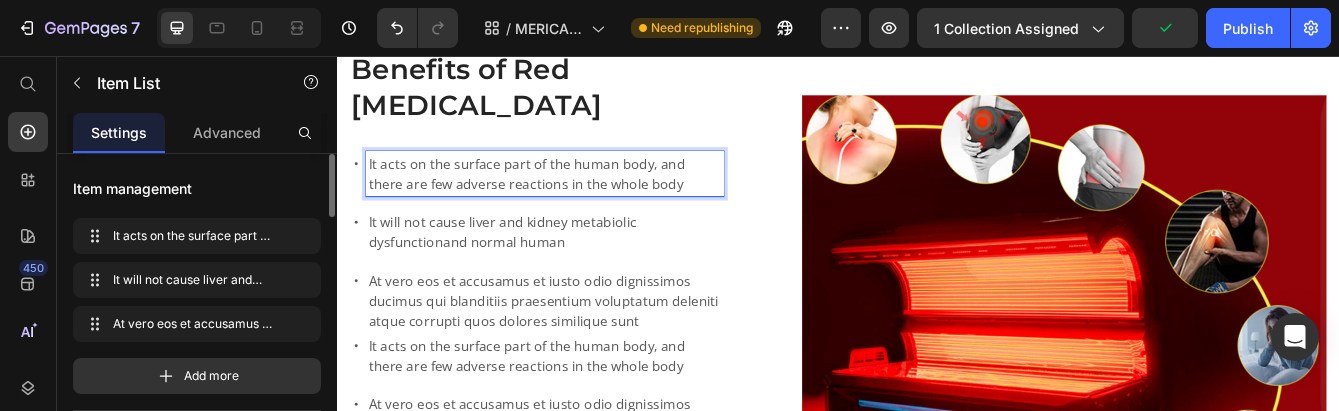 click on "It acts on the surface part of the human body, and there are few adverse reactions in the whole body" at bounding box center (586, 197) 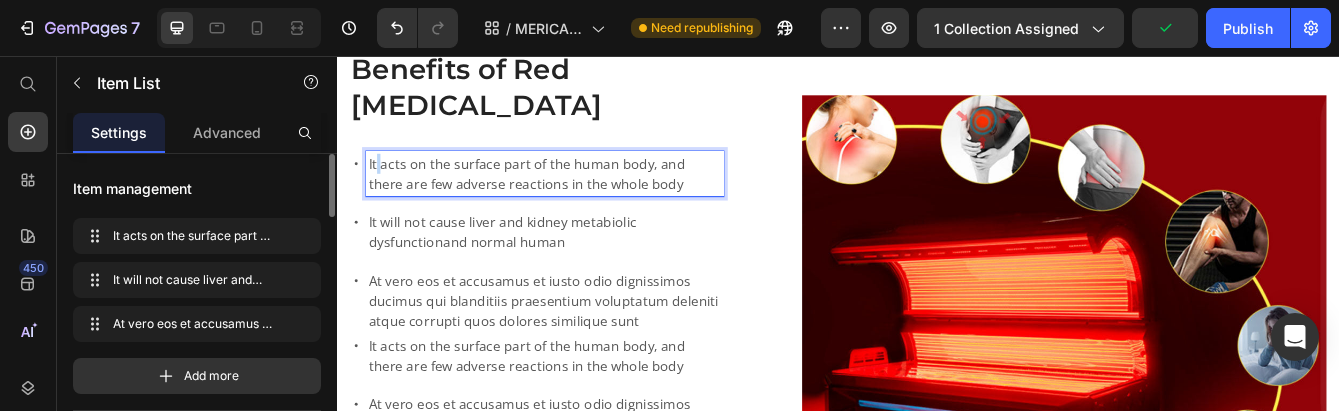 click on "It acts on the surface part of the human body, and there are few adverse reactions in the whole body" at bounding box center [586, 197] 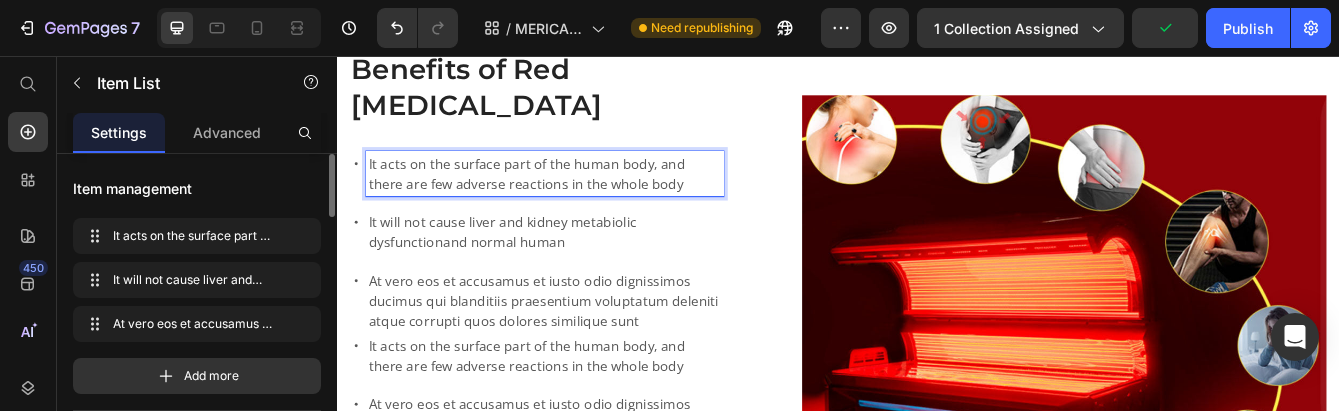 click on "It acts on the surface part of the human body, and there are few adverse reactions in the whole body" at bounding box center [586, 197] 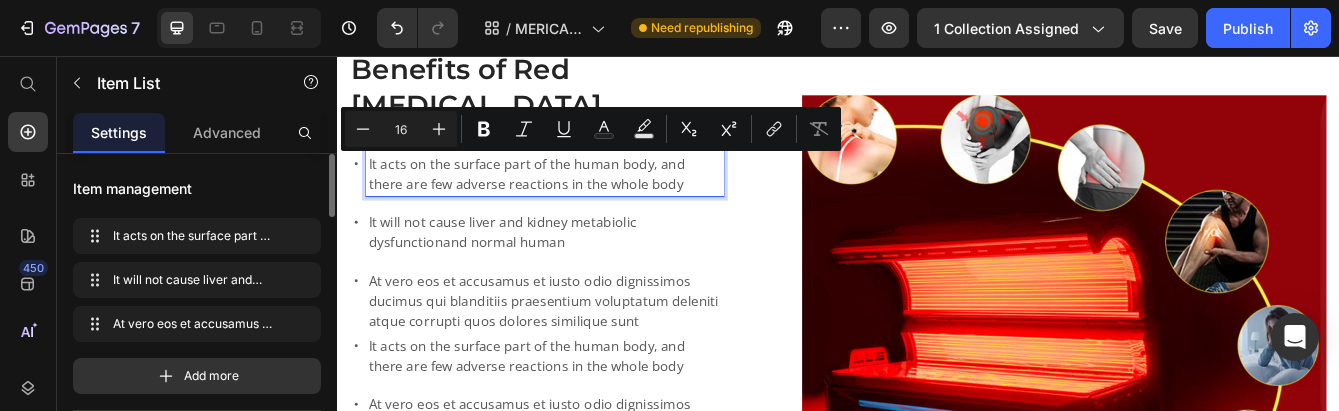 click on "It will not cause liver and kidney metabiolic dysfunctionand normal human" at bounding box center (586, 267) 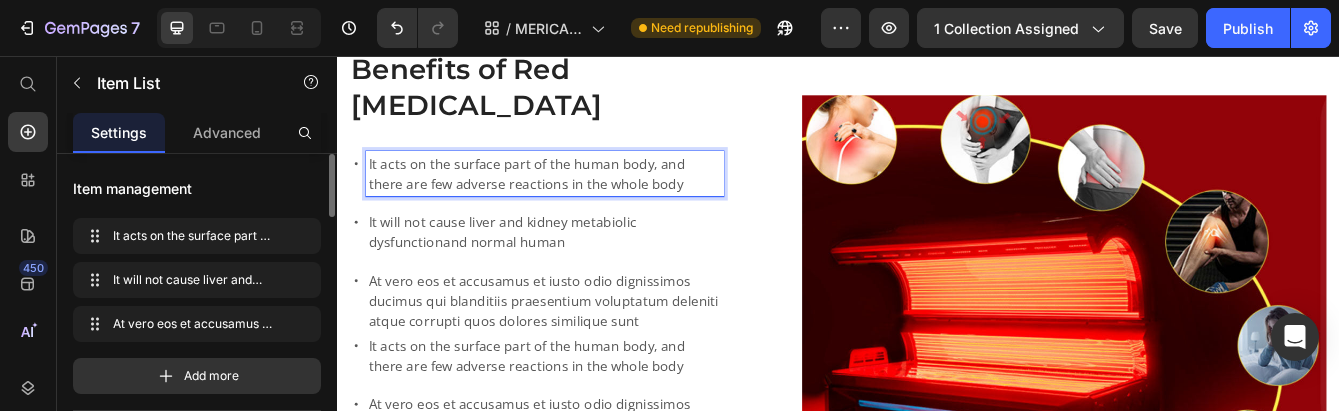 click on "It acts on the surface part of the human body, and there are few adverse reactions in the whole body" at bounding box center [586, 197] 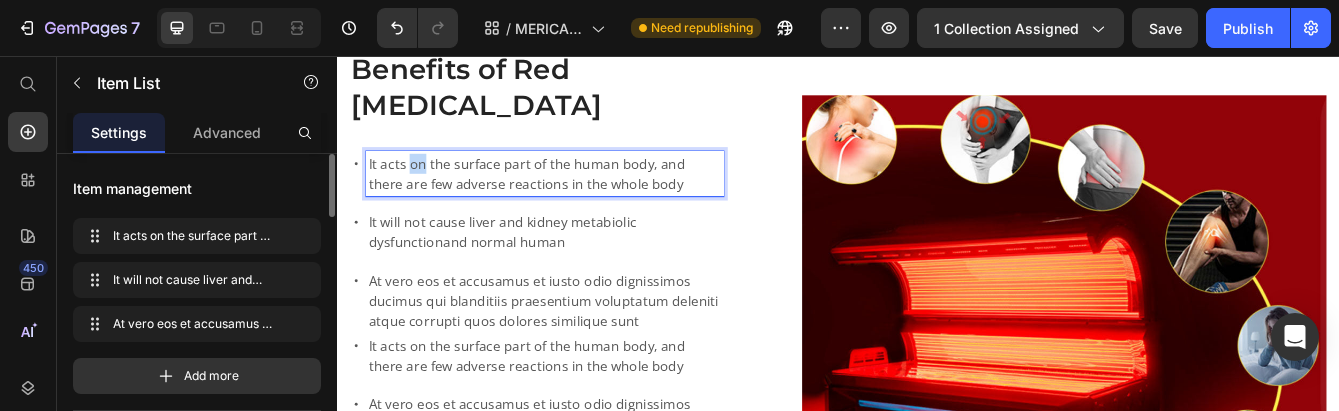 click on "It acts on the surface part of the human body, and there are few adverse reactions in the whole body" at bounding box center (586, 197) 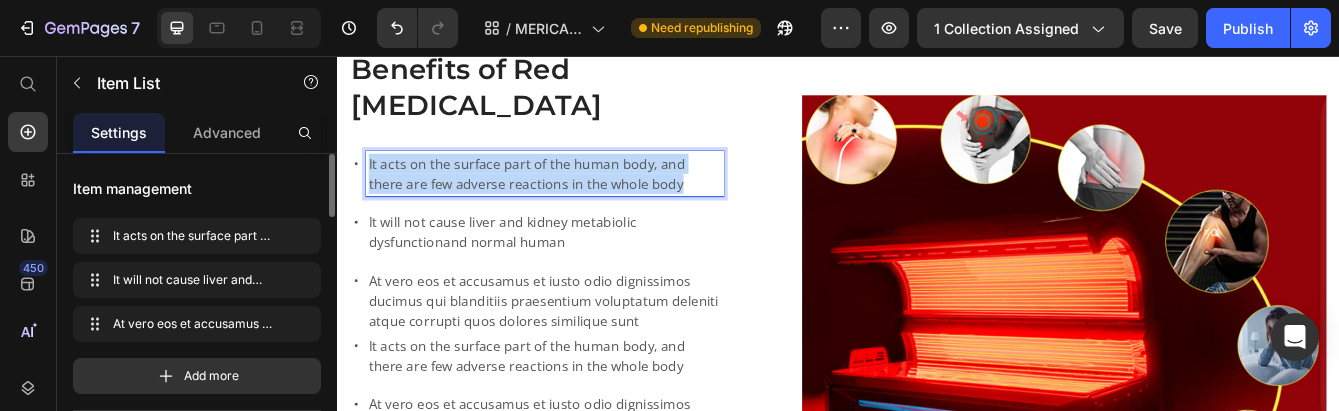 click on "It acts on the surface part of the human body, and there are few adverse reactions in the whole body" at bounding box center [586, 197] 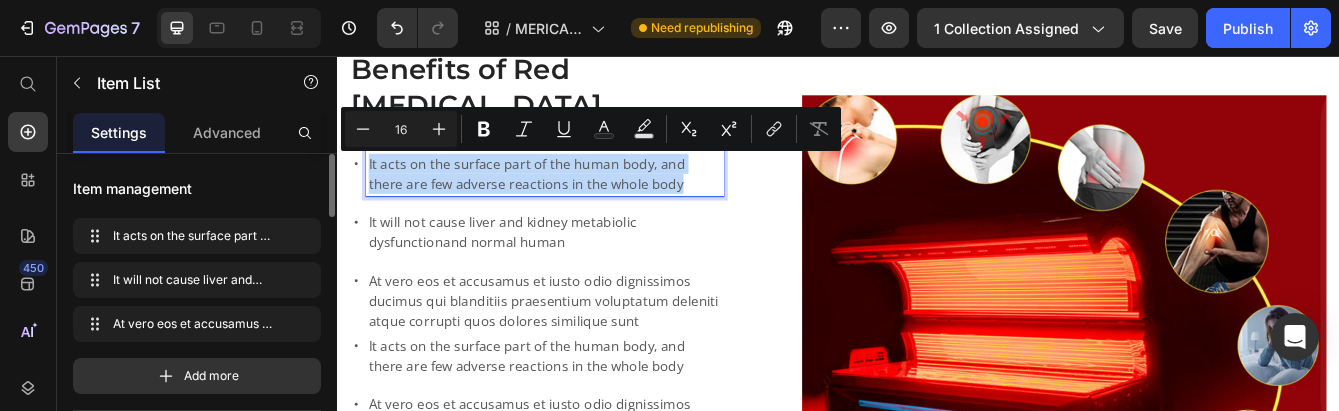 copy on "It acts on the surface part of the human body, and there are few adverse reactions in the whole body" 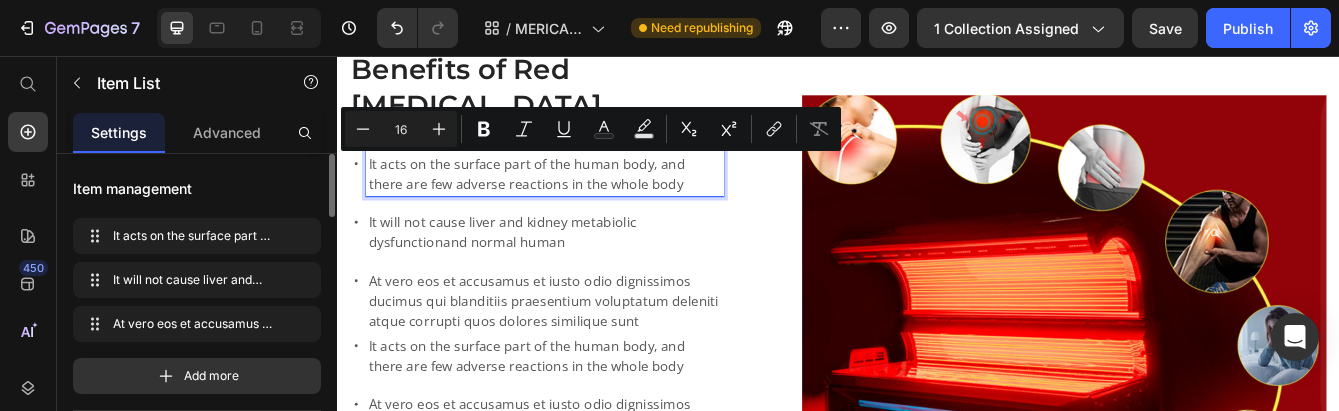 click on "It will not cause liver and kidney metabiolic dysfunctionand normal human" at bounding box center [586, 267] 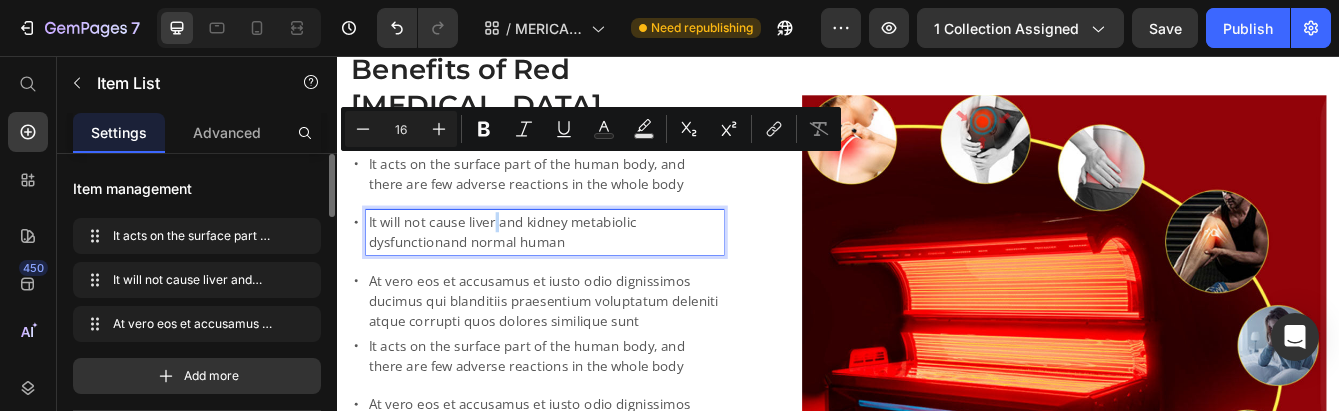 click on "It will not cause liver and kidney metabiolic dysfunctionand normal human" at bounding box center (586, 267) 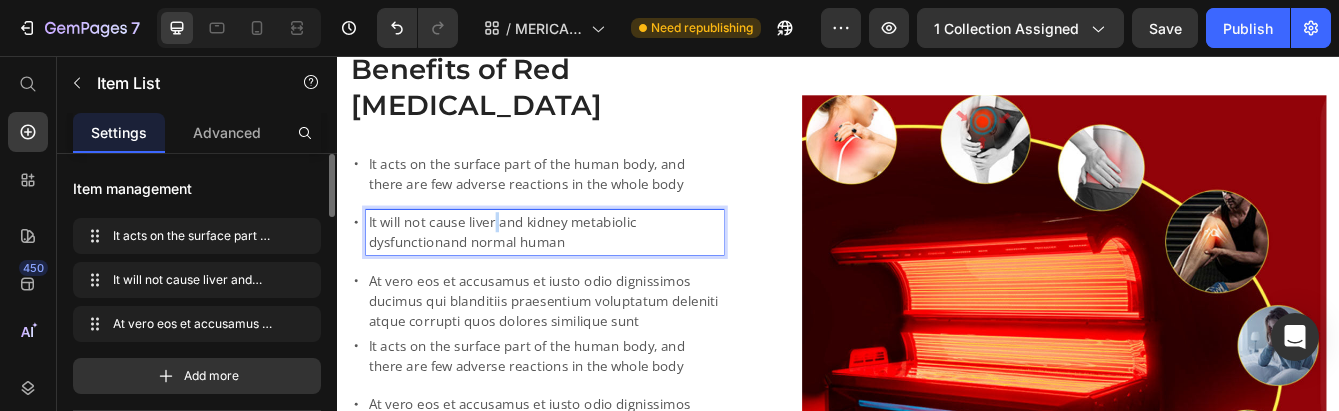 click on "It will not cause liver and kidney metabiolic dysfunctionand normal human" at bounding box center [586, 267] 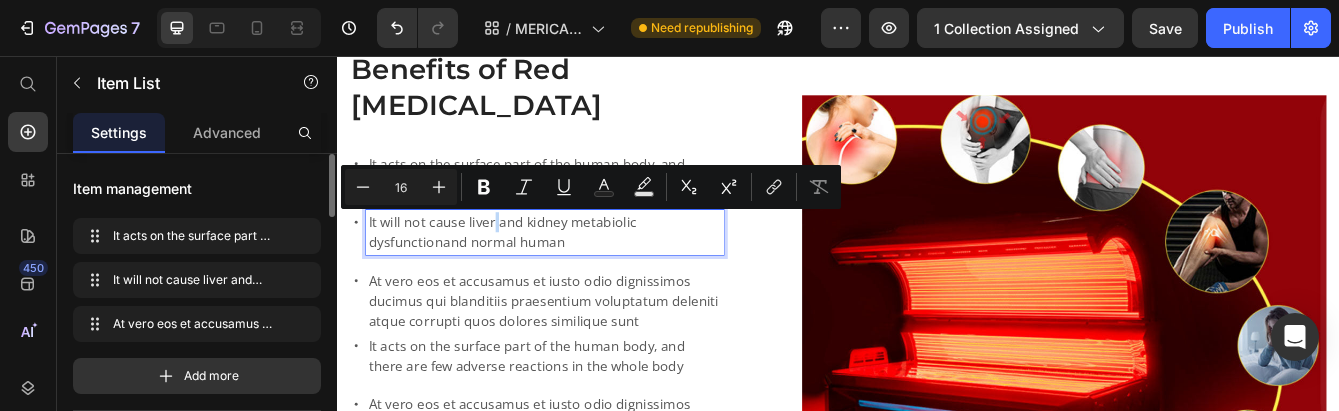 copy on "It will not cause liver and kidney metabiolic dysfunctionand normal human" 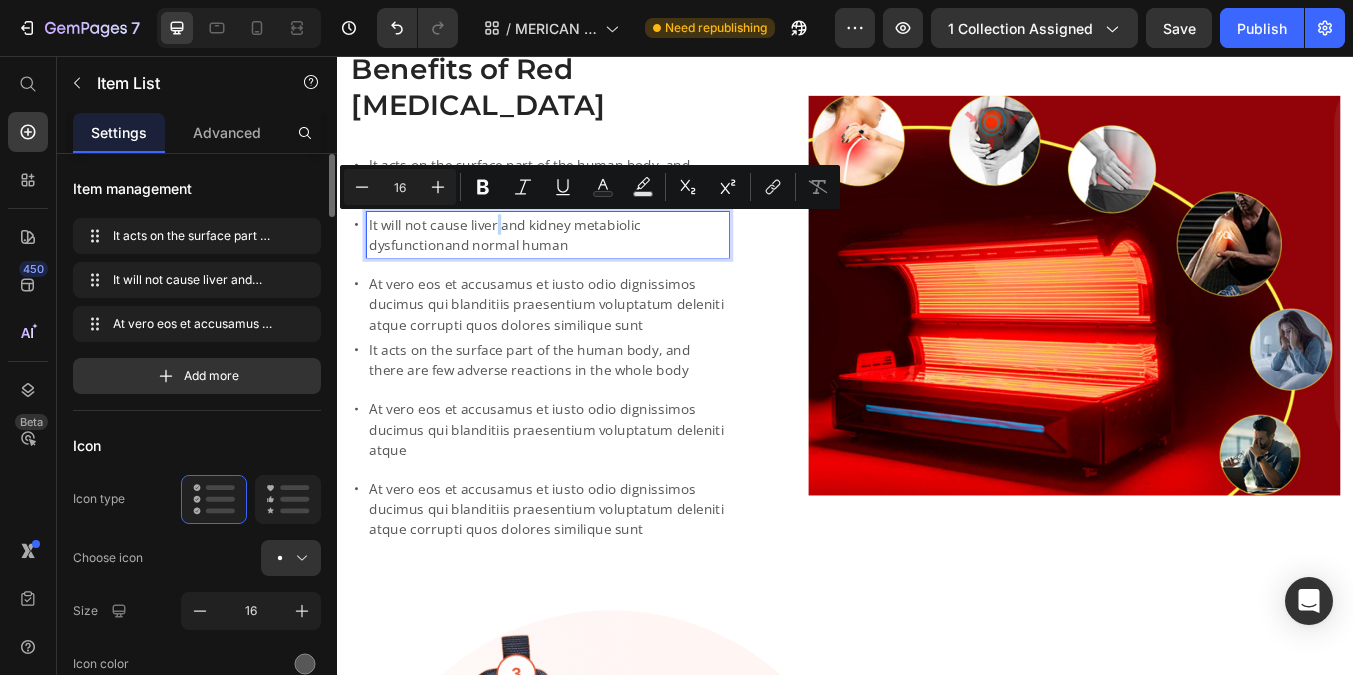 scroll, scrollTop: 1100, scrollLeft: 0, axis: vertical 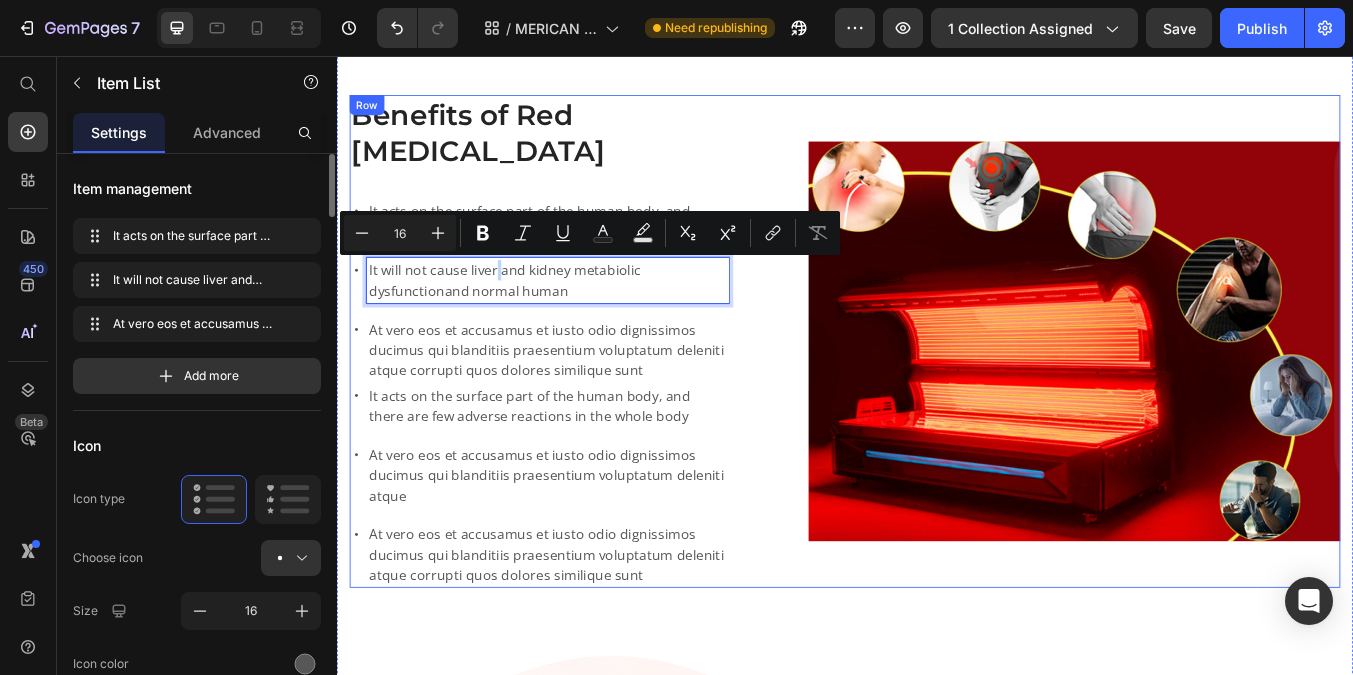 click on "Benefits of Red Light Therapy Heading
It acts on the surface part of the human body, and there are few adverse reactions in the whole body
It will not cause liver and kidney metabiolic dysfunctionand normal human
At vero eos et accusamus et iusto odio dignissimos ducimus qui blanditiis praesentium voluptatum deleniti atque corrupti quos dolores similique sunt Item List   0
It acts on the surface part of the human body, and there are few adverse reactions in the whole body
At vero eos et accusamus et iusto odio dignissimos ducimus qui blanditiis praesentium voluptatum deleniti atque
At vero eos et accusamus et iusto odio dignissimos ducimus qui blanditiis praesentium voluptatum deleniti atque corrupti quos dolores similique sunt Item List Image Row" at bounding box center [937, 393] 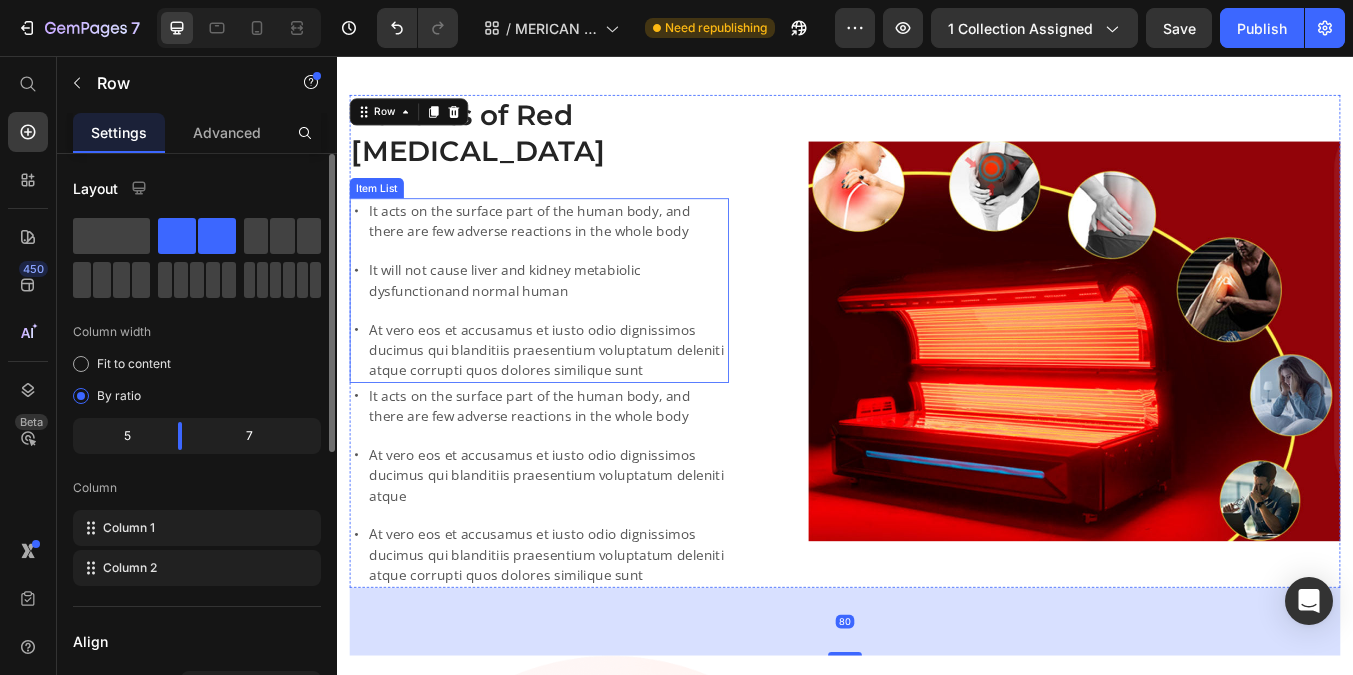 click on "It acts on the surface part of the human body, and there are few adverse reactions in the whole body" at bounding box center (586, 251) 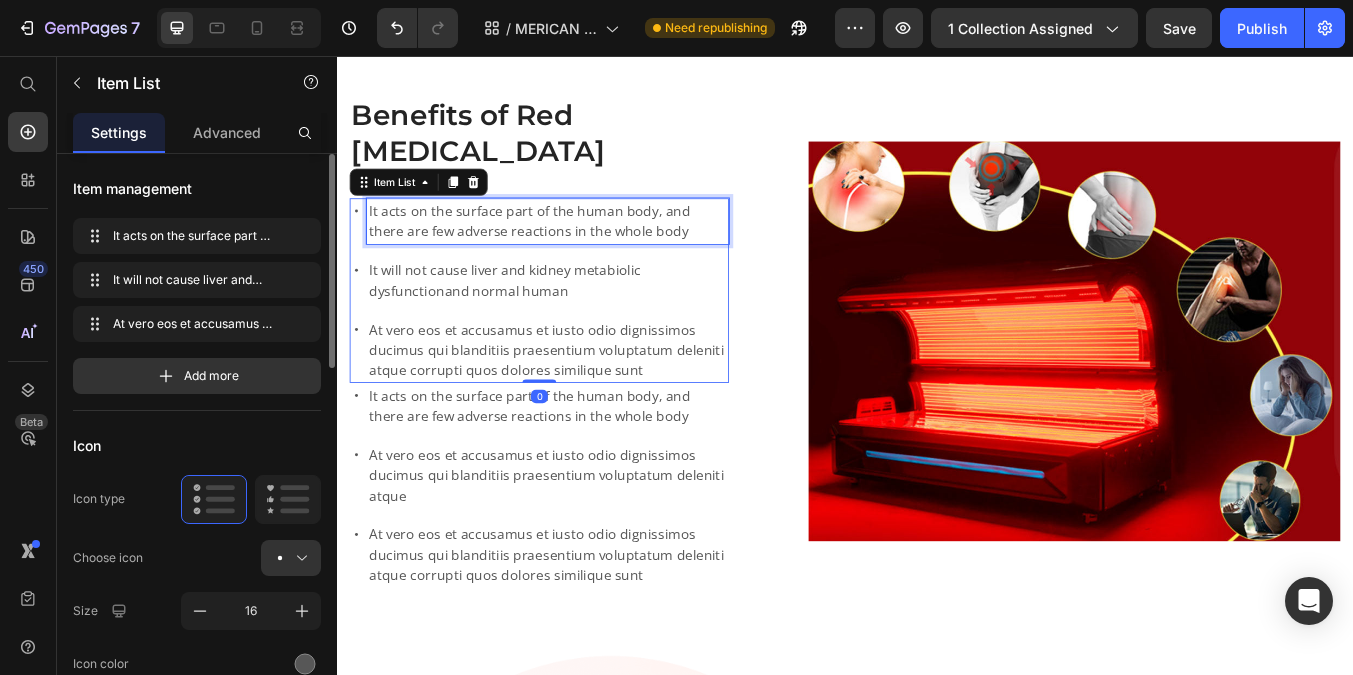 click on "It acts on the surface part of the human body, and there are few adverse reactions in the whole body" at bounding box center [586, 251] 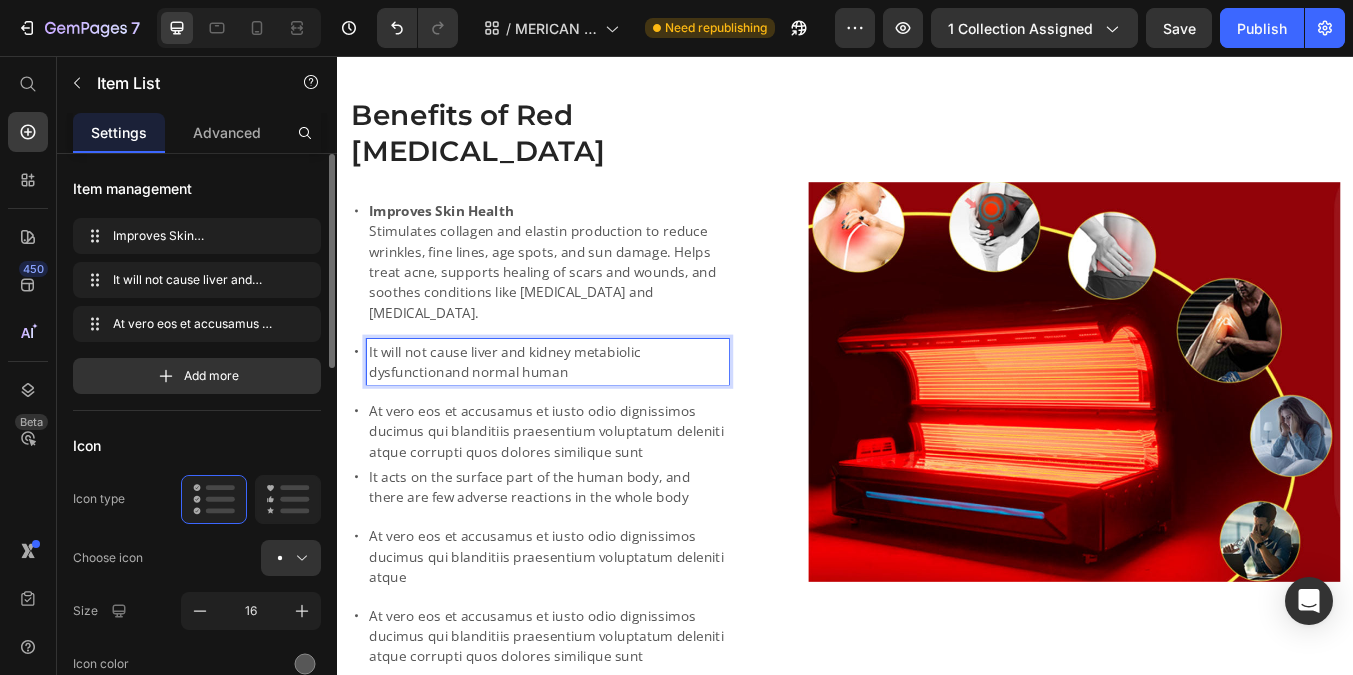 click on "It will not cause liver and kidney metabiolic dysfunctionand normal human" at bounding box center (586, 417) 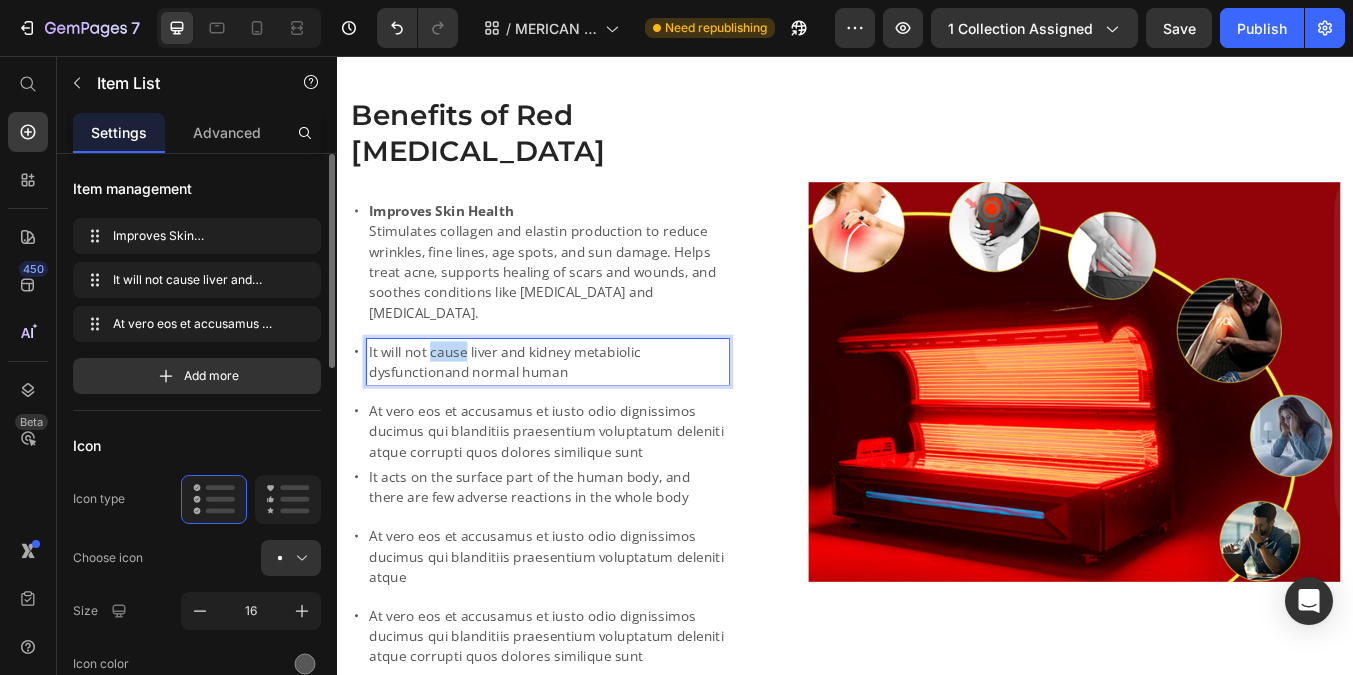 click on "It will not cause liver and kidney metabiolic dysfunctionand normal human" at bounding box center (586, 417) 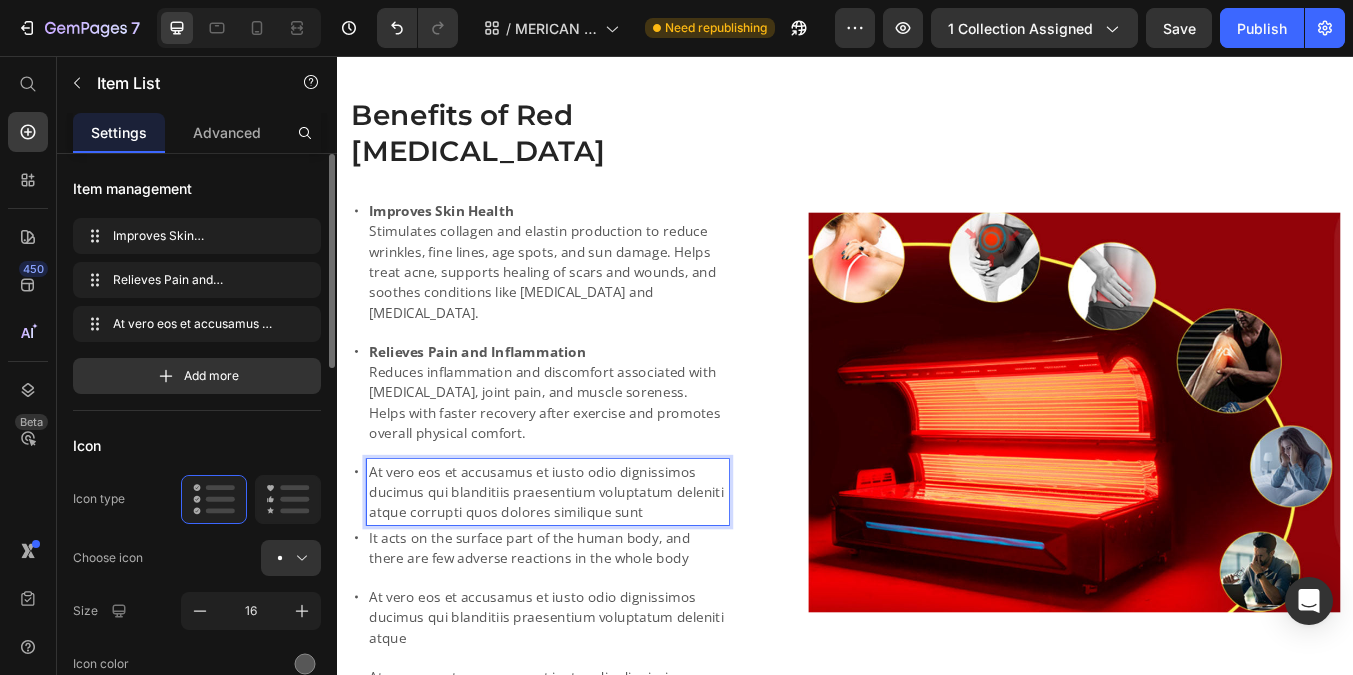 click on "At vero eos et accusamus et iusto odio dignissimos ducimus qui blanditiis praesentium voluptatum deleniti atque corrupti quos dolores similique sunt" at bounding box center [586, 571] 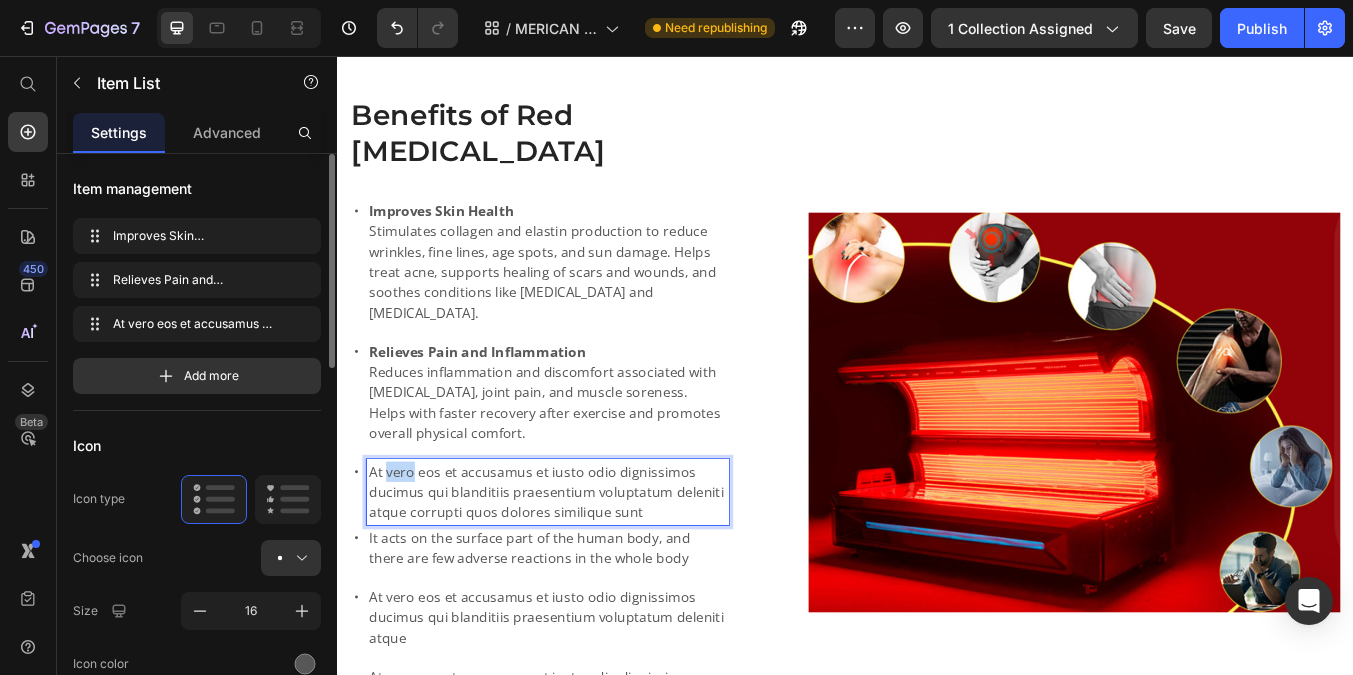 click on "At vero eos et accusamus et iusto odio dignissimos ducimus qui blanditiis praesentium voluptatum deleniti atque corrupti quos dolores similique sunt" at bounding box center [586, 571] 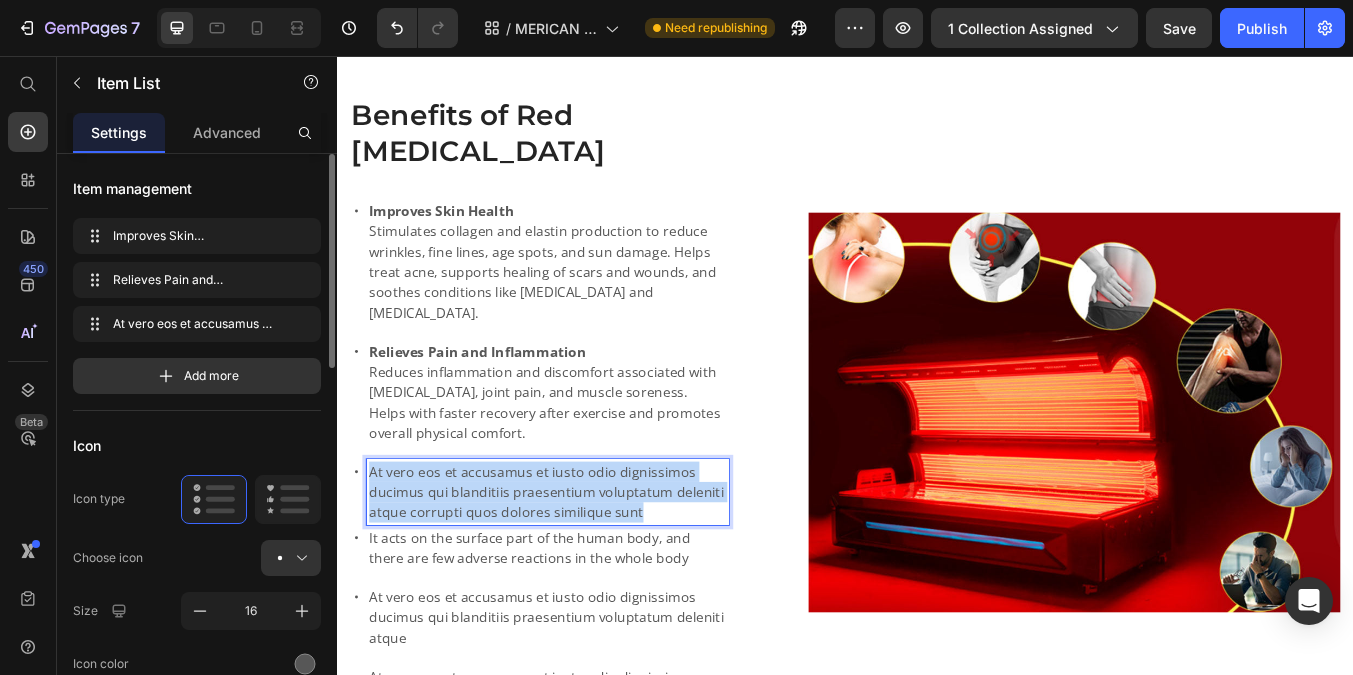 click on "At vero eos et accusamus et iusto odio dignissimos ducimus qui blanditiis praesentium voluptatum deleniti atque corrupti quos dolores similique sunt" at bounding box center [586, 571] 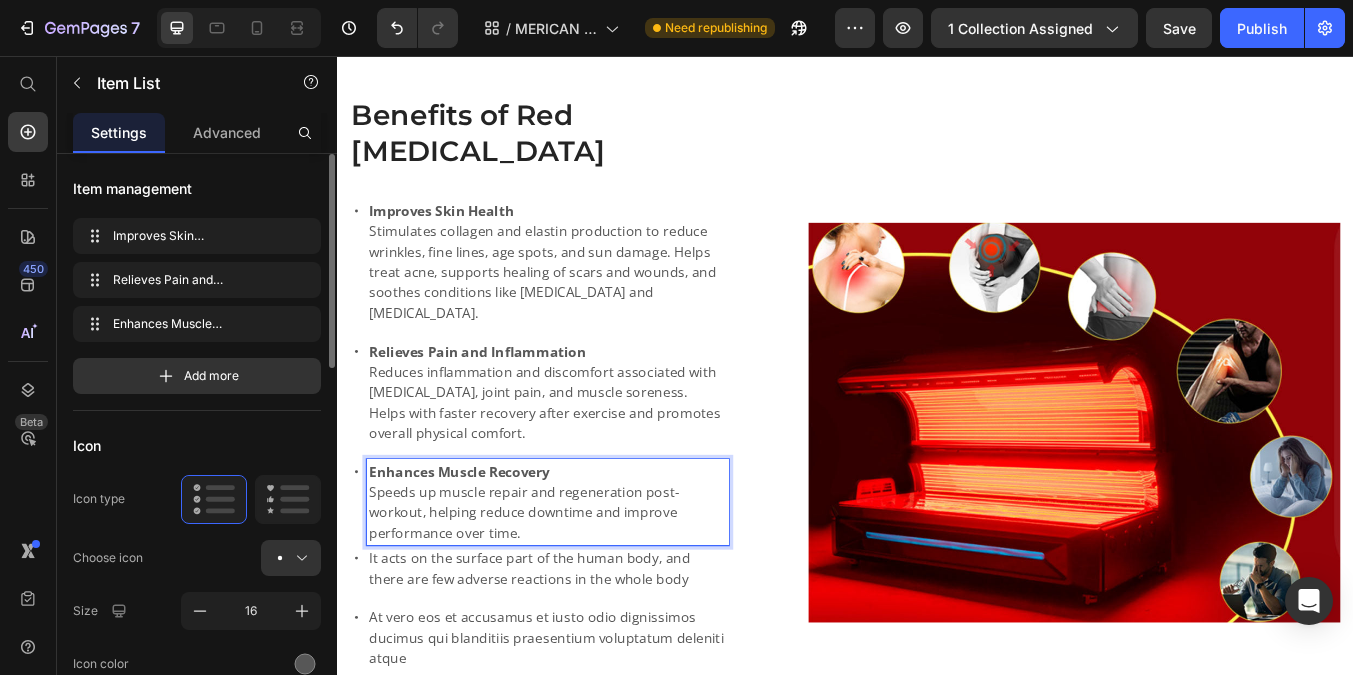 click on "Improves Skin Health Stimulates collagen and elastin production to reduce wrinkles, fine lines, age spots, and sun damage. Helps treat acne, supports healing of scars and wounds, and soothes conditions like psoriasis and eczema." at bounding box center [586, 299] 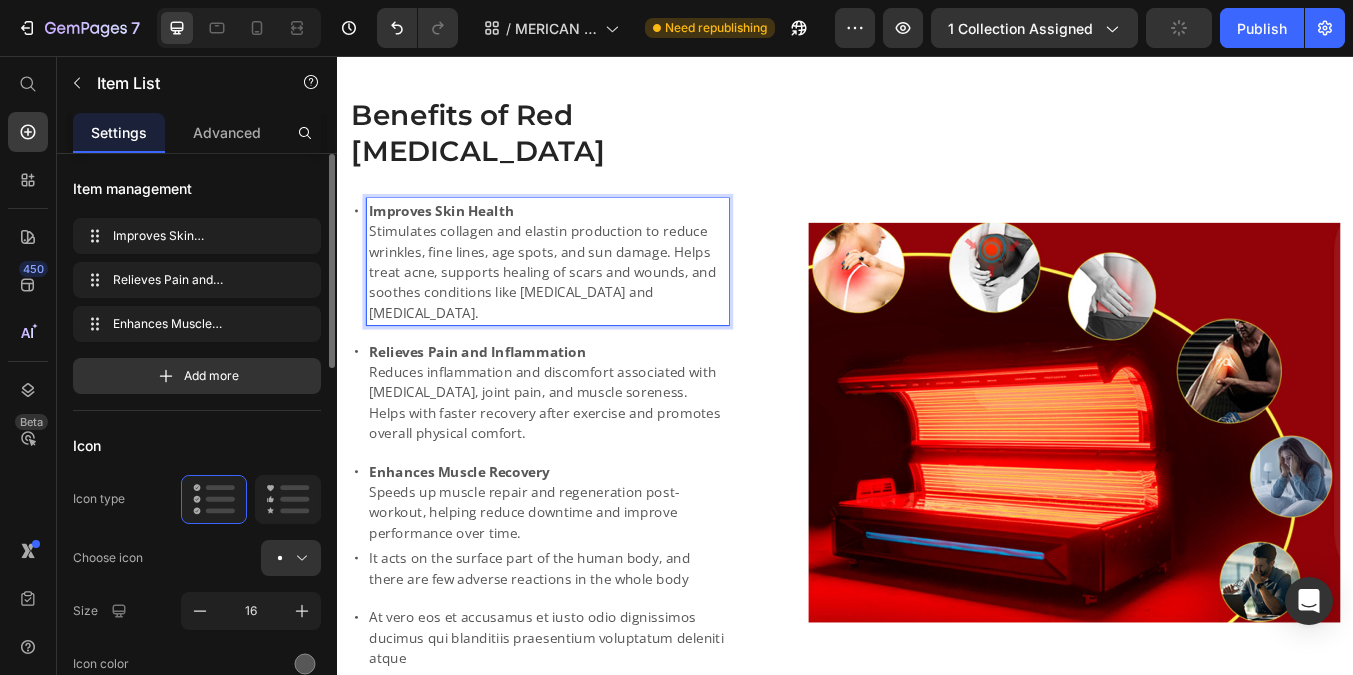 click on "Improves Skin Health Stimulates collagen and elastin production to reduce wrinkles, fine lines, age spots, and sun damage. Helps treat acne, supports healing of scars and wounds, and soothes conditions like psoriasis and eczema." at bounding box center [586, 299] 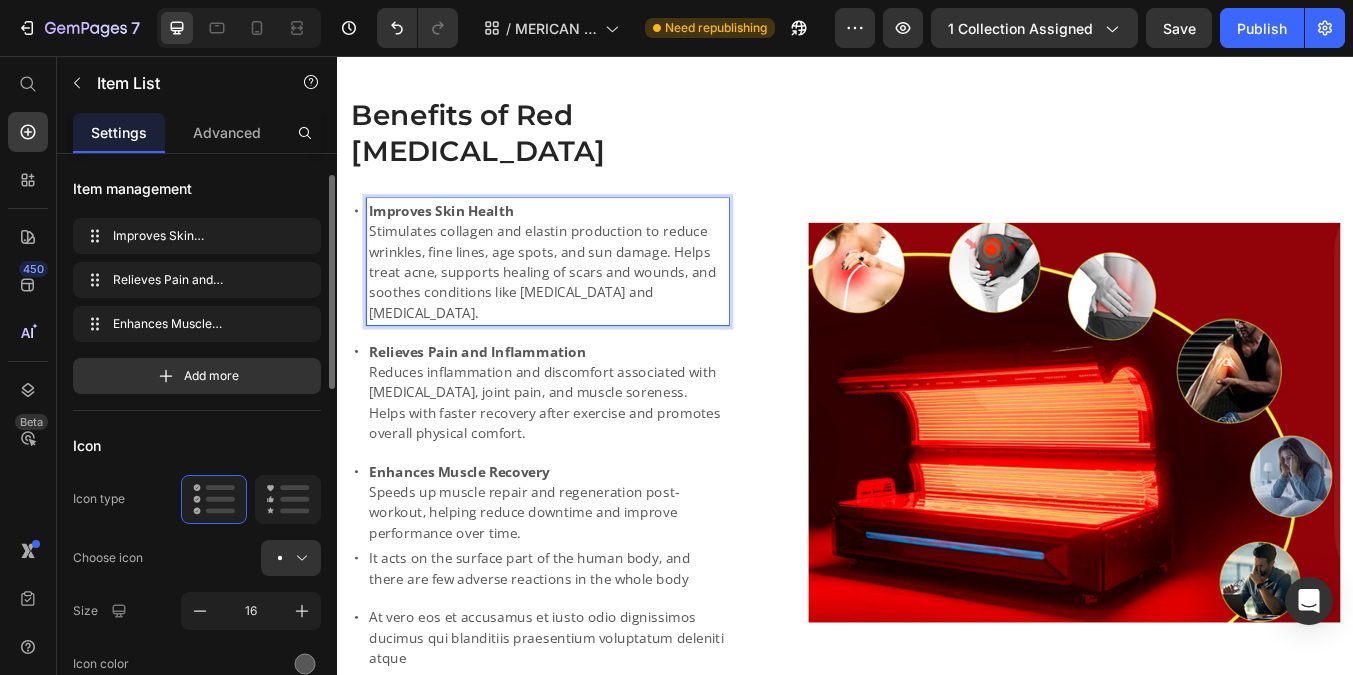 scroll, scrollTop: 29, scrollLeft: 0, axis: vertical 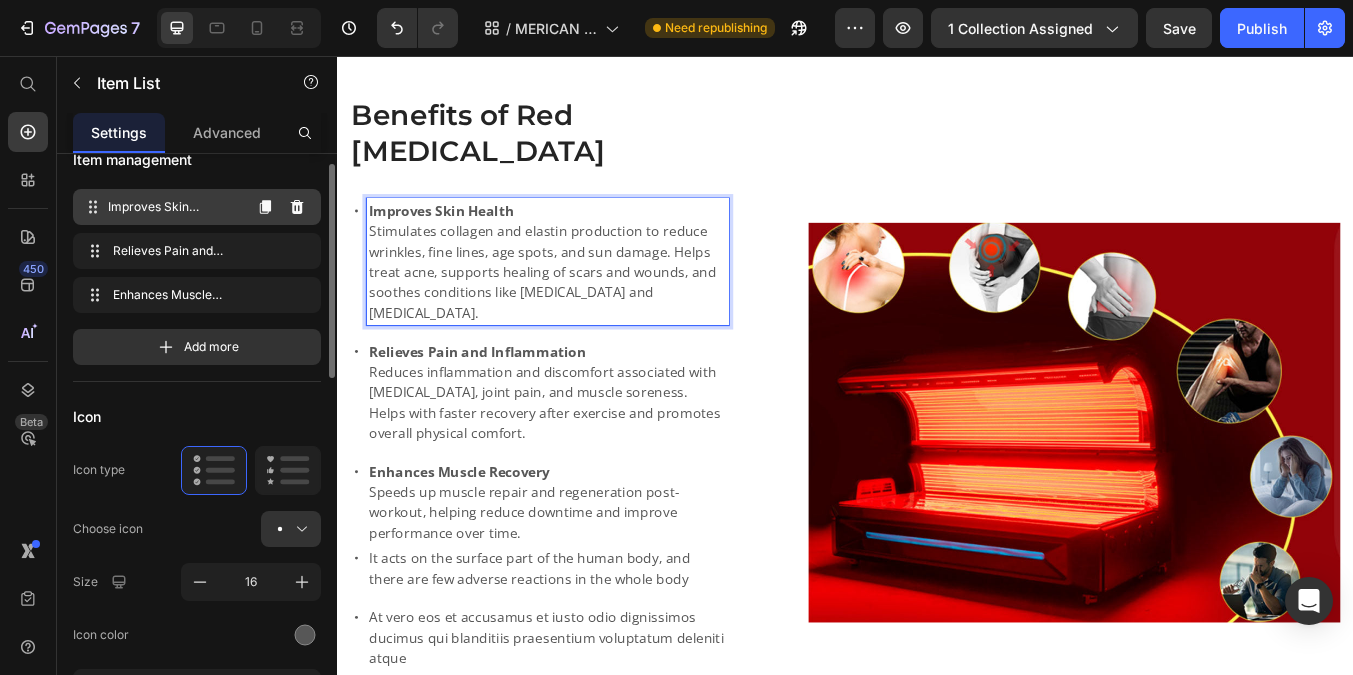 click 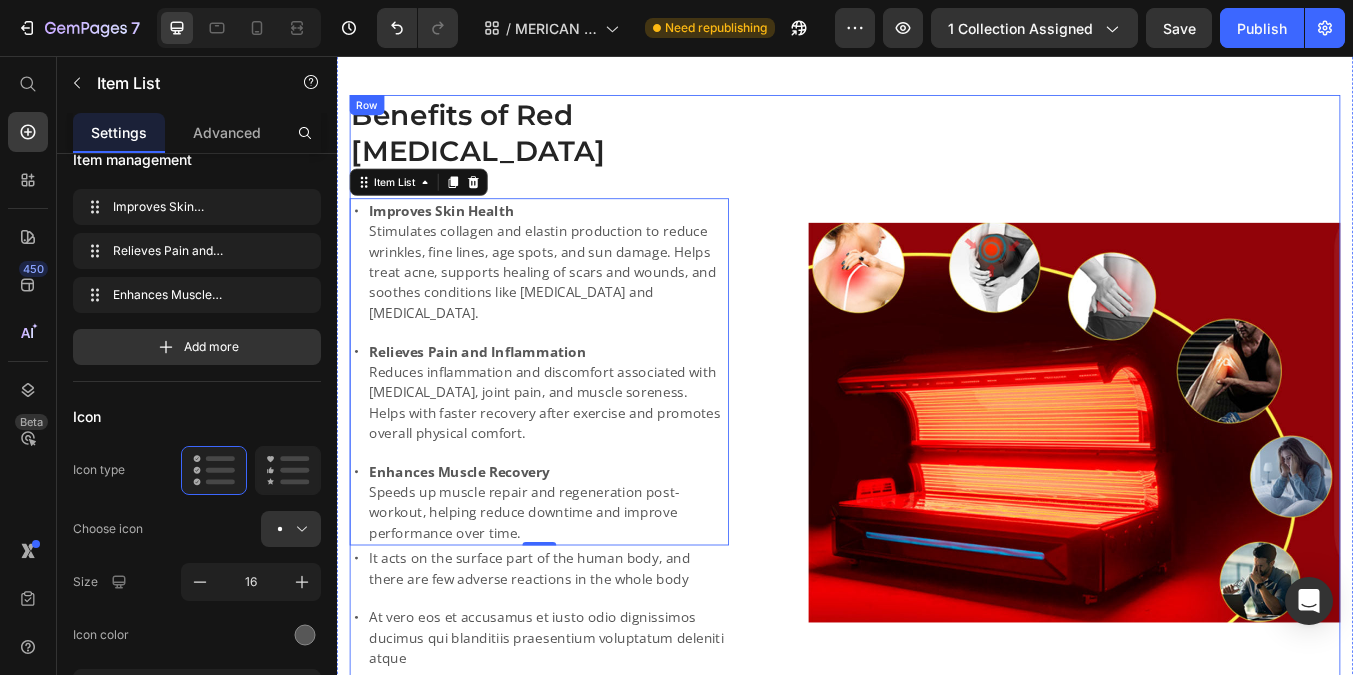 click on "Benefits of Red Light Therapy Heading
Improves Skin Health Stimulates collagen and elastin production to reduce wrinkles, fine lines, age spots, and sun damage. Helps treat acne, supports healing of scars and wounds, and soothes conditions like psoriasis and eczema.
Relieves Pain and Inflammation Reduces inflammation and discomfort associated with arthritis, joint pain, and muscle soreness. Helps with faster recovery after exercise and promotes overall physical comfort.
Enhances Muscle Recovery Speeds up muscle repair and regeneration post-workout, helping reduce downtime and improve performance over time. Item List   0
It acts on the surface part of the human body, and there are few adverse reactions in the whole body
At vero eos et accusamus et iusto odio dignissimos ducimus qui blanditiis praesentium voluptatum deleniti atque
Item List Image Row" at bounding box center (937, 489) 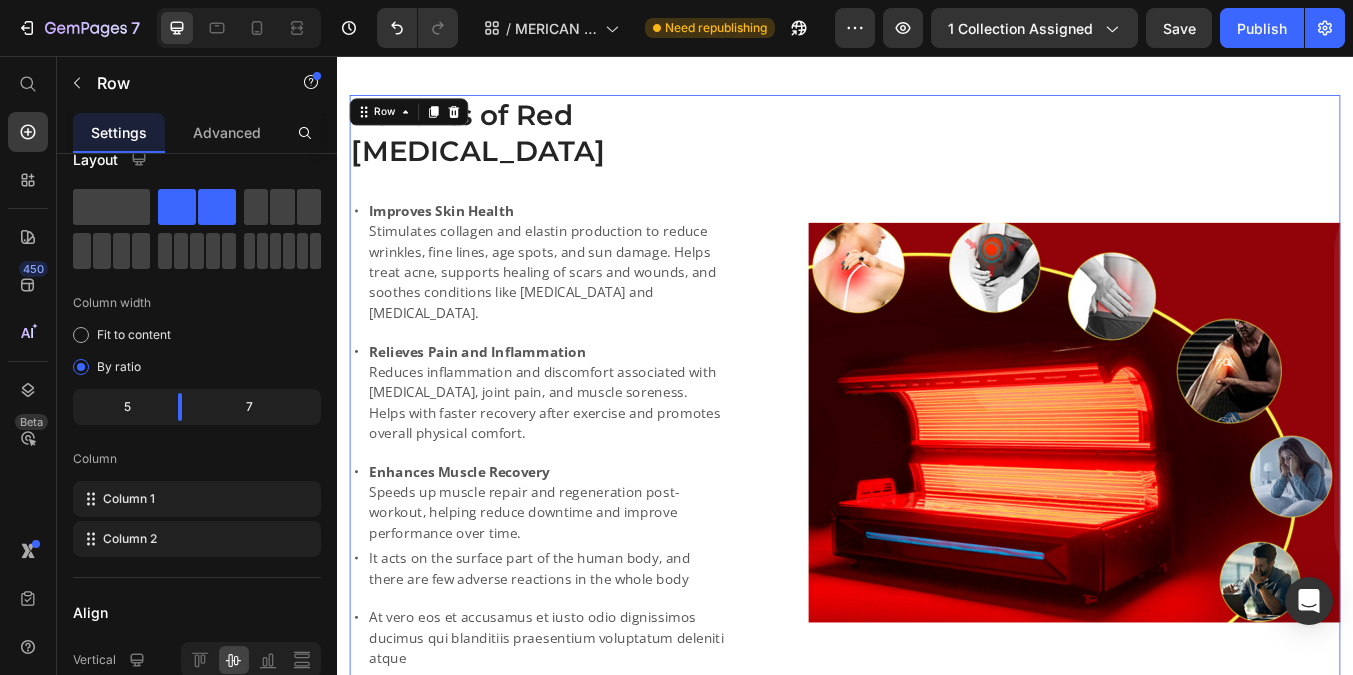 scroll, scrollTop: 0, scrollLeft: 0, axis: both 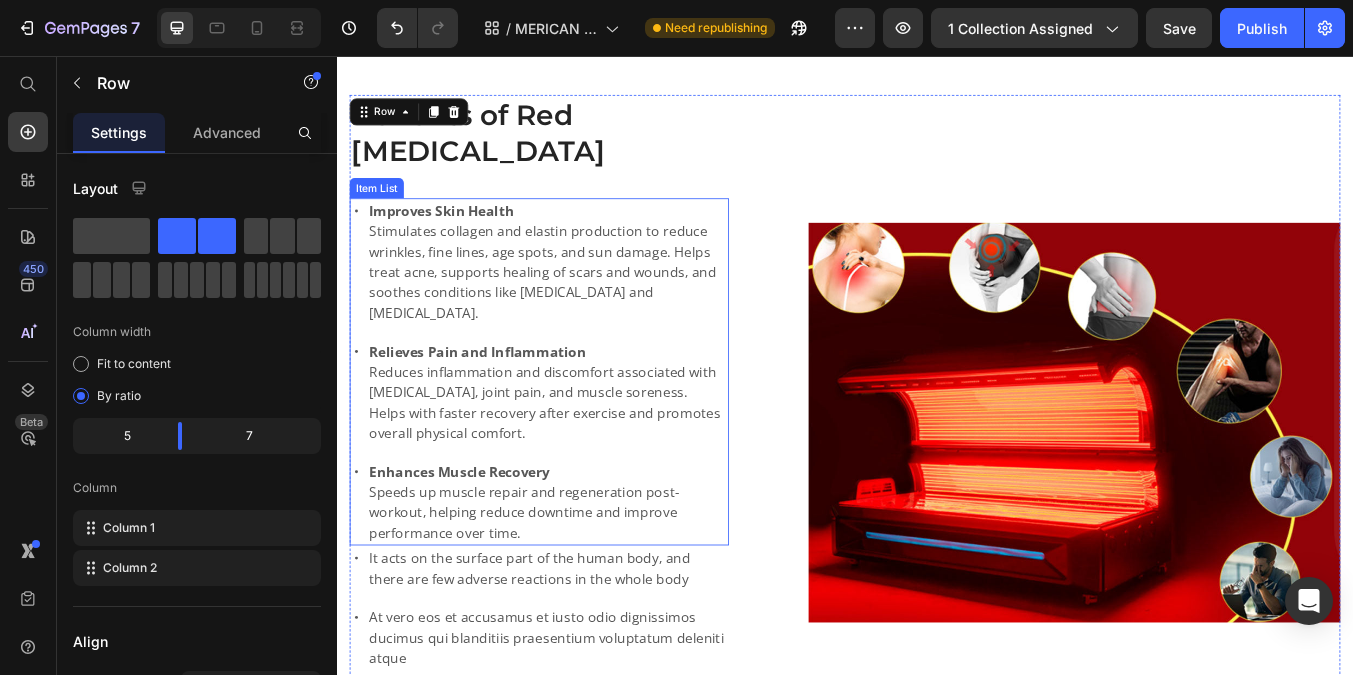 click on "Enhances Muscle Recovery Speeds up muscle repair and regeneration post-workout, helping reduce downtime and improve performance over time." at bounding box center [586, 583] 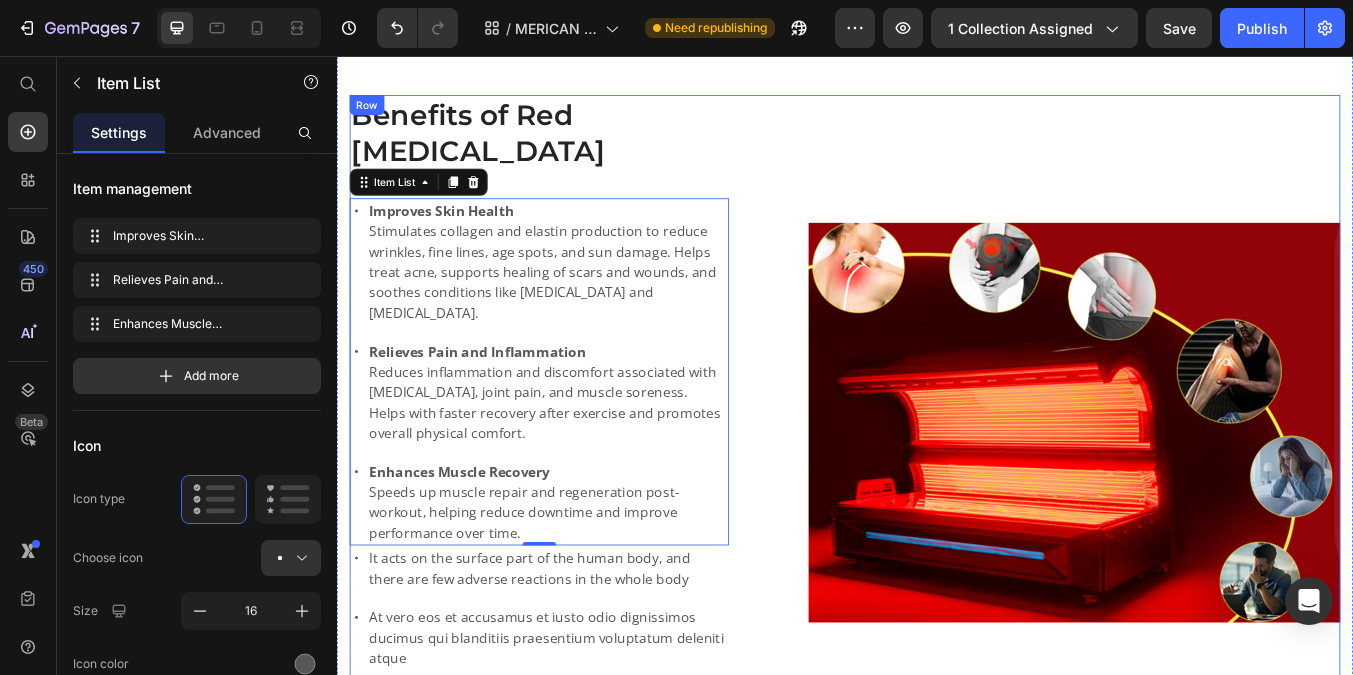 click on "Benefits of Red Light Therapy Heading
Improves Skin Health Stimulates collagen and elastin production to reduce wrinkles, fine lines, age spots, and sun damage. Helps treat acne, supports healing of scars and wounds, and soothes conditions like psoriasis and eczema.
Relieves Pain and Inflammation Reduces inflammation and discomfort associated with arthritis, joint pain, and muscle soreness. Helps with faster recovery after exercise and promotes overall physical comfort.
Enhances Muscle Recovery Speeds up muscle repair and regeneration post-workout, helping reduce downtime and improve performance over time. Item List   0
It acts on the surface part of the human body, and there are few adverse reactions in the whole body
At vero eos et accusamus et iusto odio dignissimos ducimus qui blanditiis praesentium voluptatum deleniti atque
Item List Image Row" at bounding box center [937, 489] 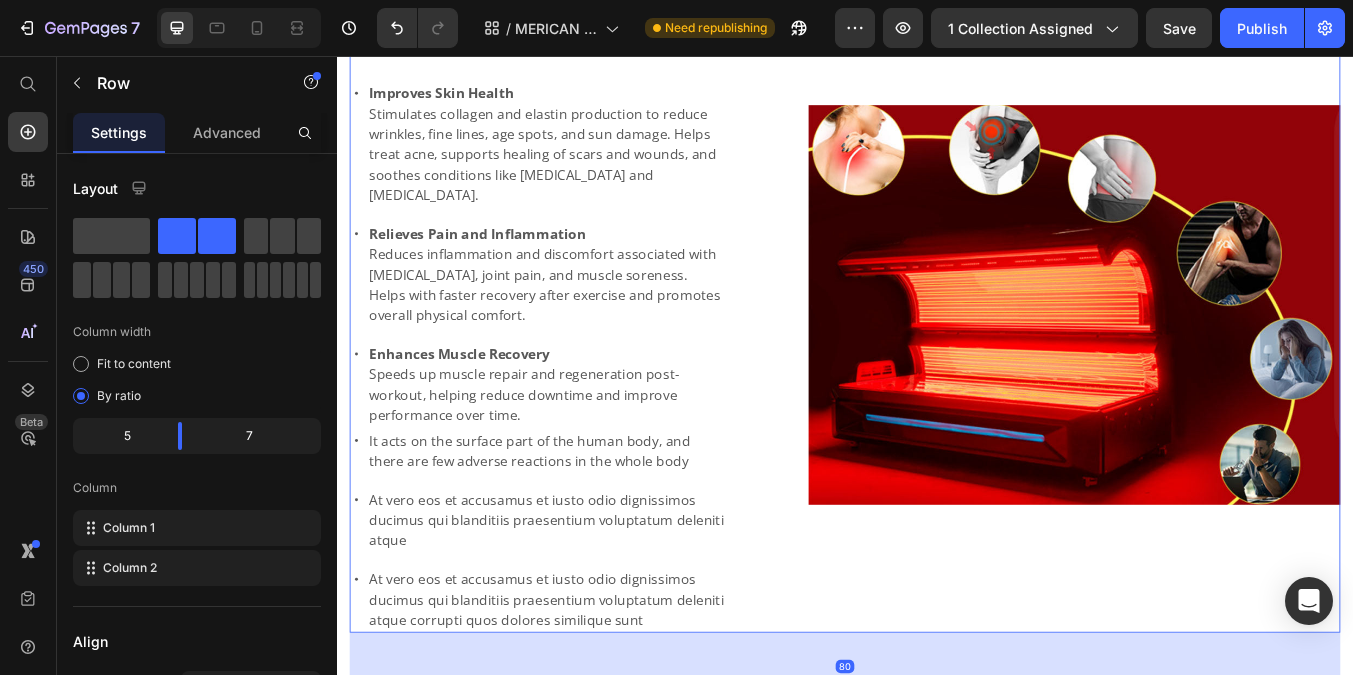 scroll, scrollTop: 1269, scrollLeft: 0, axis: vertical 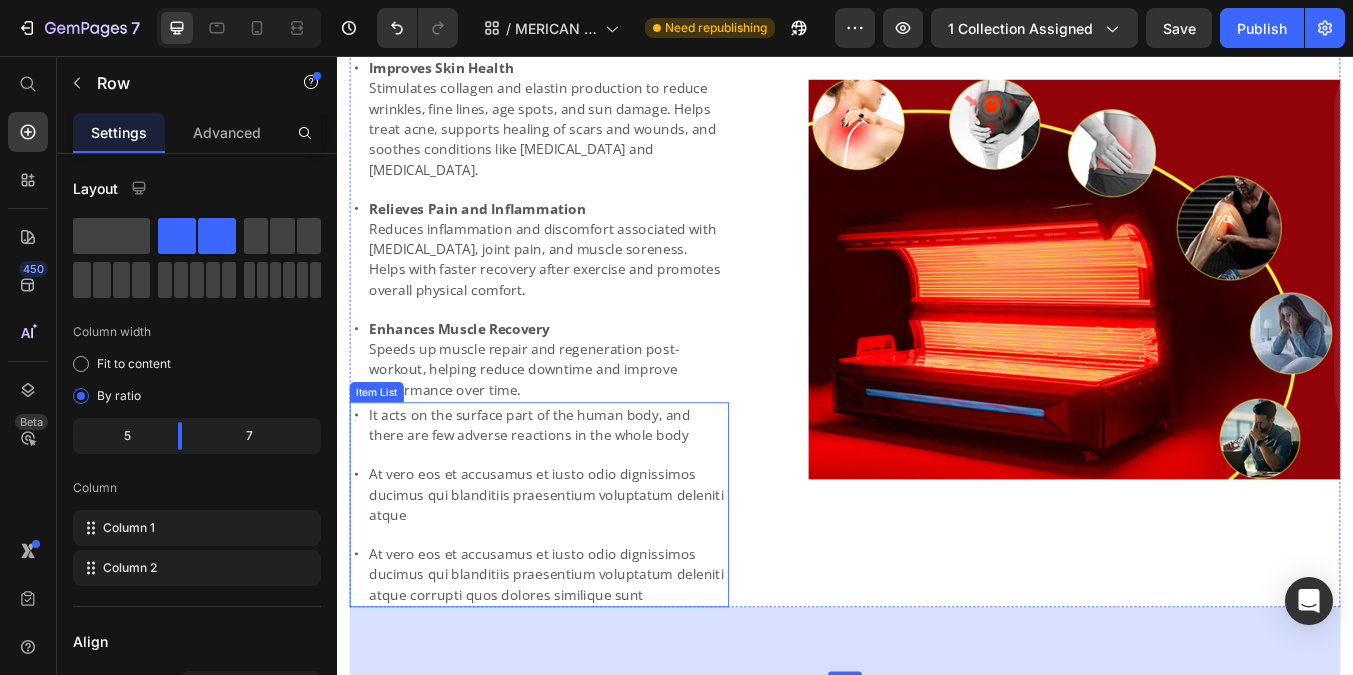 click on "It acts on the surface part of the human body, and there are few adverse reactions in the whole body
At vero eos et accusamus et iusto odio dignissimos ducimus qui blanditiis praesentium voluptatum deleniti atque
At vero eos et accusamus et iusto odio dignissimos ducimus qui blanditiis praesentium voluptatum deleniti atque corrupti quos dolores similique sunt" at bounding box center [576, 586] 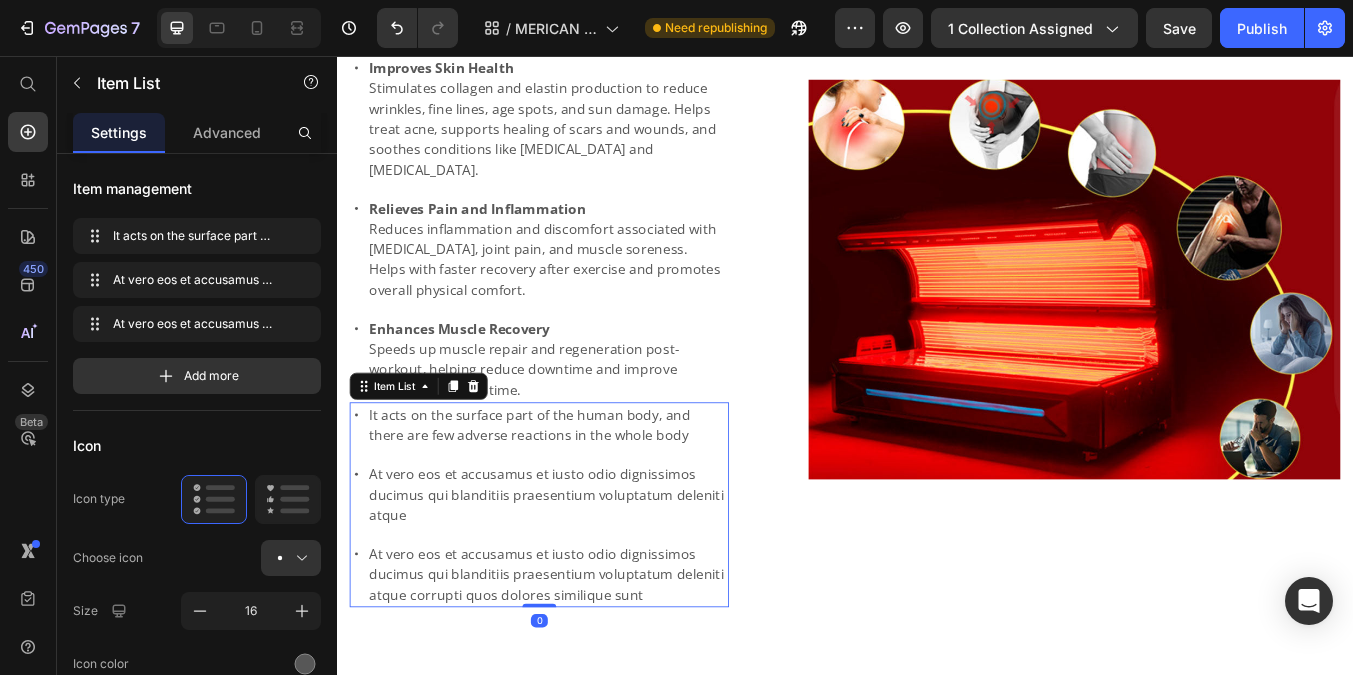 click on "It acts on the surface part of the human body, and there are few adverse reactions in the whole body
At vero eos et accusamus et iusto odio dignissimos ducimus qui blanditiis praesentium voluptatum deleniti atque
At vero eos et accusamus et iusto odio dignissimos ducimus qui blanditiis praesentium voluptatum deleniti atque corrupti quos dolores similique sunt" at bounding box center (576, 586) 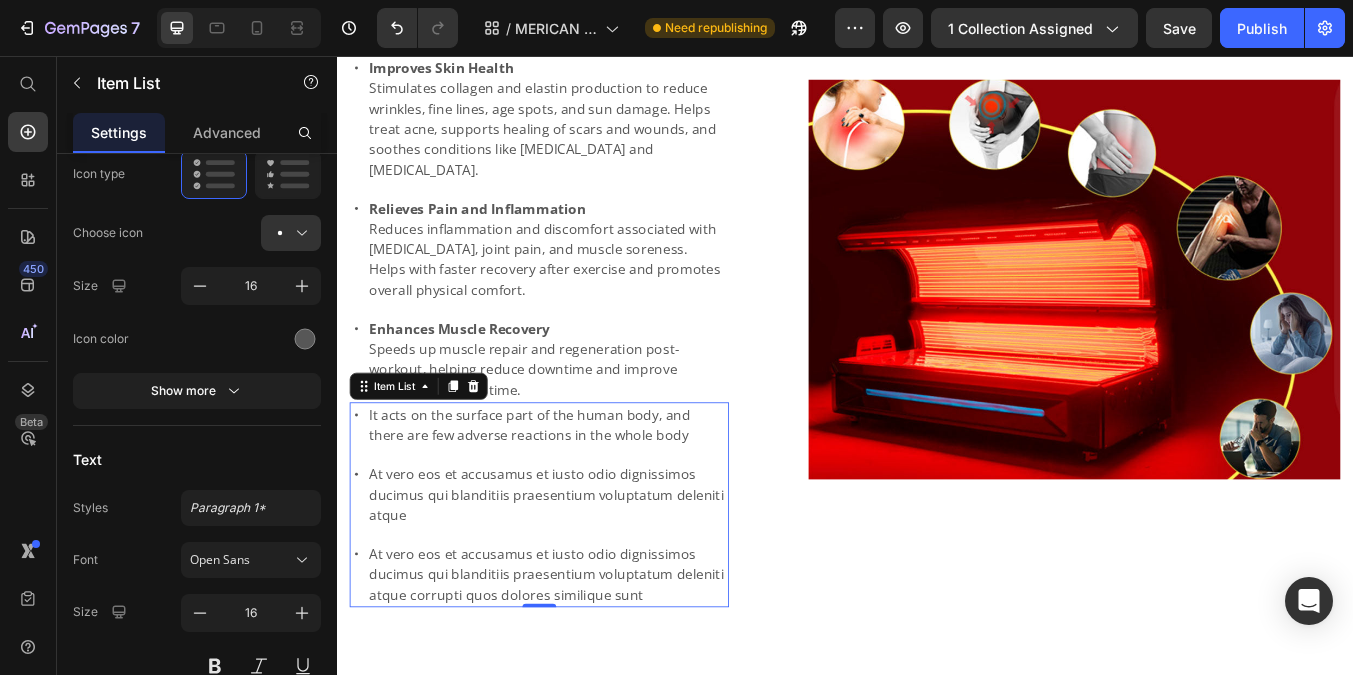 scroll, scrollTop: 0, scrollLeft: 0, axis: both 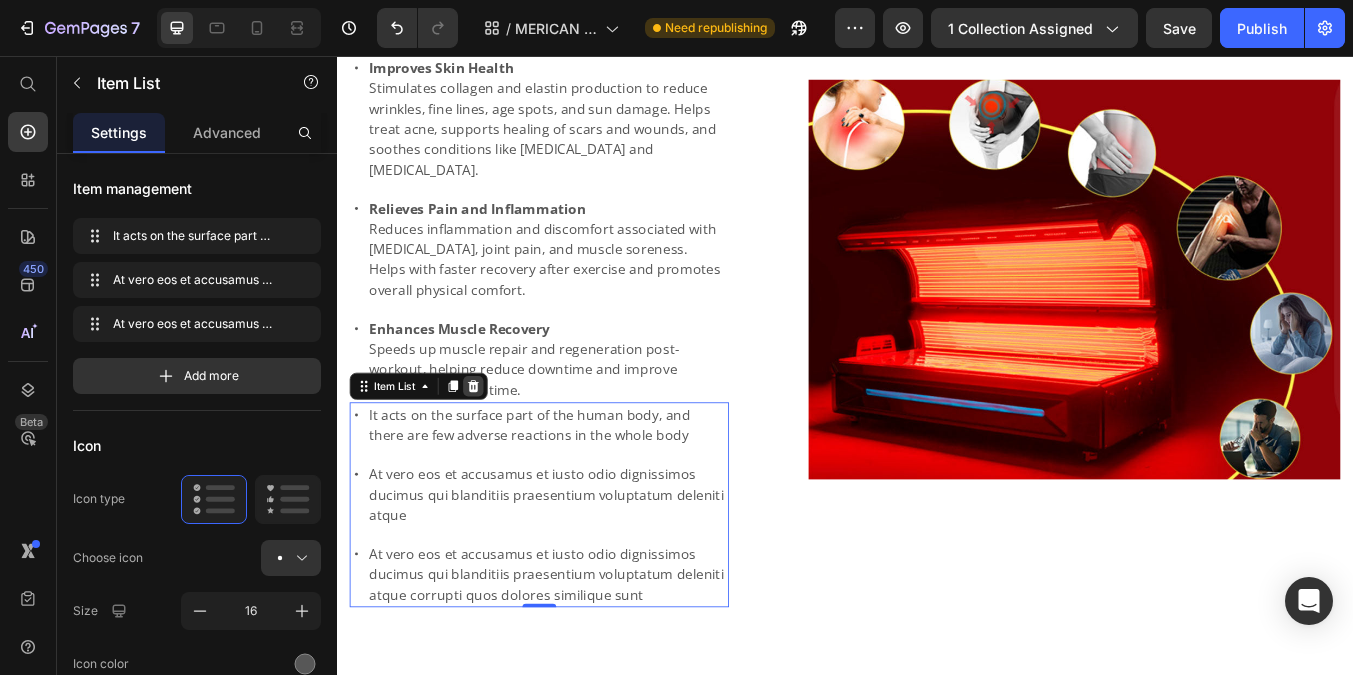 click 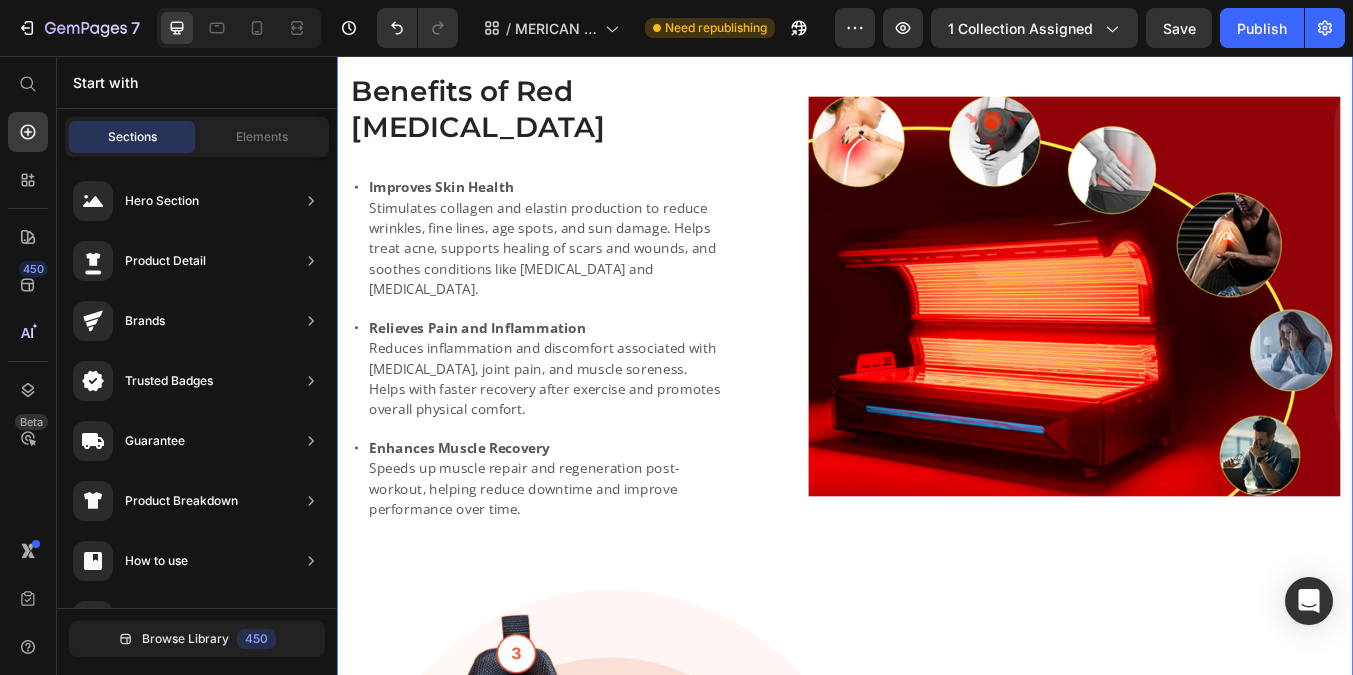 scroll, scrollTop: 1120, scrollLeft: 0, axis: vertical 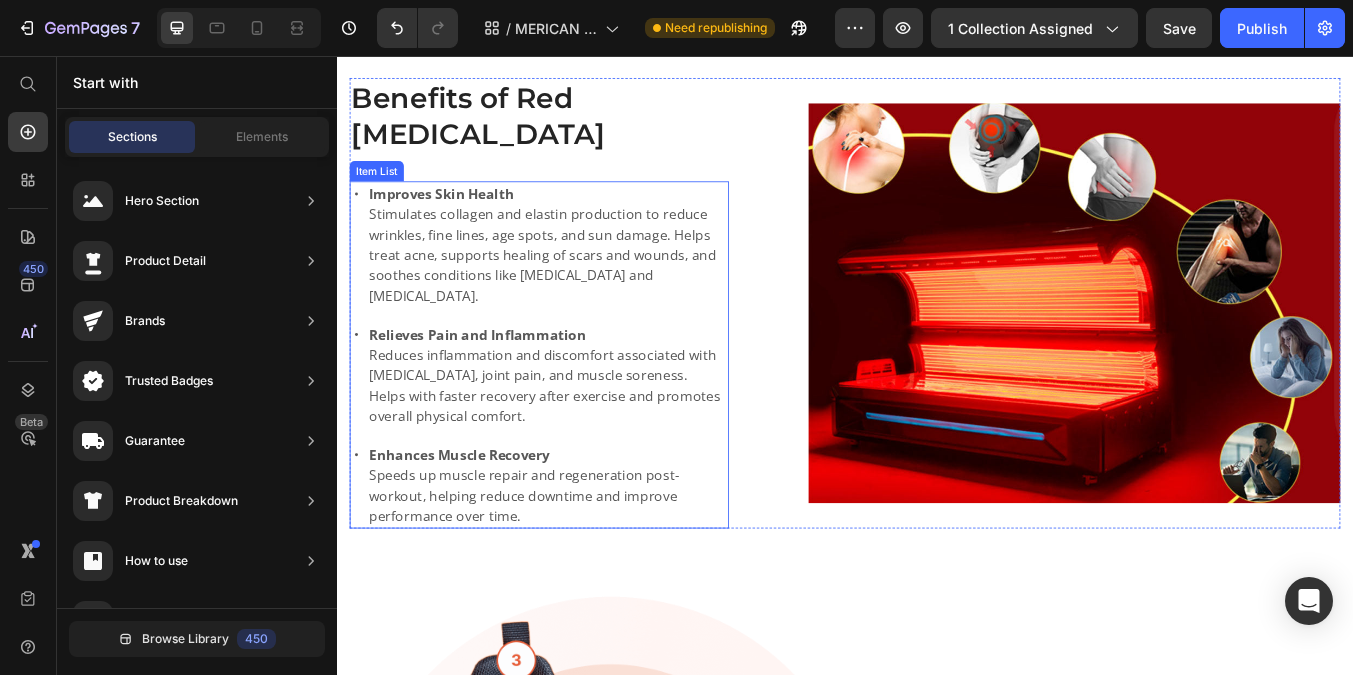 click on "Improves Skin Health Stimulates collagen and elastin production to reduce wrinkles, fine lines, age spots, and sun damage. Helps treat acne, supports healing of scars and wounds, and soothes conditions like psoriasis and eczema.
Relieves Pain and Inflammation Reduces inflammation and discomfort associated with arthritis, joint pain, and muscle soreness. Helps with faster recovery after exercise and promotes overall physical comfort.
Enhances Muscle Recovery Speeds up muscle repair and regeneration post-workout, helping reduce downtime and improve performance over time." at bounding box center (576, 409) 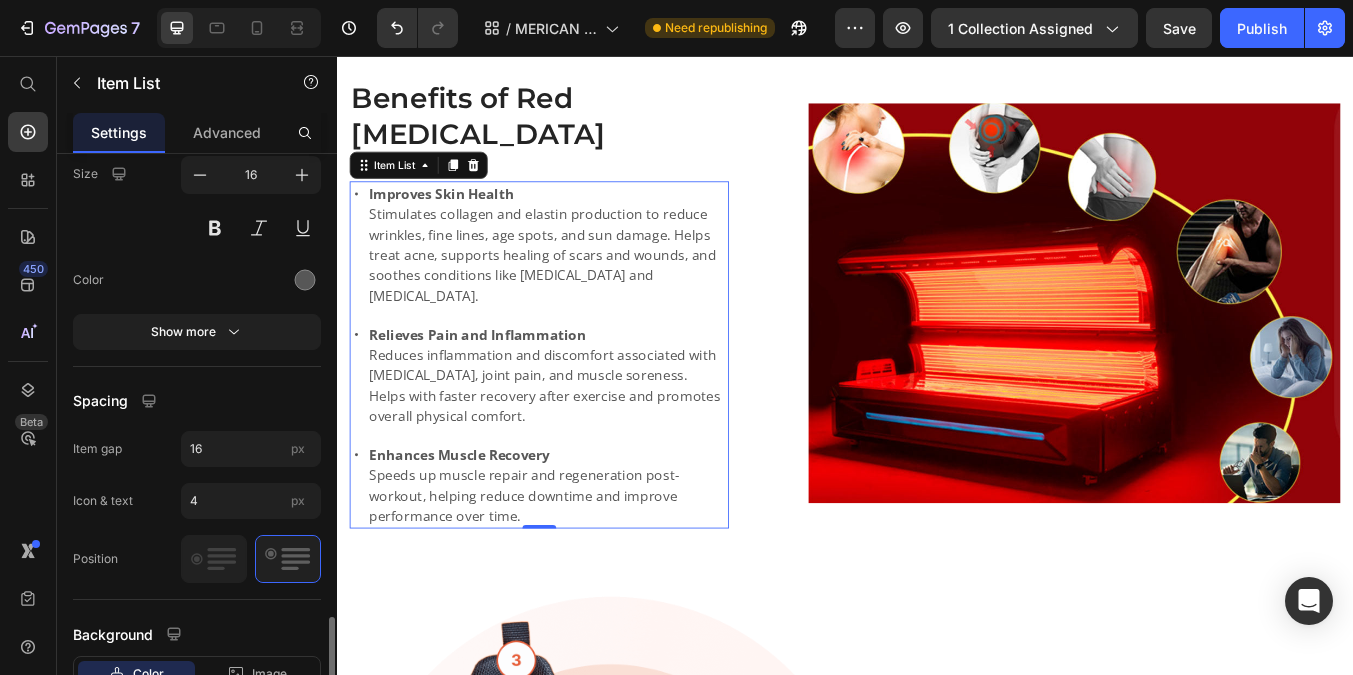 scroll, scrollTop: 978, scrollLeft: 0, axis: vertical 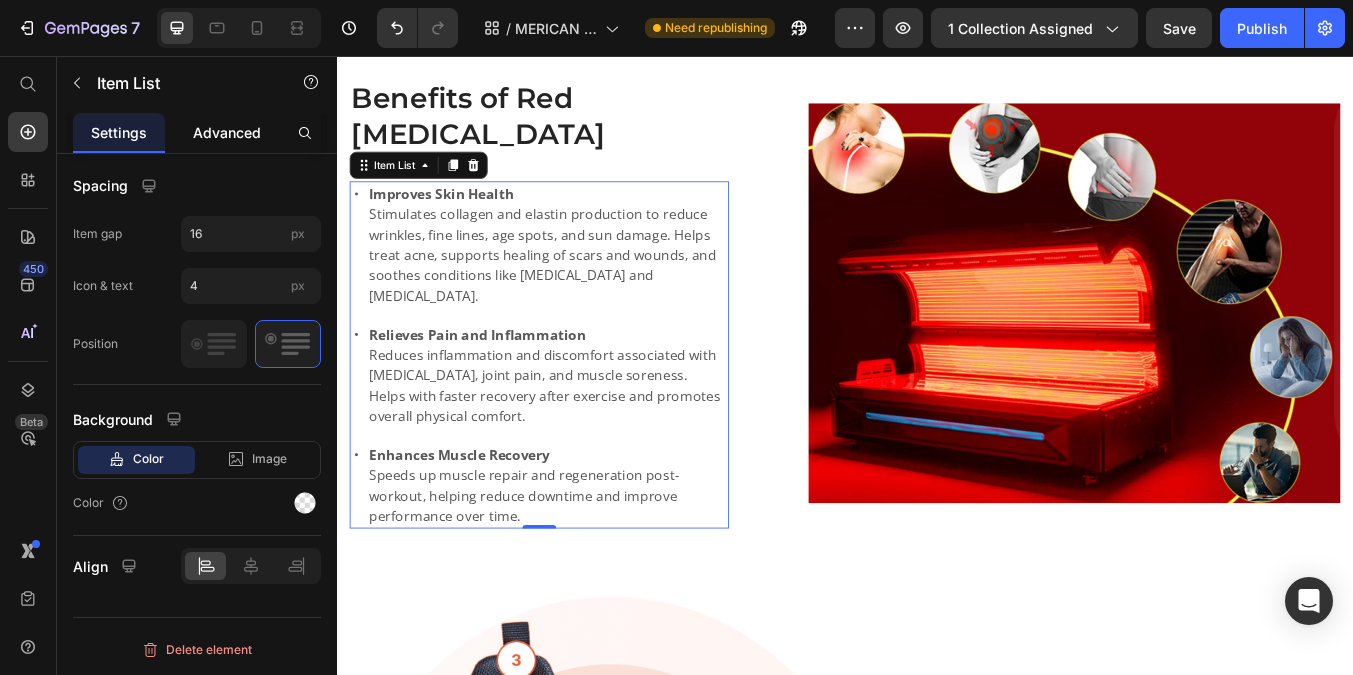 click on "Advanced" at bounding box center [227, 132] 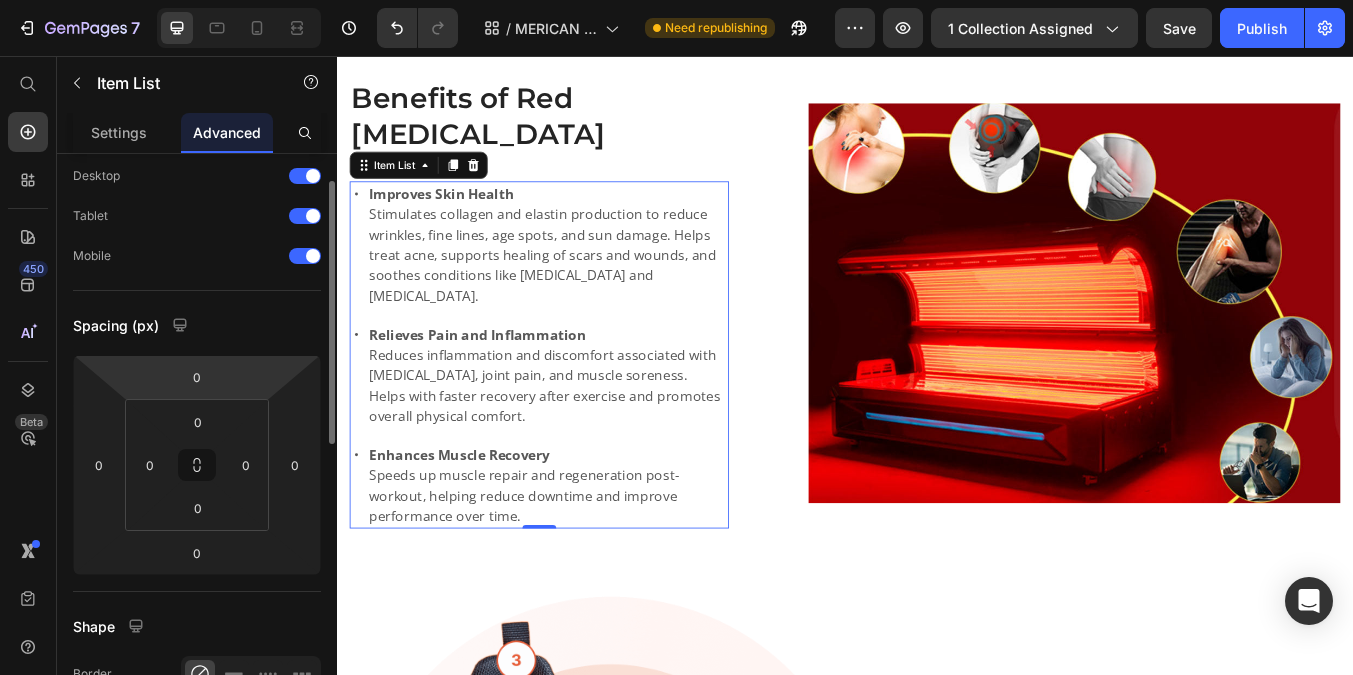 scroll, scrollTop: 0, scrollLeft: 0, axis: both 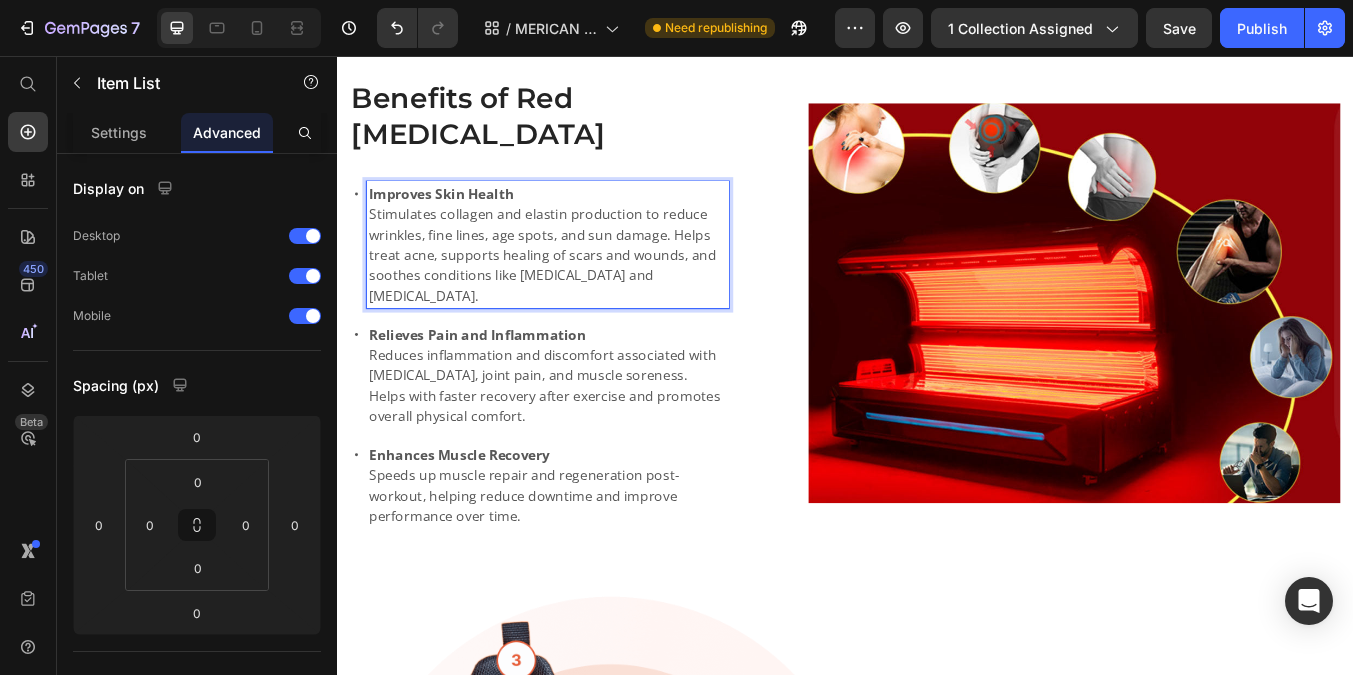 click on "Improves Skin Health Stimulates collagen and elastin production to reduce wrinkles, fine lines, age spots, and sun damage. Helps treat acne, supports healing of scars and wounds, and soothes conditions like psoriasis and eczema." at bounding box center [586, 279] 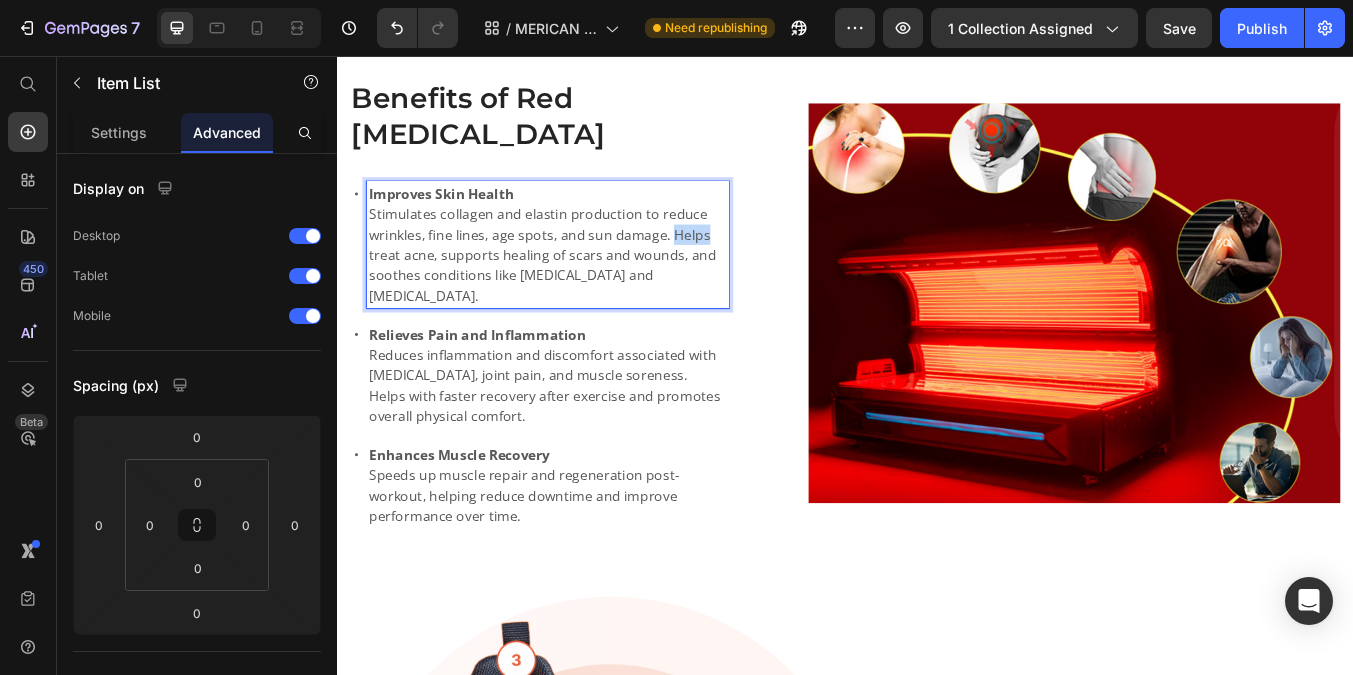 click on "Improves Skin Health Stimulates collagen and elastin production to reduce wrinkles, fine lines, age spots, and sun damage. Helps treat acne, supports healing of scars and wounds, and soothes conditions like psoriasis and eczema." at bounding box center (586, 279) 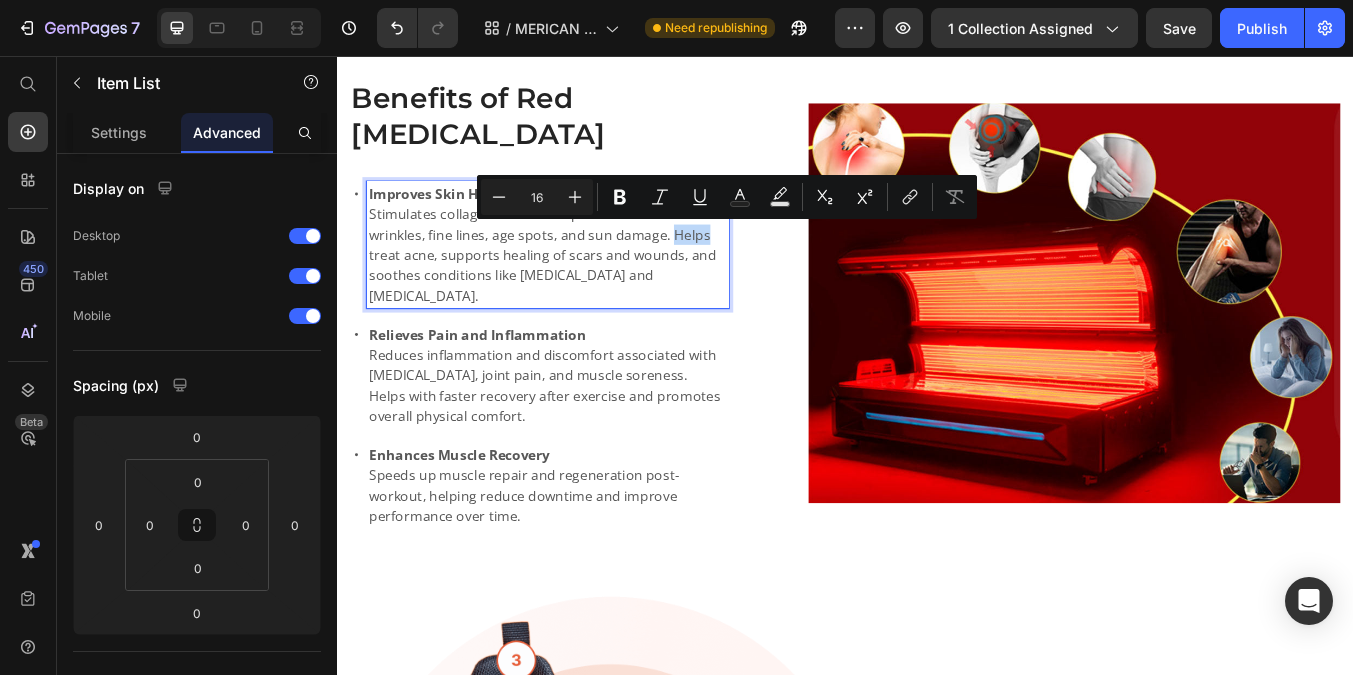 click on "Improves Skin Health Stimulates collagen and elastin production to reduce wrinkles, fine lines, age spots, and sun damage. Helps treat acne, supports healing of scars and wounds, and soothes conditions like psoriasis and eczema." at bounding box center (586, 279) 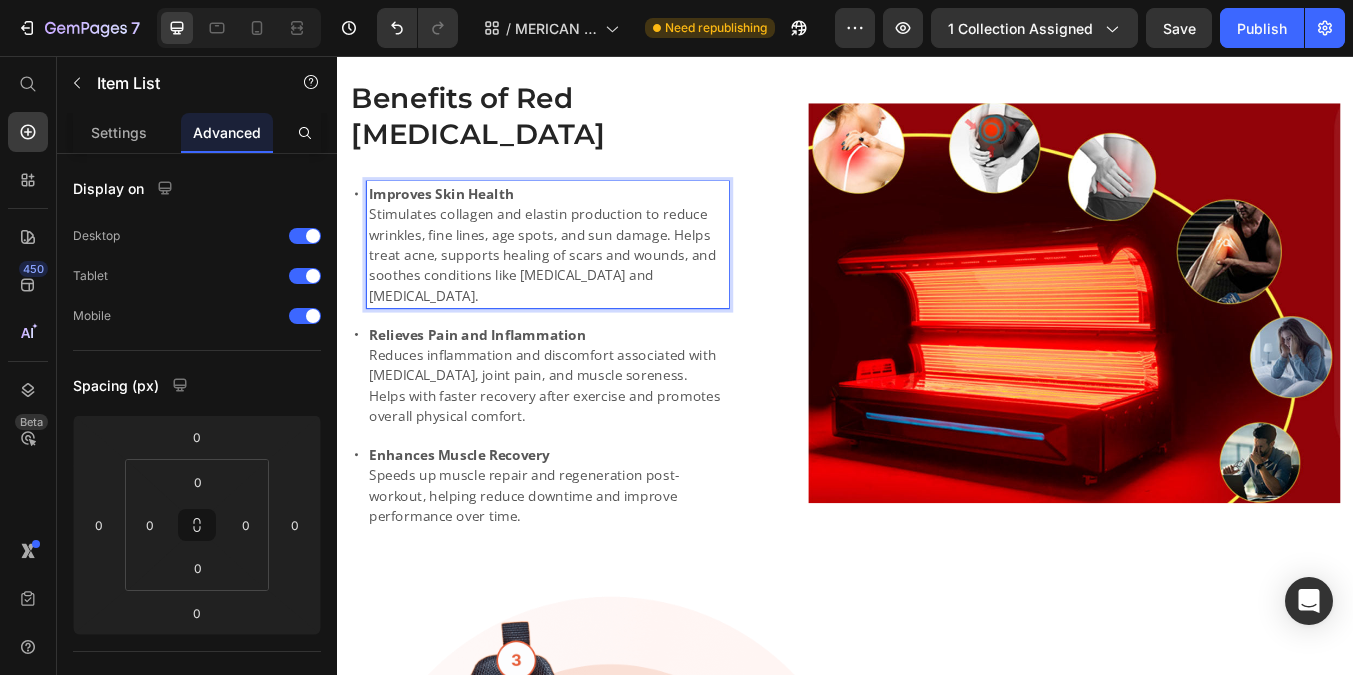click on "Enhances Muscle Recovery Speeds up muscle repair and regeneration post-workout, helping reduce downtime and improve performance over time." at bounding box center (586, 563) 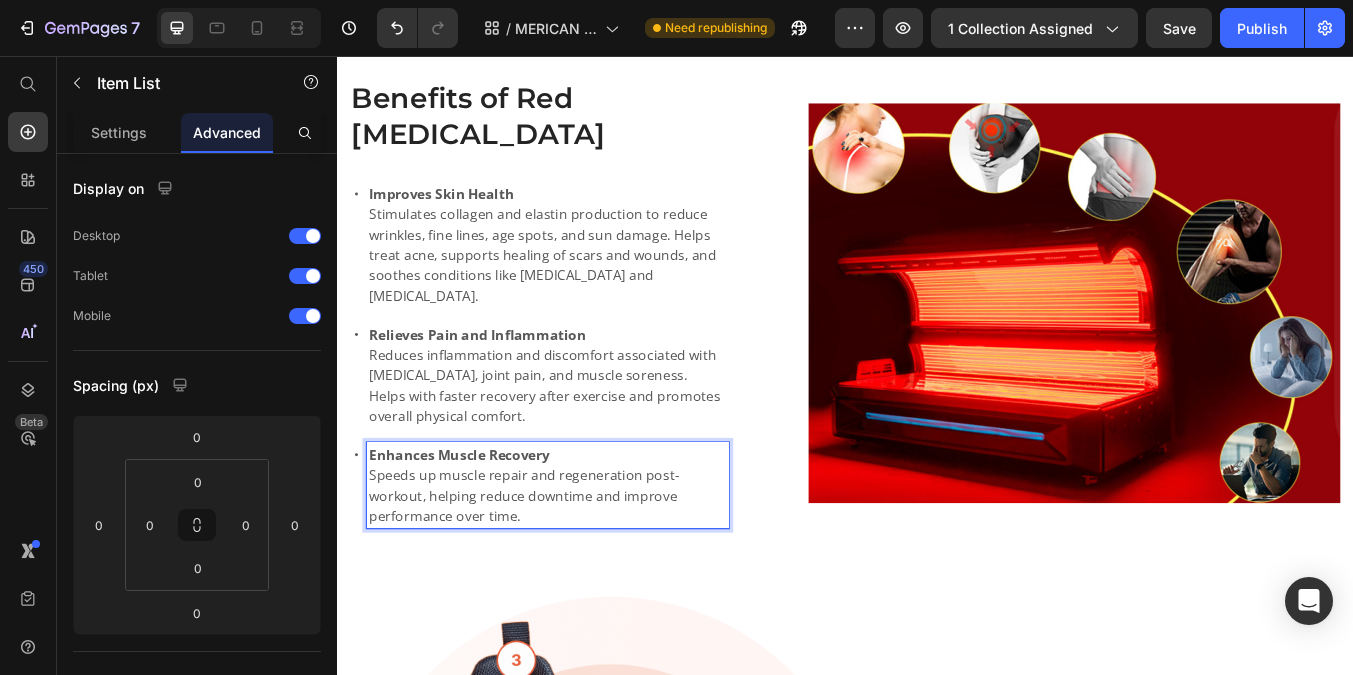 click on "Enhances Muscle Recovery Speeds up muscle repair and regeneration post-workout, helping reduce downtime and improve performance over time." at bounding box center (586, 563) 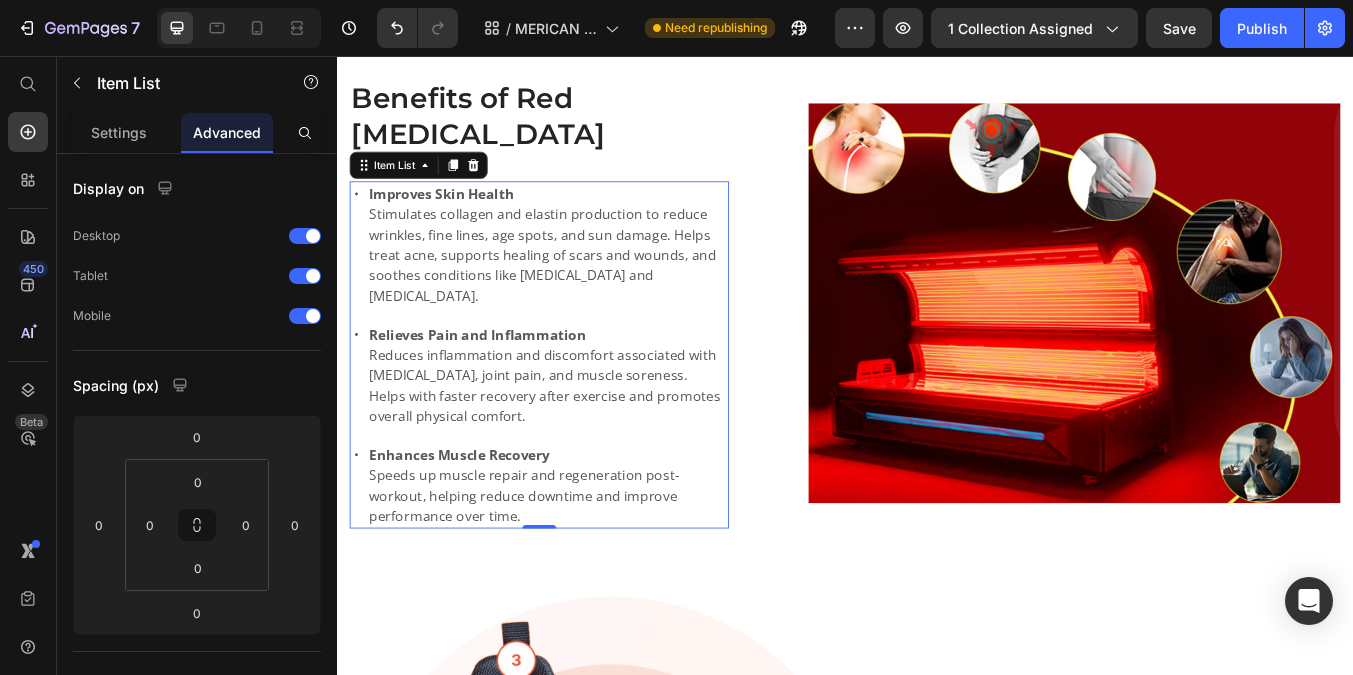 click on "Enhances Muscle Recovery Speeds up muscle repair and regeneration post-workout, helping reduce downtime and improve performance over time." at bounding box center (576, 563) 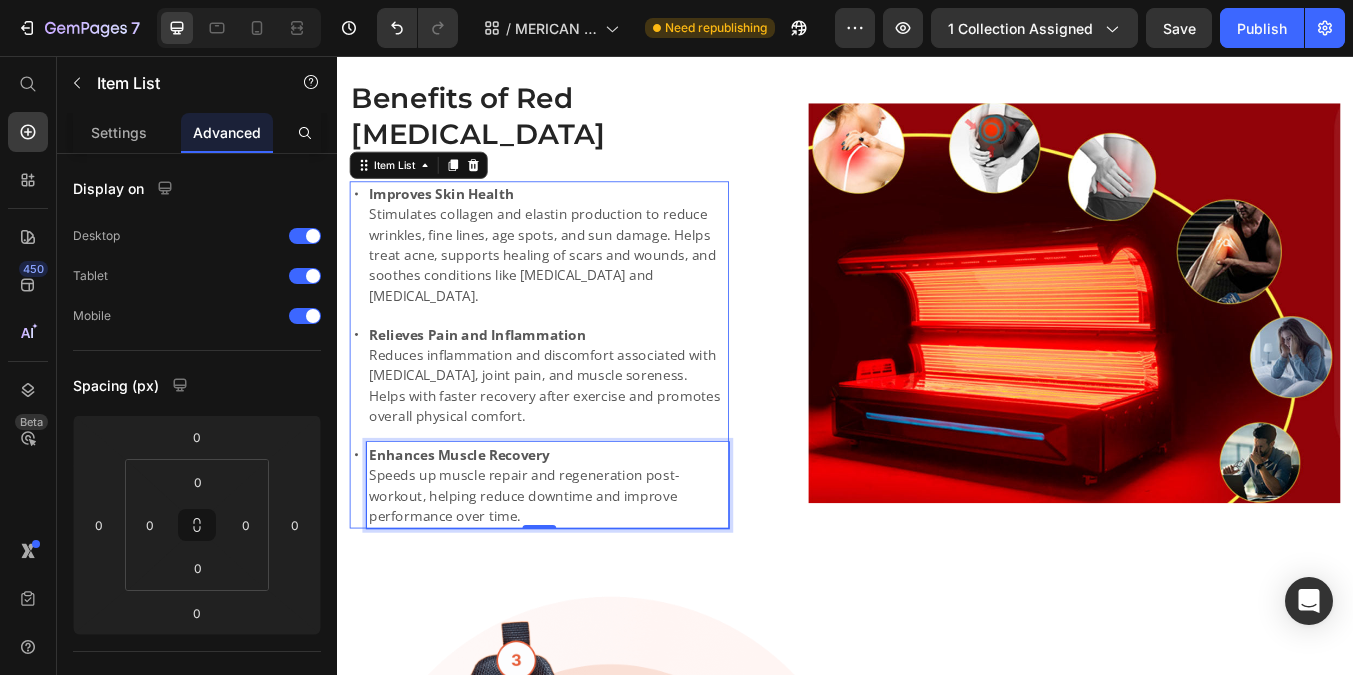 click on "Enhances Muscle Recovery Speeds up muscle repair and regeneration post-workout, helping reduce downtime and improve performance over time." at bounding box center [586, 563] 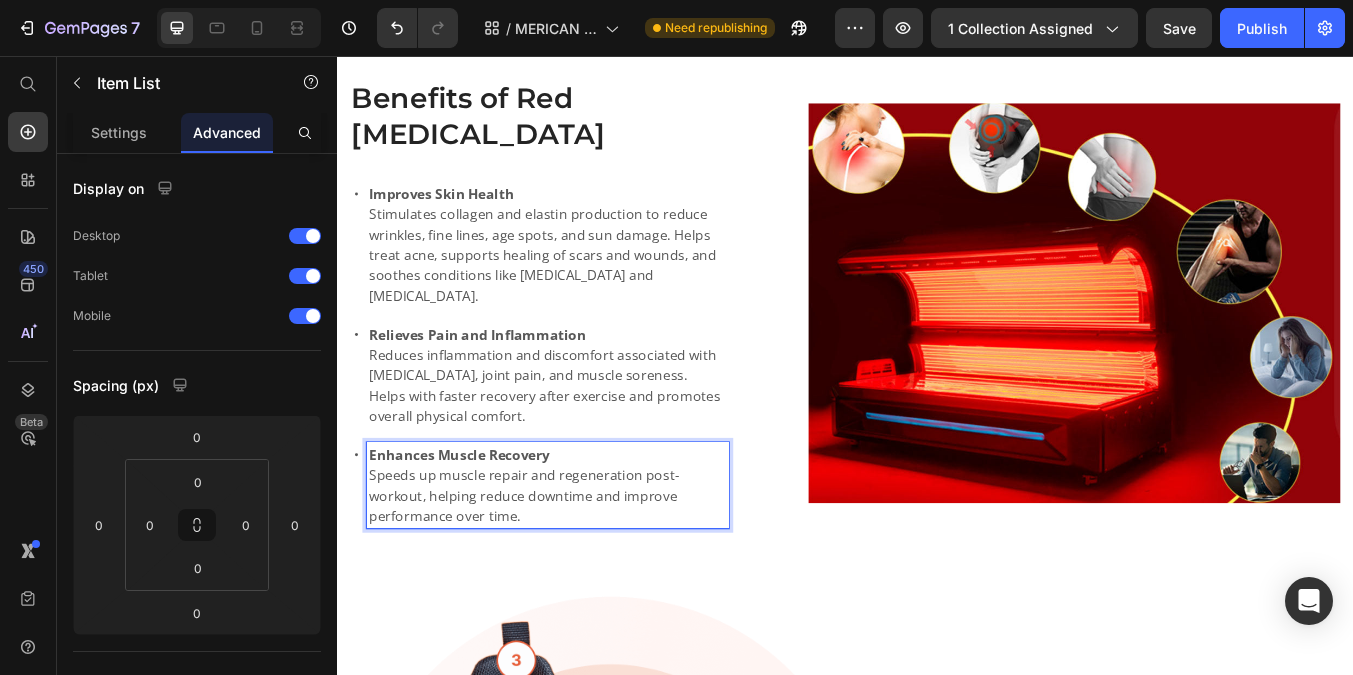 click on "Enhances Muscle Recovery Speeds up muscle repair and regeneration post-workout, helping reduce downtime and improve performance over time." at bounding box center [586, 563] 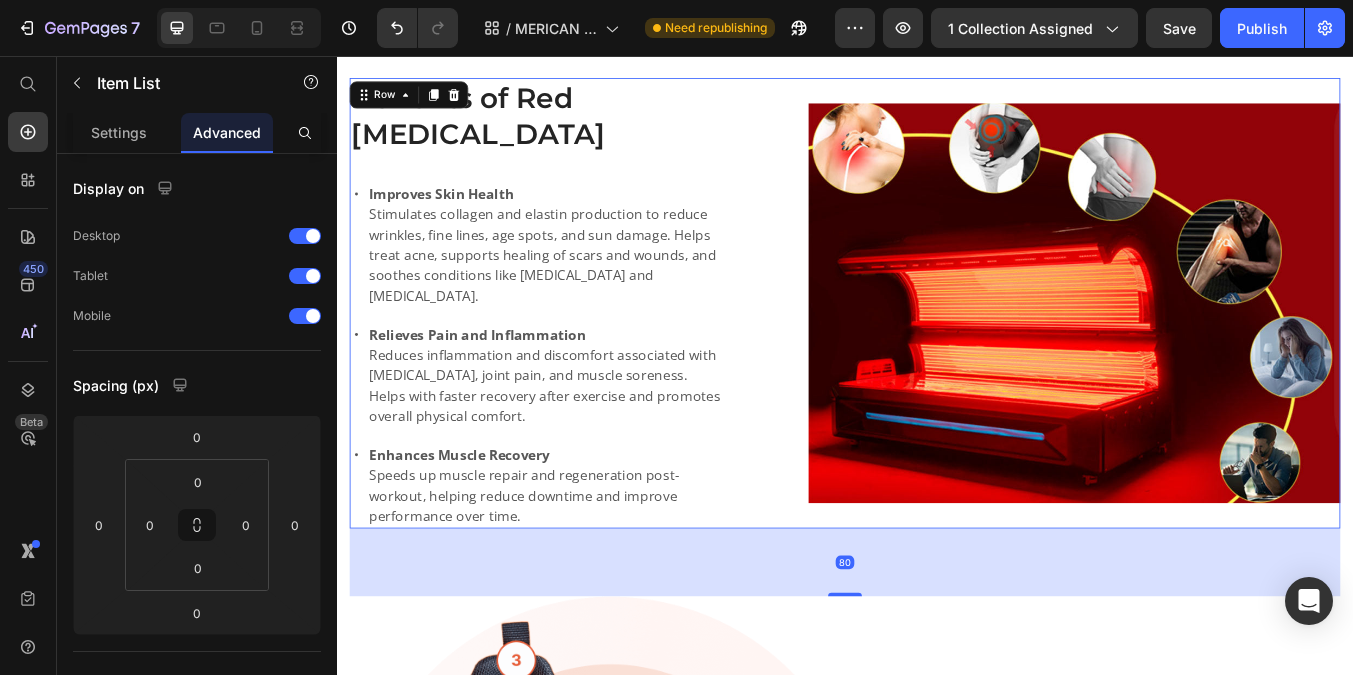 click on "Benefits of Red Light Therapy Heading
Improves Skin Health Stimulates collagen and elastin production to reduce wrinkles, fine lines, age spots, and sun damage. Helps treat acne, supports healing of scars and wounds, and soothes conditions like psoriasis and eczema.
Relieves Pain and Inflammation Reduces inflammation and discomfort associated with arthritis, joint pain, and muscle soreness. Helps with faster recovery after exercise and promotes overall physical comfort.
Enhances Muscle Recovery Speeds up muscle repair and regeneration post-workout, helping reduce downtime and improve performance over time. Item List Image Row   80" at bounding box center [937, 348] 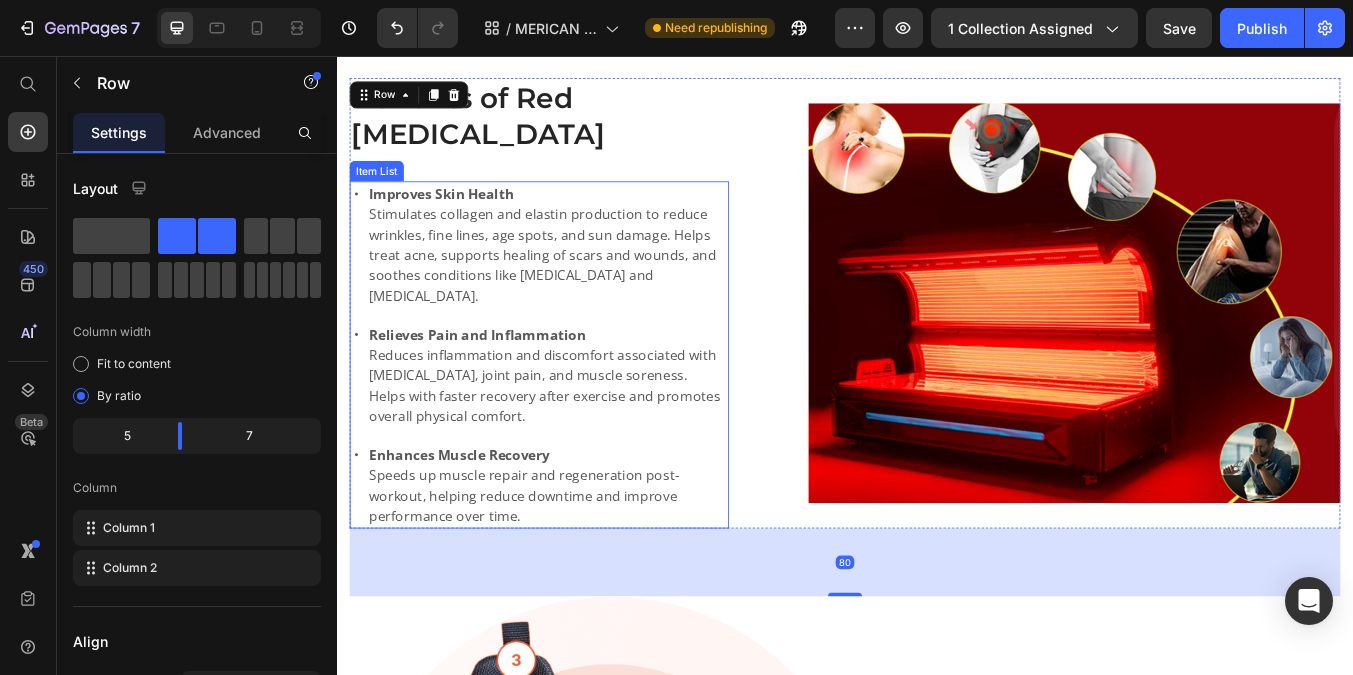click on "Enhances Muscle Recovery Speeds up muscle repair and regeneration post-workout, helping reduce downtime and improve performance over time." at bounding box center [586, 563] 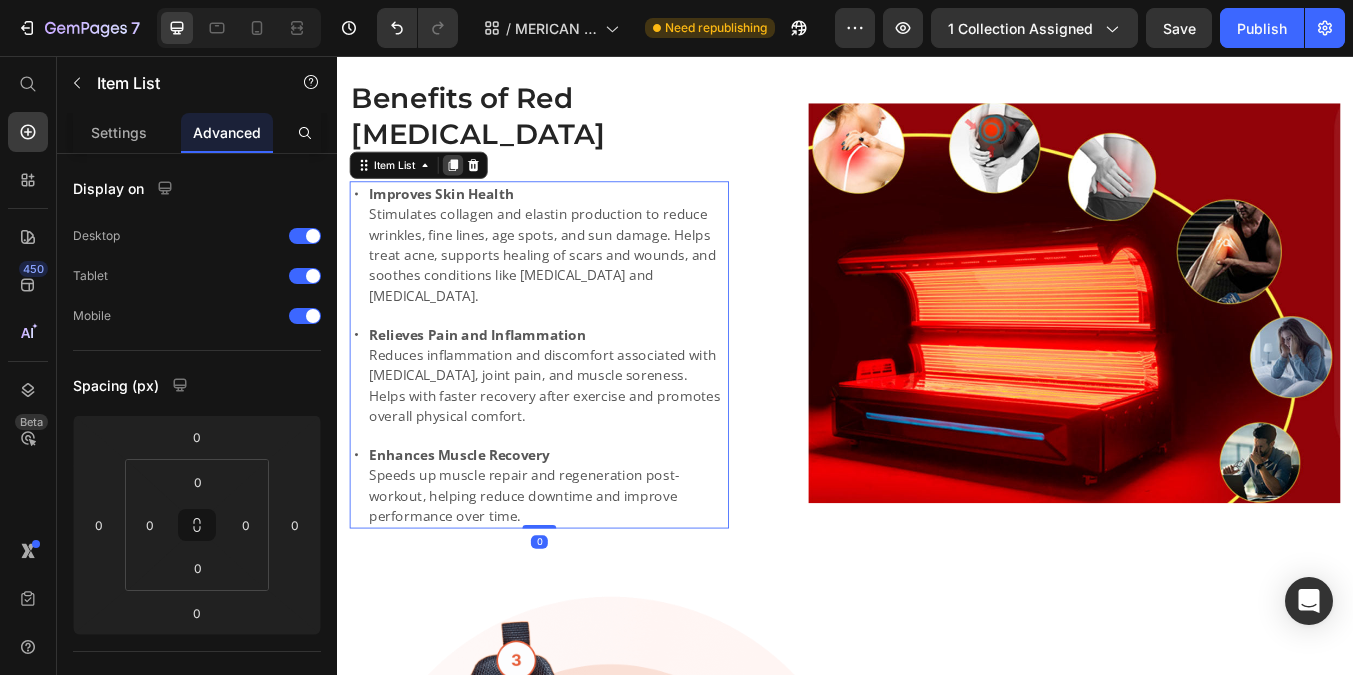 click 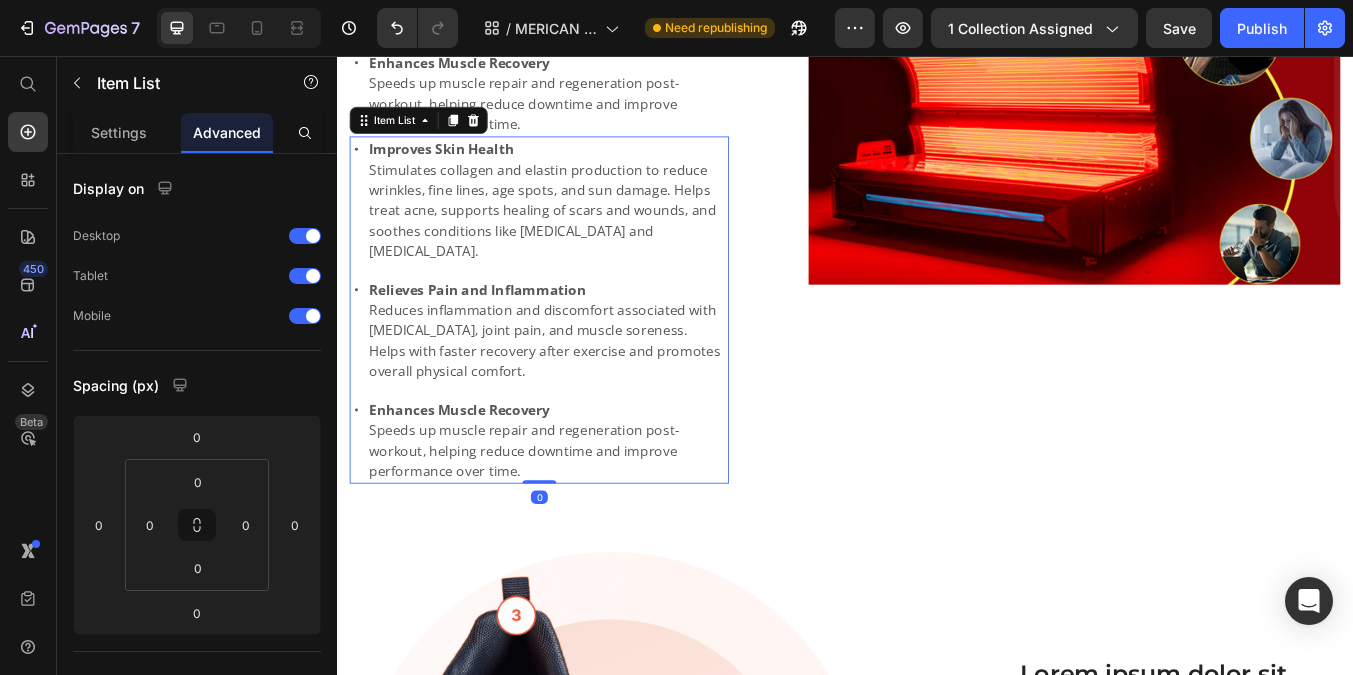scroll, scrollTop: 1335, scrollLeft: 0, axis: vertical 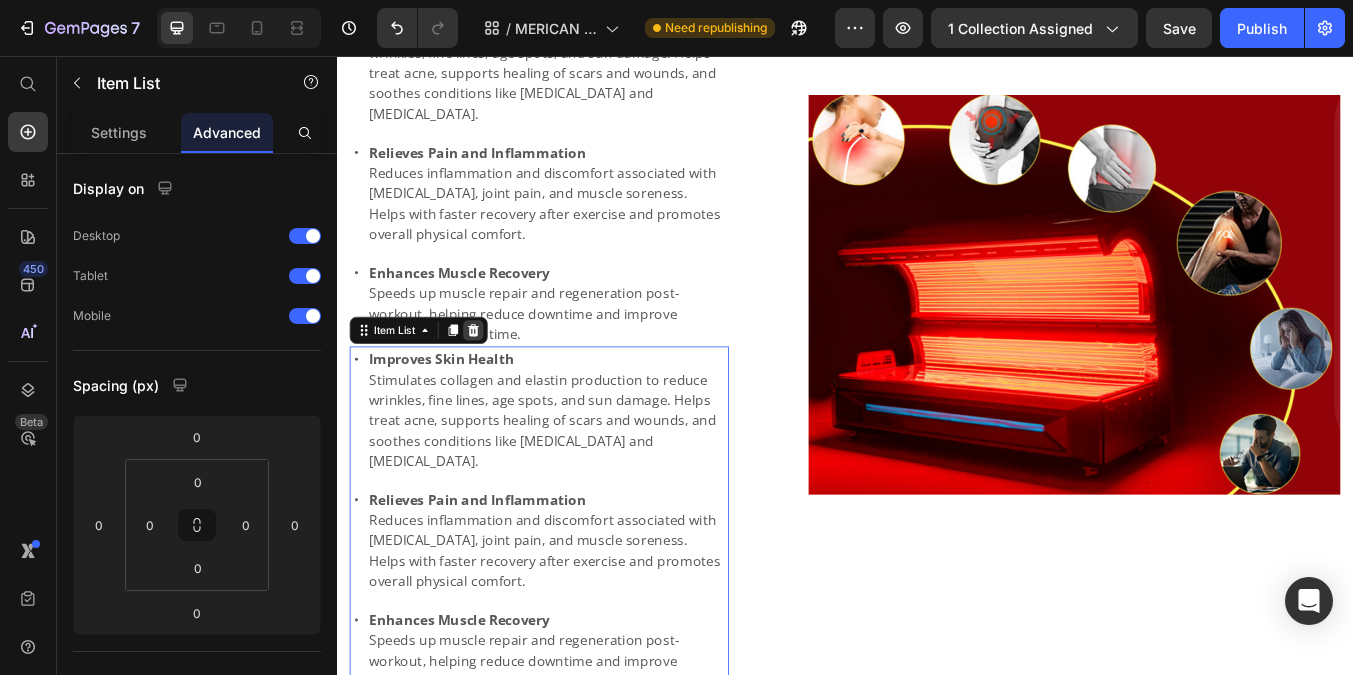click 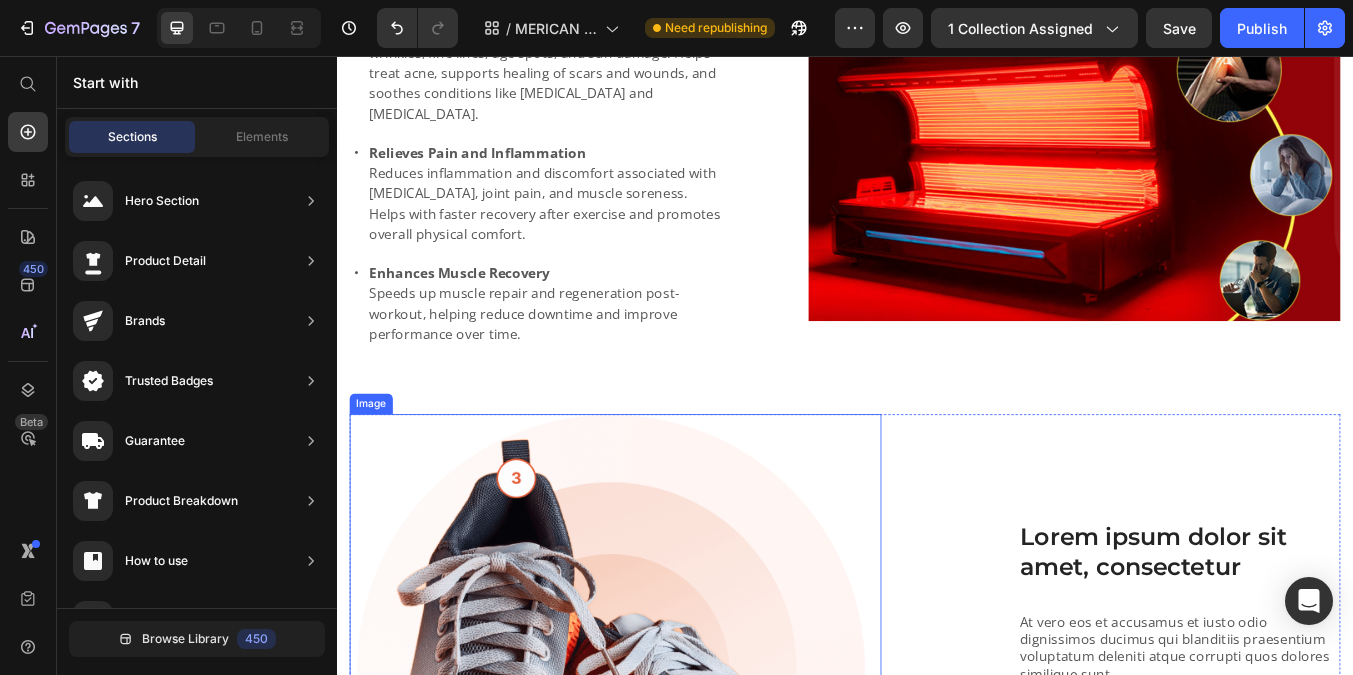 scroll, scrollTop: 1173, scrollLeft: 0, axis: vertical 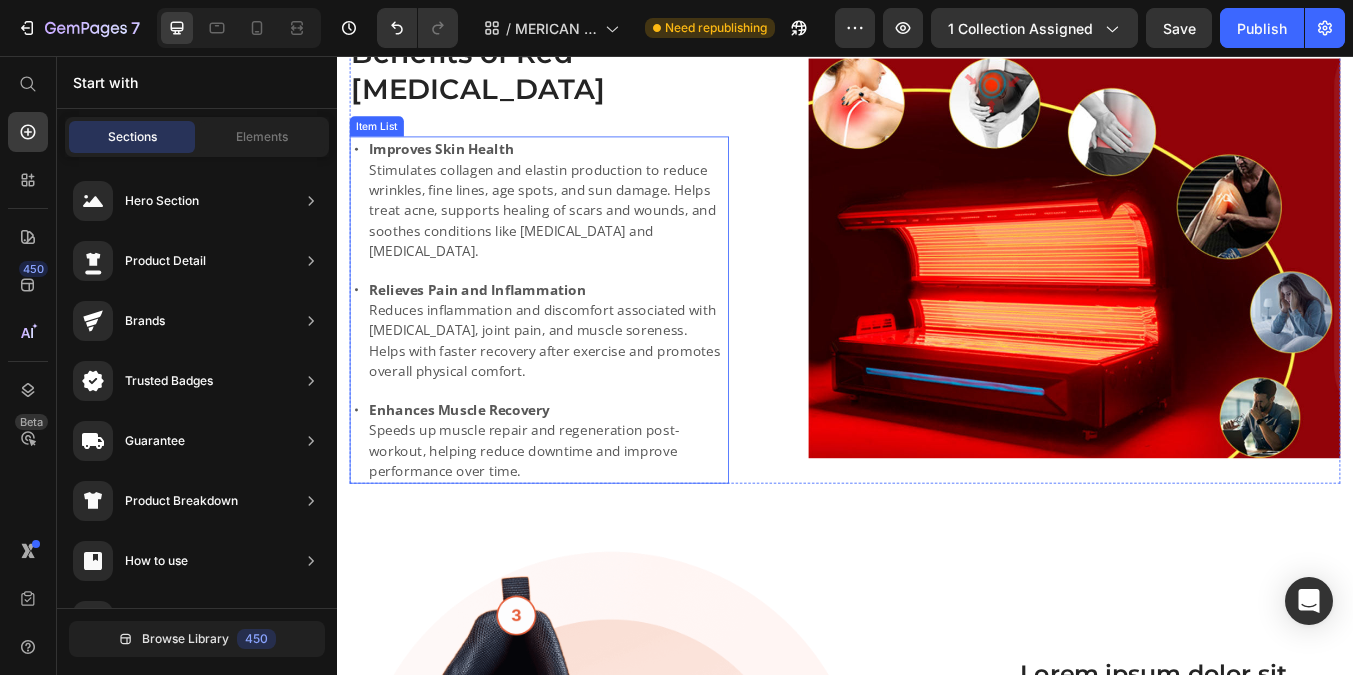 click on "Enhances Muscle Recovery Speeds up muscle repair and regeneration post-workout, helping reduce downtime and improve performance over time." at bounding box center [586, 510] 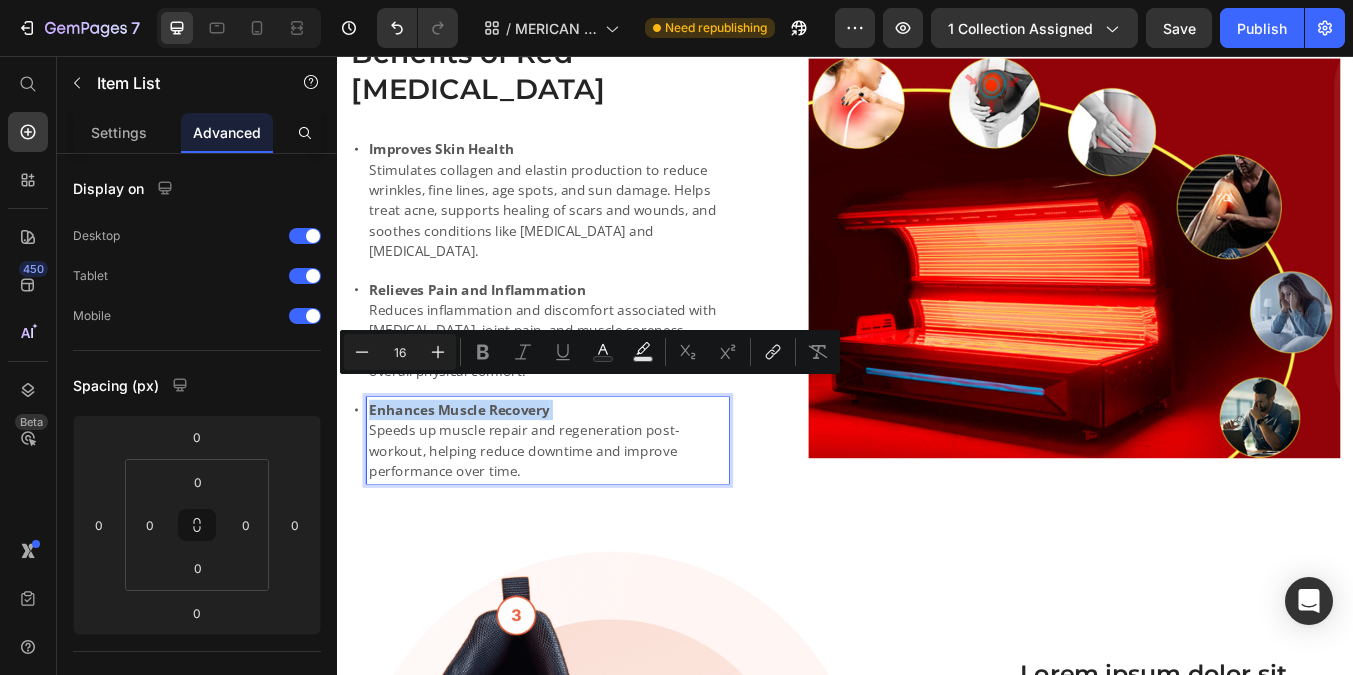 click on "Enhances Muscle Recovery Speeds up muscle repair and regeneration post-workout, helping reduce downtime and improve performance over time." at bounding box center [586, 510] 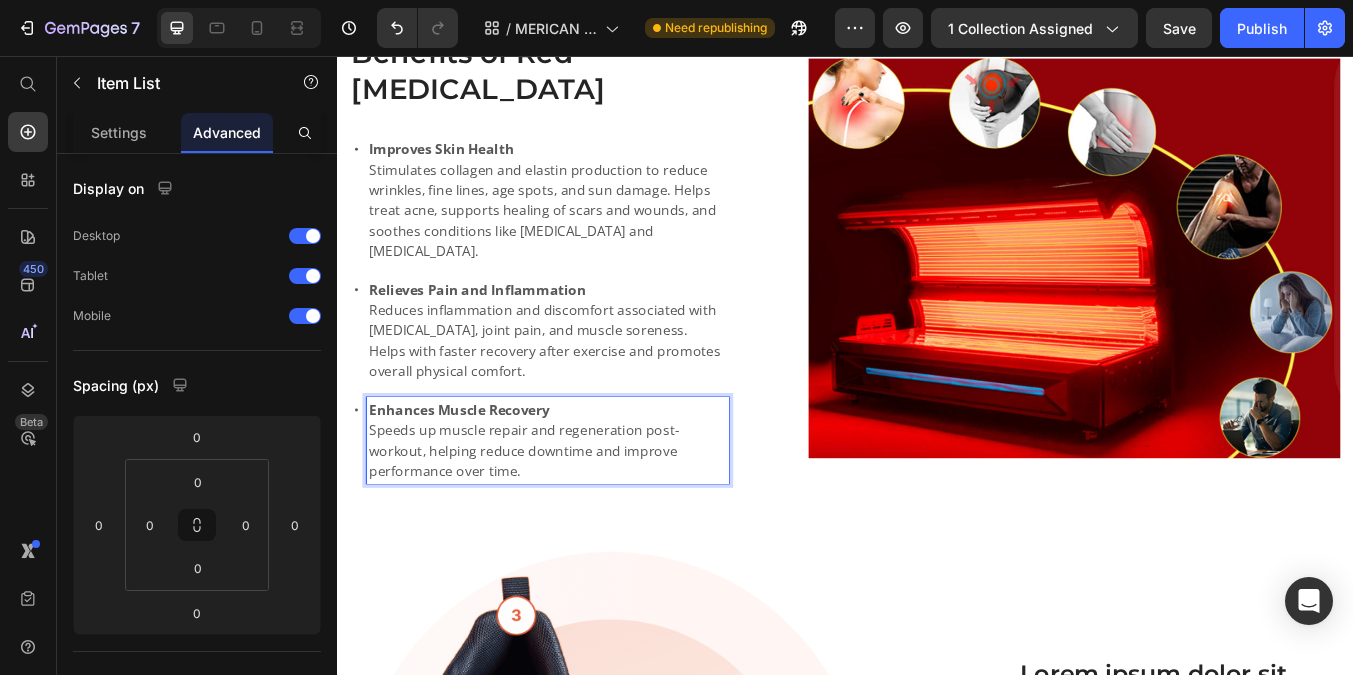 click on "Enhances Muscle Recovery Speeds up muscle repair and regeneration post-workout, helping reduce downtime and improve performance over time." at bounding box center (586, 510) 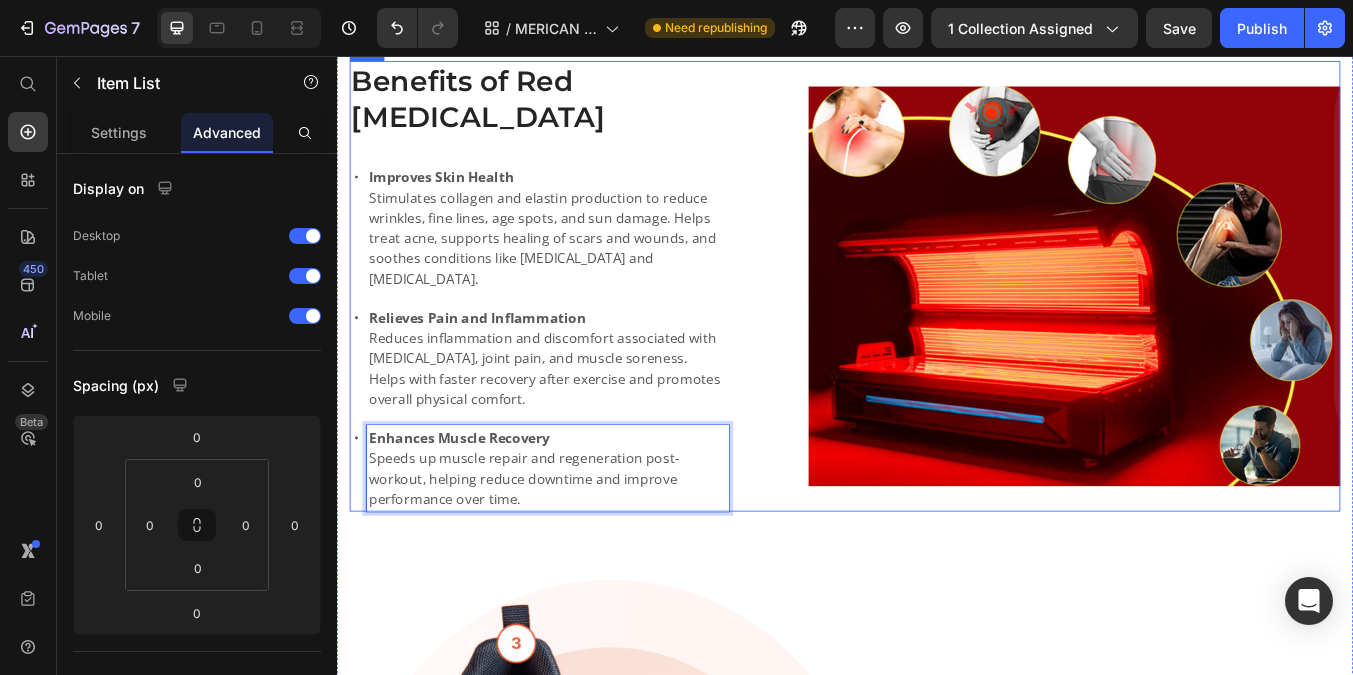 scroll, scrollTop: 1256, scrollLeft: 0, axis: vertical 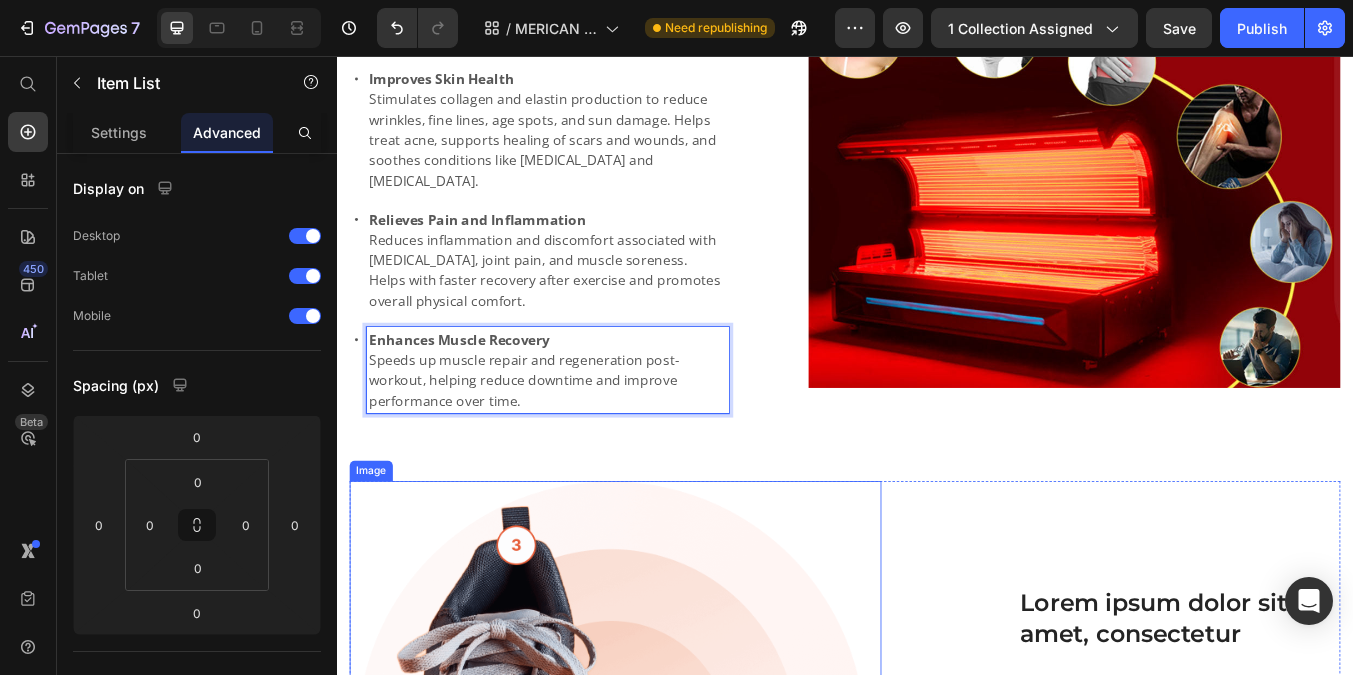 click at bounding box center [666, 841] 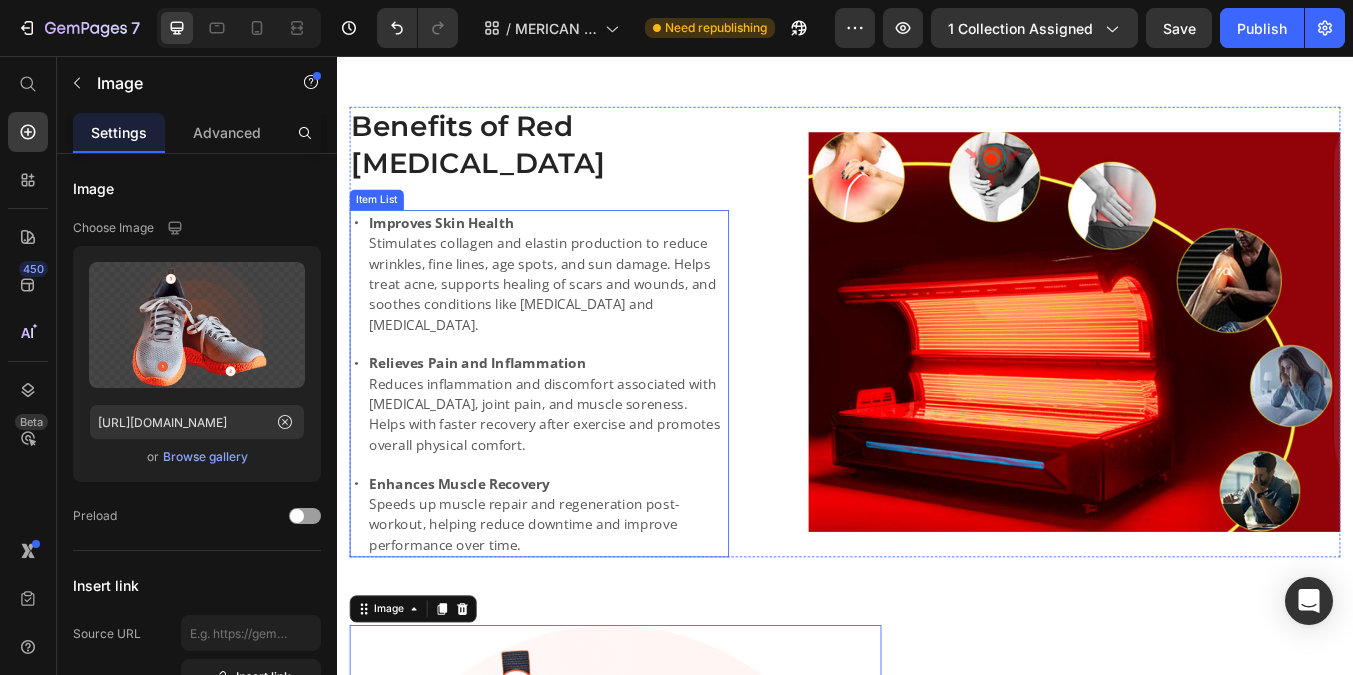 scroll, scrollTop: 1095, scrollLeft: 0, axis: vertical 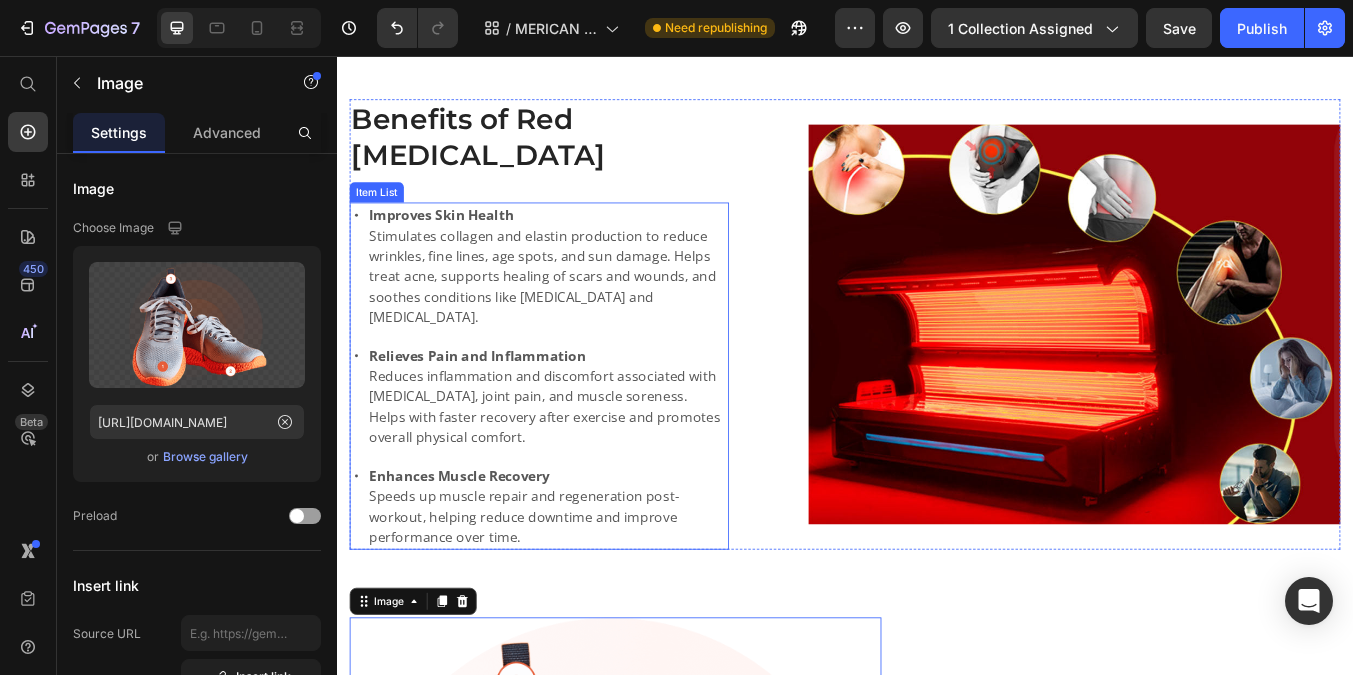 click on "Improves Skin Health Stimulates collagen and elastin production to reduce wrinkles, fine lines, age spots, and sun damage. Helps treat acne, supports healing of scars and wounds, and soothes conditions like psoriasis and eczema." at bounding box center [586, 304] 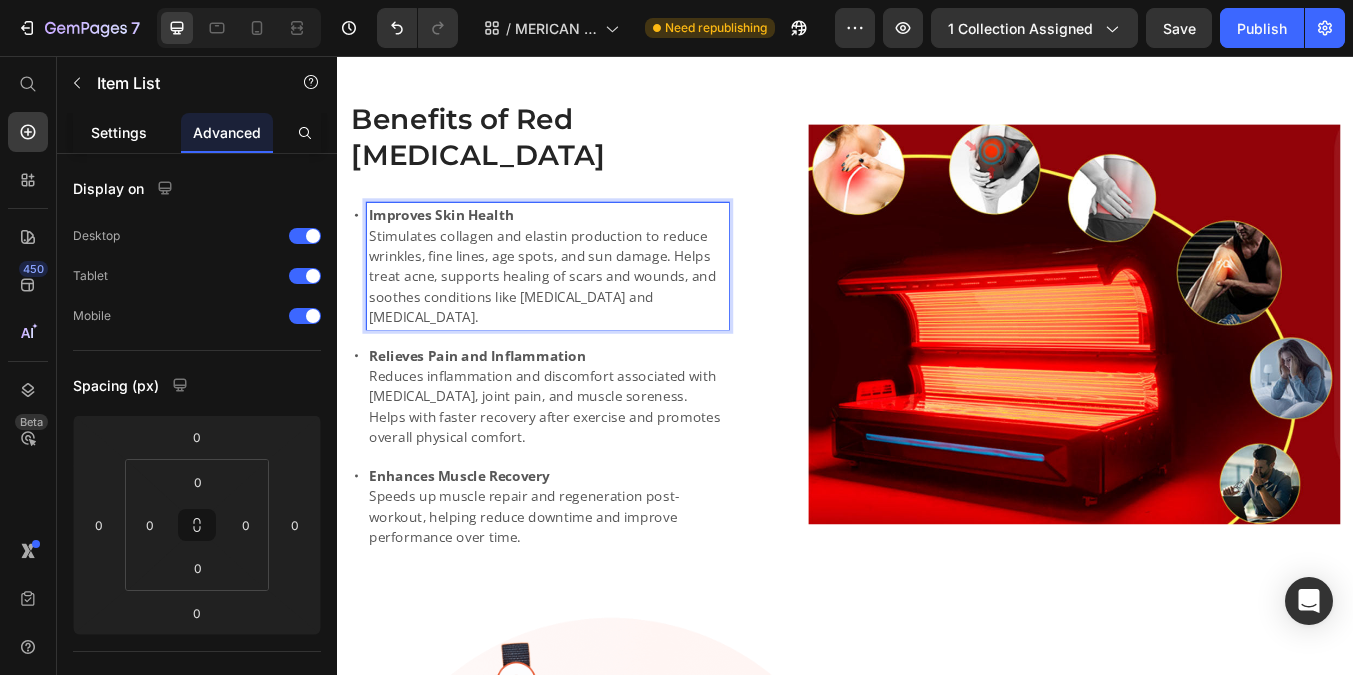 click on "Settings" at bounding box center [119, 132] 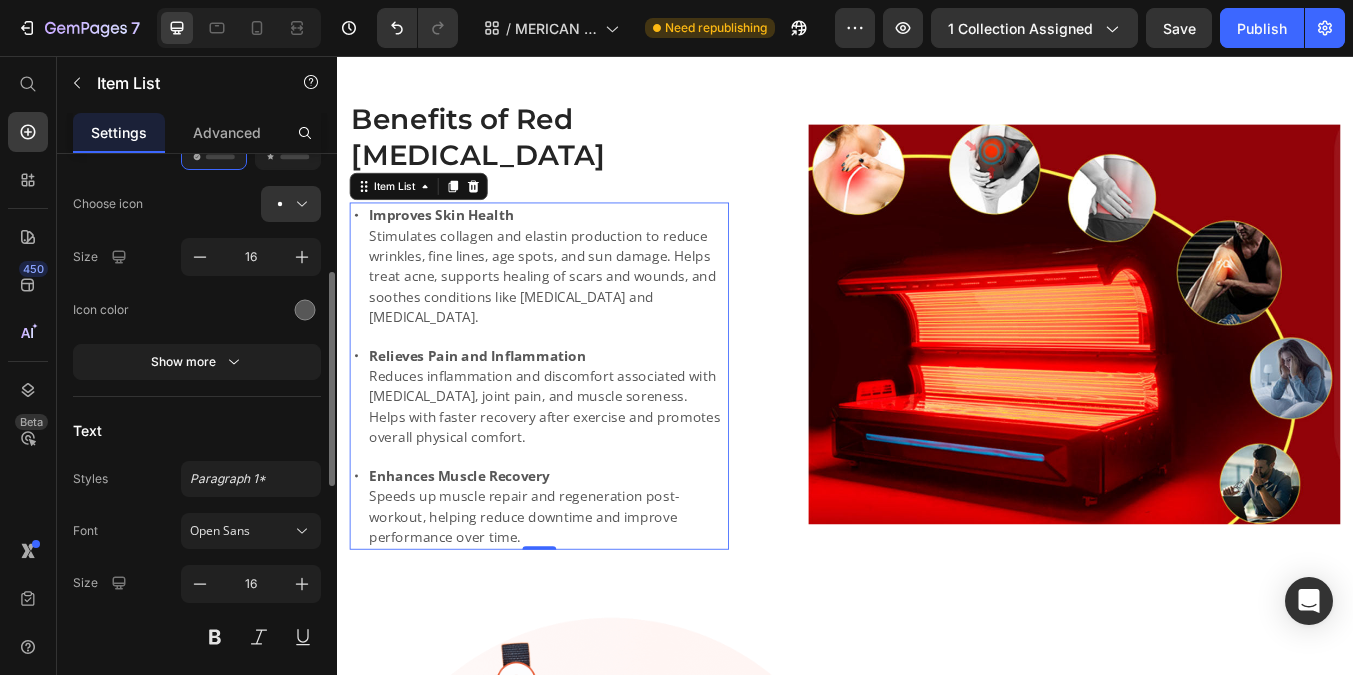 scroll, scrollTop: 340, scrollLeft: 0, axis: vertical 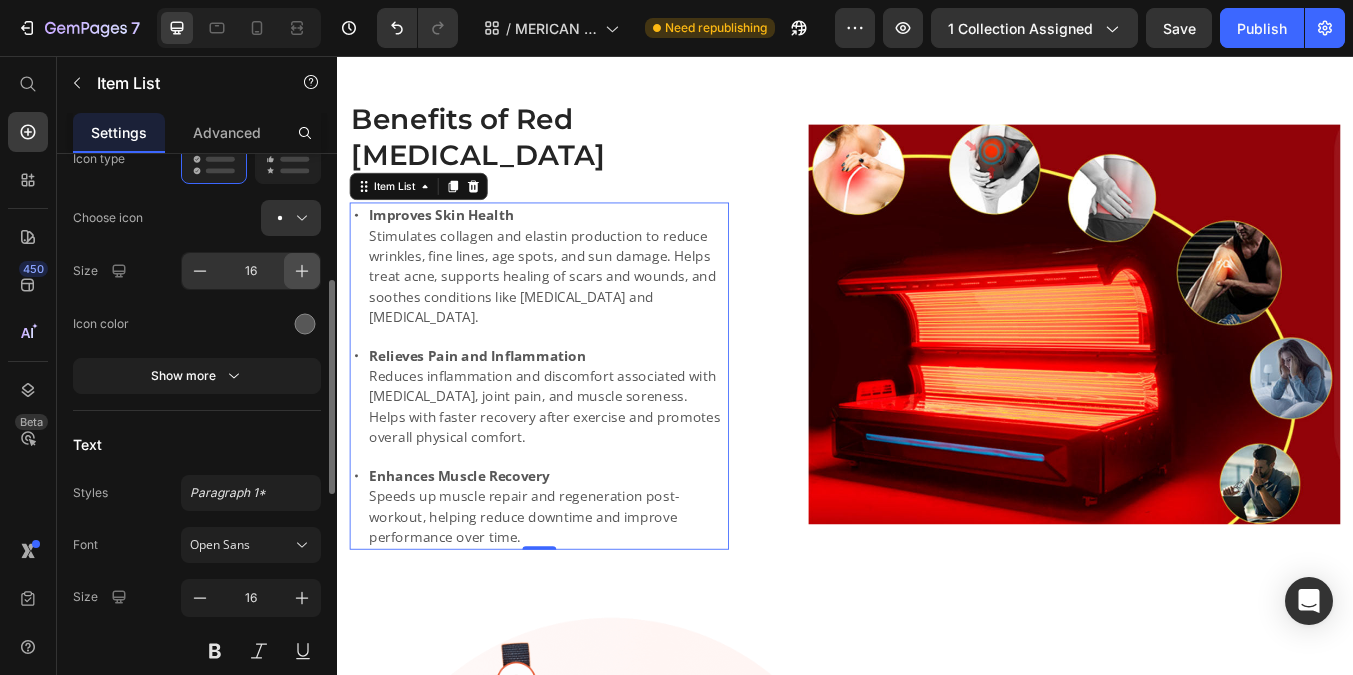 click 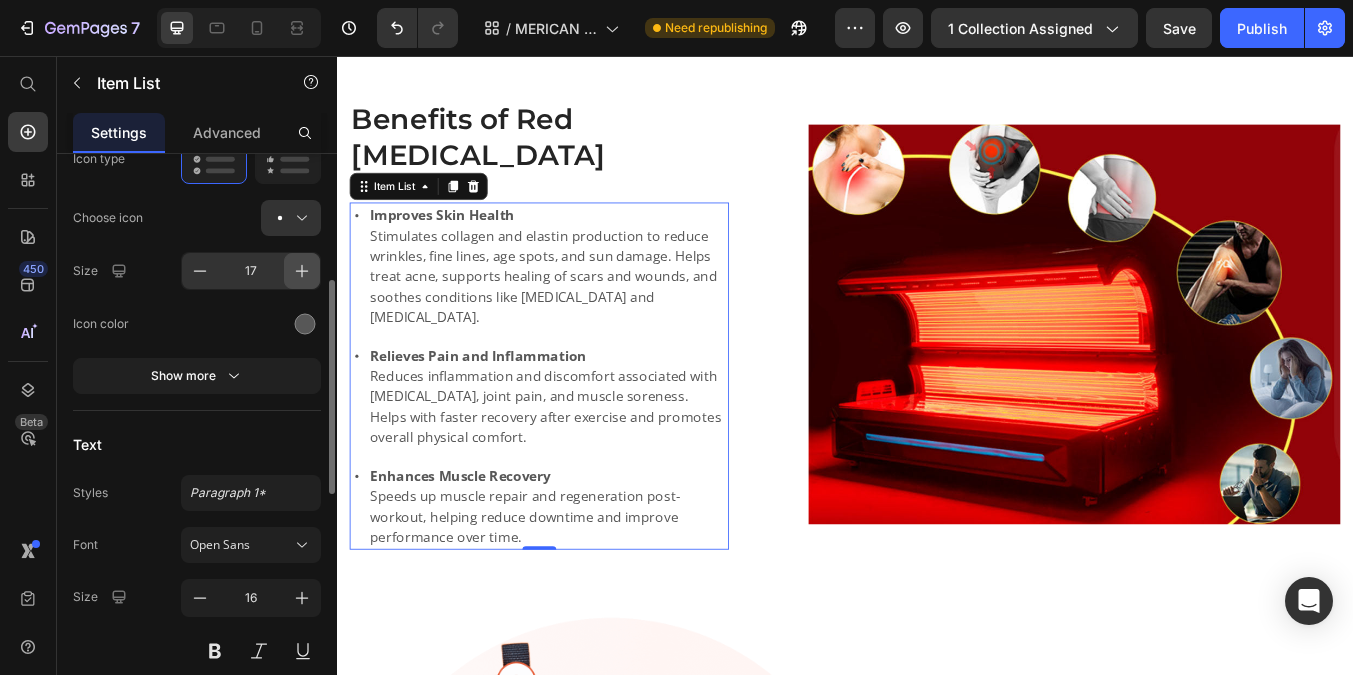 click 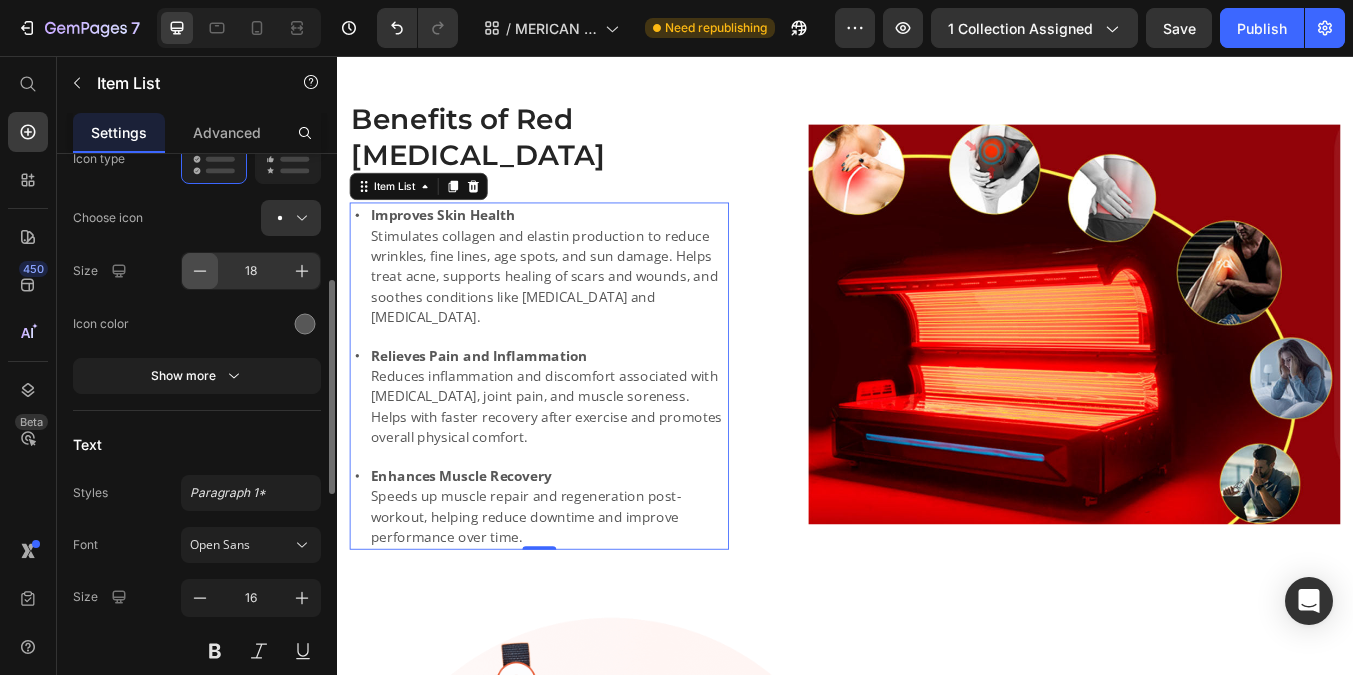 click 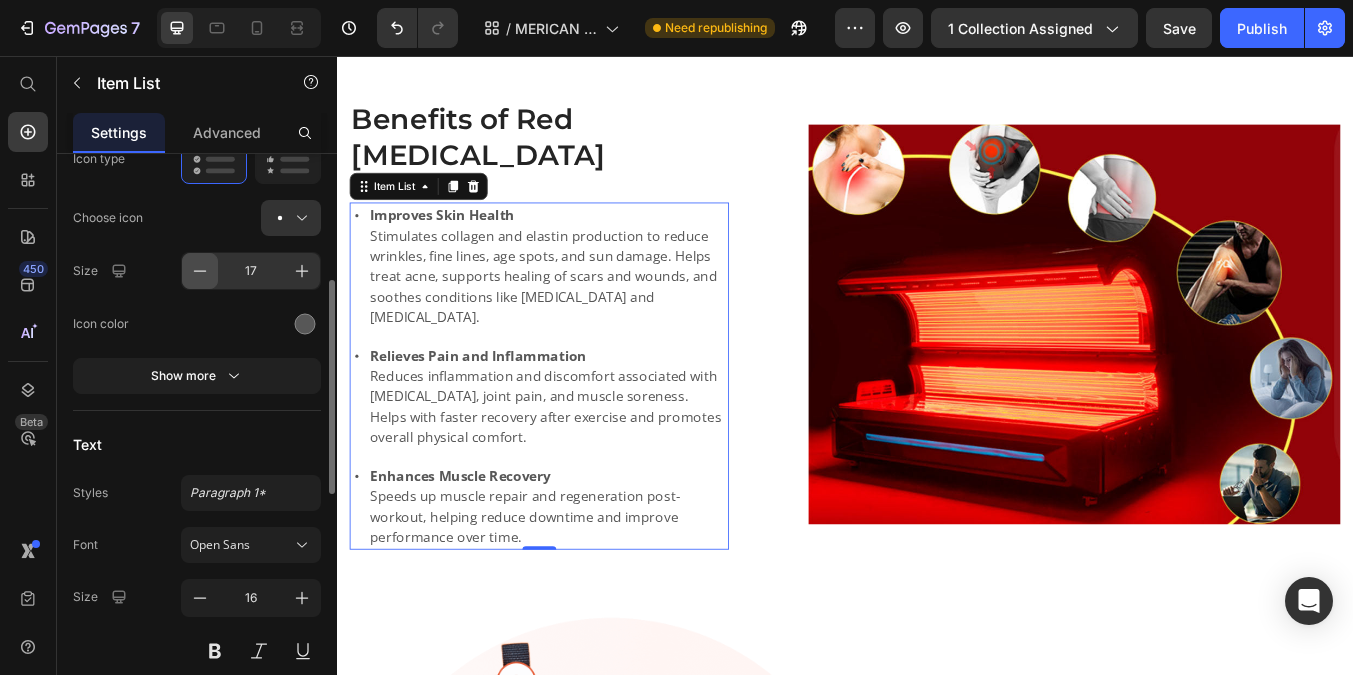 click 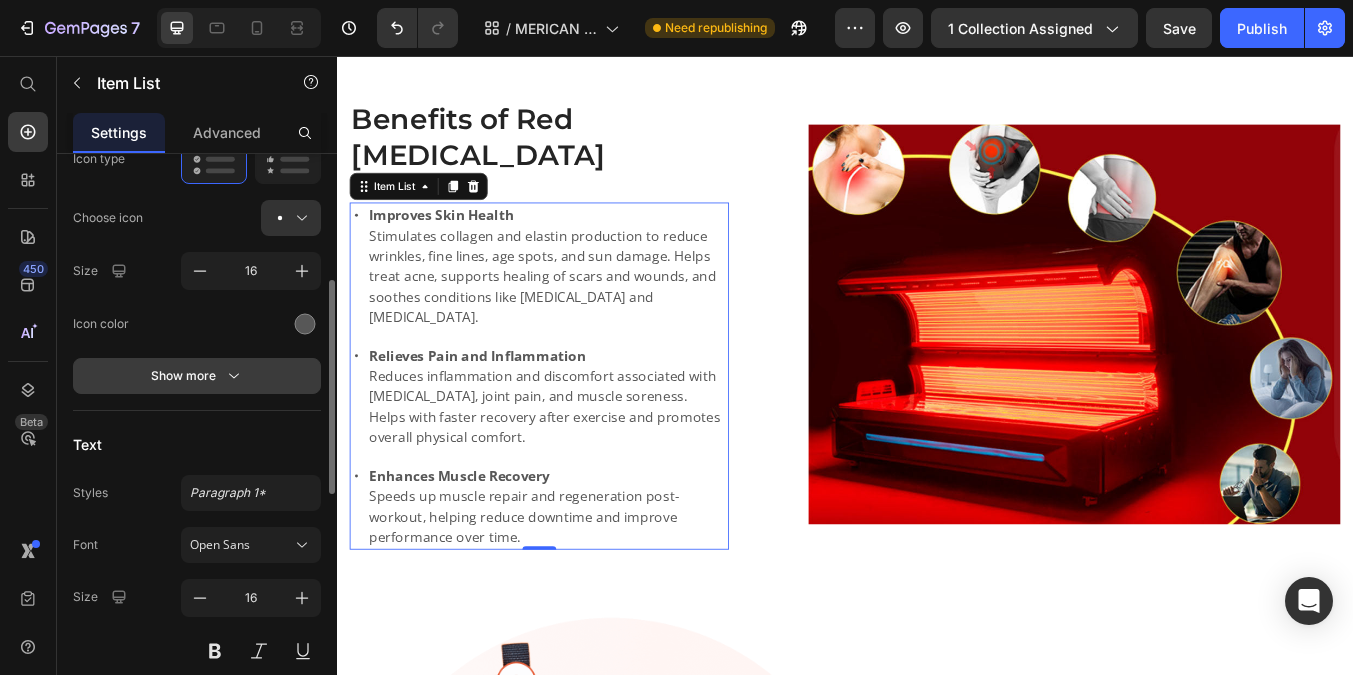 click 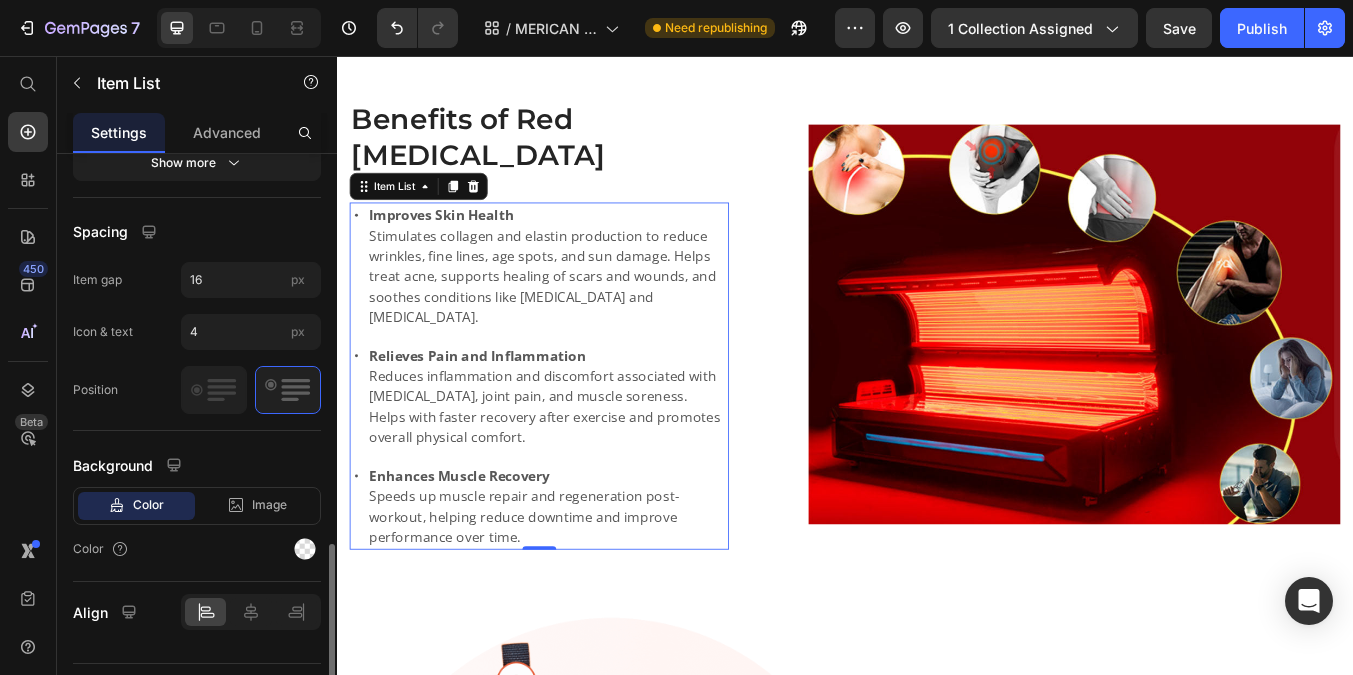 scroll, scrollTop: 1334, scrollLeft: 0, axis: vertical 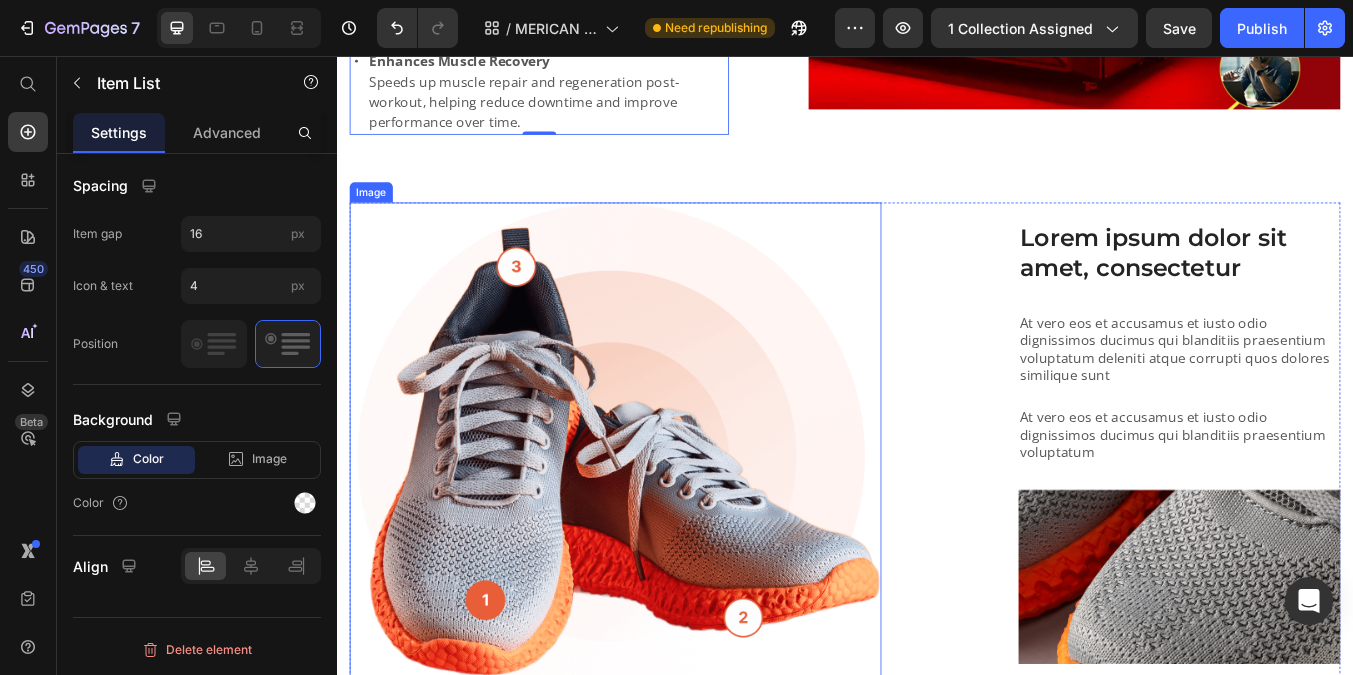 click at bounding box center [666, 512] 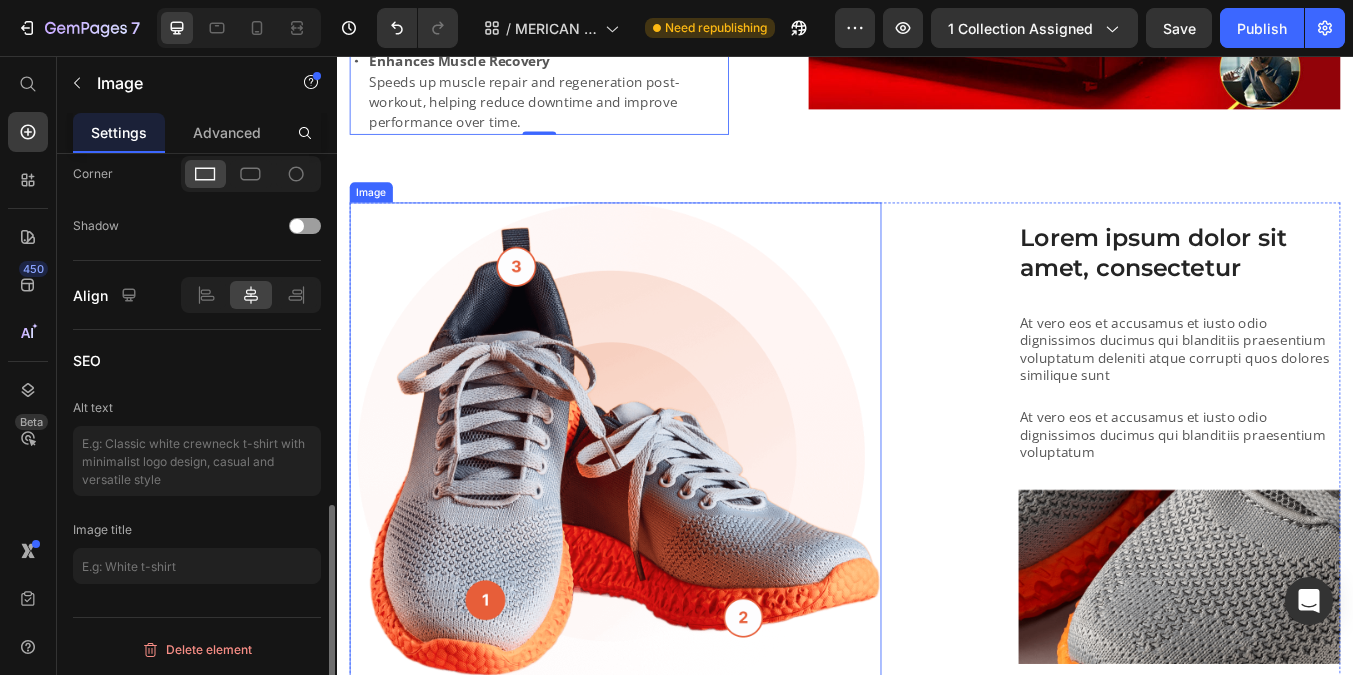 scroll, scrollTop: 0, scrollLeft: 0, axis: both 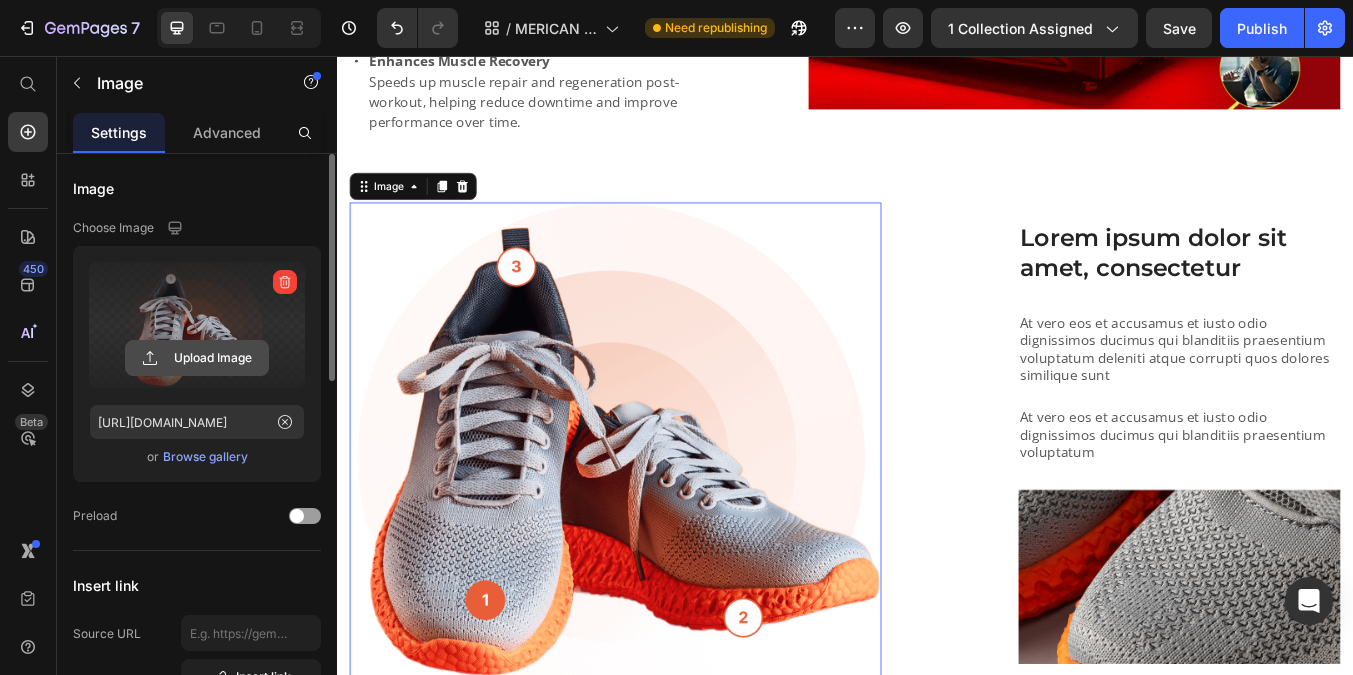 click 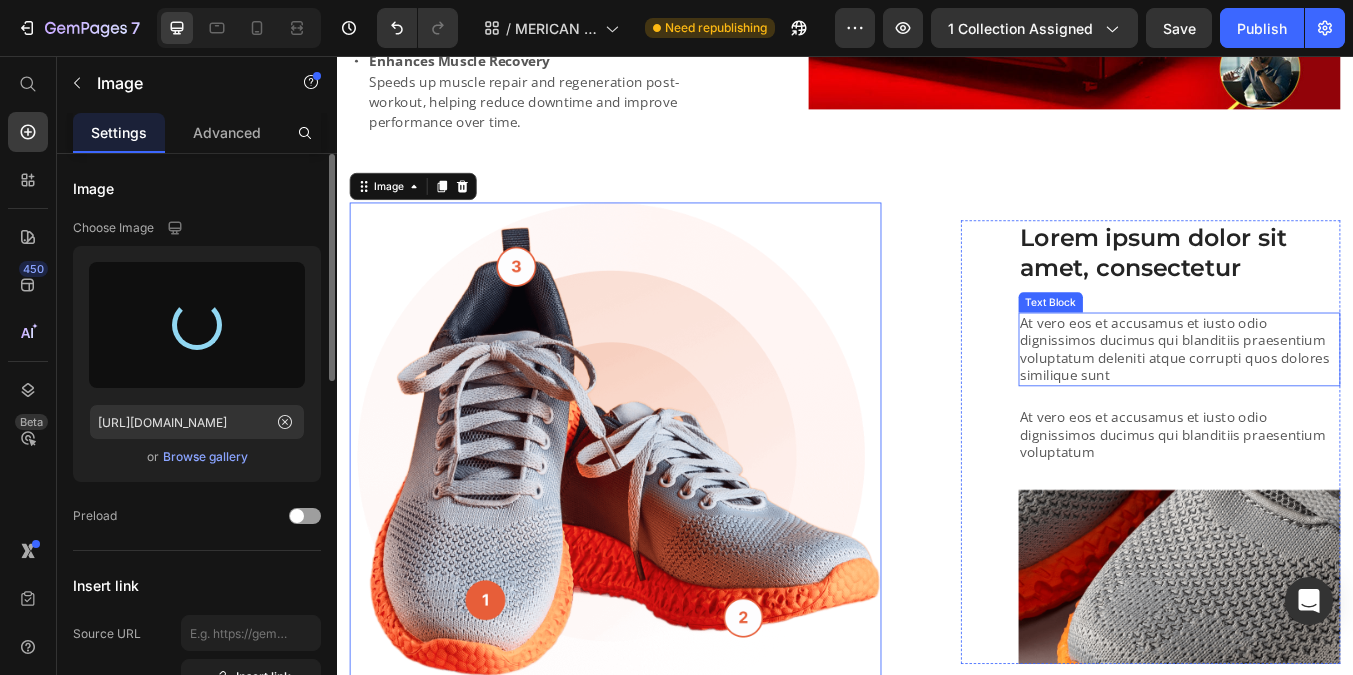 type on "[URL][DOMAIN_NAME]" 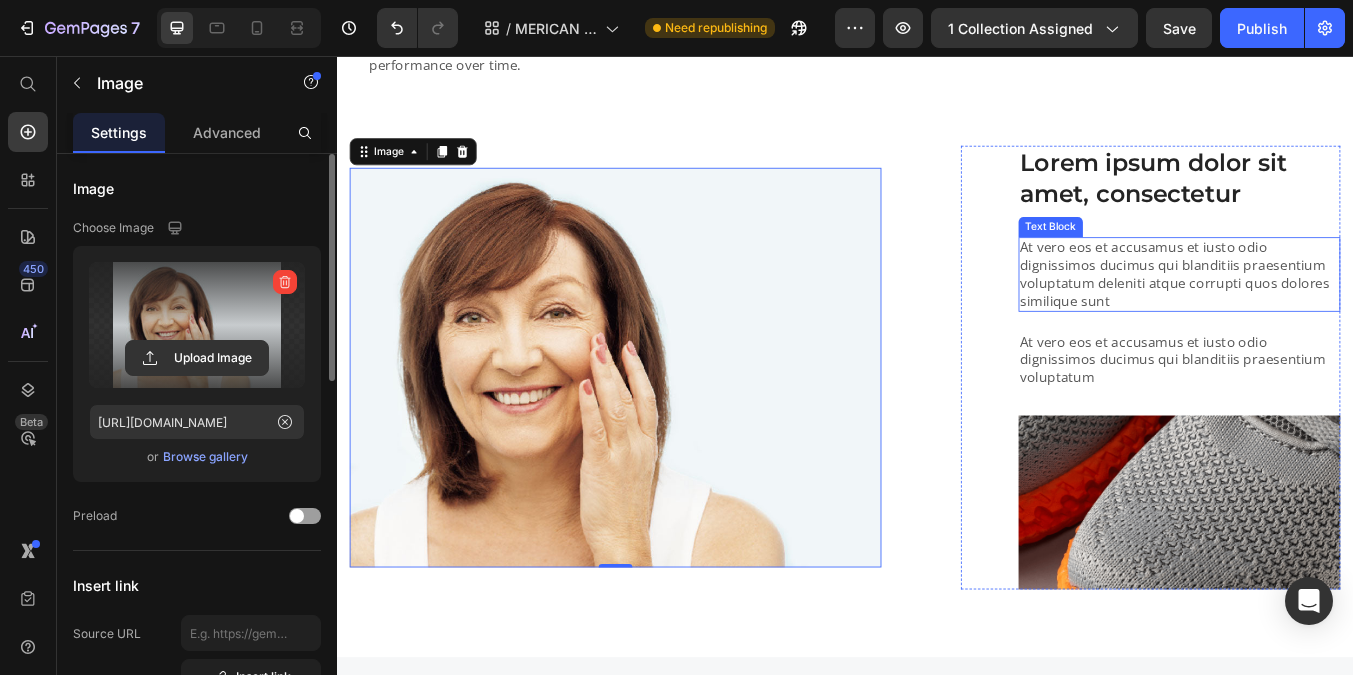 scroll, scrollTop: 1653, scrollLeft: 0, axis: vertical 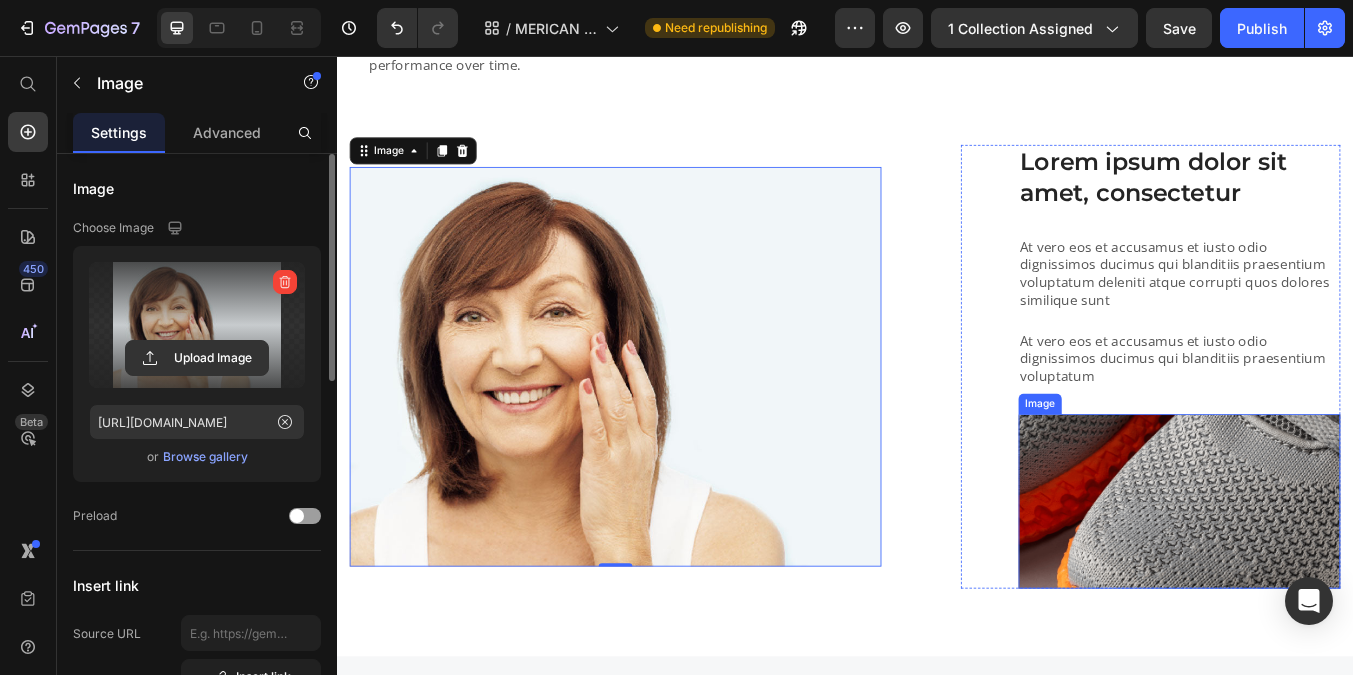 click at bounding box center (1332, 582) 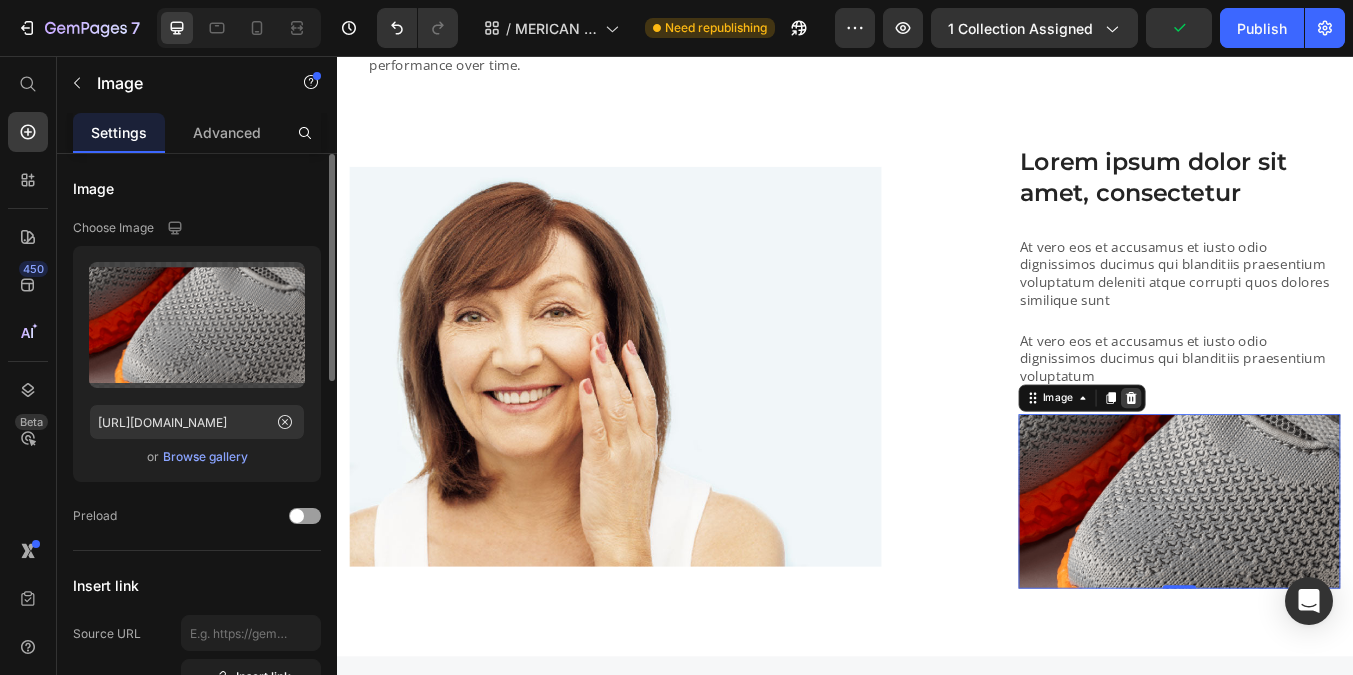 click 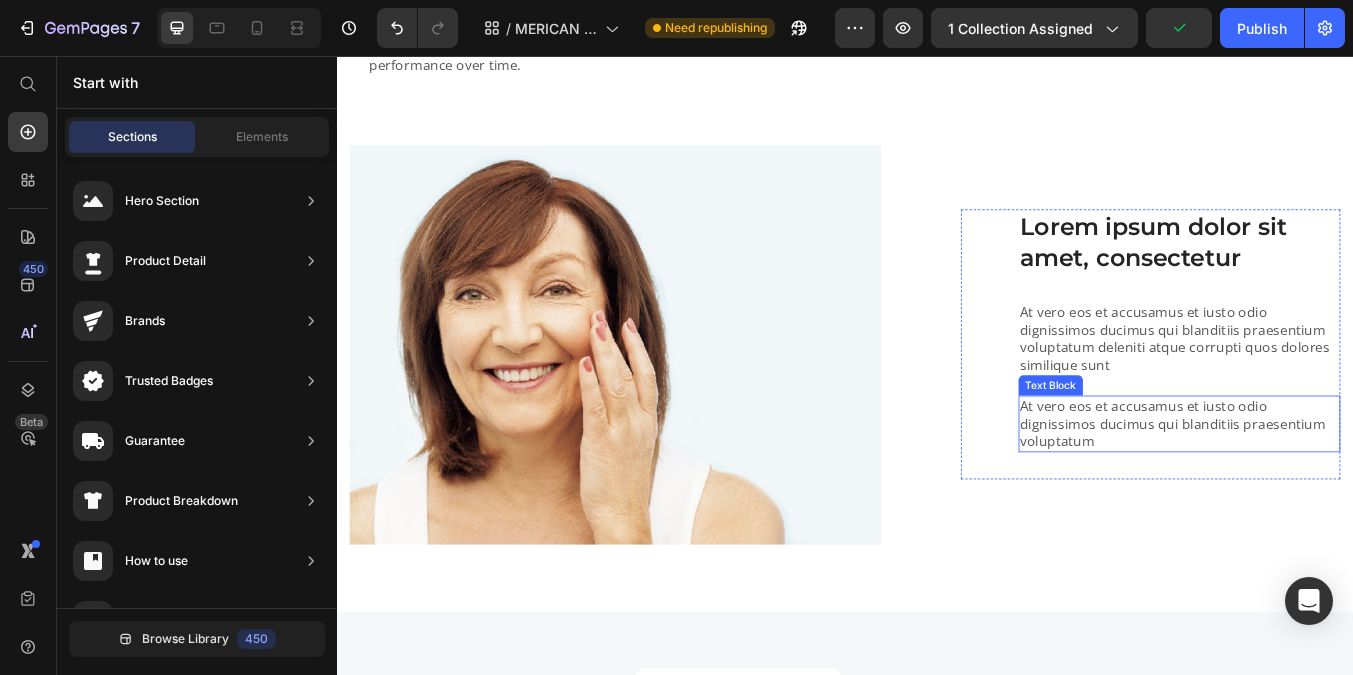 click on "At vero eos et accusamus et iusto odio dignissimos ducimus qui blanditiis praesentium voluptatum" at bounding box center [1332, 490] 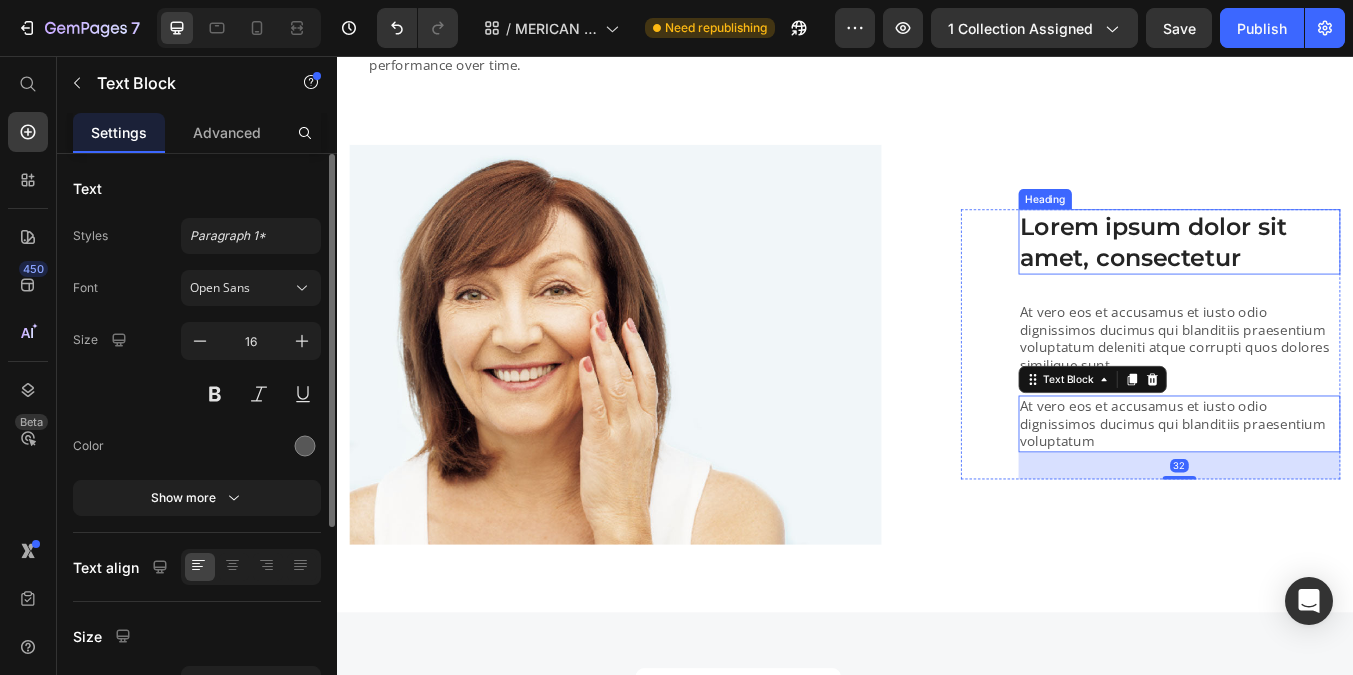 click on "Lorem ipsum dolor sit amet, consectetur" at bounding box center (1332, 275) 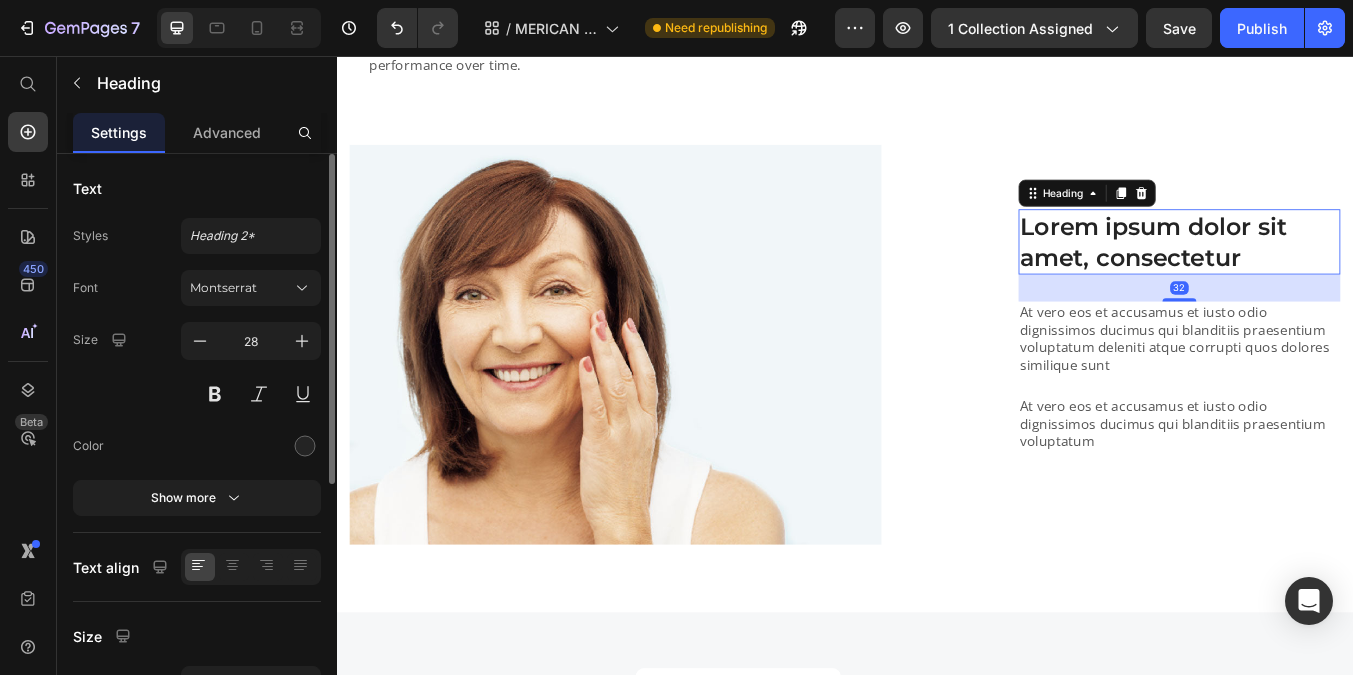 click on "Lorem ipsum dolor sit amet, consectetur" at bounding box center (1332, 275) 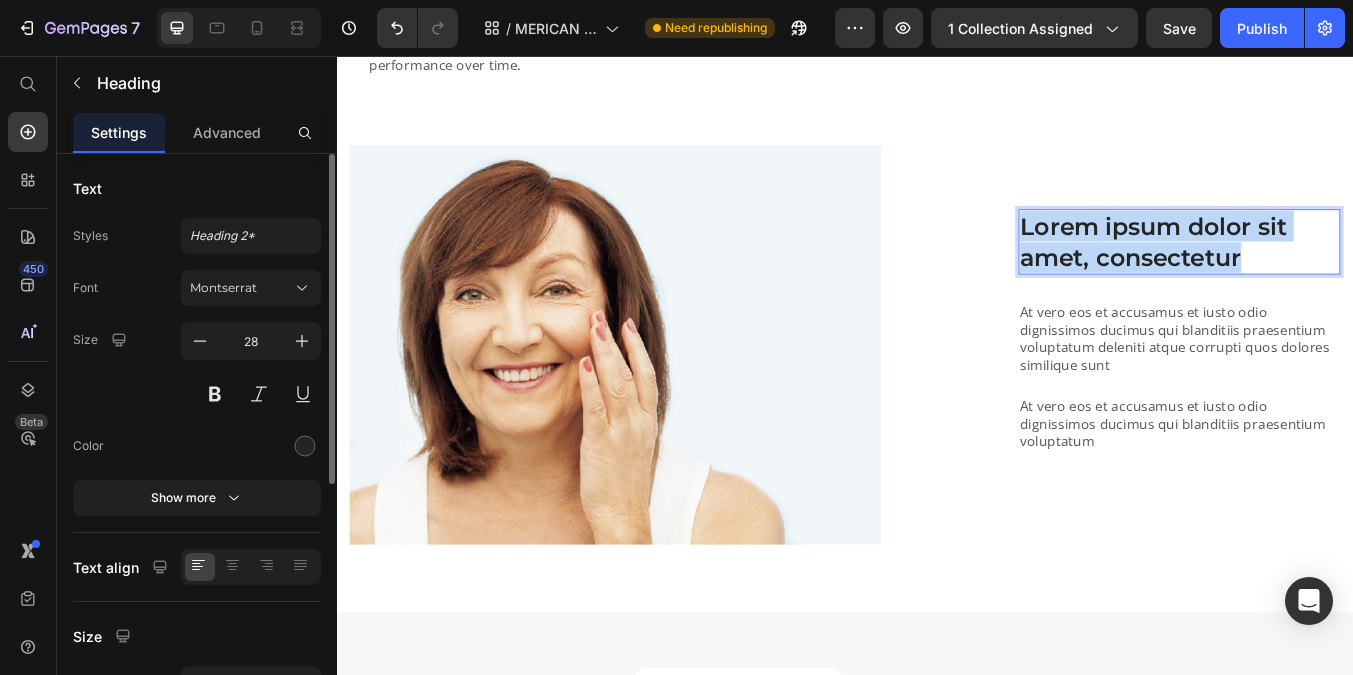 click on "Lorem ipsum dolor sit amet, consectetur" at bounding box center (1332, 275) 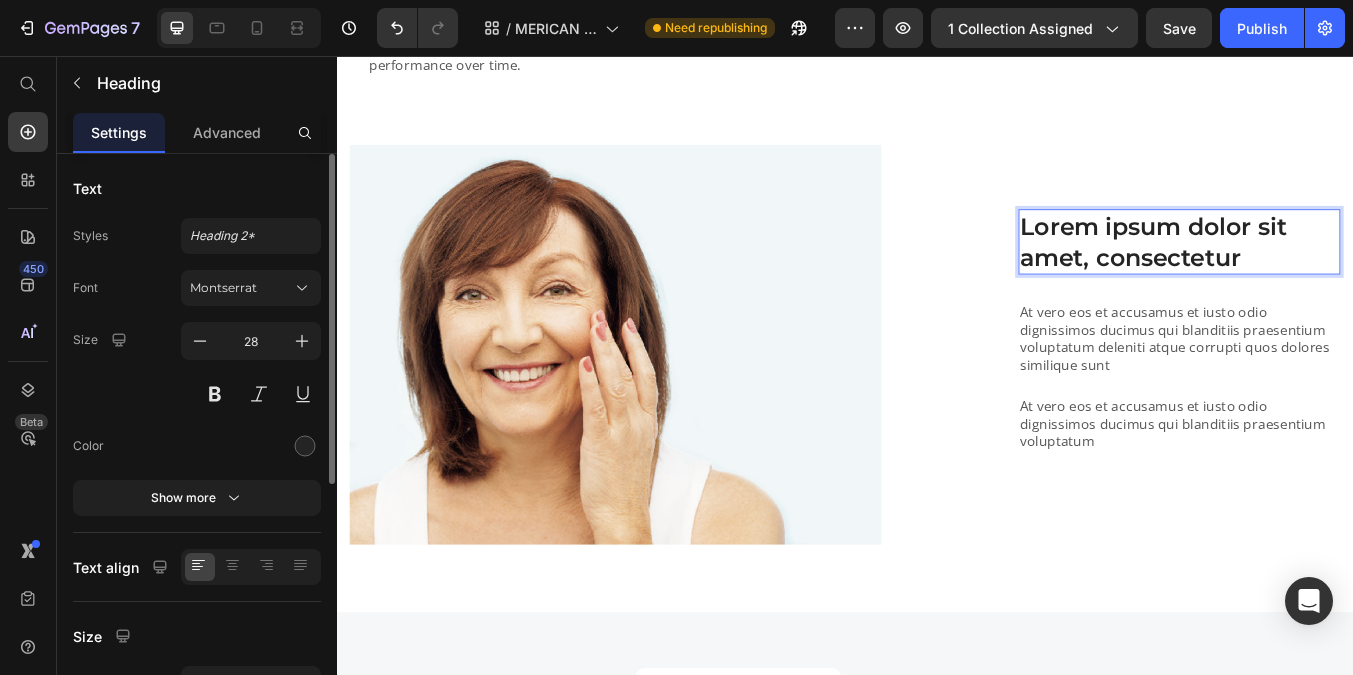 scroll, scrollTop: 1671, scrollLeft: 0, axis: vertical 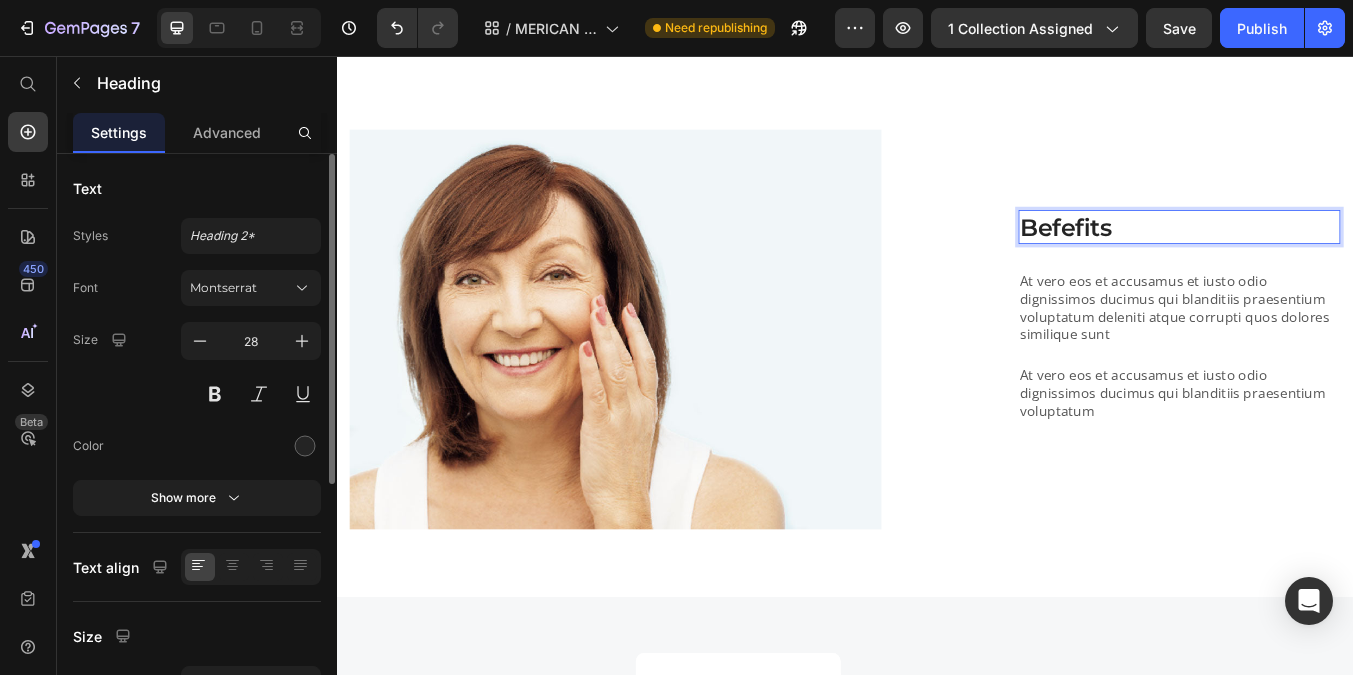click on "Befefits" at bounding box center (1332, 258) 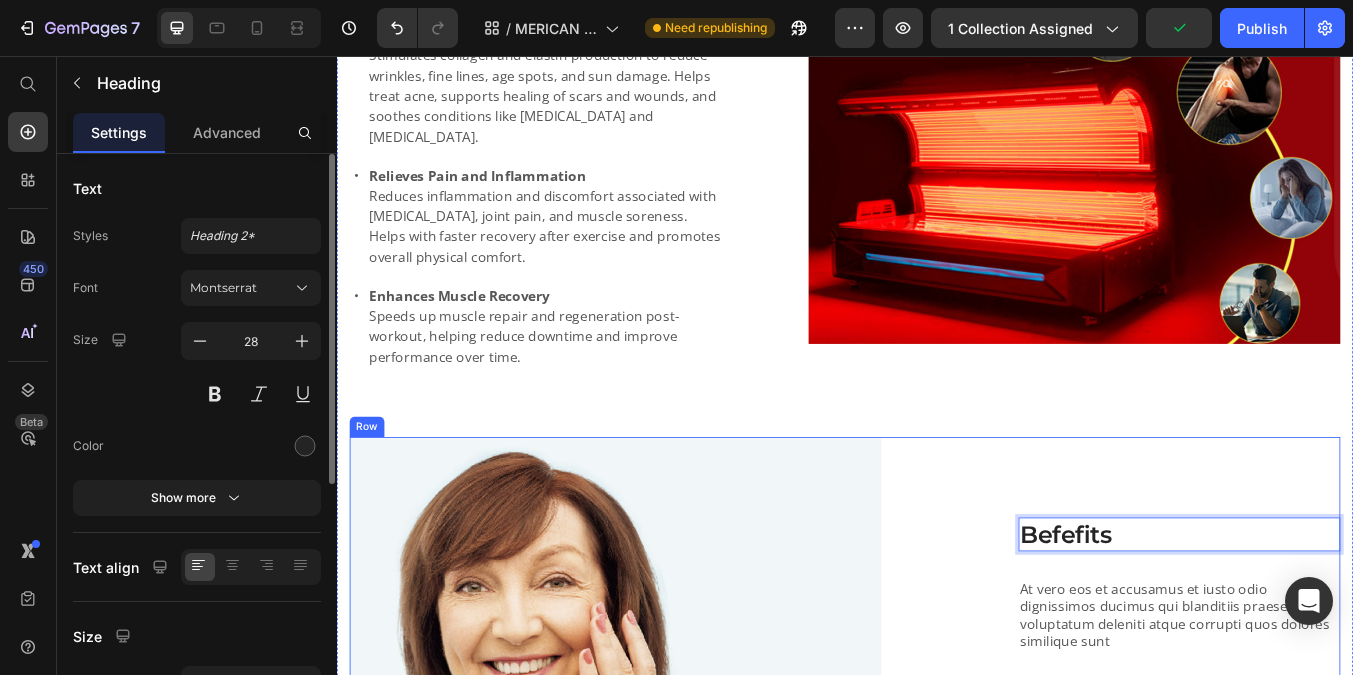scroll, scrollTop: 1312, scrollLeft: 0, axis: vertical 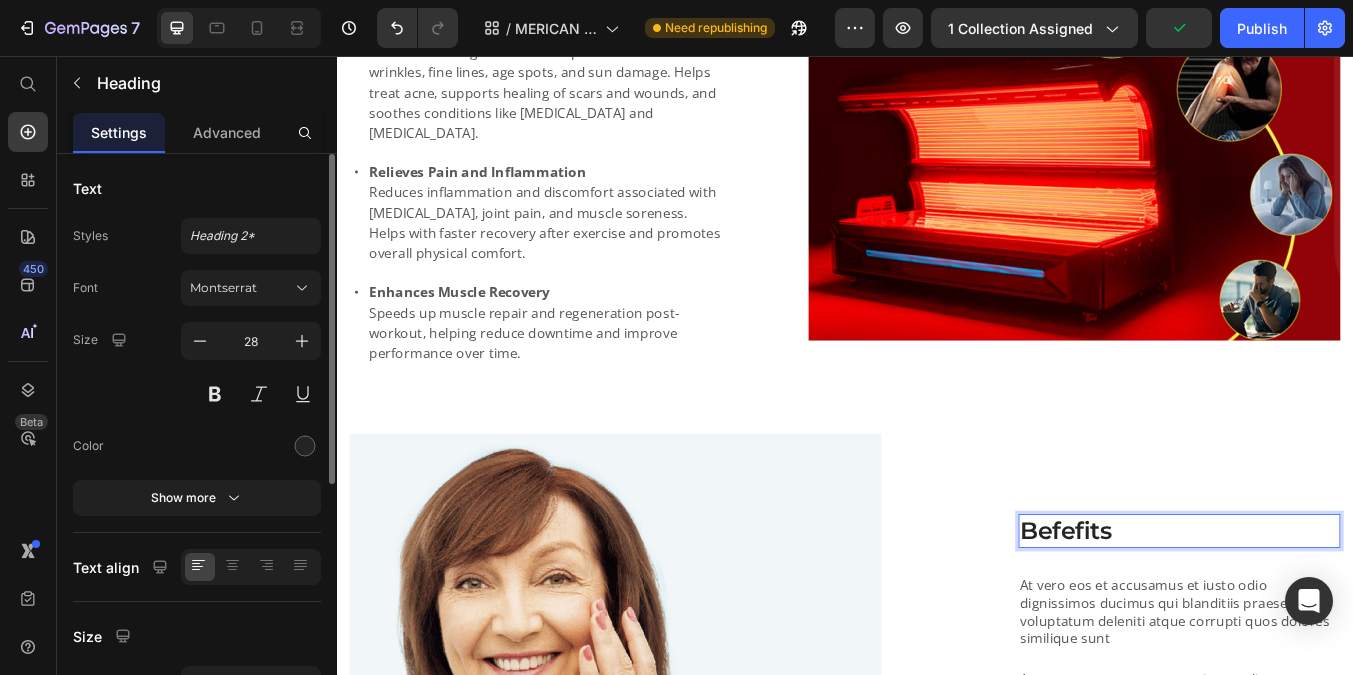 click on "Befefits" at bounding box center (1332, 617) 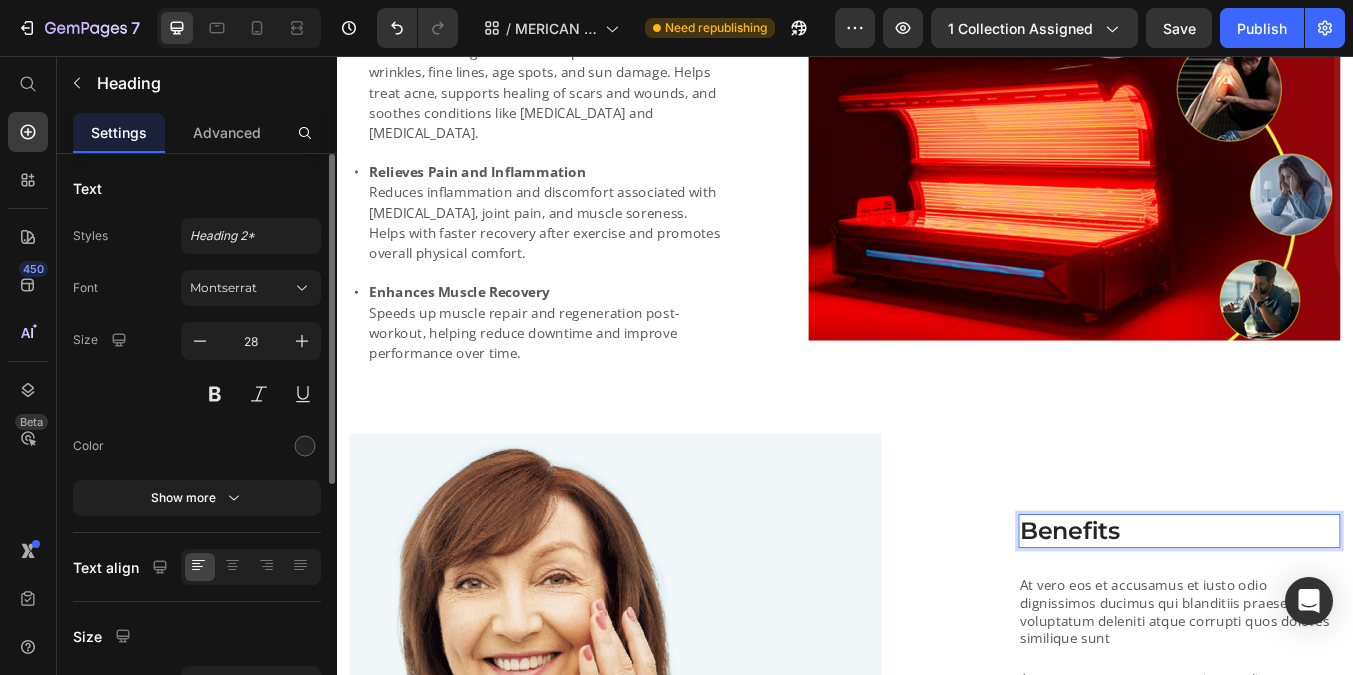 click on "Benefits" at bounding box center [1332, 617] 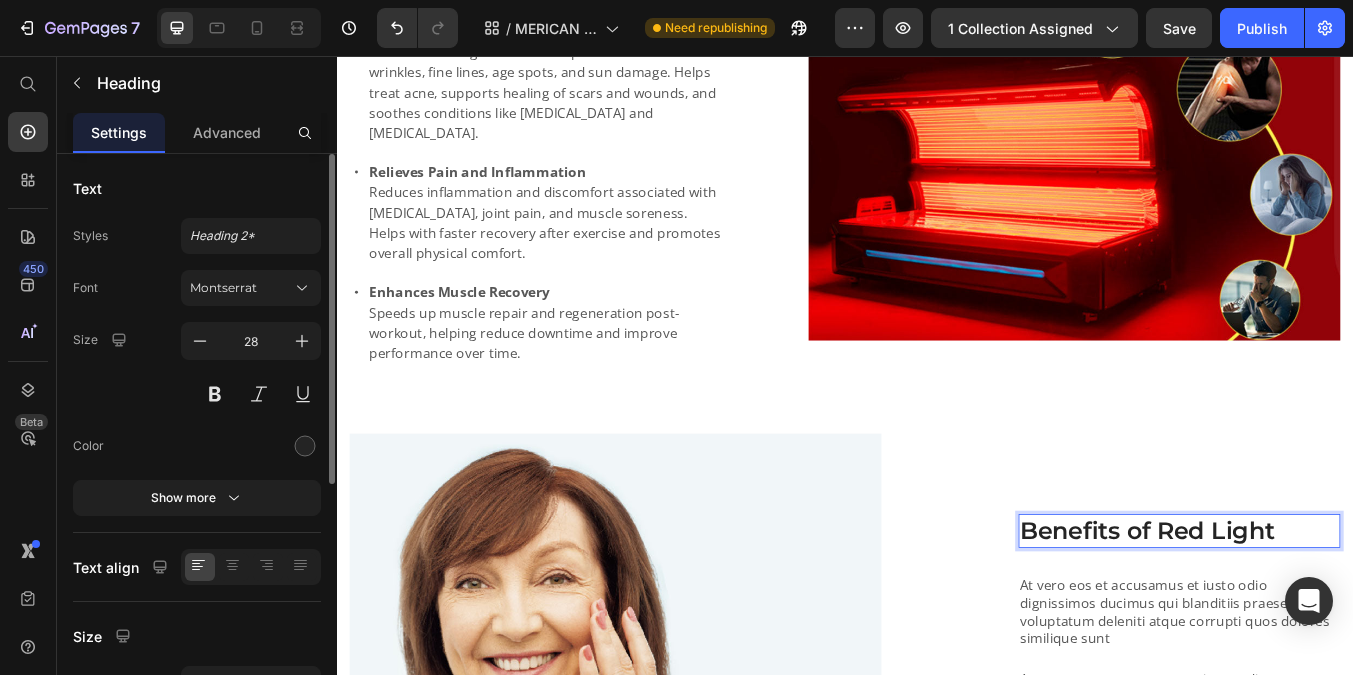 click on "Benefits of Red Light" at bounding box center (1332, 617) 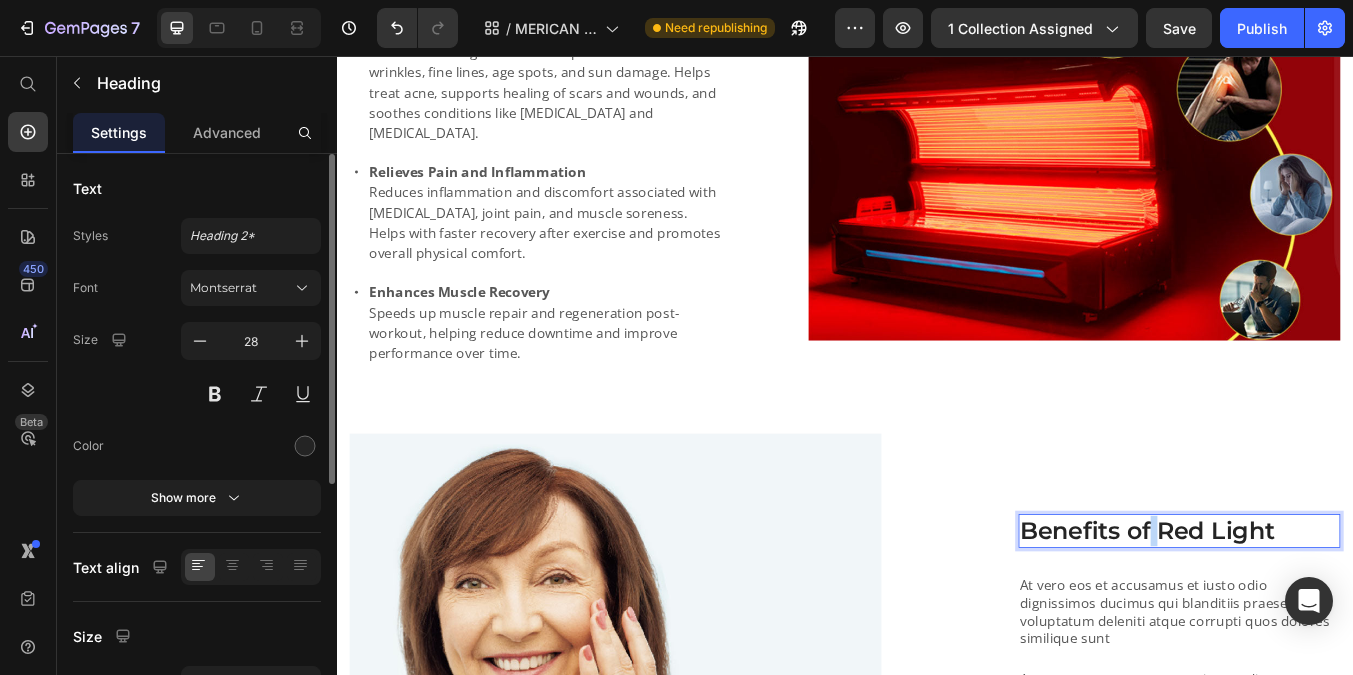 click on "Benefits of Red Light" at bounding box center [1332, 617] 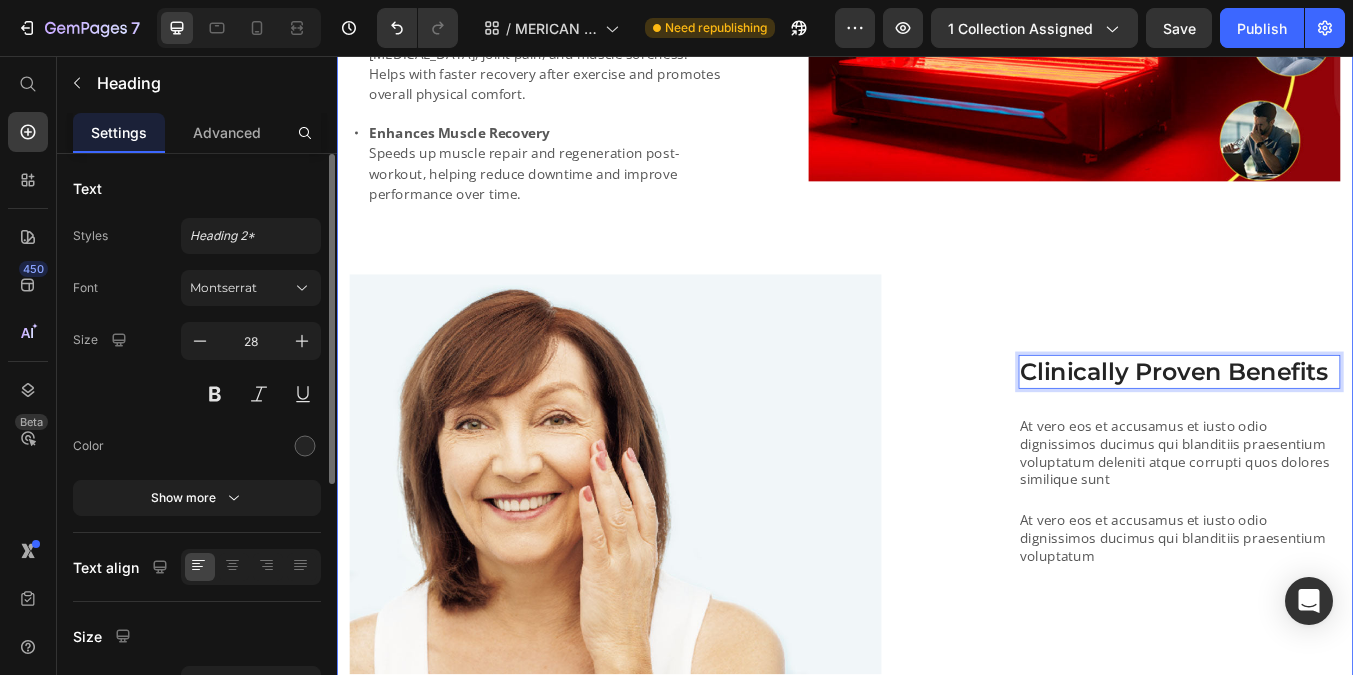 scroll, scrollTop: 1517, scrollLeft: 0, axis: vertical 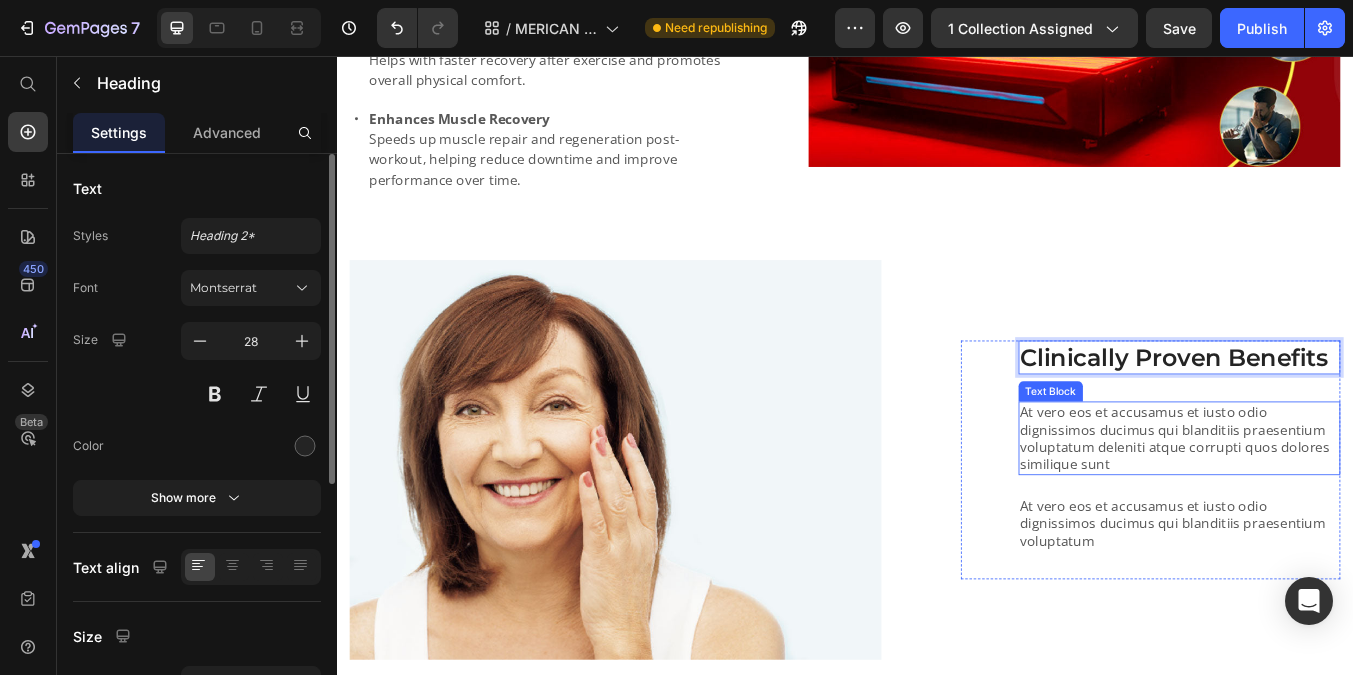 click on "At vero eos et accusamus et iusto odio dignissimos ducimus qui blanditiis praesentium voluptatum deleniti atque corrupti quos dolores similique sunt" at bounding box center [1332, 507] 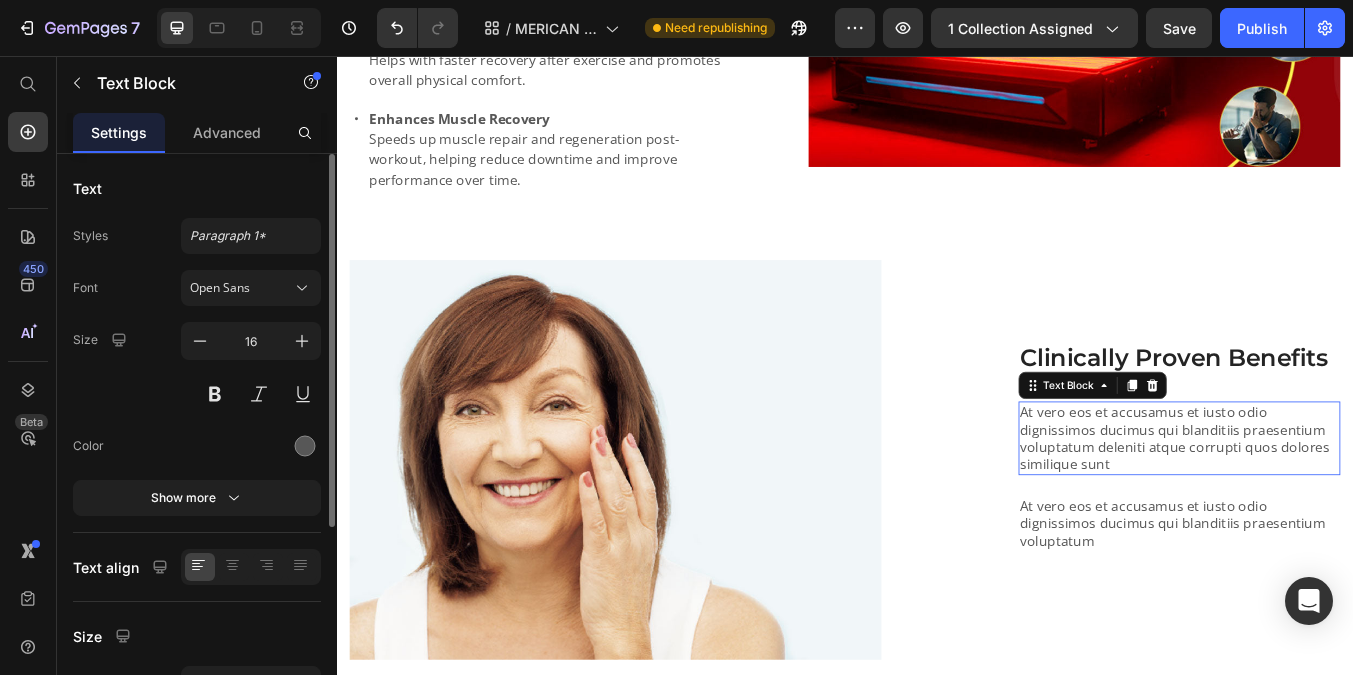 click on "At vero eos et accusamus et iusto odio dignissimos ducimus qui blanditiis praesentium voluptatum deleniti atque corrupti quos dolores similique sunt" at bounding box center [1332, 507] 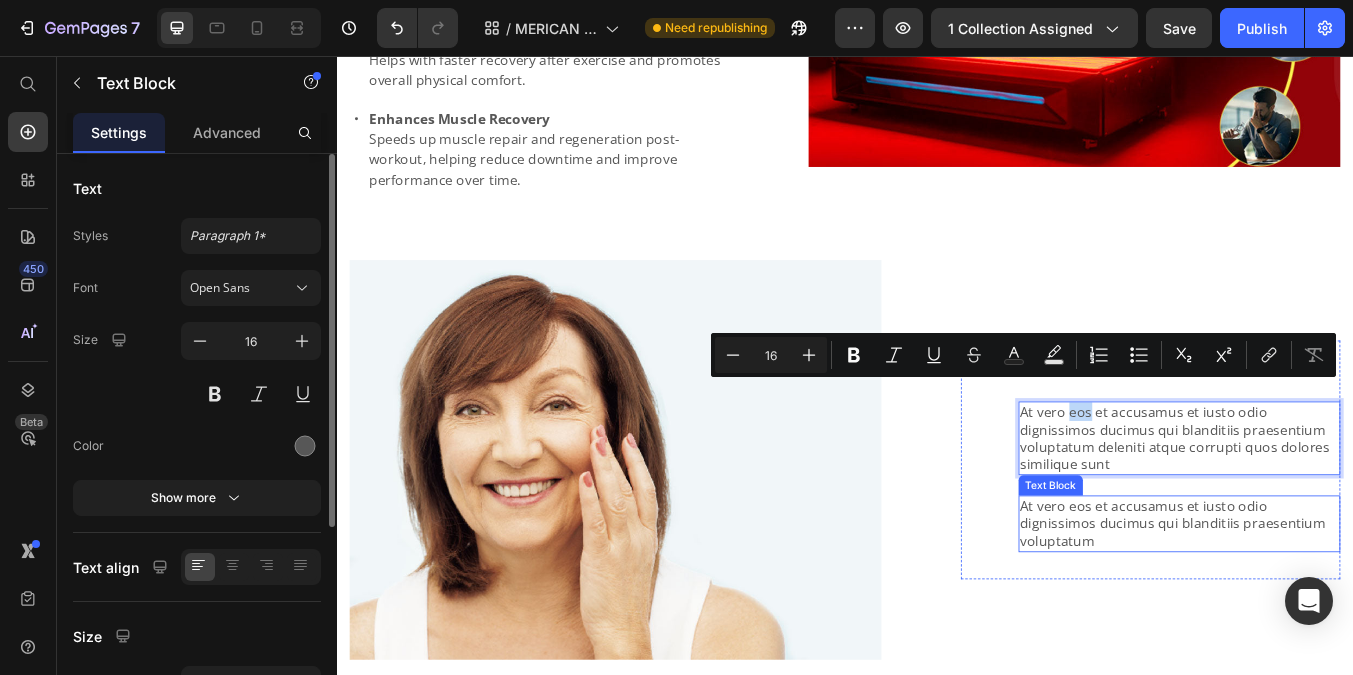 click on "At vero eos et accusamus et iusto odio dignissimos ducimus qui blanditiis praesentium voluptatum" at bounding box center (1332, 608) 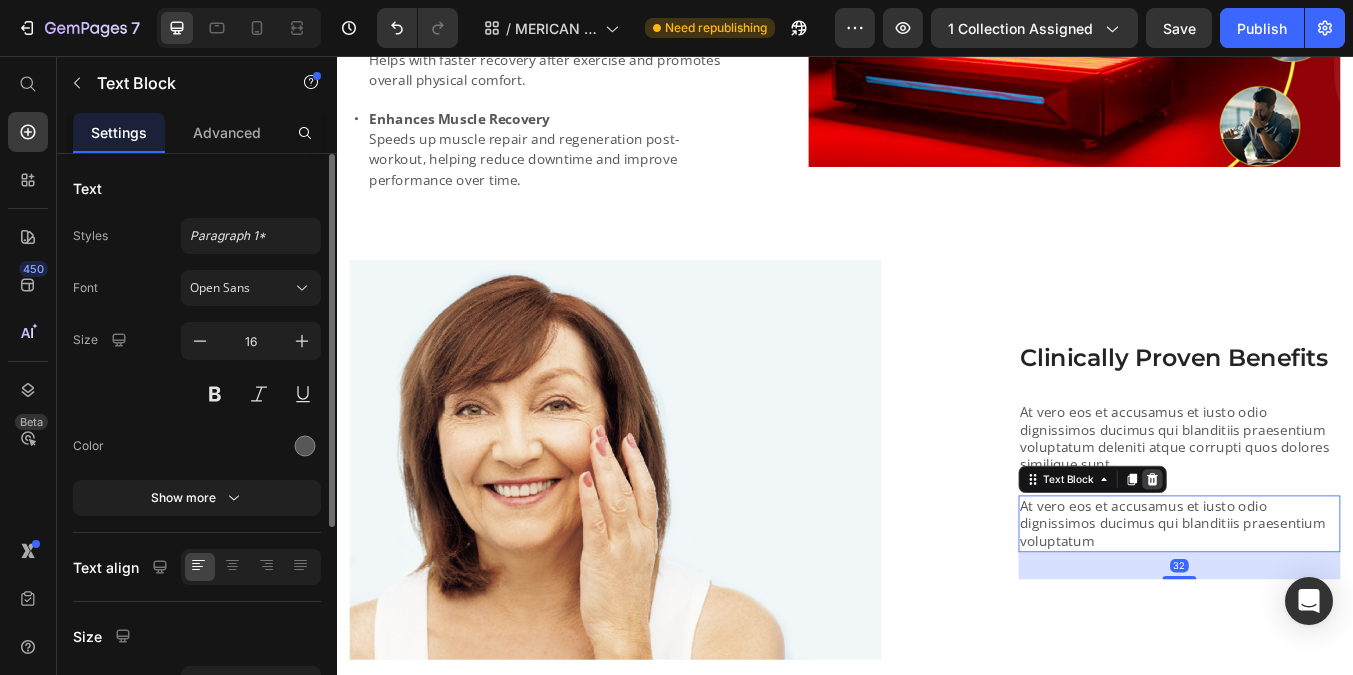 click at bounding box center (1300, 556) 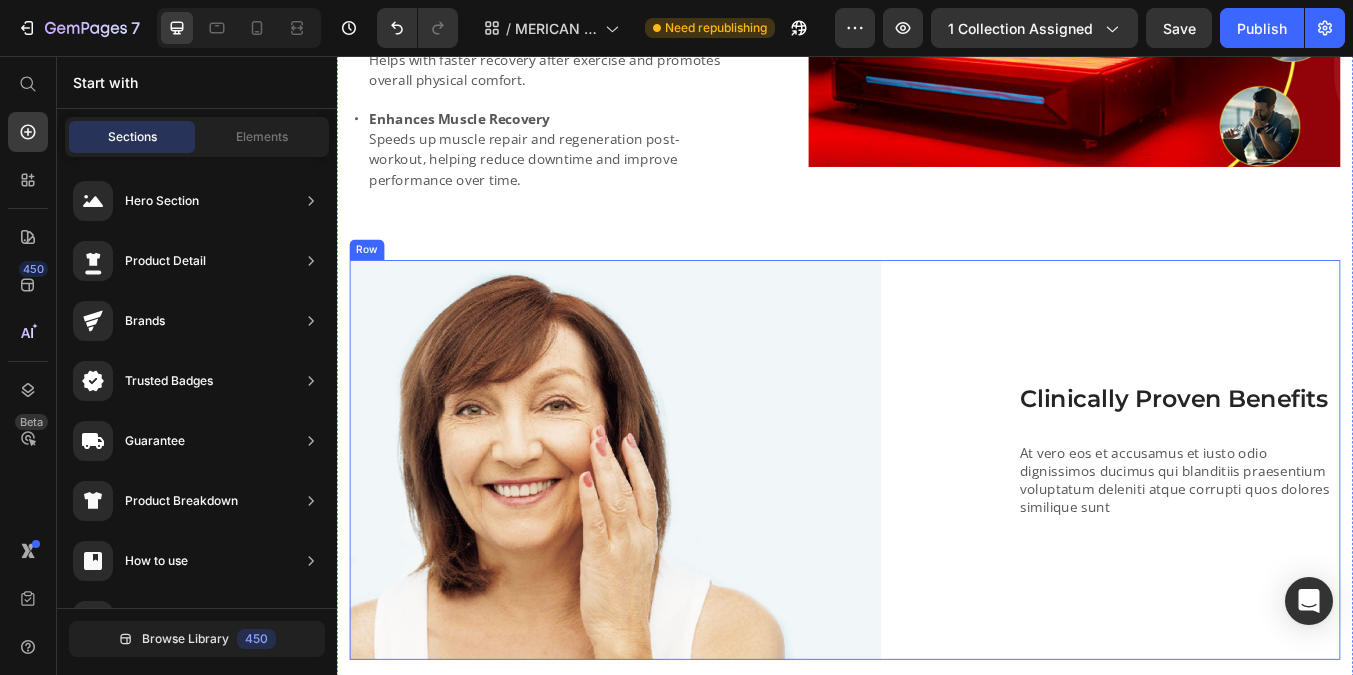 click on "At vero eos et accusamus et iusto odio dignissimos ducimus qui blanditiis praesentium voluptatum deleniti atque corrupti quos dolores similique sunt" at bounding box center (1332, 556) 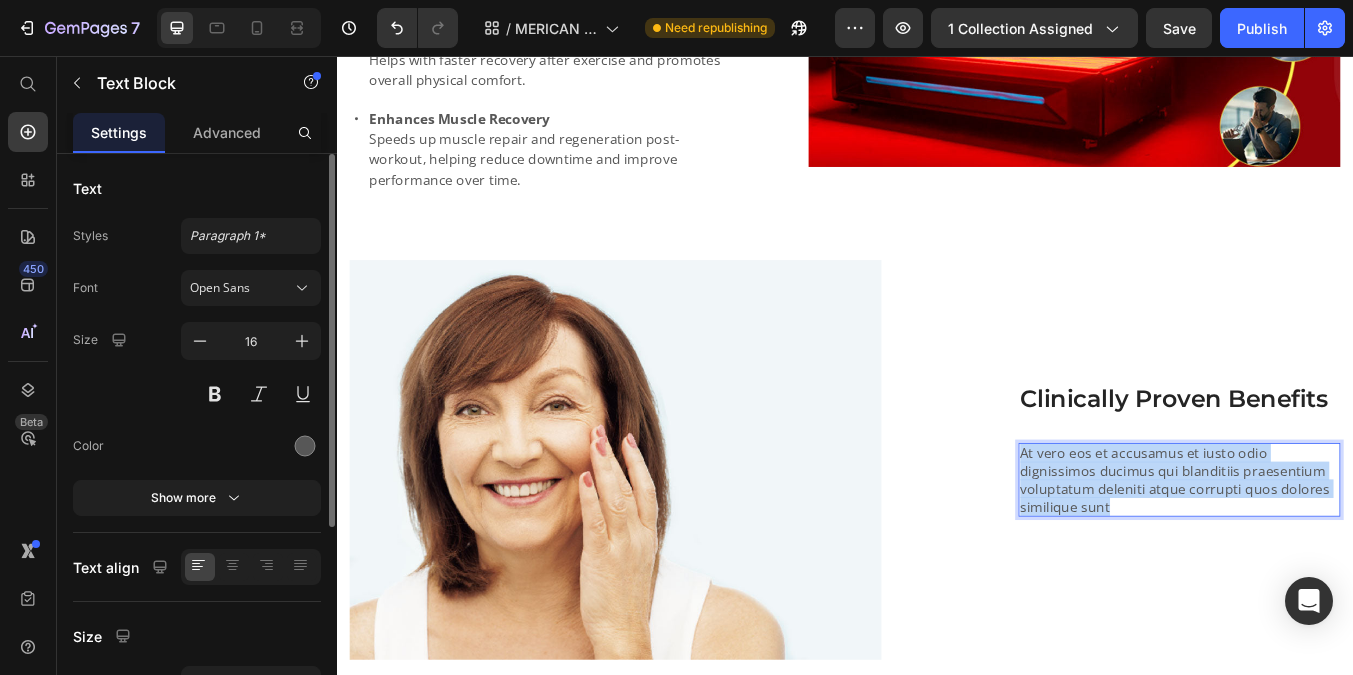 click on "At vero eos et accusamus et iusto odio dignissimos ducimus qui blanditiis praesentium voluptatum deleniti atque corrupti quos dolores similique sunt" at bounding box center (1332, 556) 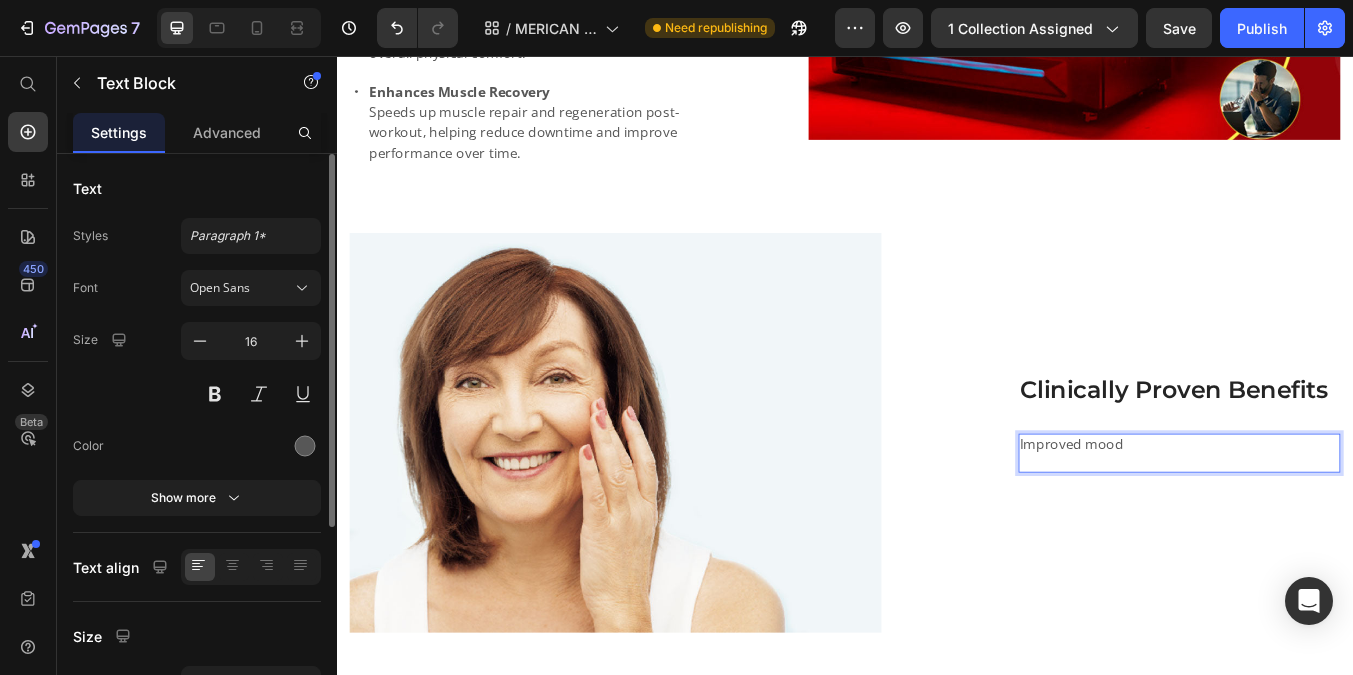 scroll, scrollTop: 1538, scrollLeft: 0, axis: vertical 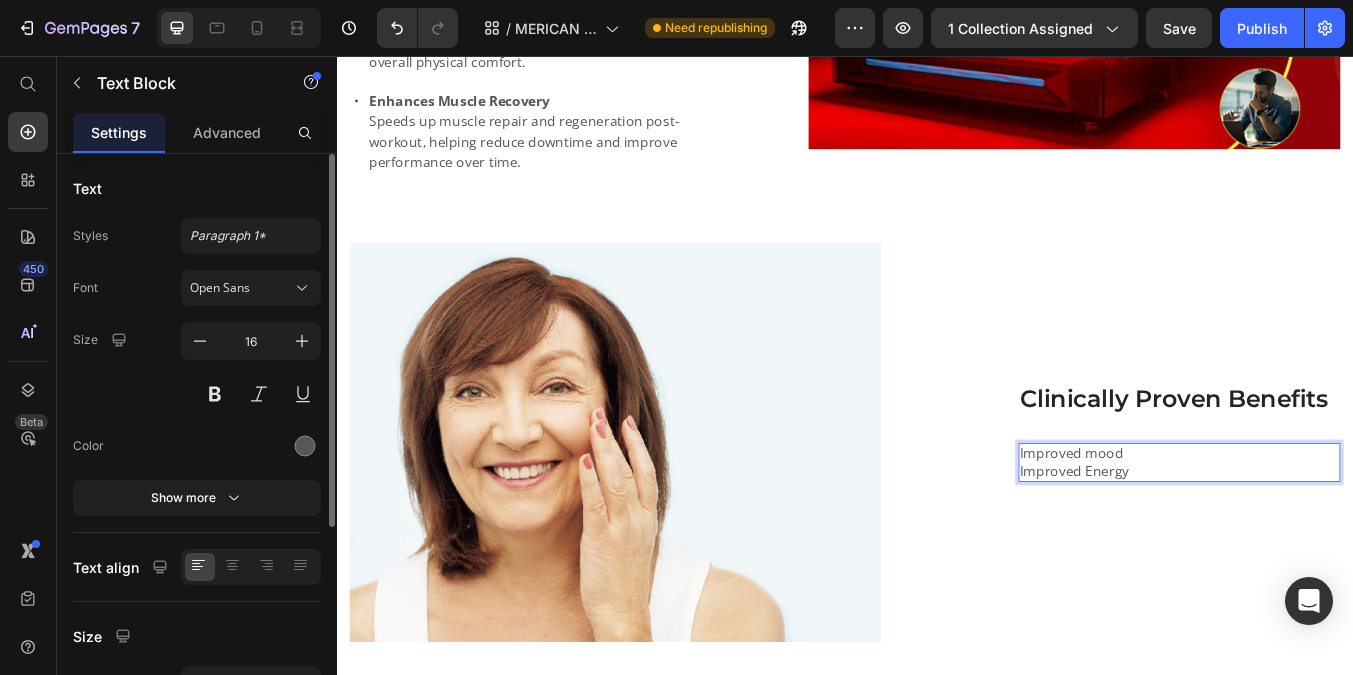 click on "Improved mood" at bounding box center [1332, 525] 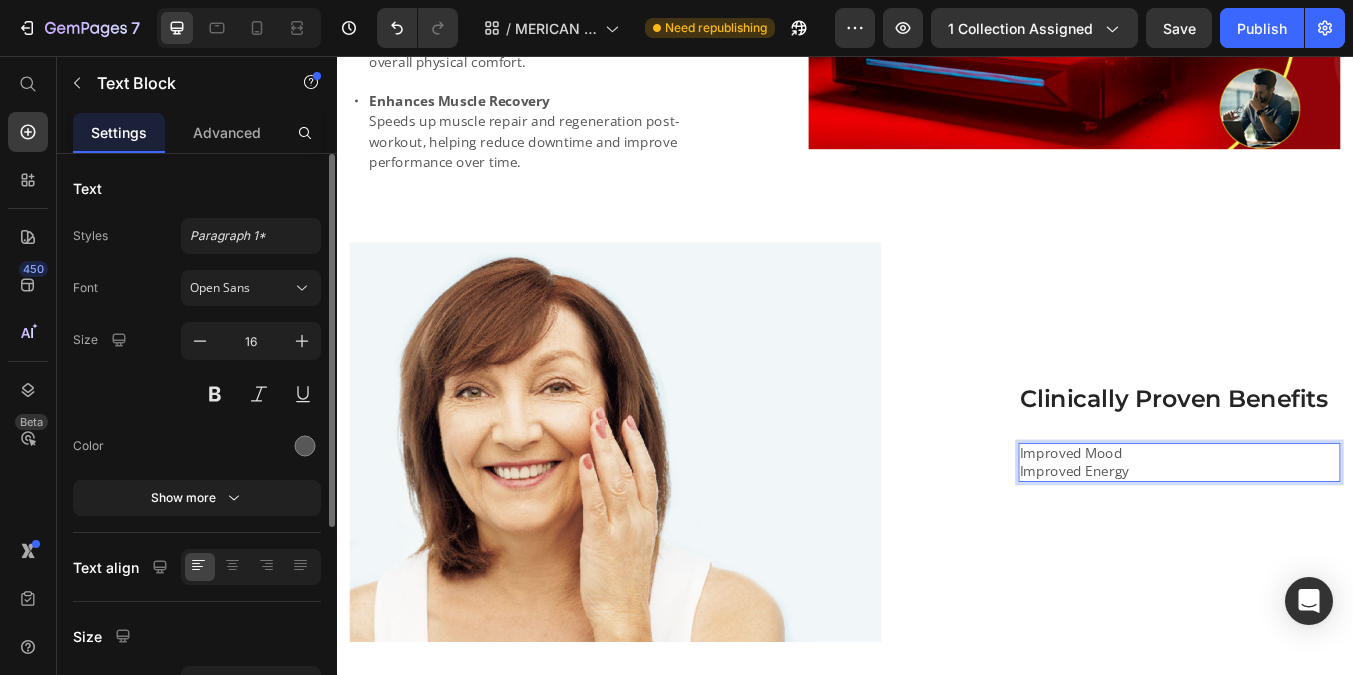 click on "Improved Energy" at bounding box center (1332, 546) 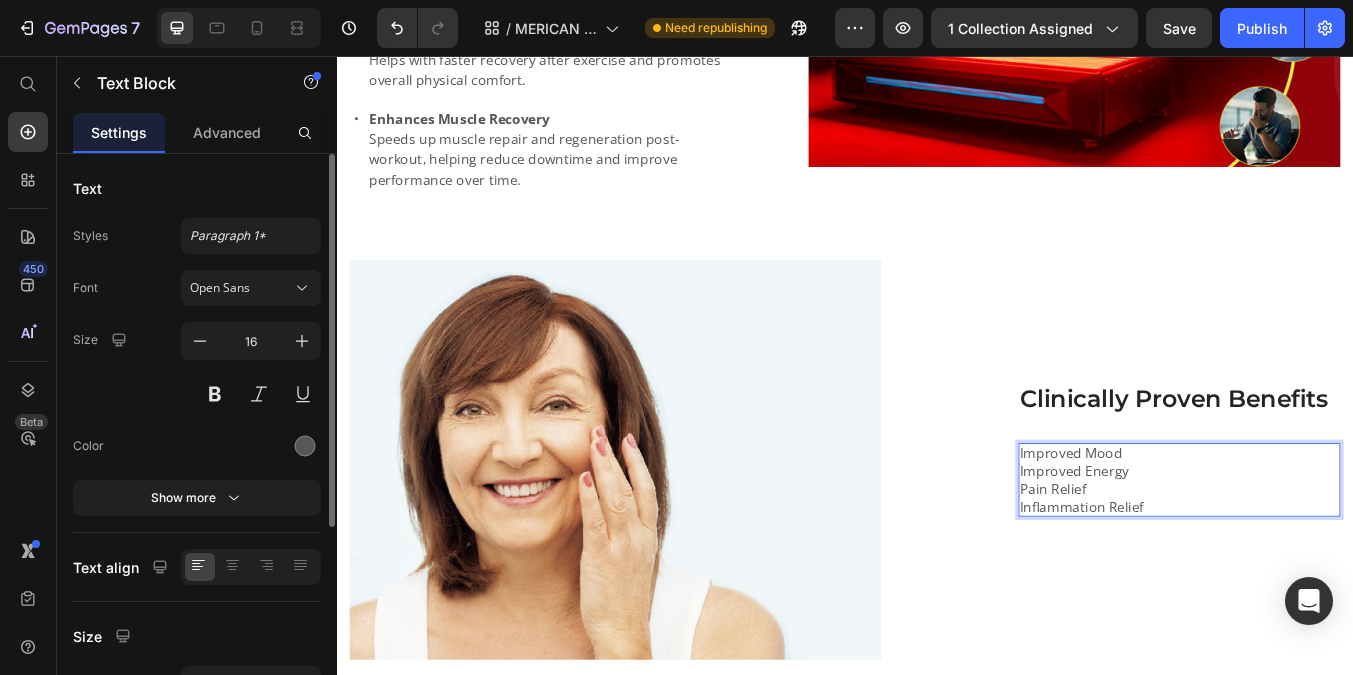 scroll, scrollTop: 1507, scrollLeft: 0, axis: vertical 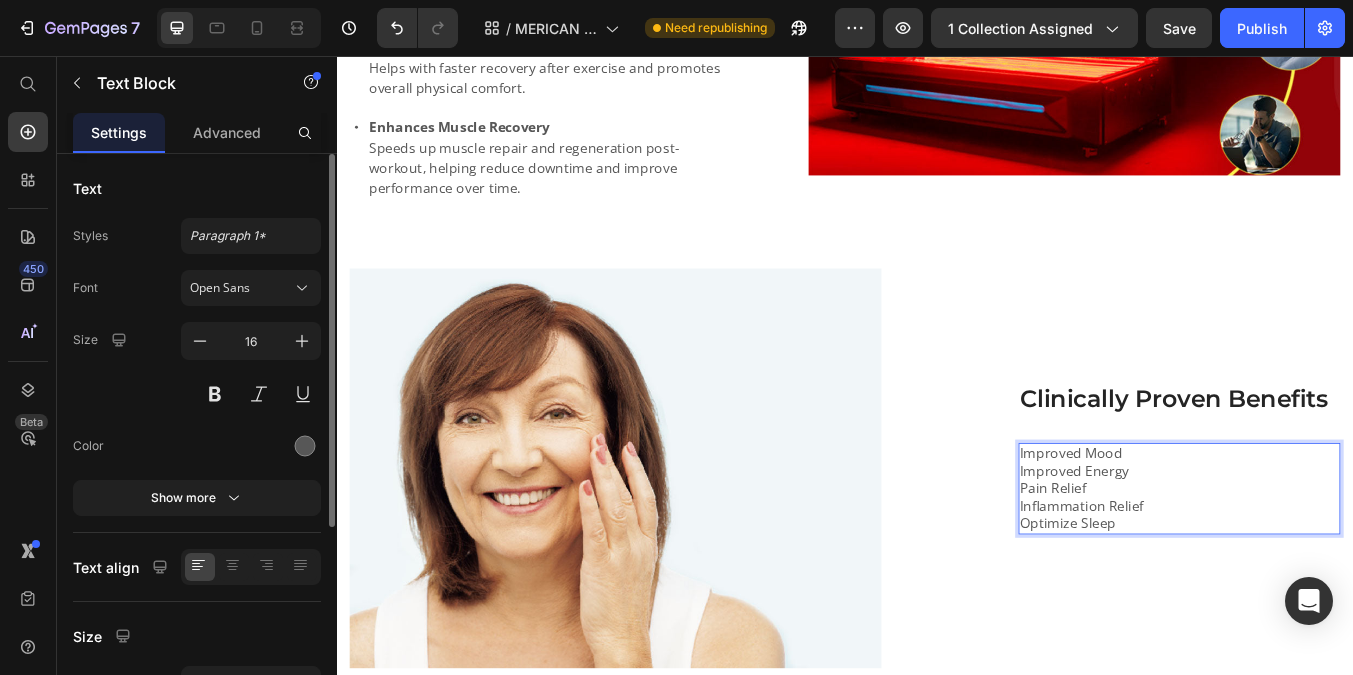 click on "Improved Mood" at bounding box center (1332, 525) 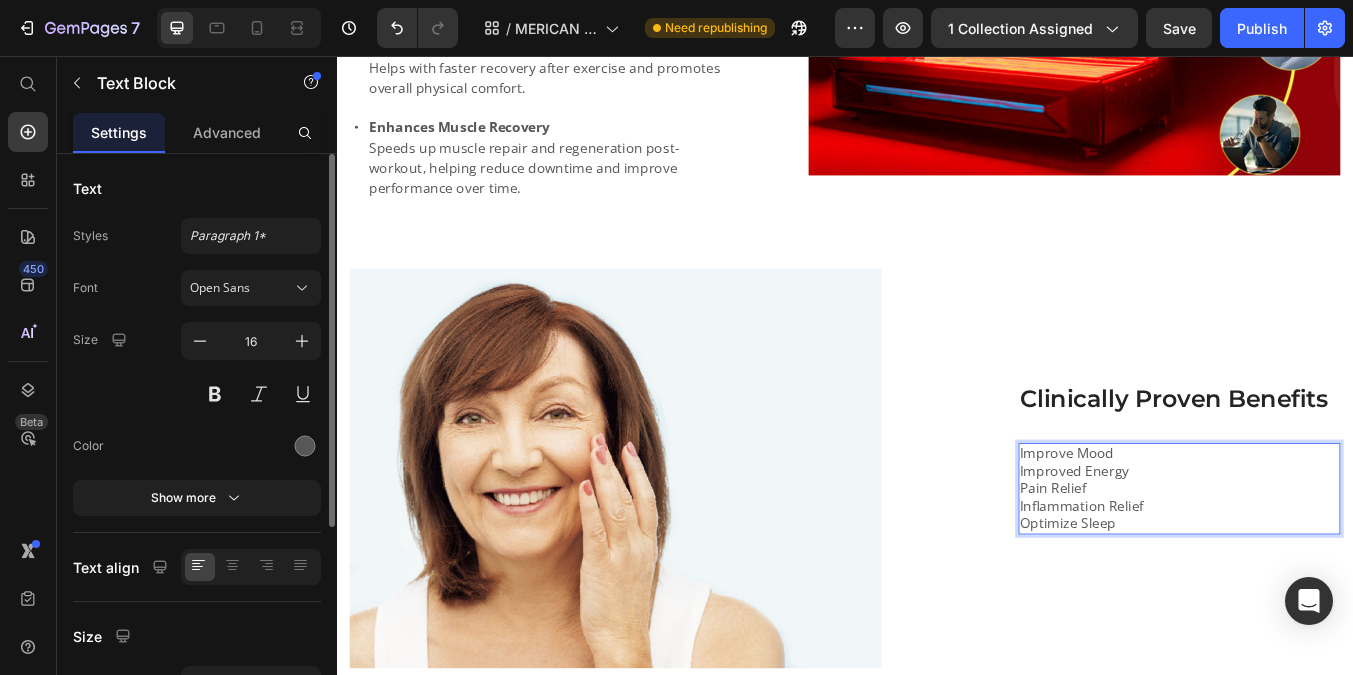 click on "Improved Energy" at bounding box center (1332, 546) 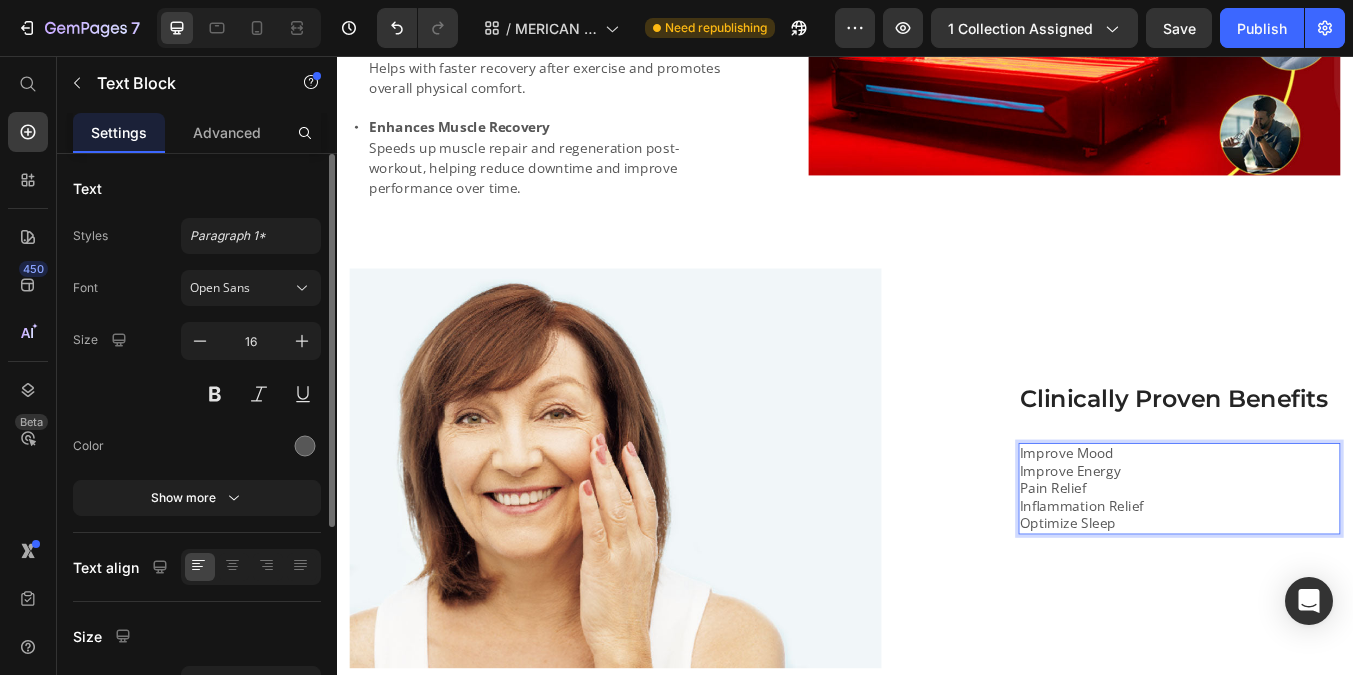 click on "Pain Relief" at bounding box center [1332, 566] 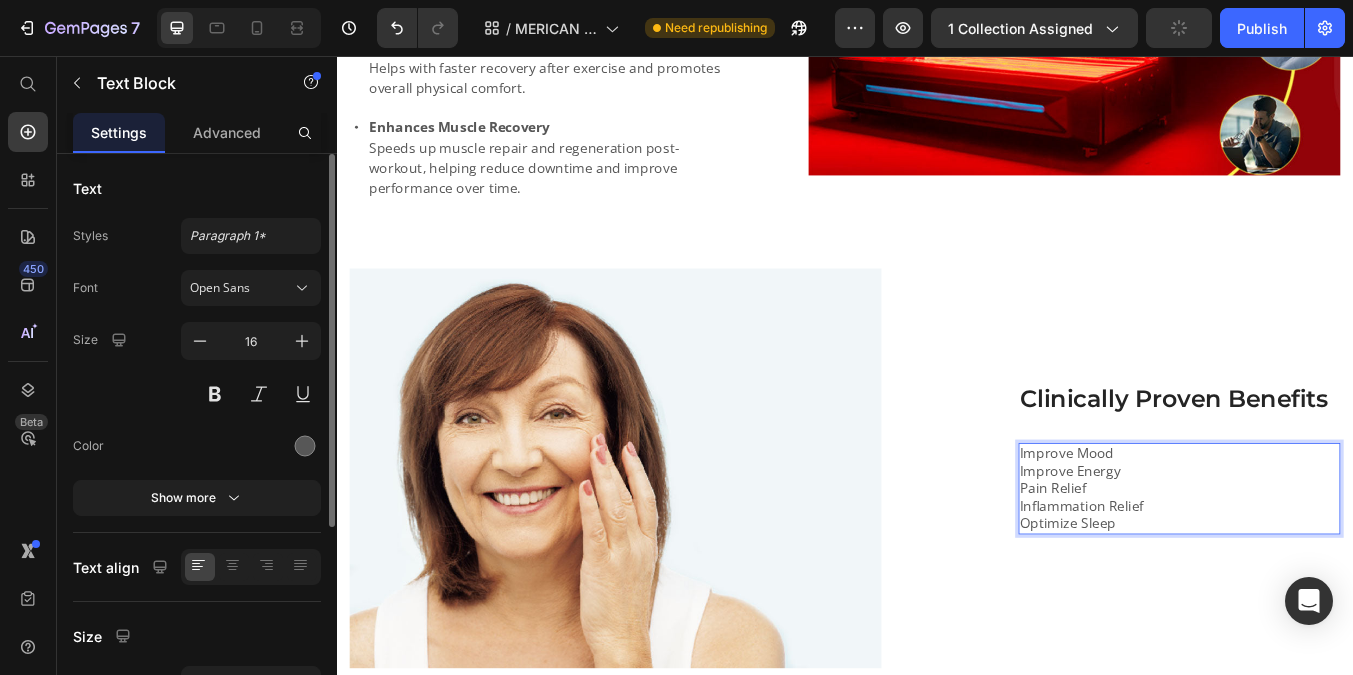 click on "Pain Relief" at bounding box center [1332, 566] 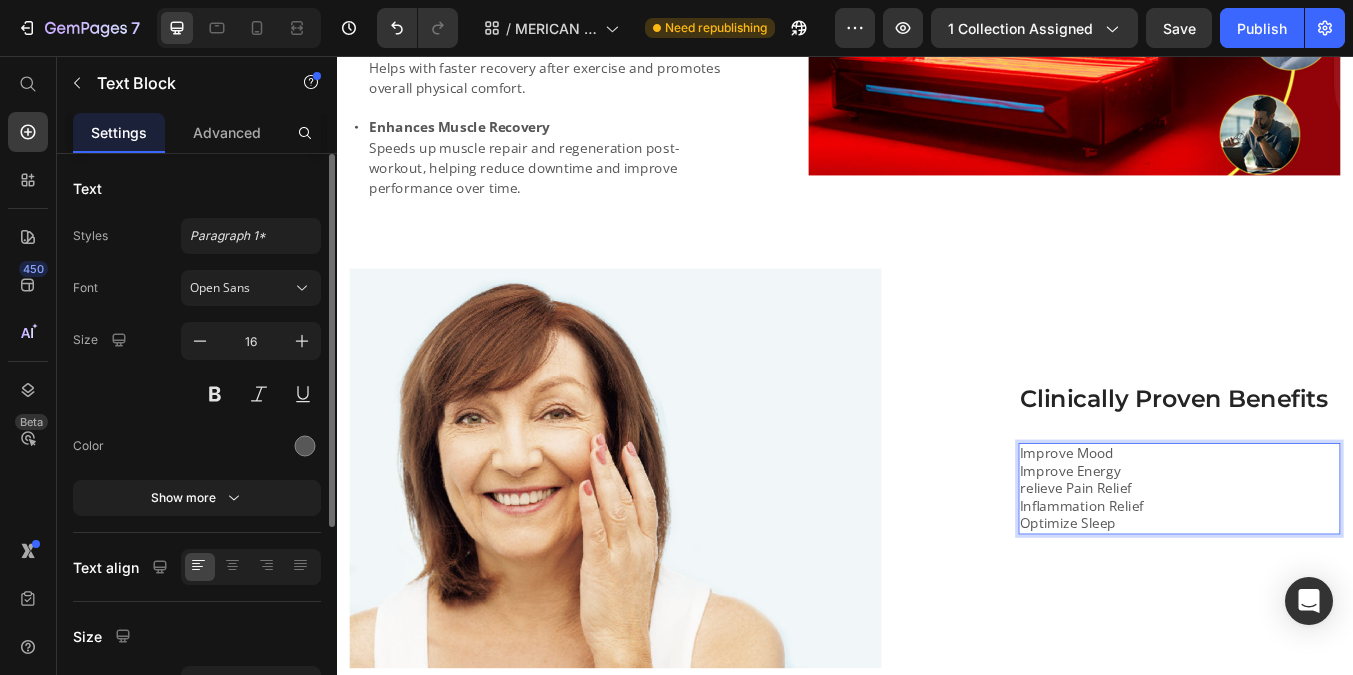 click on "relieve Pain Relief" at bounding box center [1332, 566] 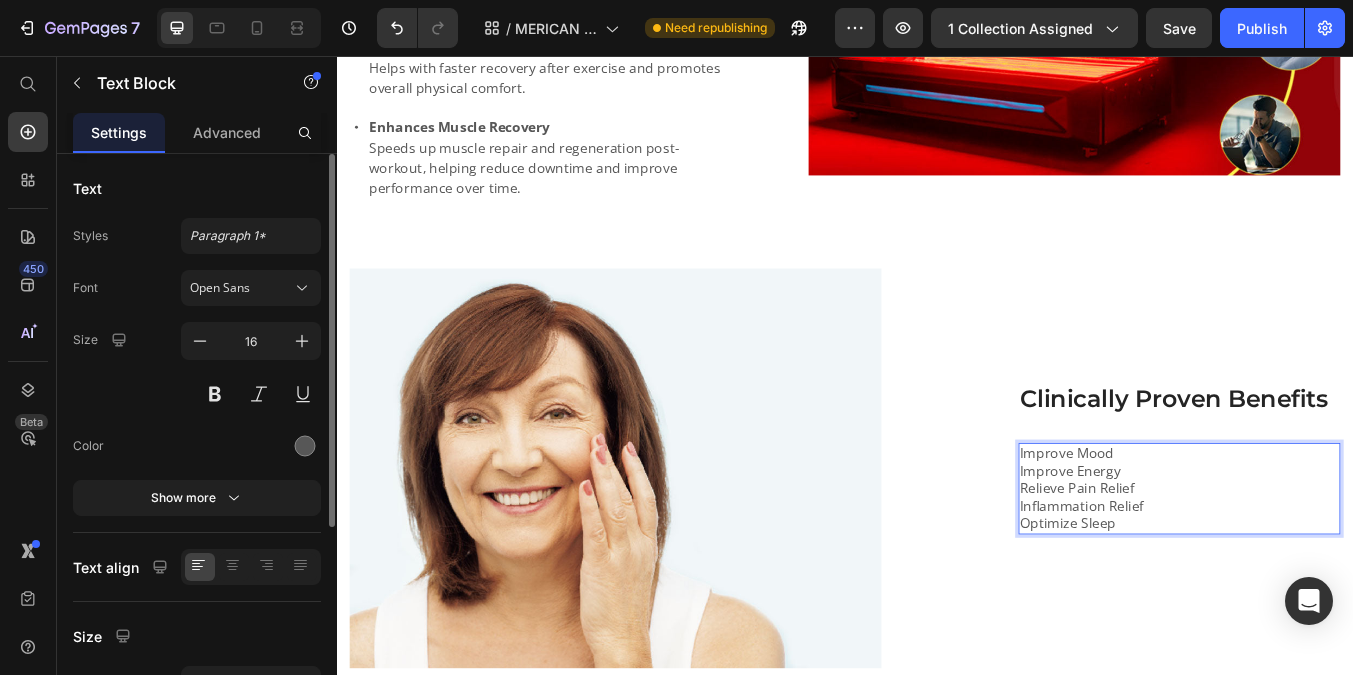 click on "Inflammation Relief" at bounding box center (1332, 587) 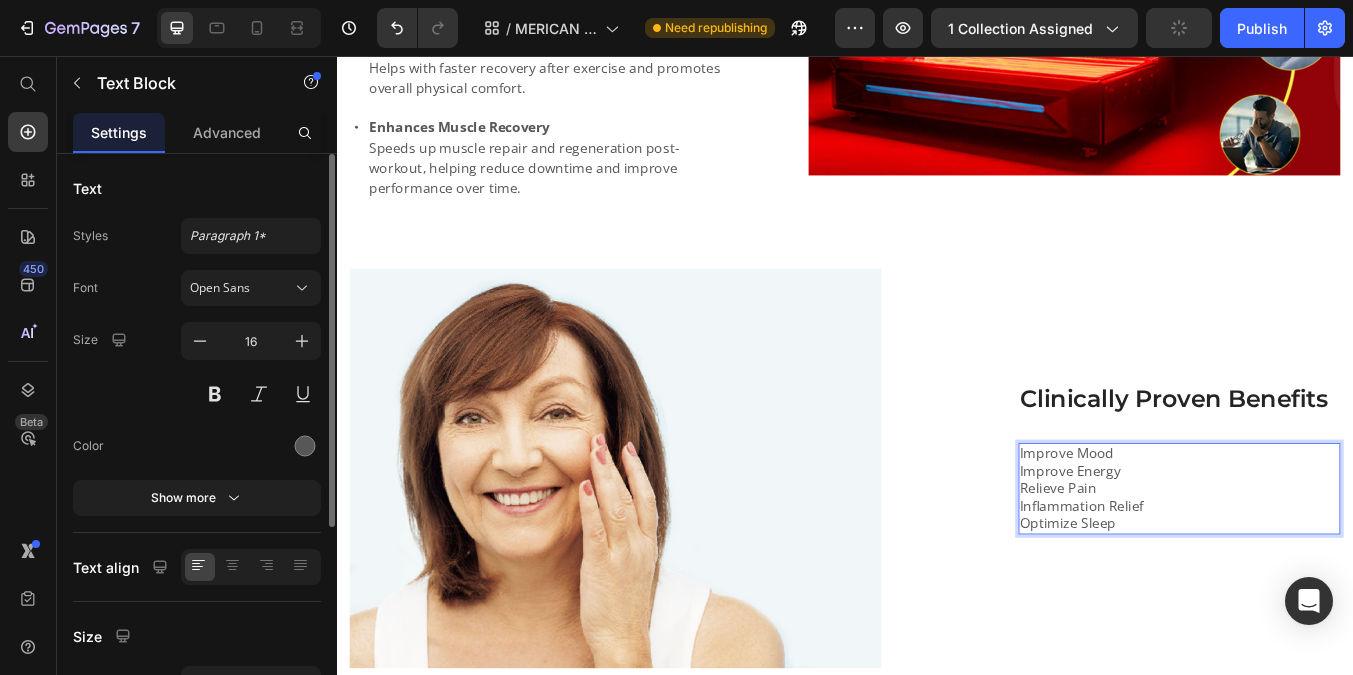 click on "Inflammation Relief" at bounding box center [1332, 587] 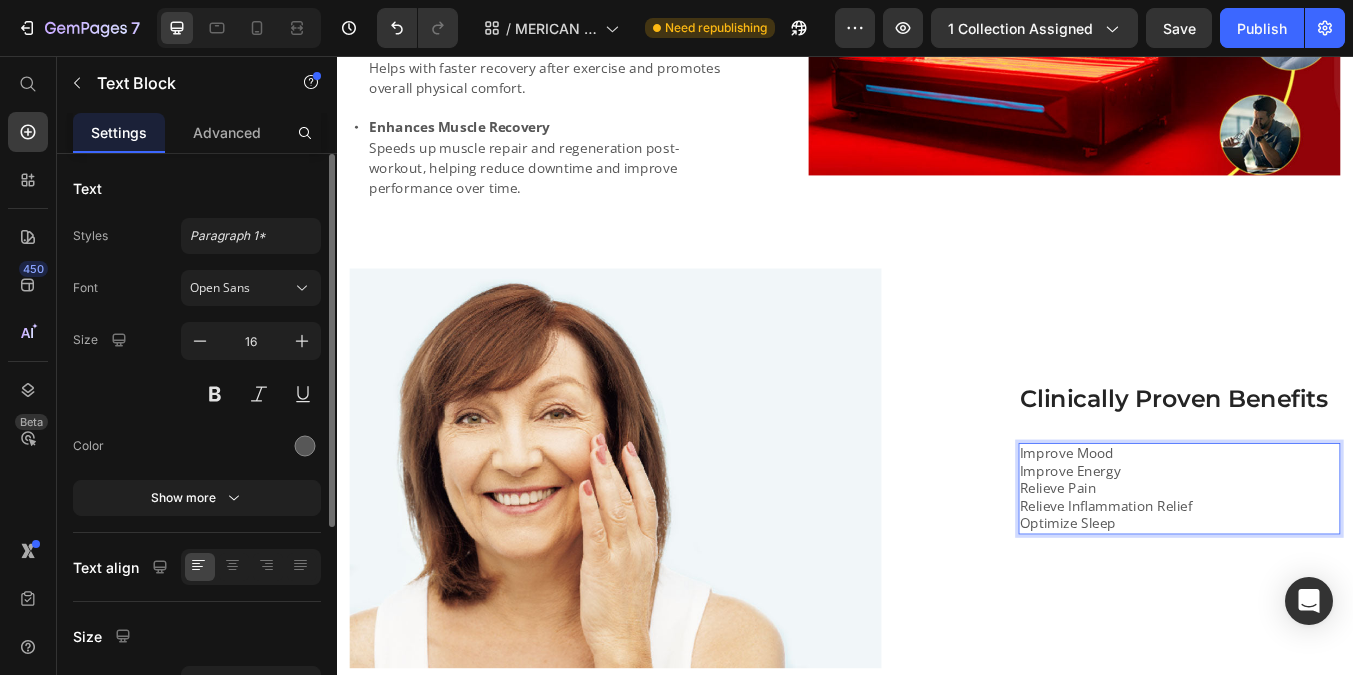 click on "Relieve Inflammation Relief" at bounding box center (1332, 587) 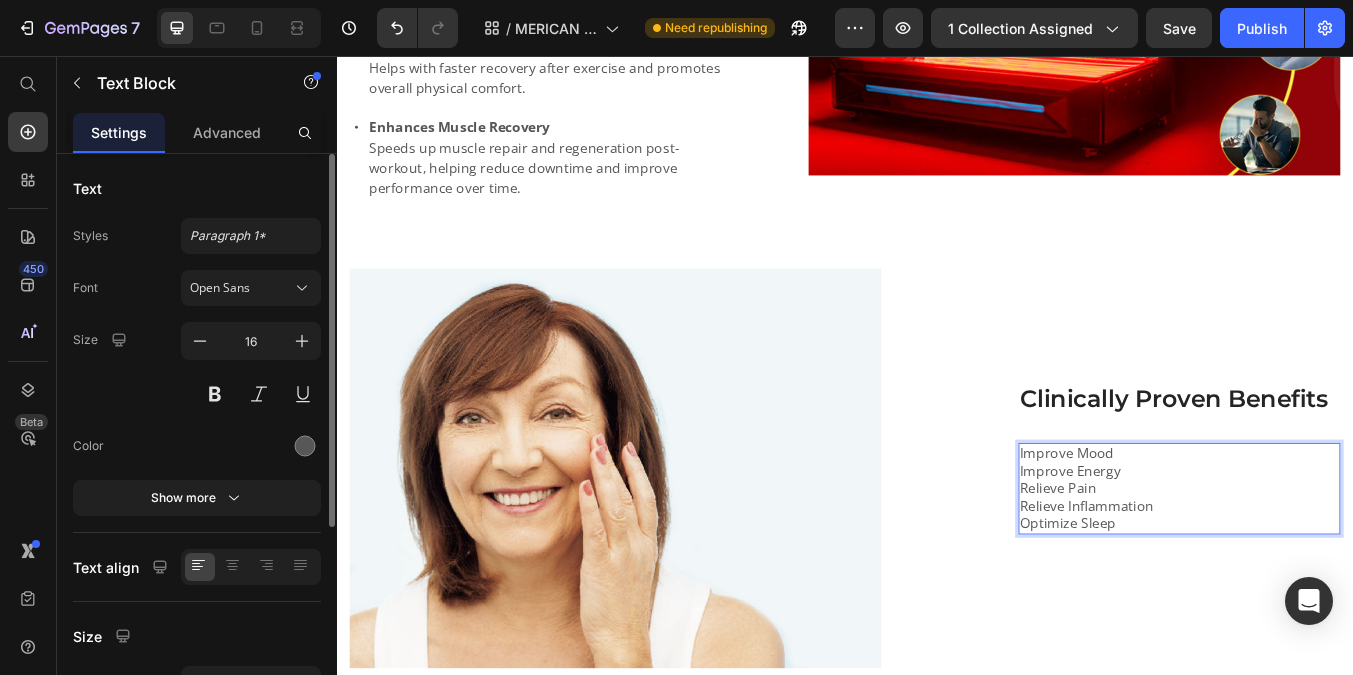 click on "Optimize Sleep" at bounding box center [1332, 608] 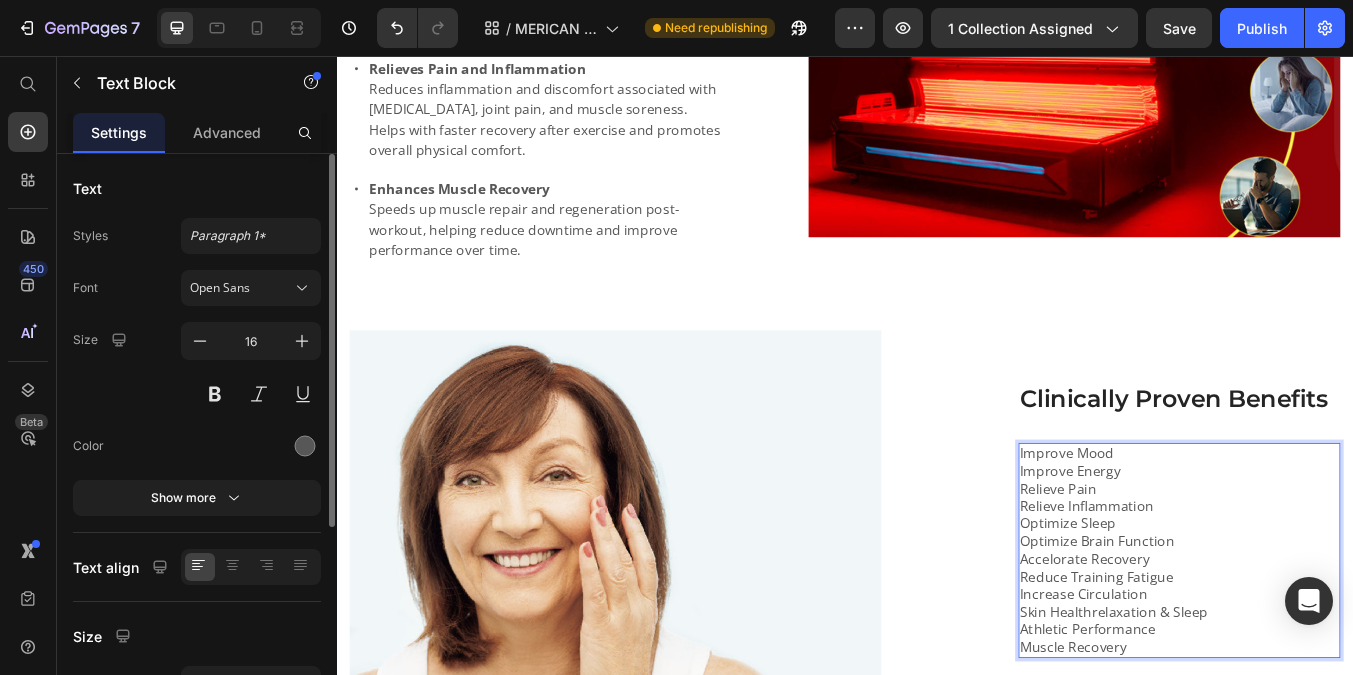 scroll, scrollTop: 714, scrollLeft: 0, axis: vertical 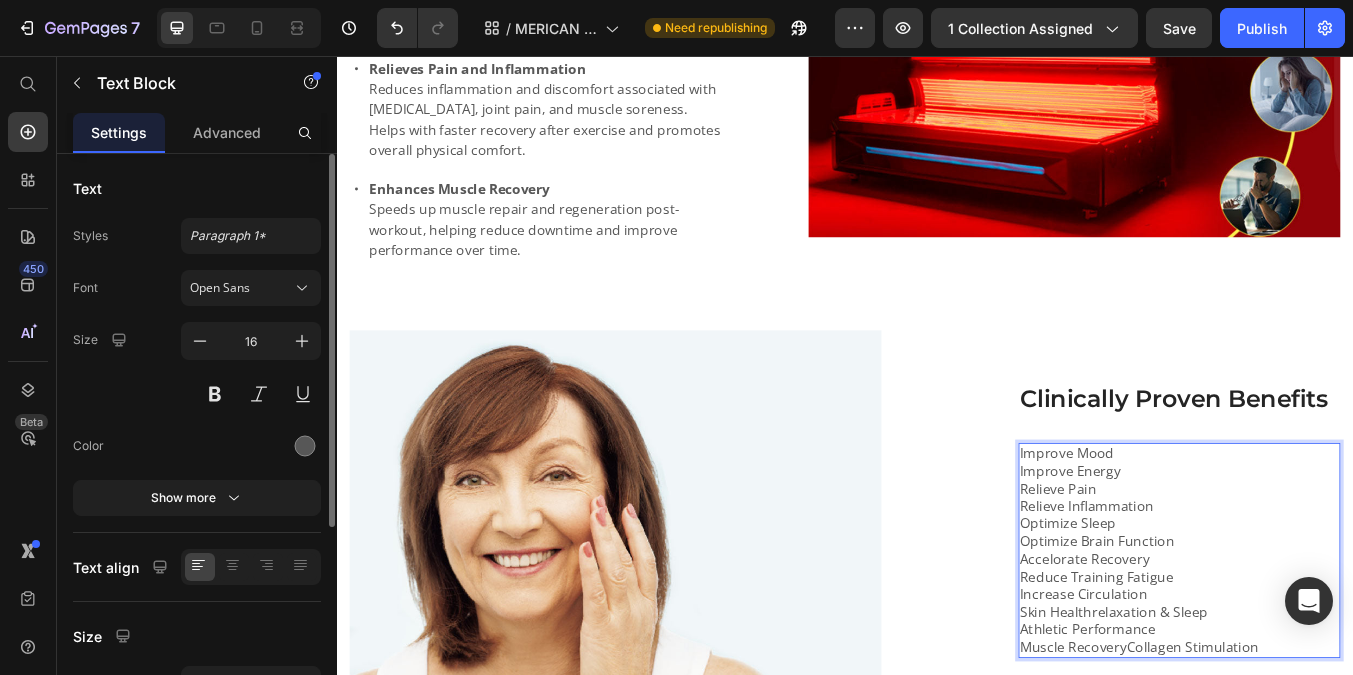 click on "Skin Healthrelaxation & Sleep" at bounding box center (1332, 712) 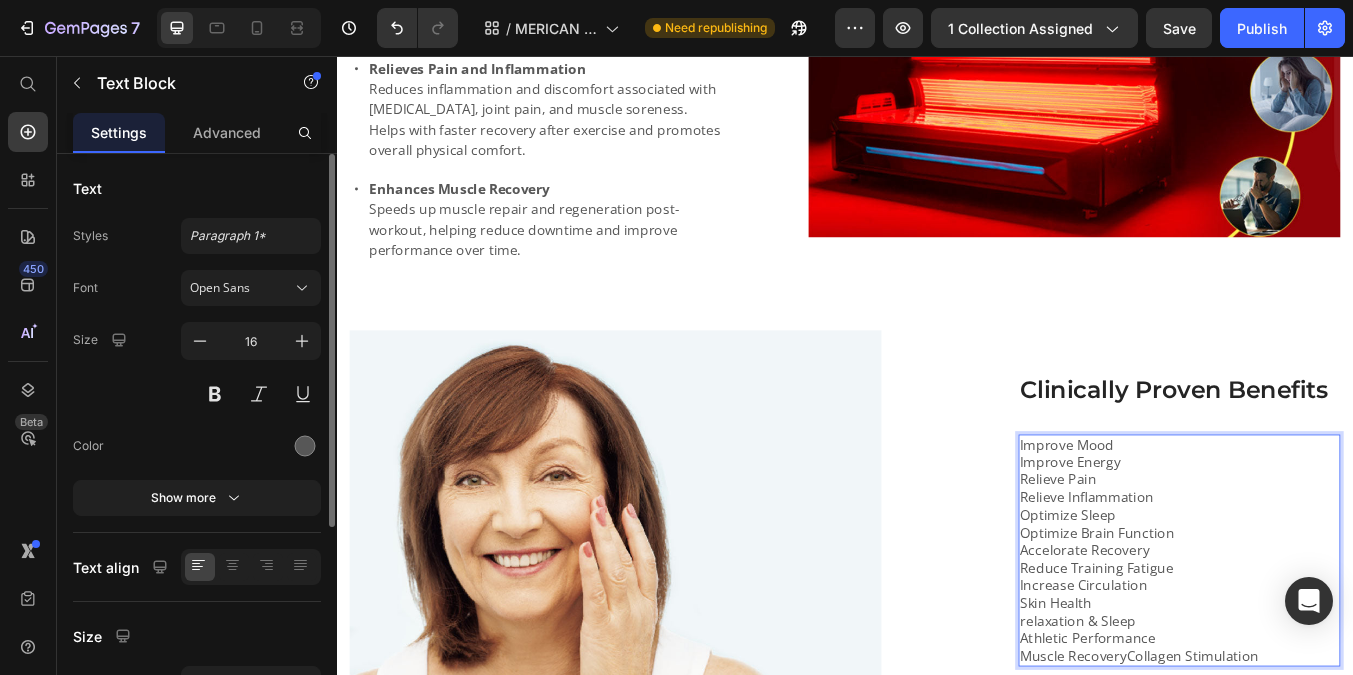 scroll, scrollTop: 1424, scrollLeft: 0, axis: vertical 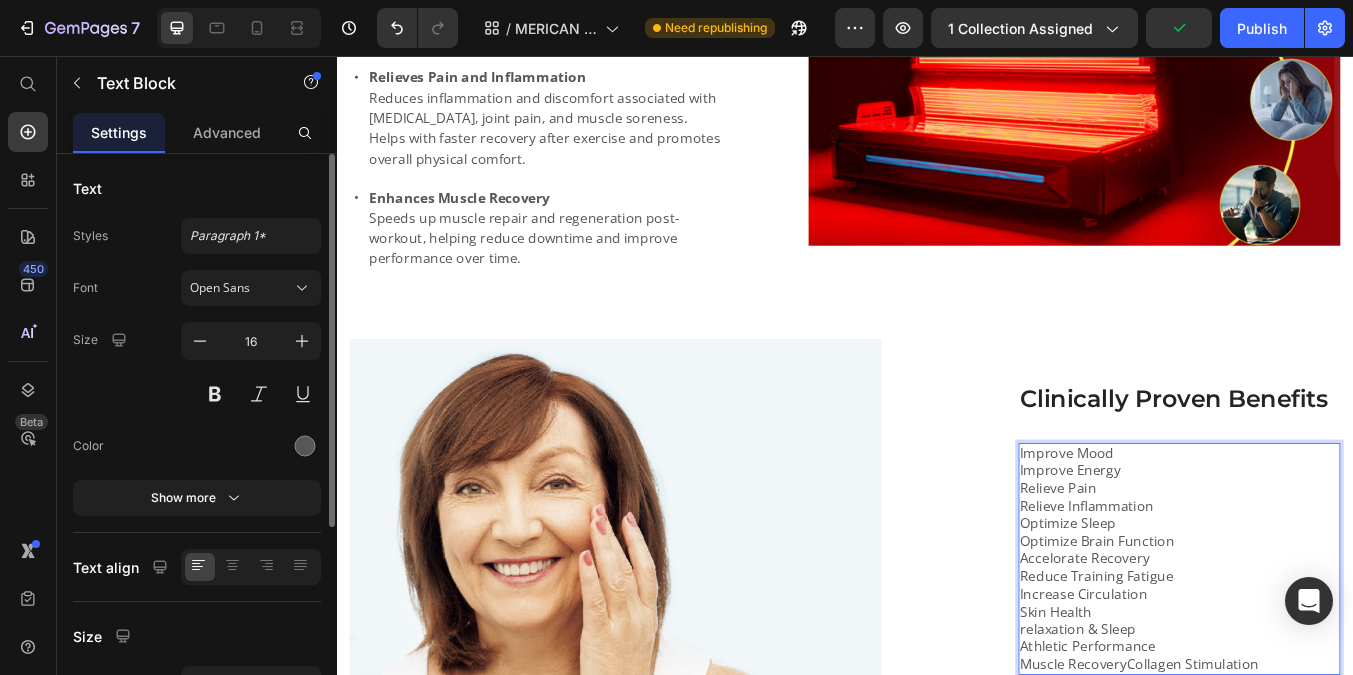 click on "relaxation & Sleep" at bounding box center [1332, 733] 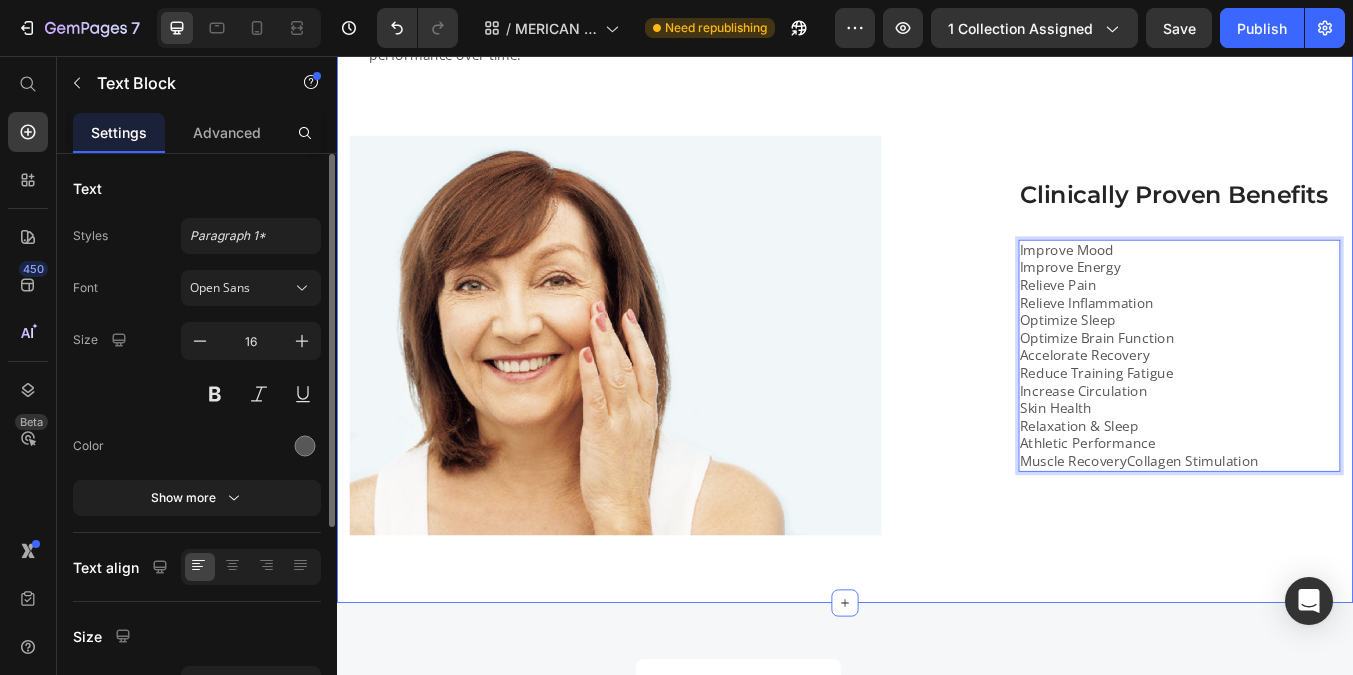 scroll, scrollTop: 1660, scrollLeft: 0, axis: vertical 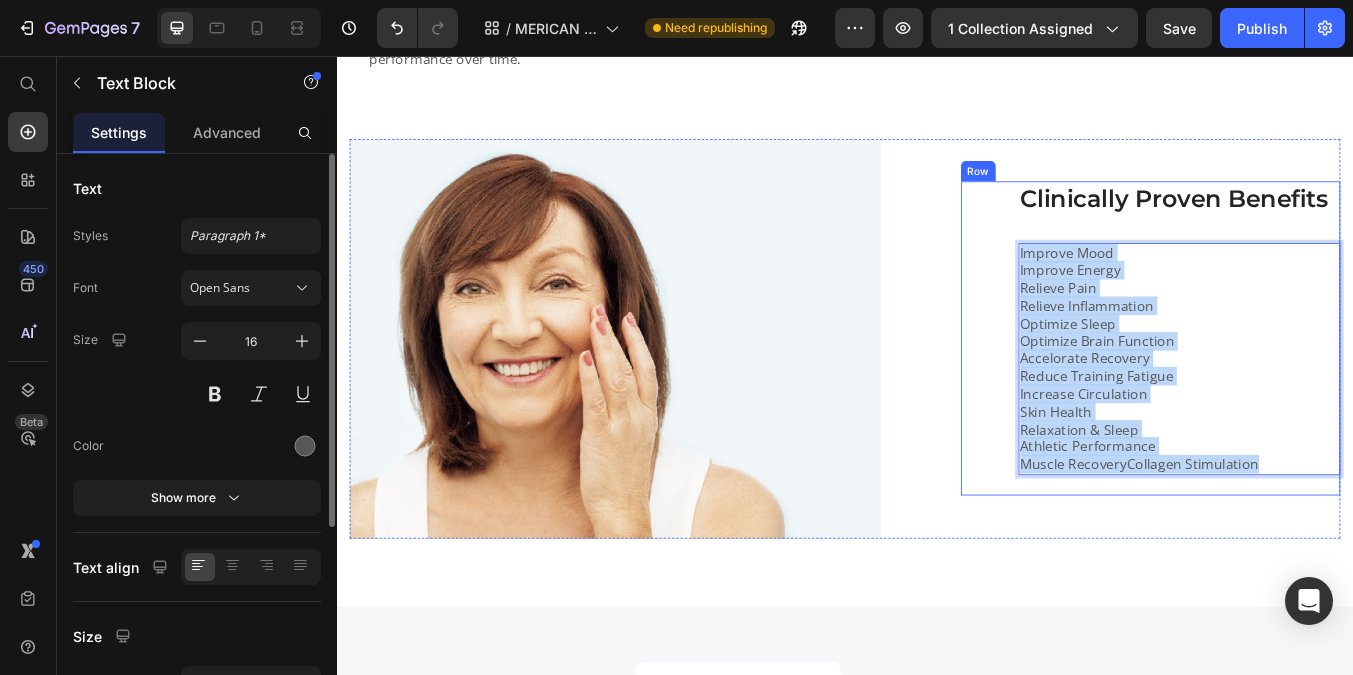 drag, startPoint x: 1439, startPoint y: 513, endPoint x: 1119, endPoint y: 255, distance: 411.0523 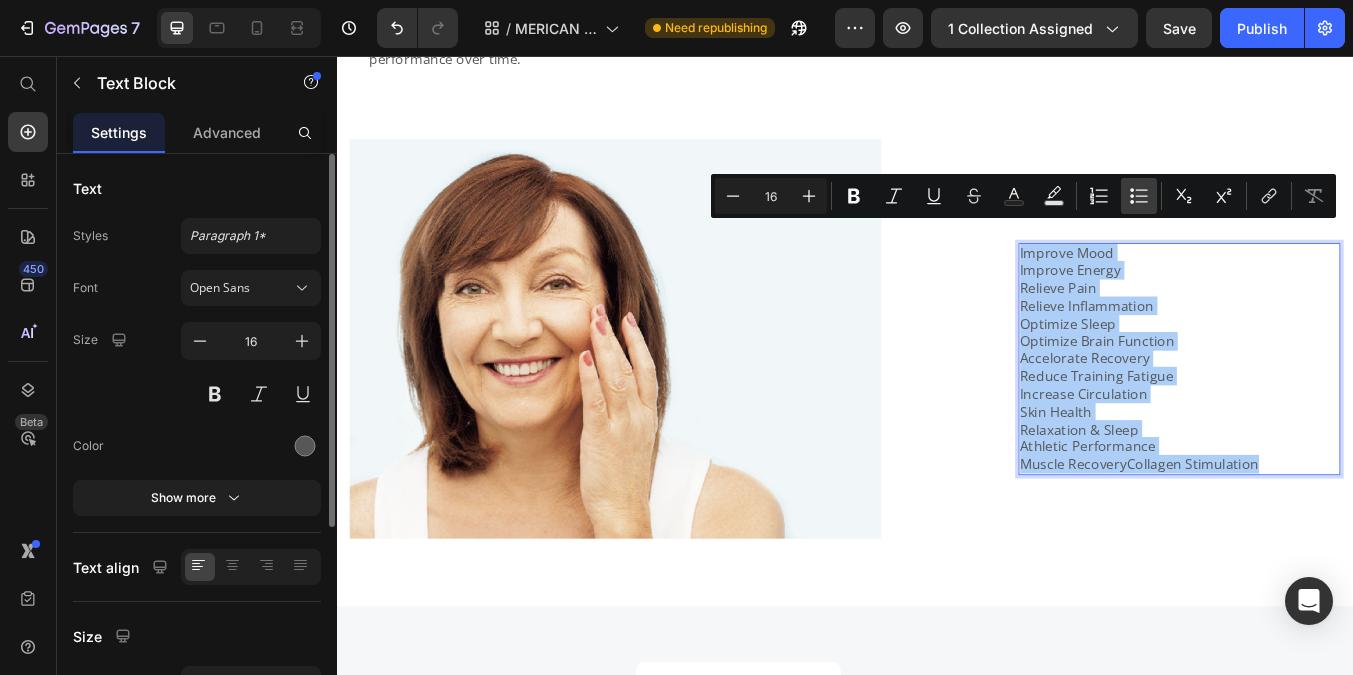 click 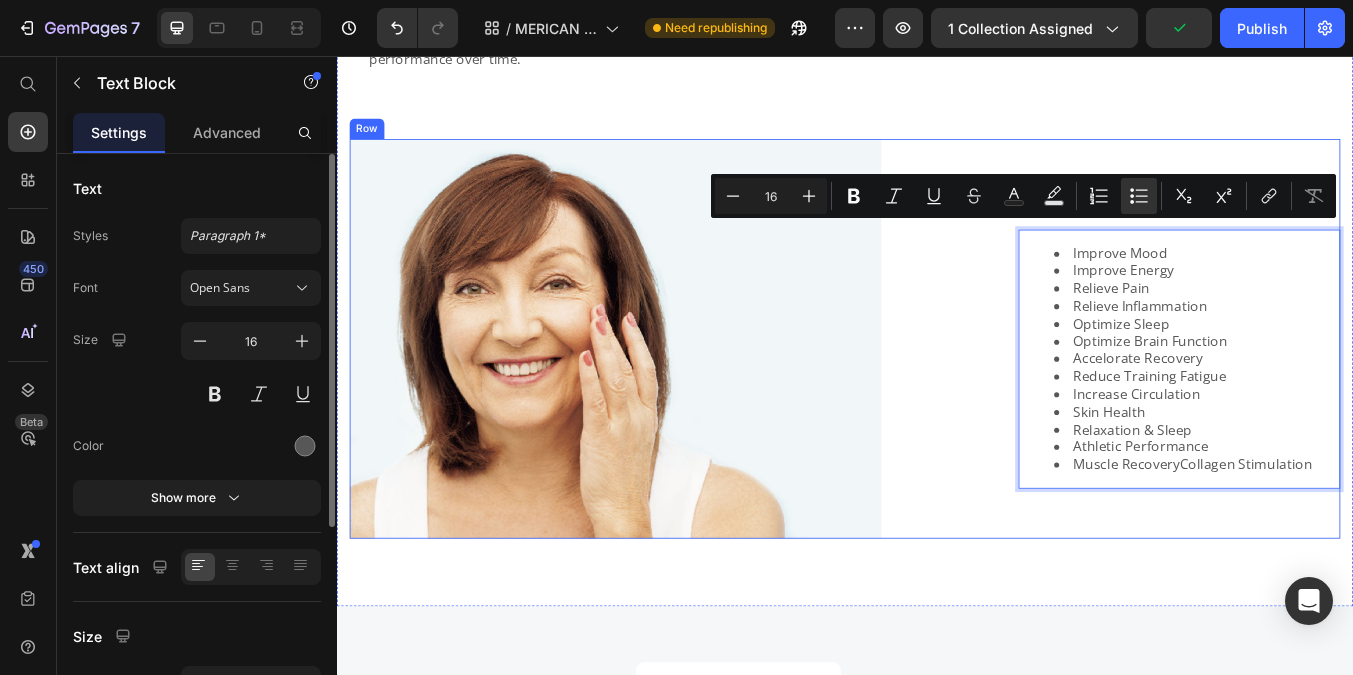 click on "Lorem ipsum dolor sit amet consectetur adipiscing Heading Image Clinically Proven Benefits Heading Improve Mood Improve Energy Relieve Pain  Relieve Inflammation Optimize Sleep Optimize Brain Function Accelorate Recovery Reduce Training Fatigue Increase Circulation Skin Health Relaxation & Sleep Athletic Performance Muscle RecoveryCollagen Stimulation Text Block   24 Row Row" at bounding box center (937, 390) 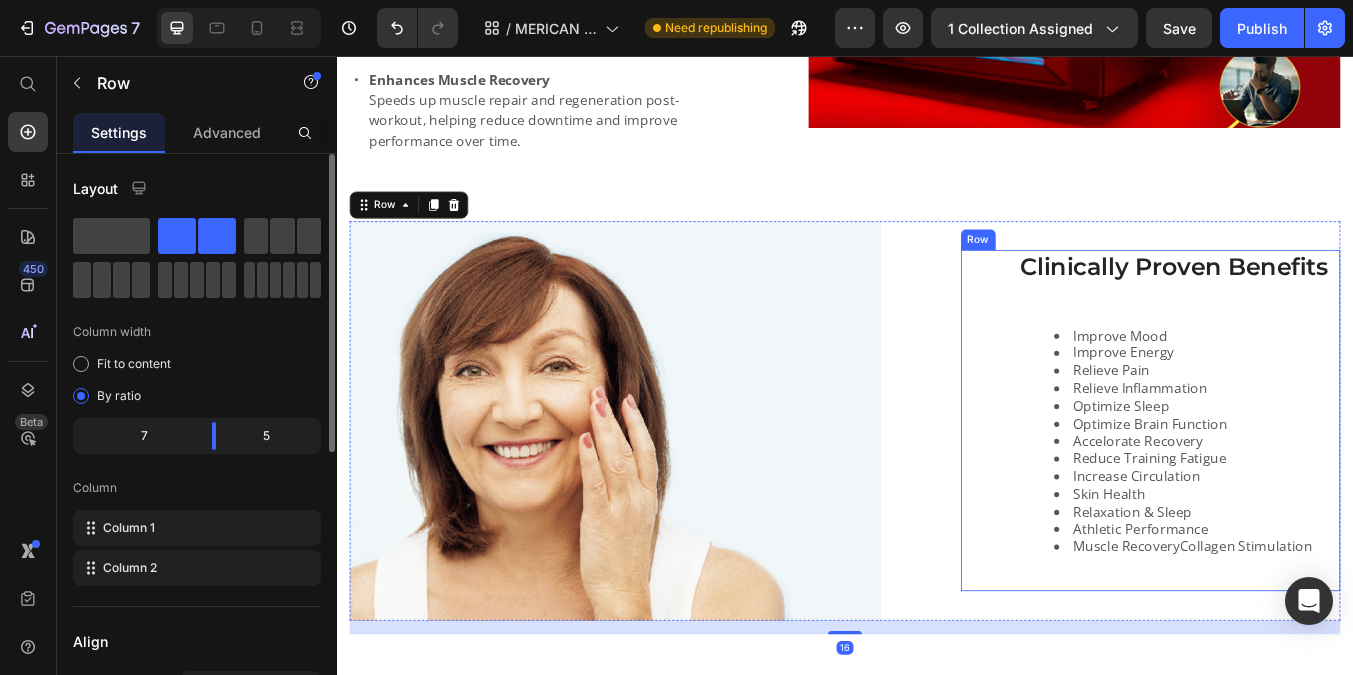 scroll, scrollTop: 1564, scrollLeft: 0, axis: vertical 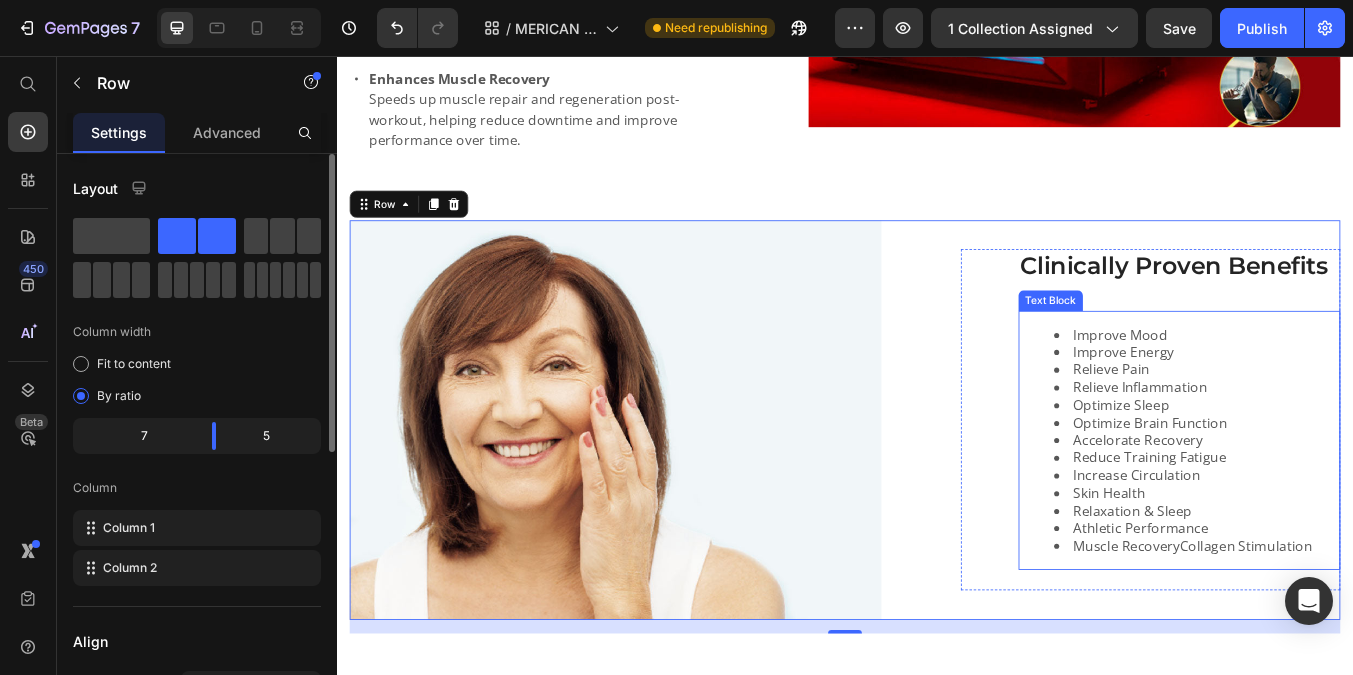 click on "Optimize Sleep" at bounding box center (1352, 468) 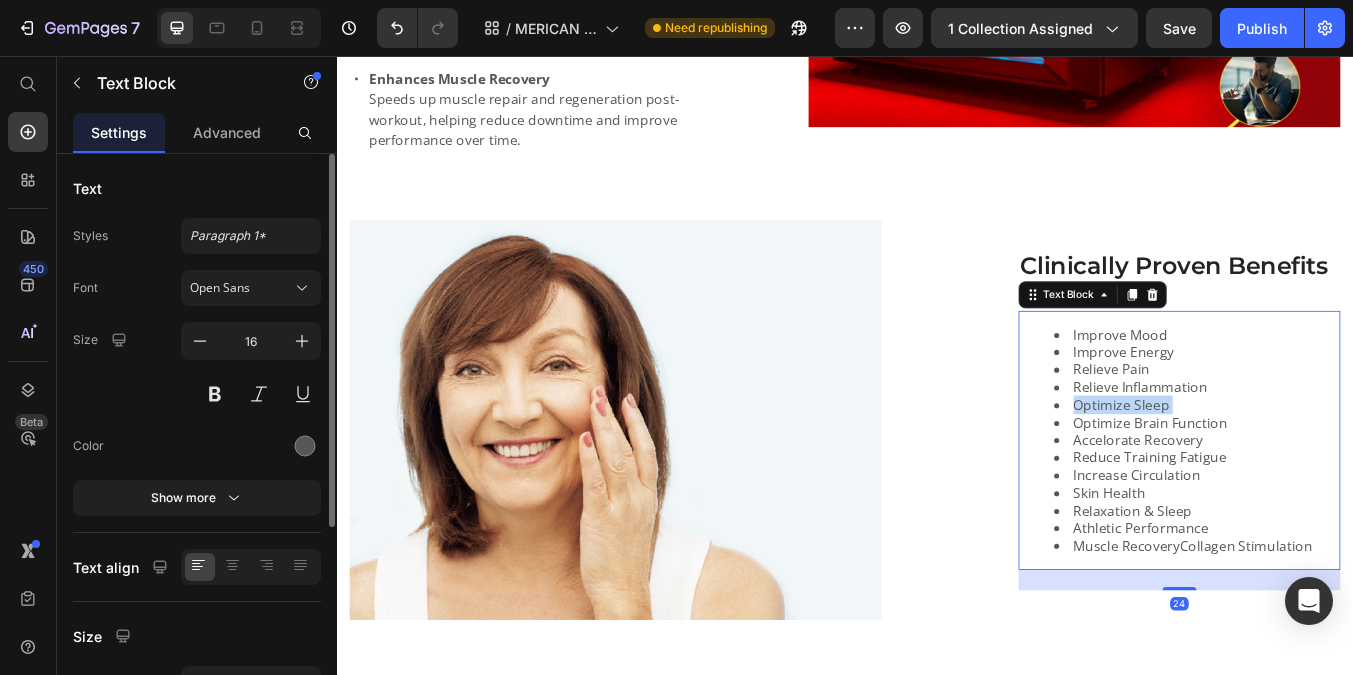 click on "Optimize Sleep" at bounding box center (1352, 468) 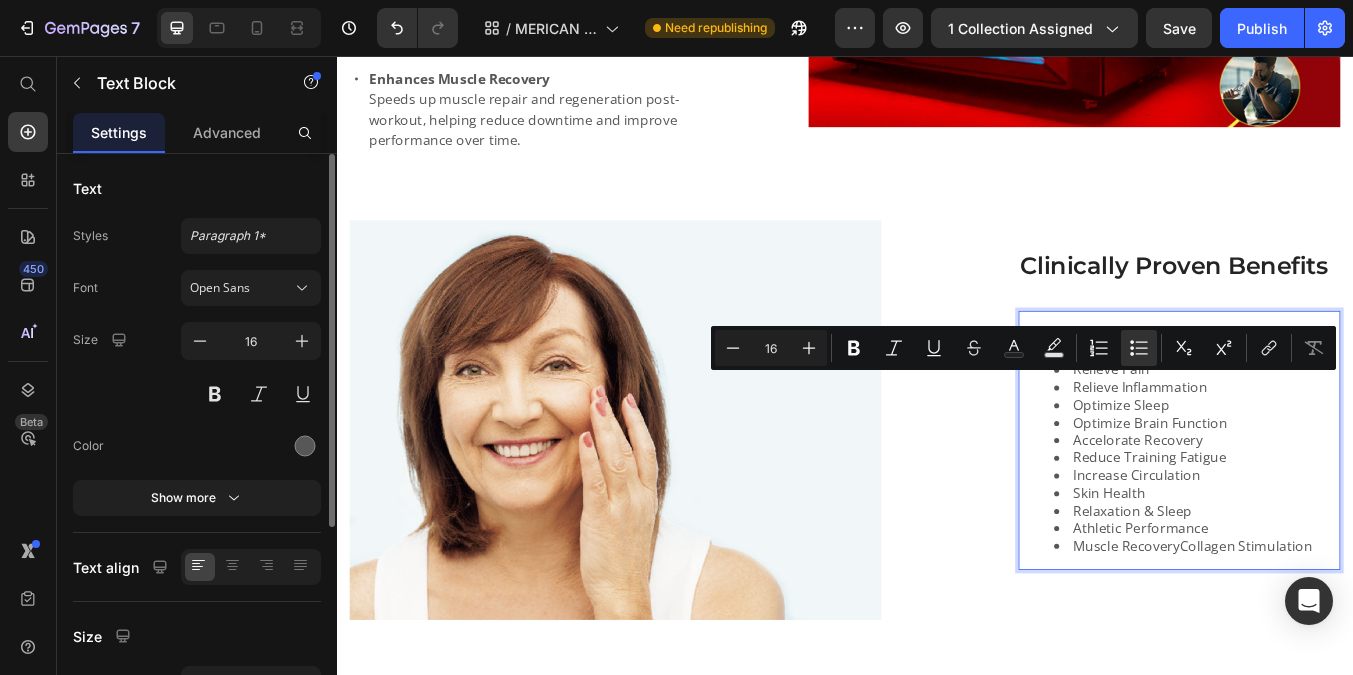 click on "Accelorate Recovery" at bounding box center (1352, 509) 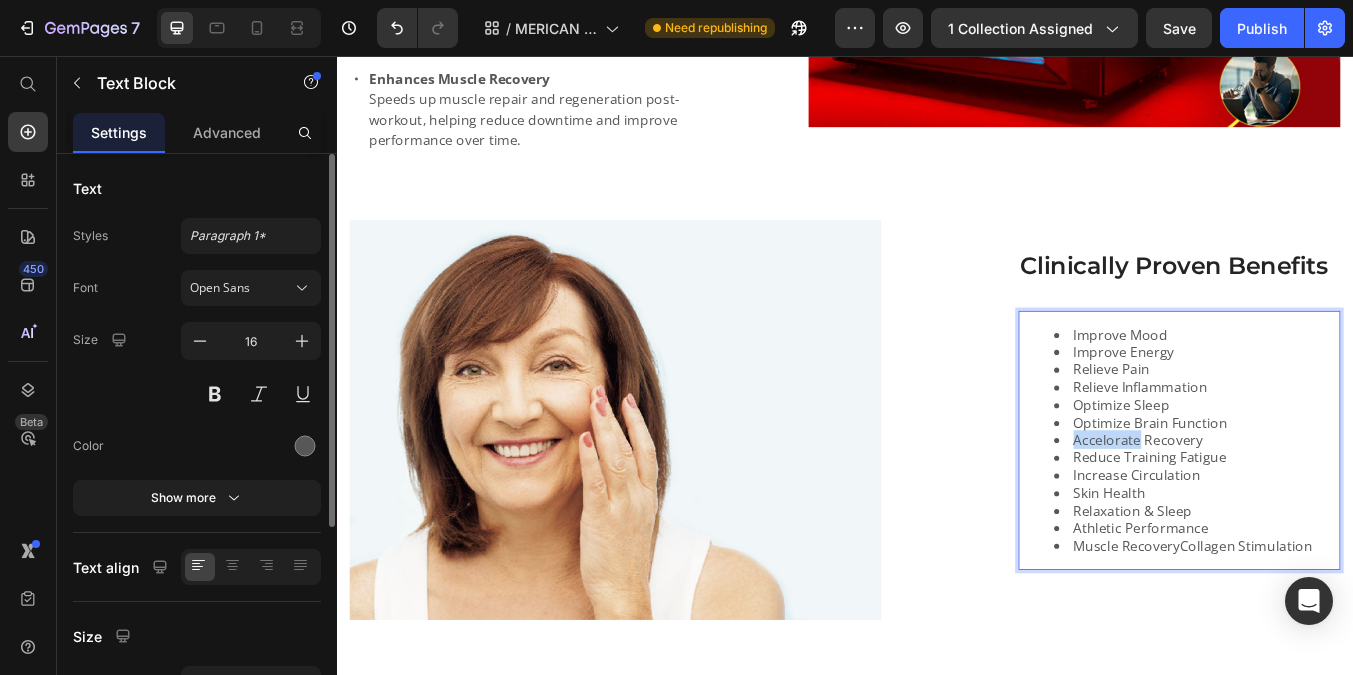 click on "Accelorate Recovery" at bounding box center [1352, 509] 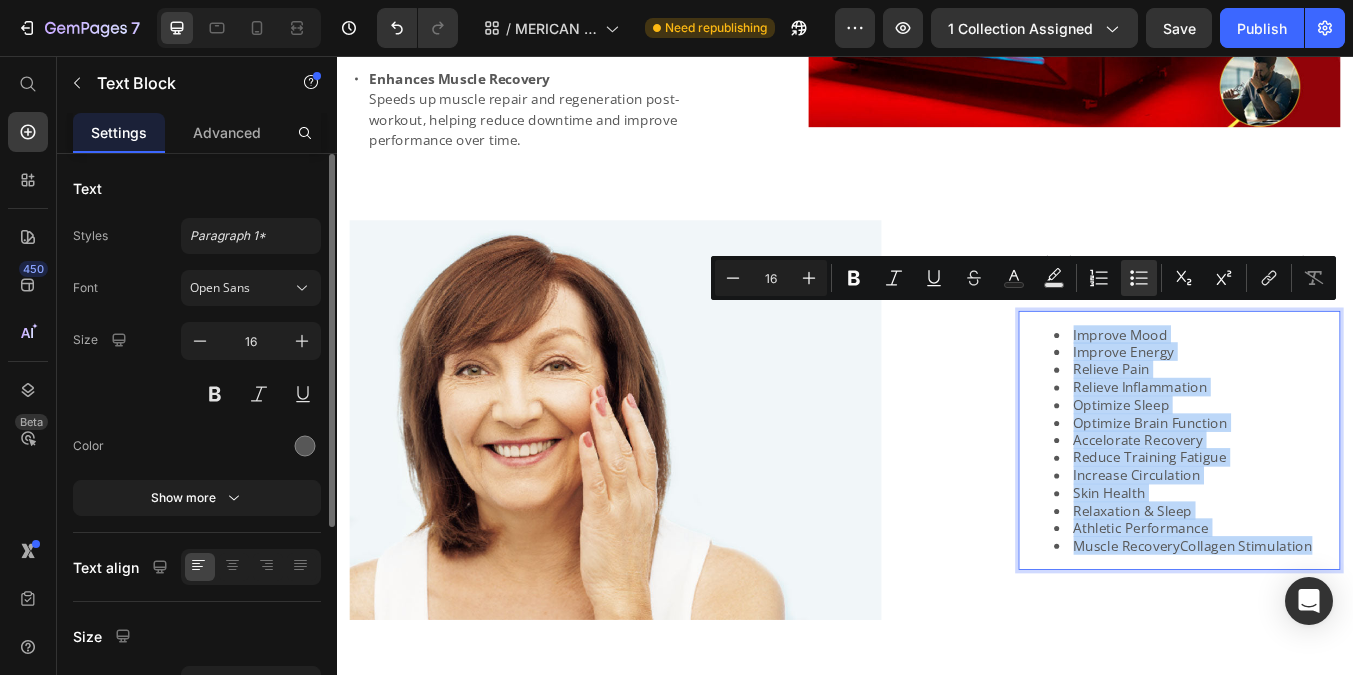 drag, startPoint x: 1482, startPoint y: 613, endPoint x: 1193, endPoint y: 366, distance: 380.17102 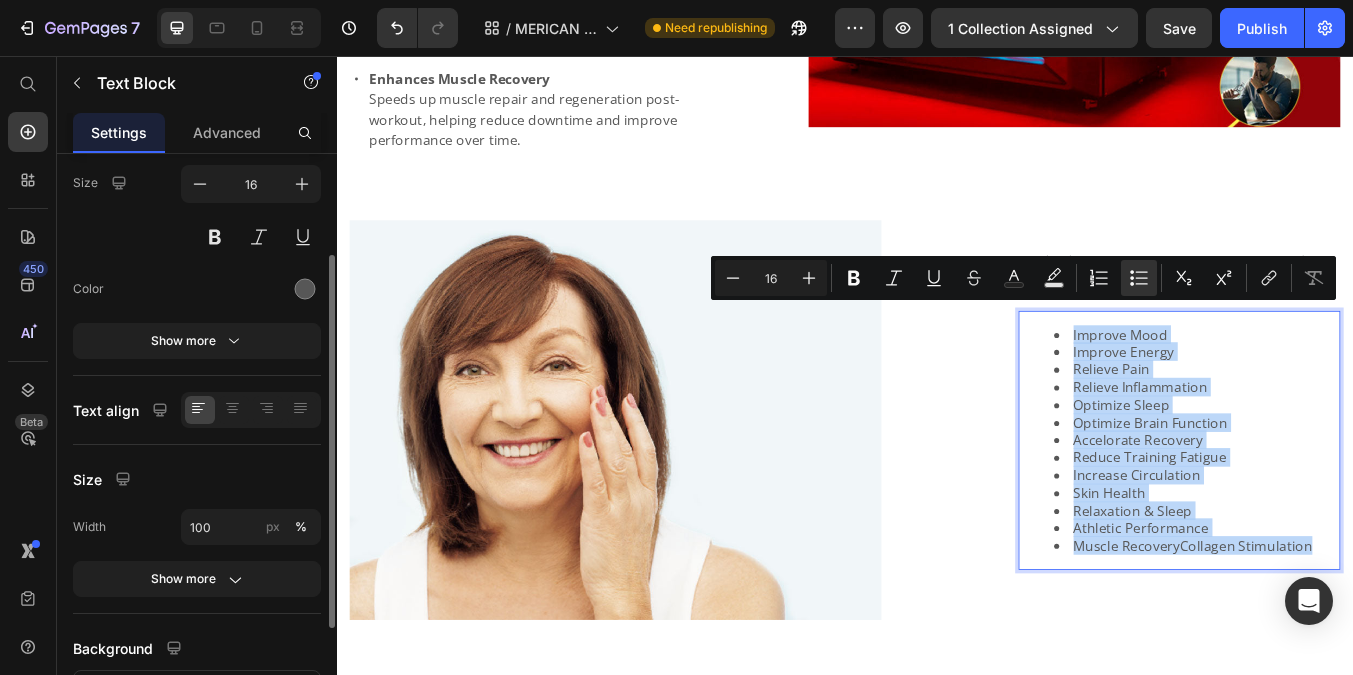 scroll, scrollTop: 126, scrollLeft: 0, axis: vertical 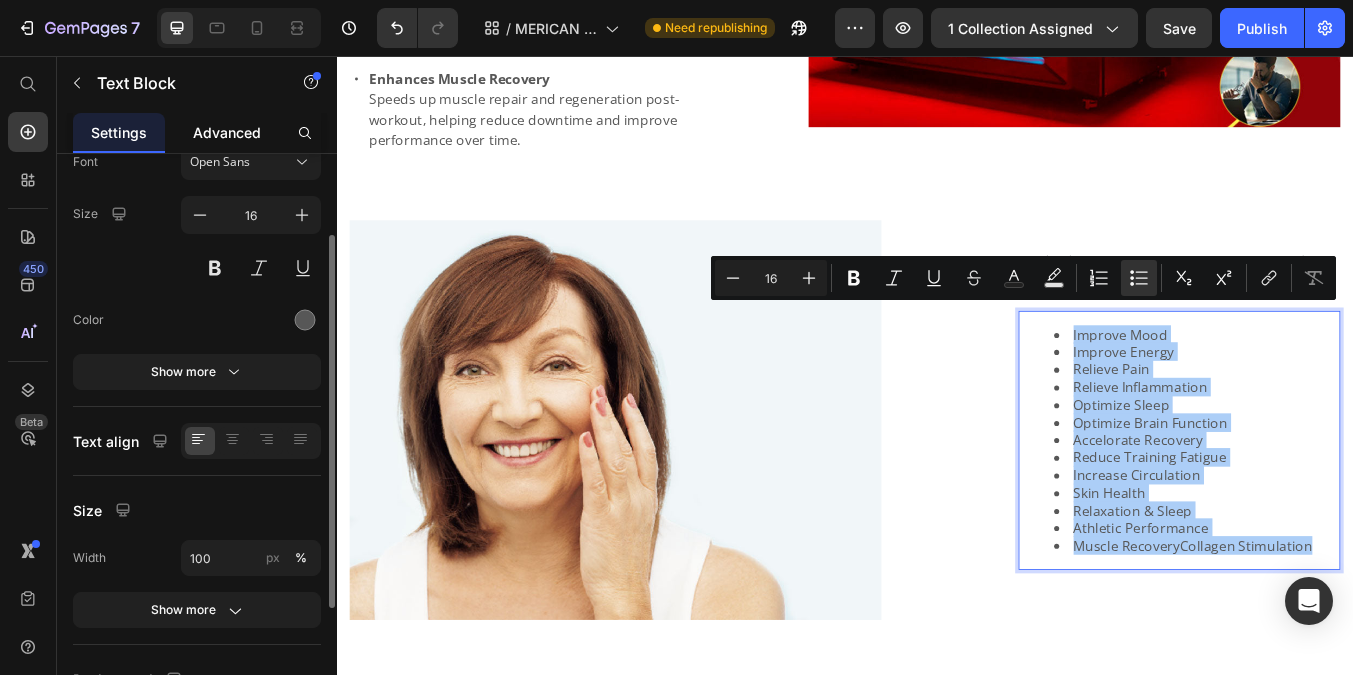 click on "Advanced" 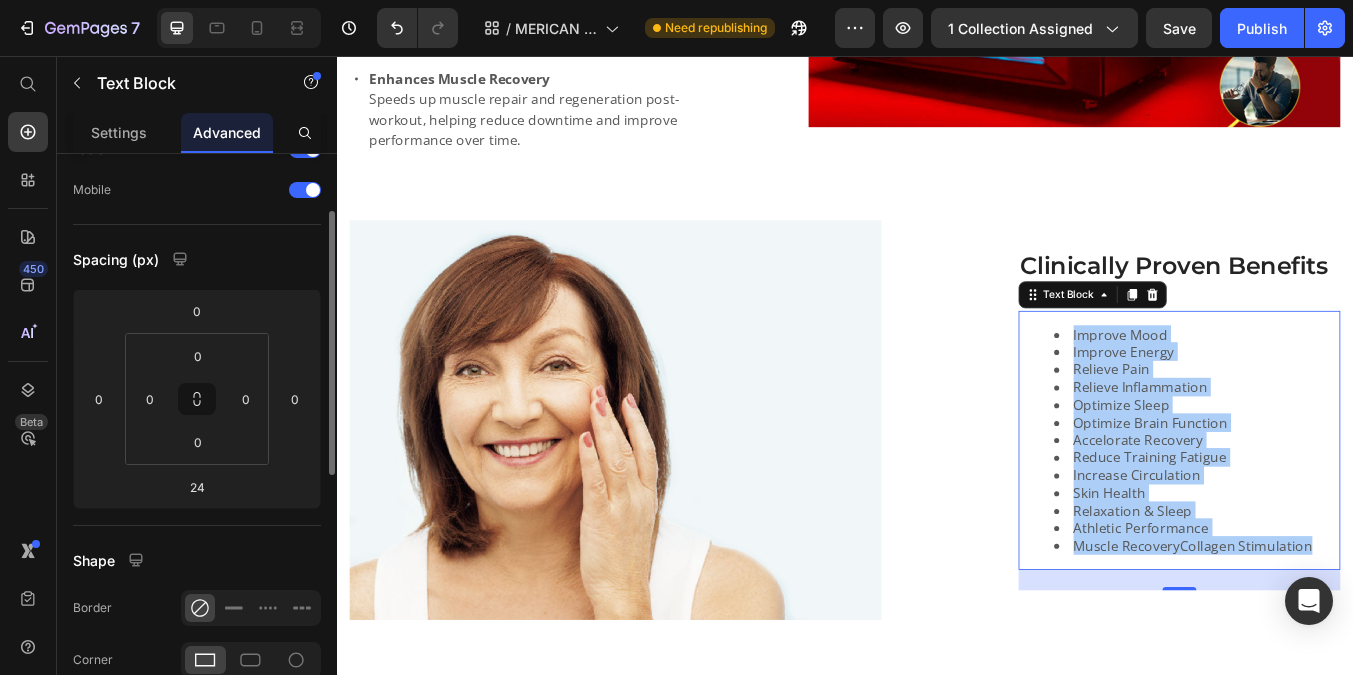 scroll, scrollTop: 0, scrollLeft: 0, axis: both 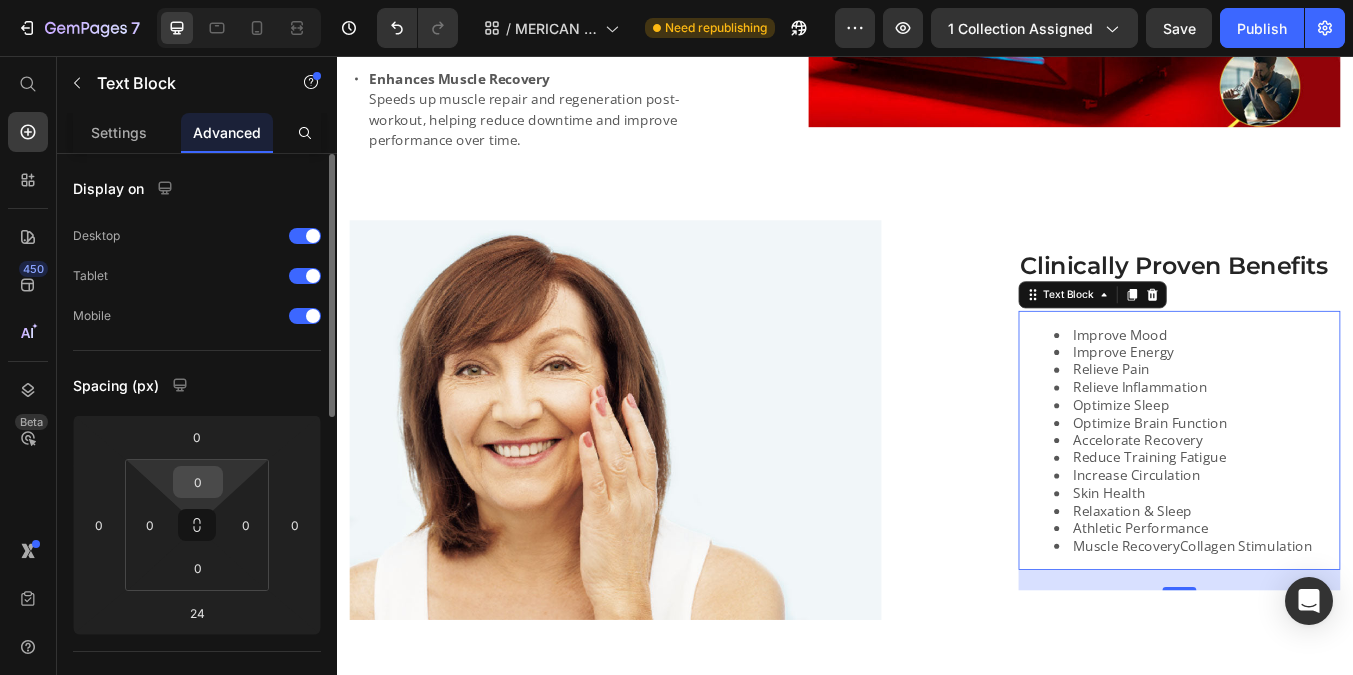 click on "0" at bounding box center [198, 482] 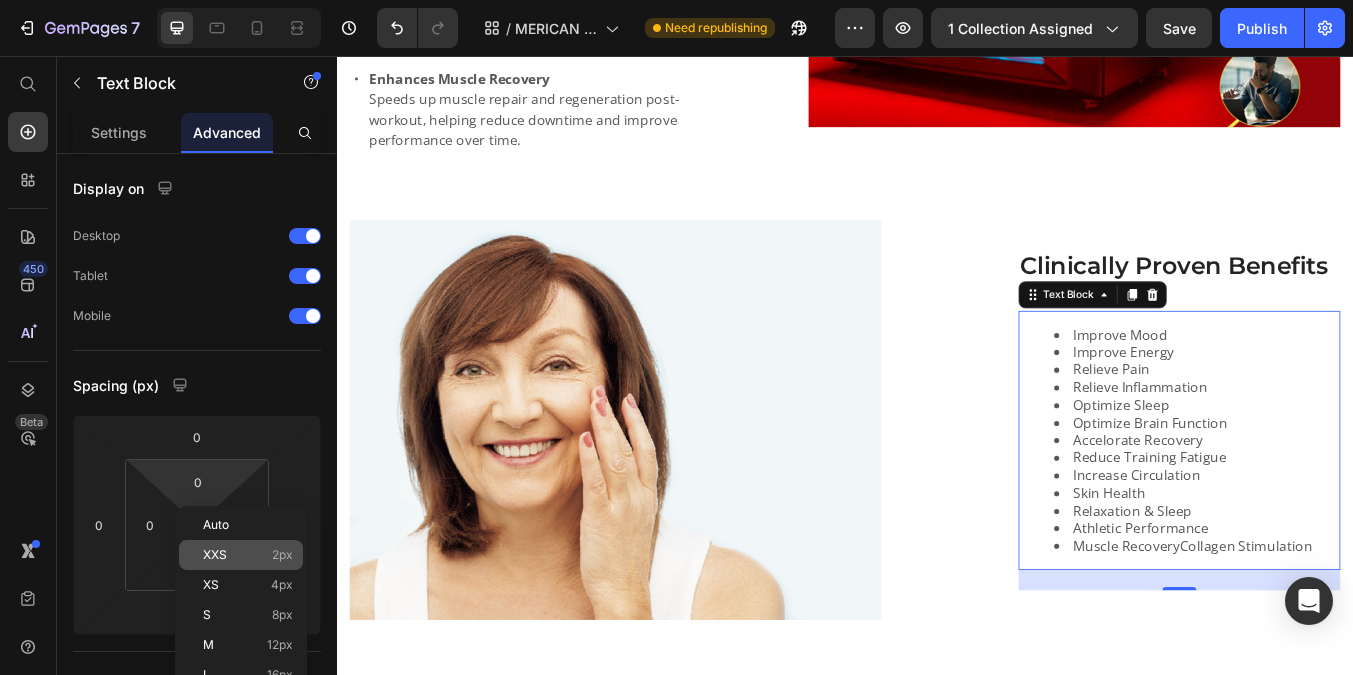 click on "XXS 2px" at bounding box center [248, 555] 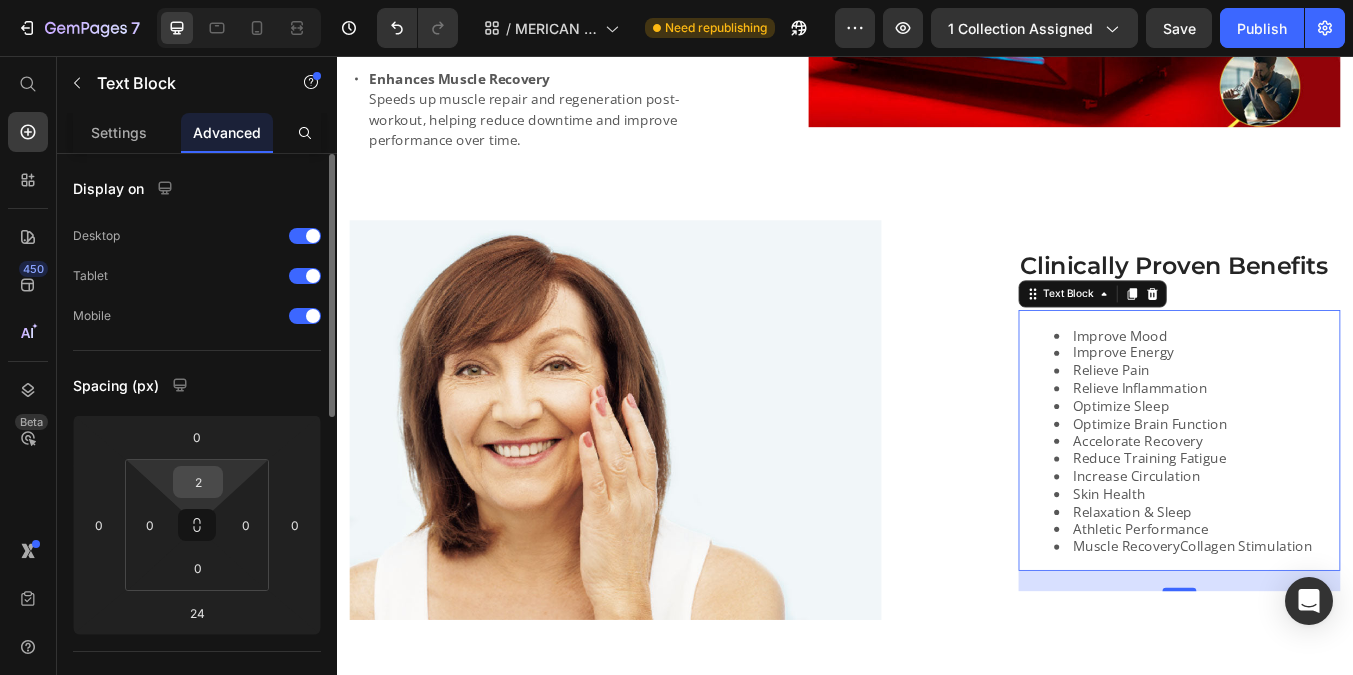 click on "2" at bounding box center [198, 482] 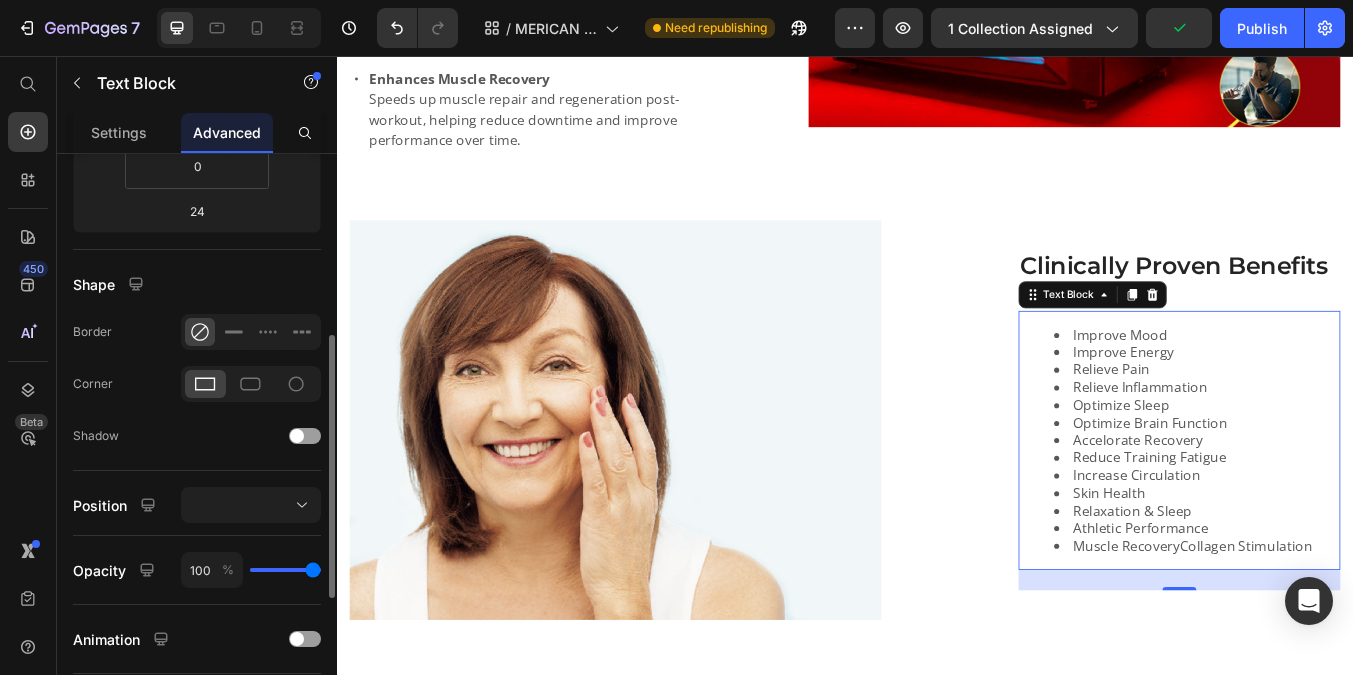 scroll, scrollTop: 401, scrollLeft: 0, axis: vertical 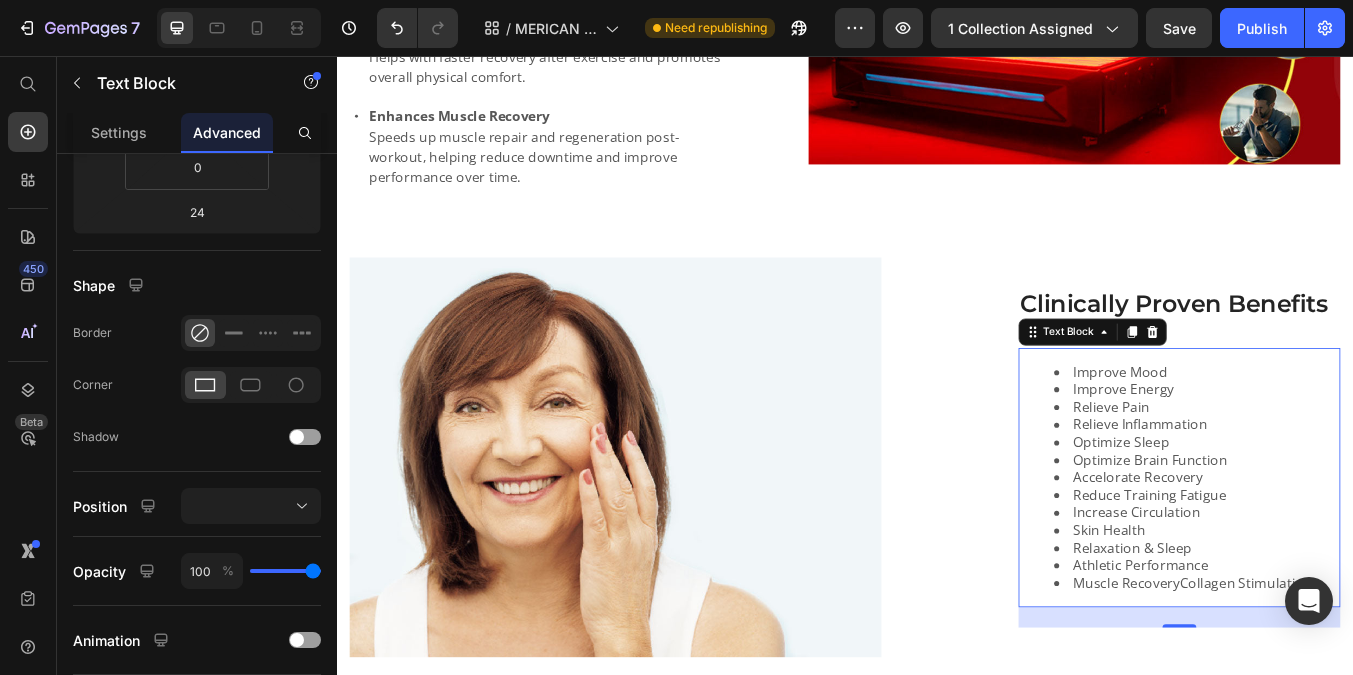 type on "0" 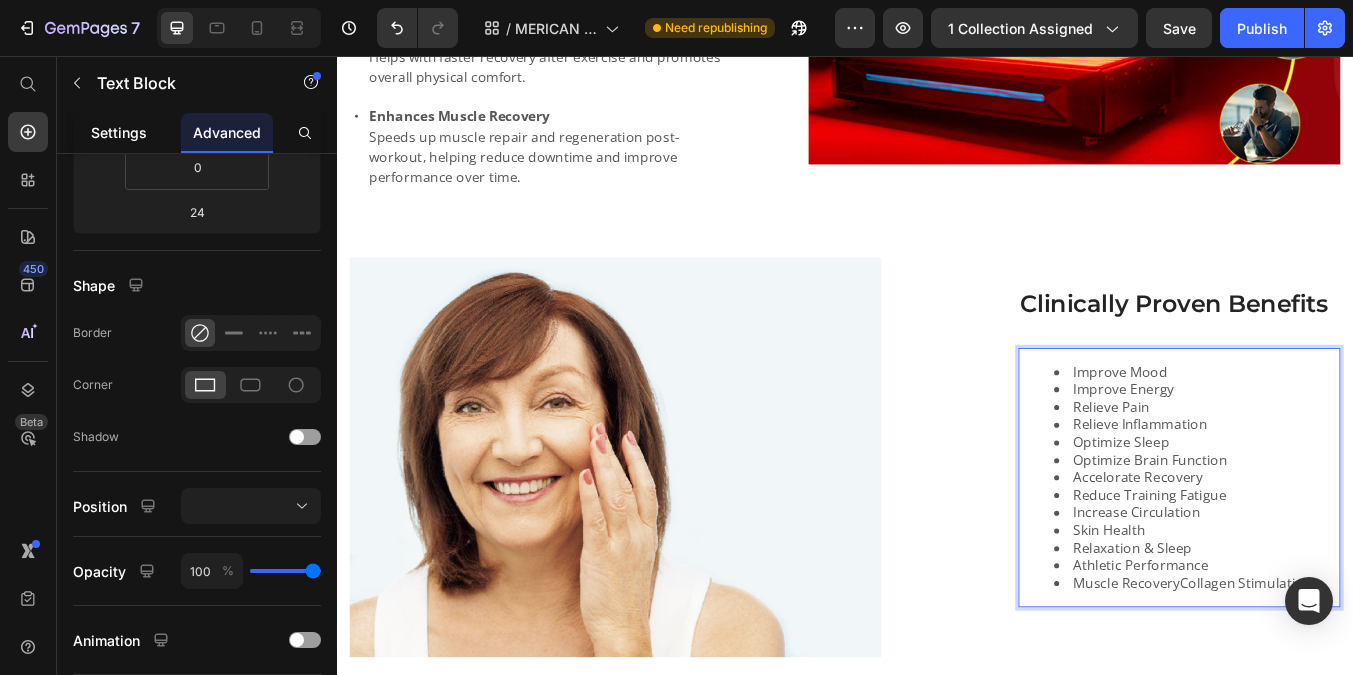 click on "Settings" 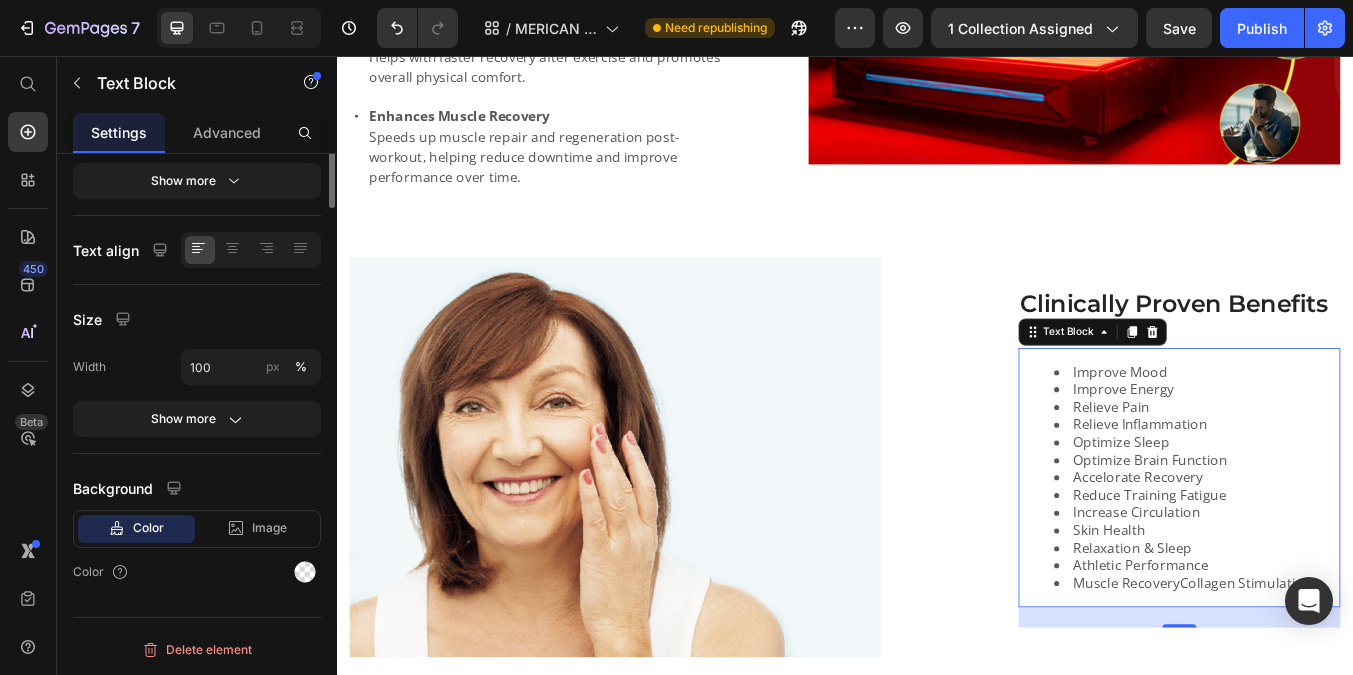 scroll, scrollTop: 0, scrollLeft: 0, axis: both 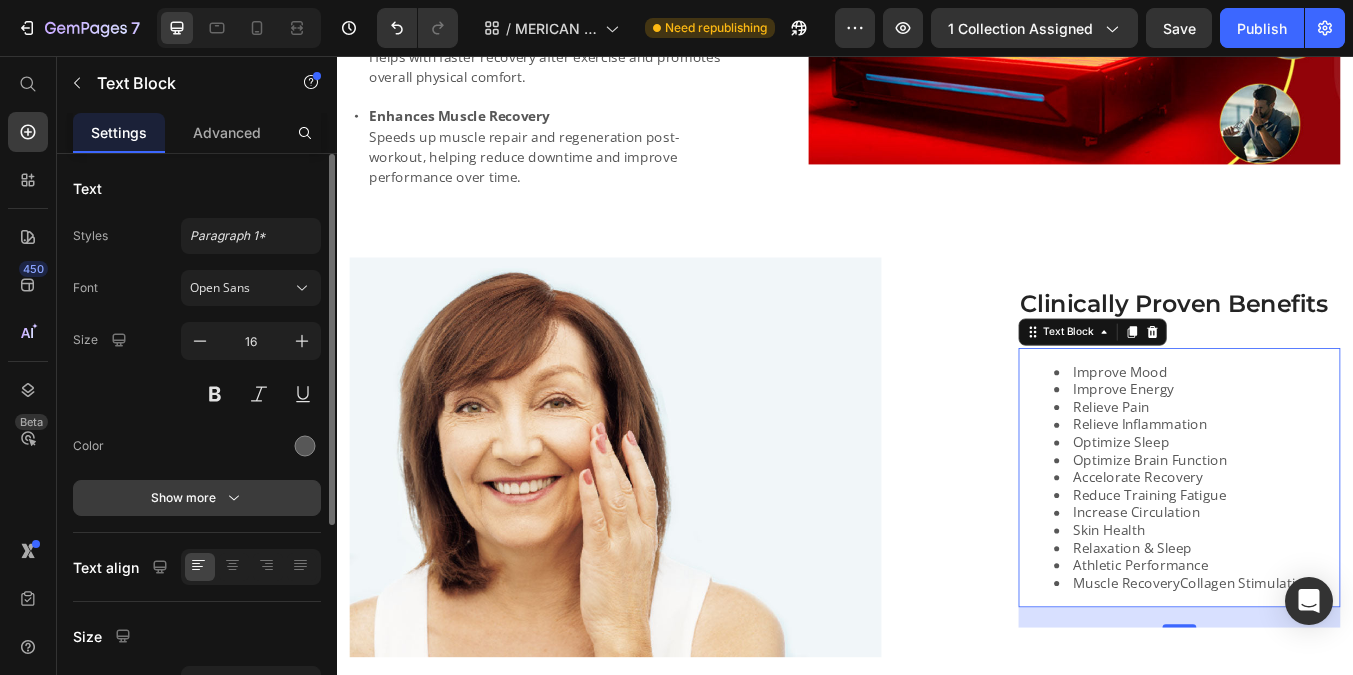 click on "Show more" at bounding box center [197, 498] 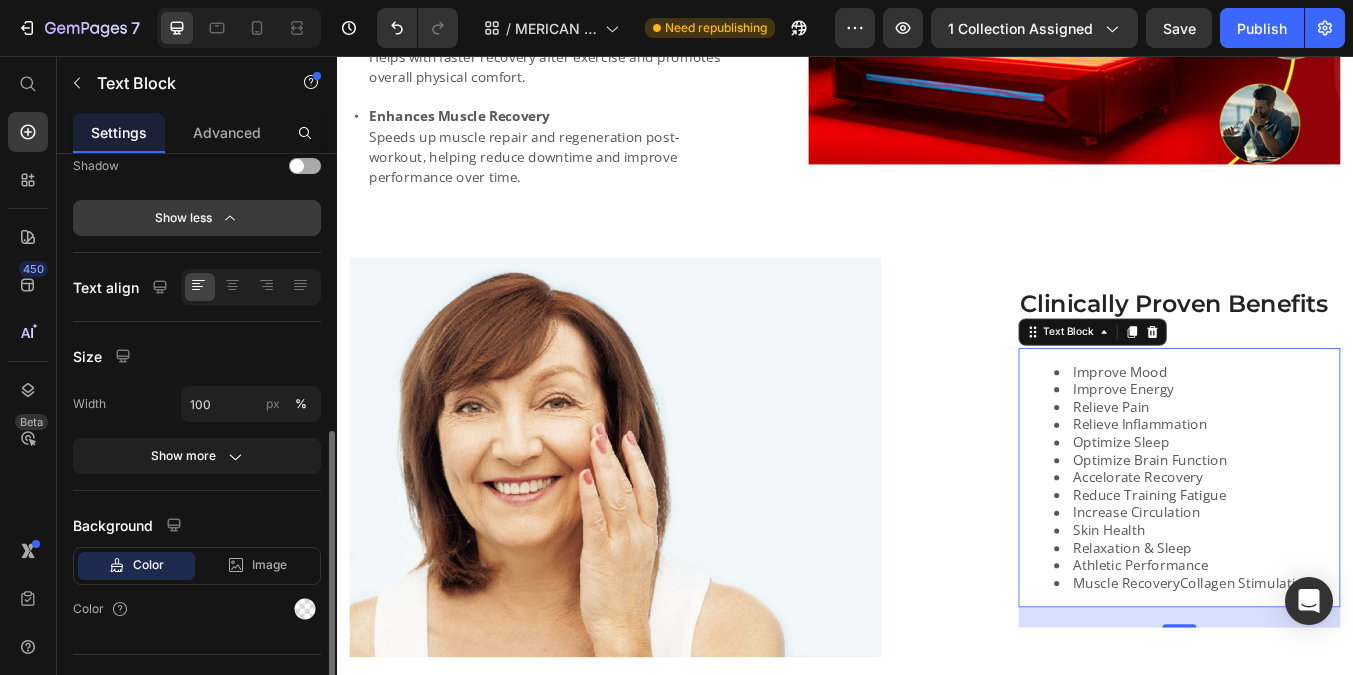 scroll, scrollTop: 545, scrollLeft: 0, axis: vertical 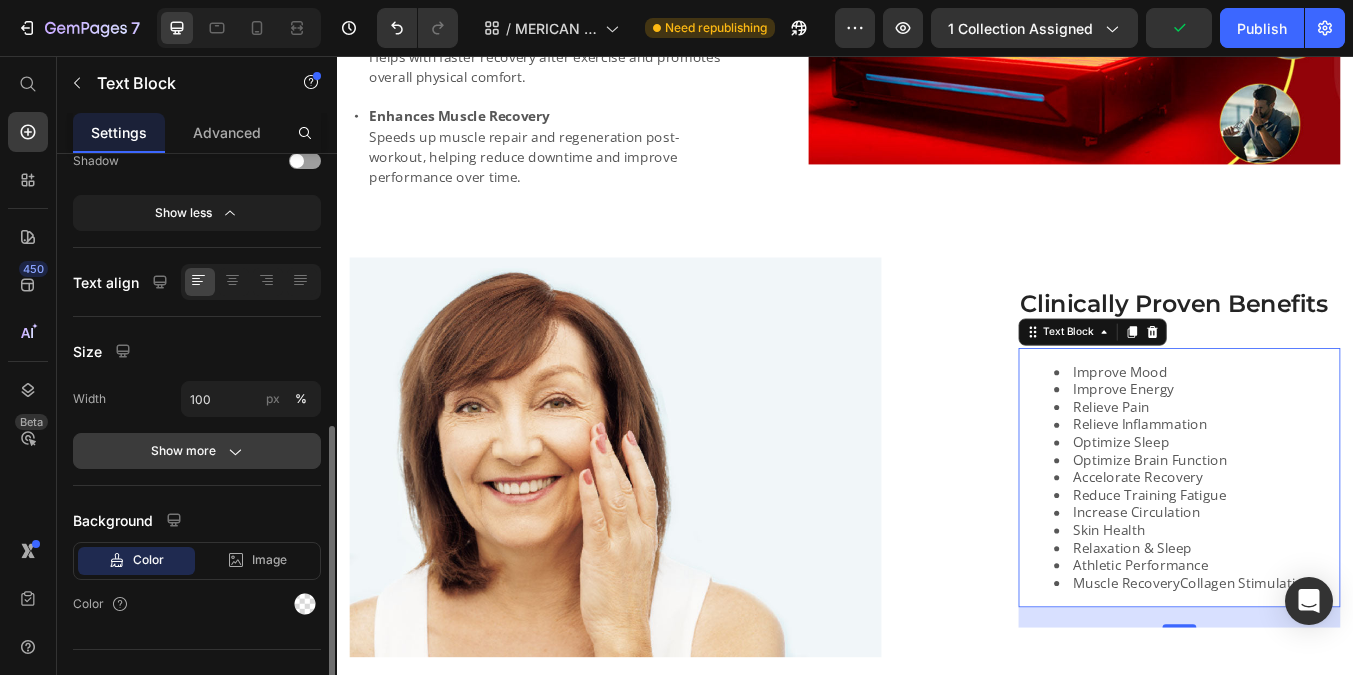 click 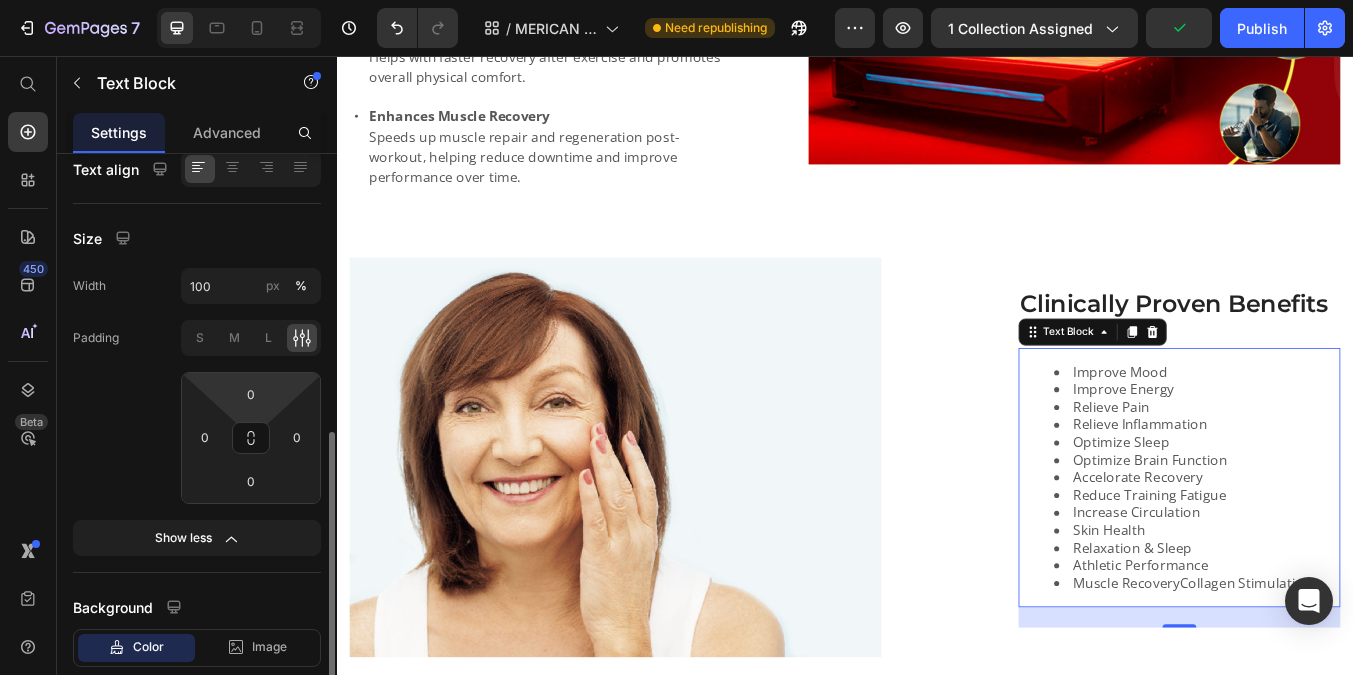 scroll, scrollTop: 661, scrollLeft: 0, axis: vertical 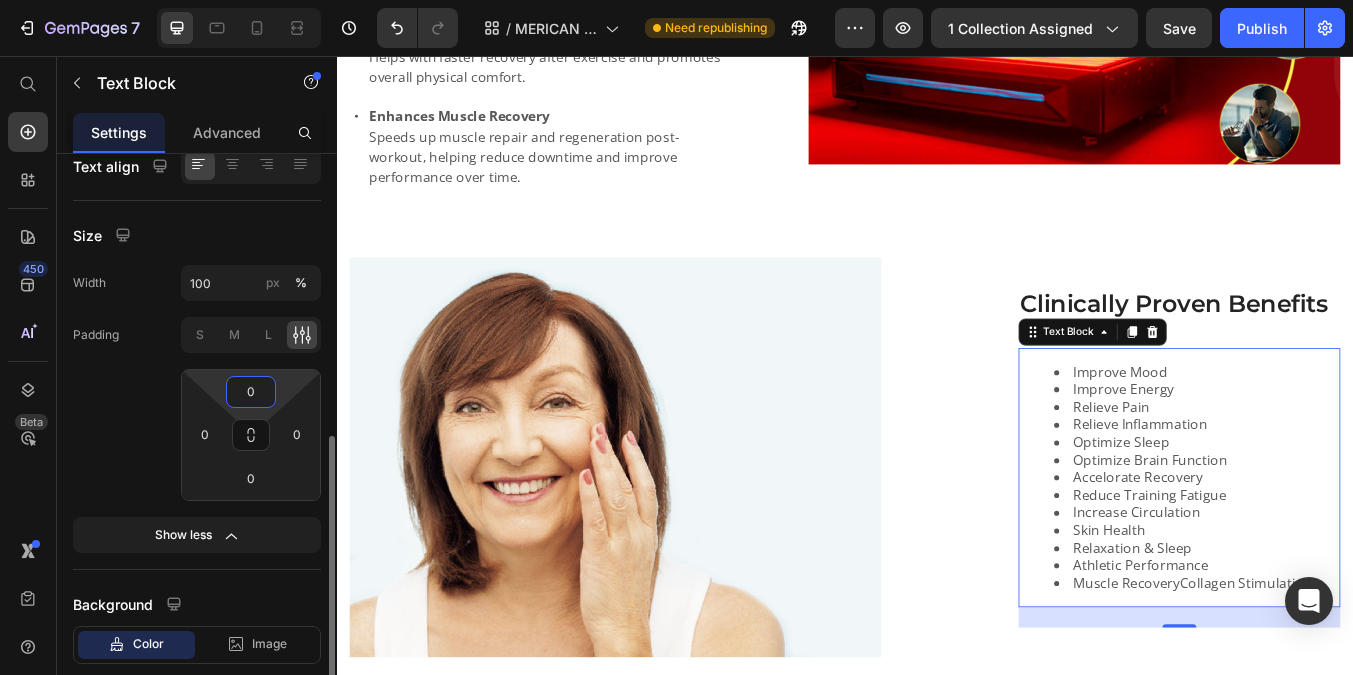 click on "0" at bounding box center (251, 392) 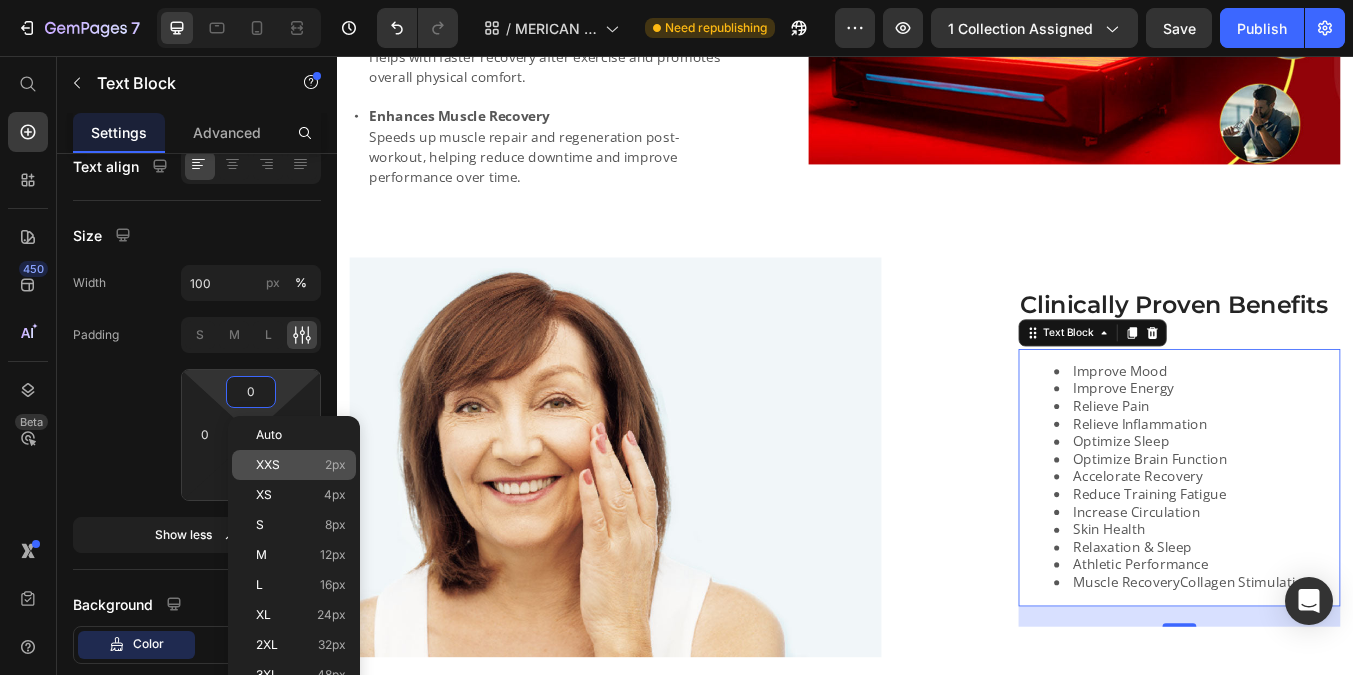 click on "XXS" at bounding box center [268, 465] 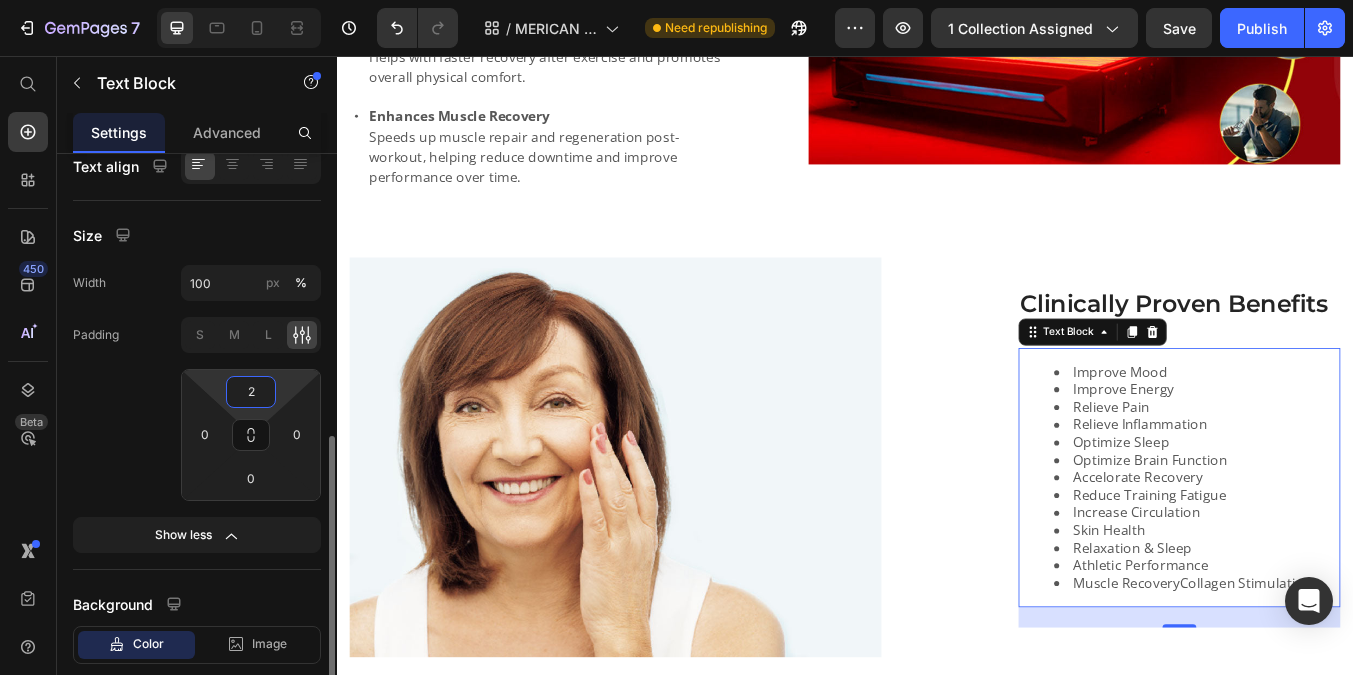 click on "2" at bounding box center [251, 392] 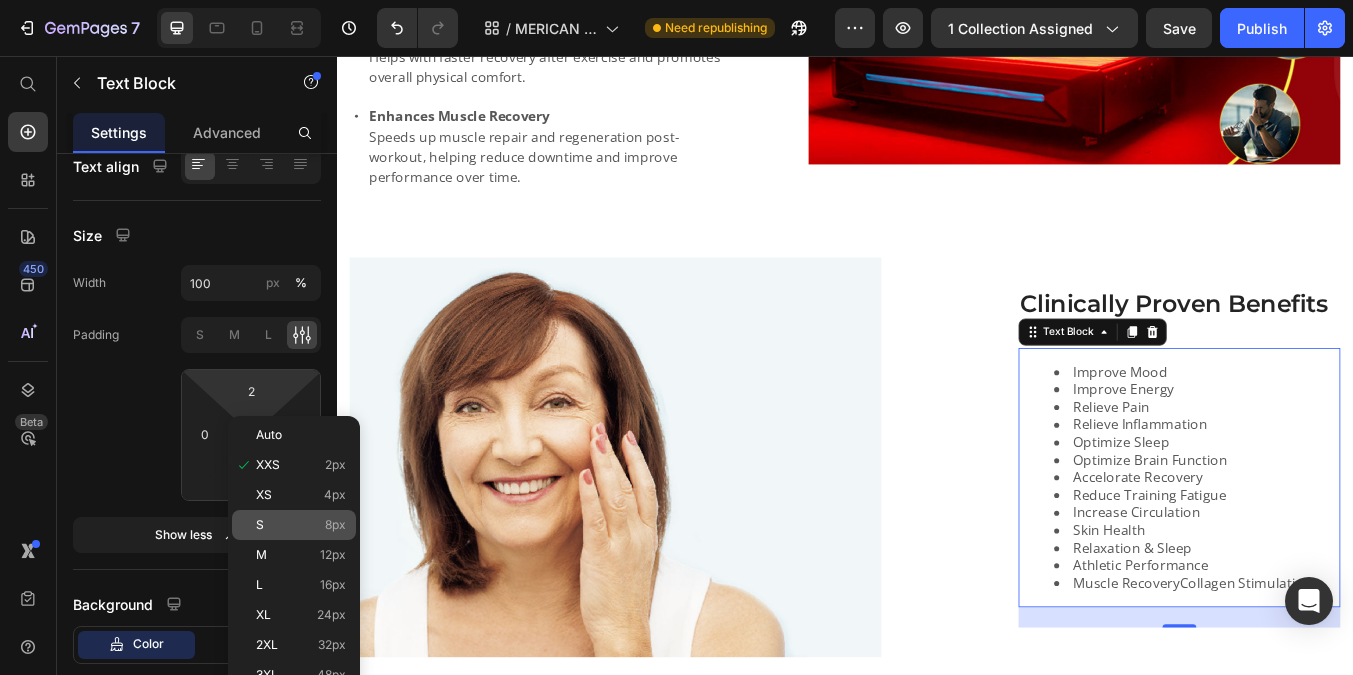 click on "S 8px" at bounding box center (301, 525) 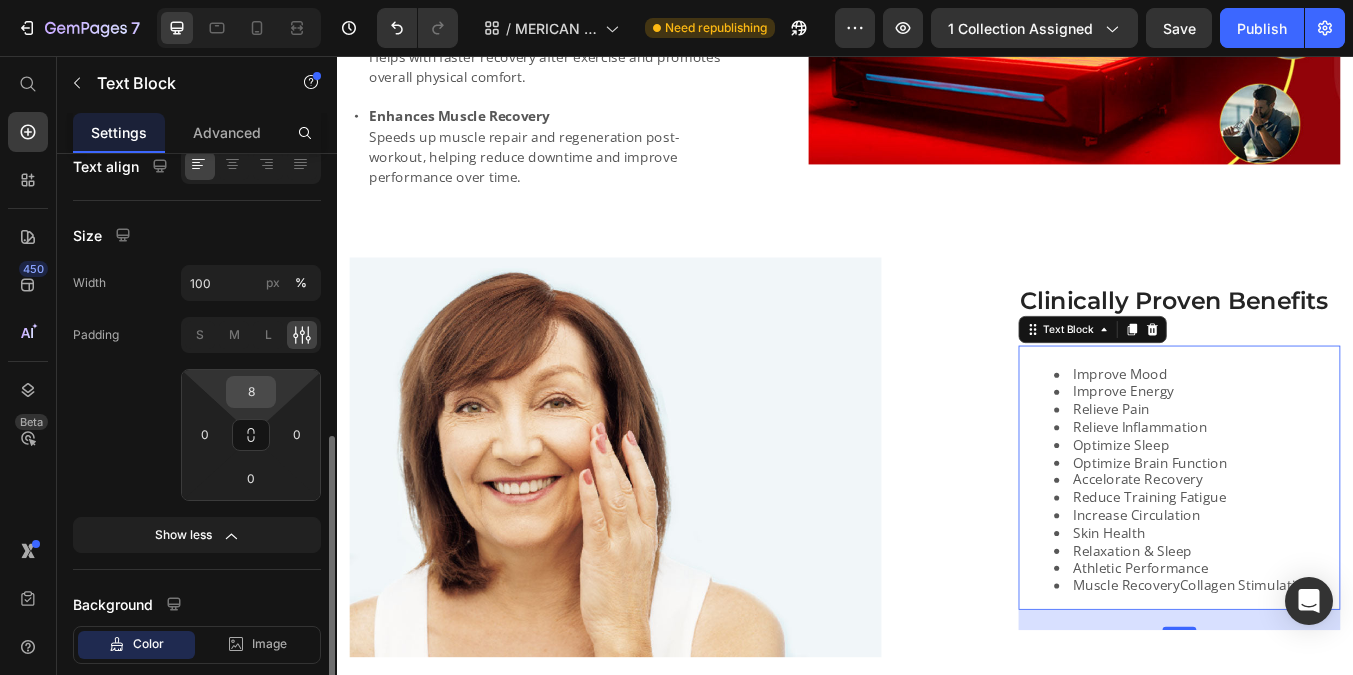 click on "8" at bounding box center (251, 392) 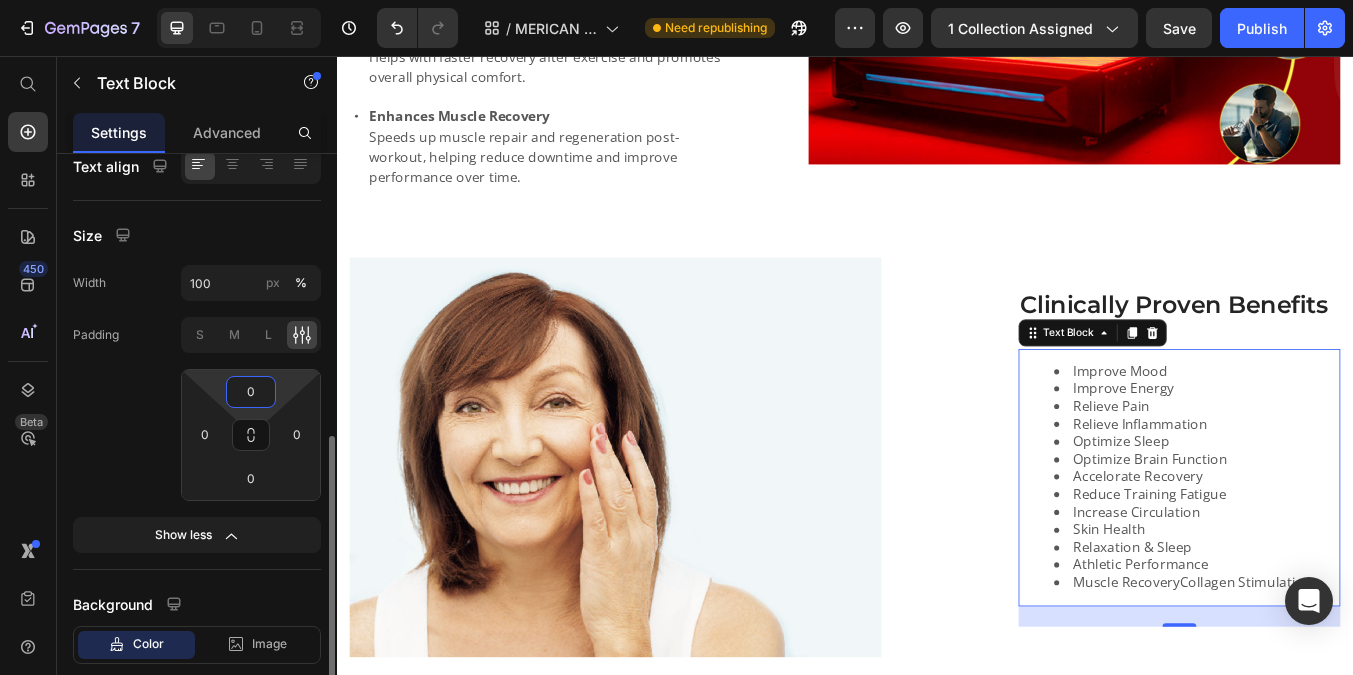 type on "0" 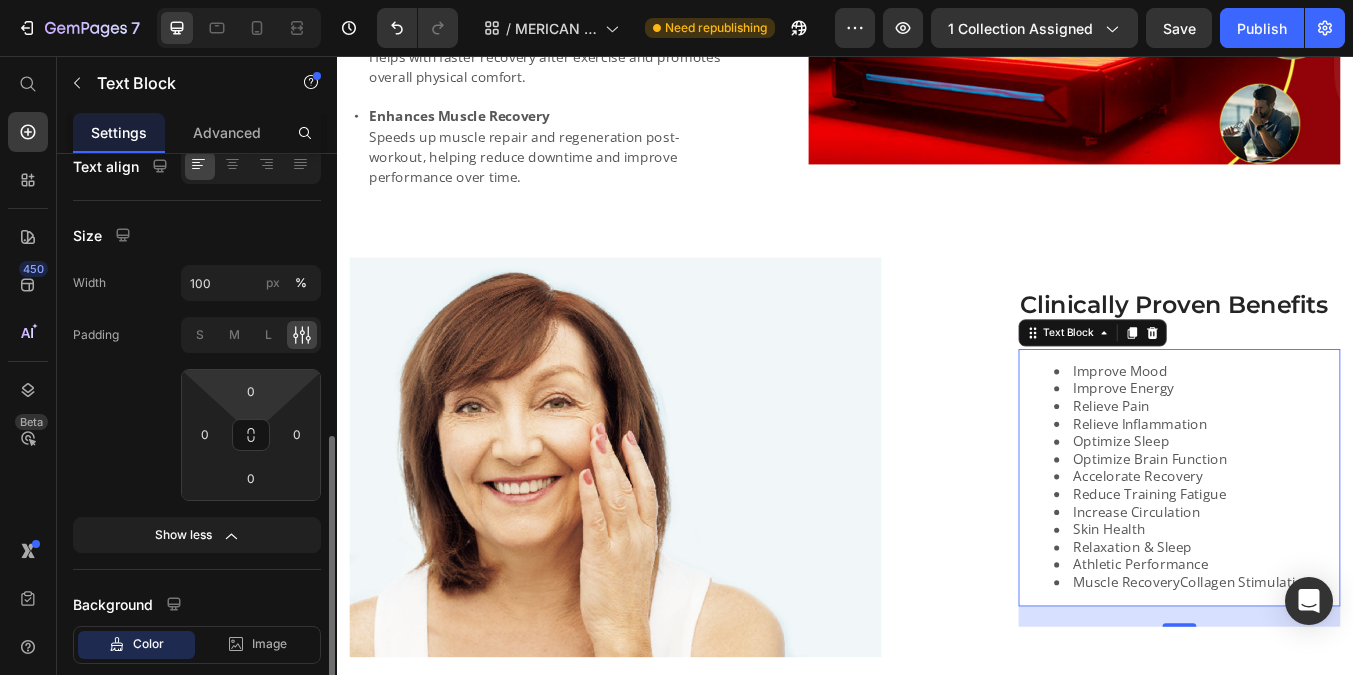click on "Size" at bounding box center [197, 235] 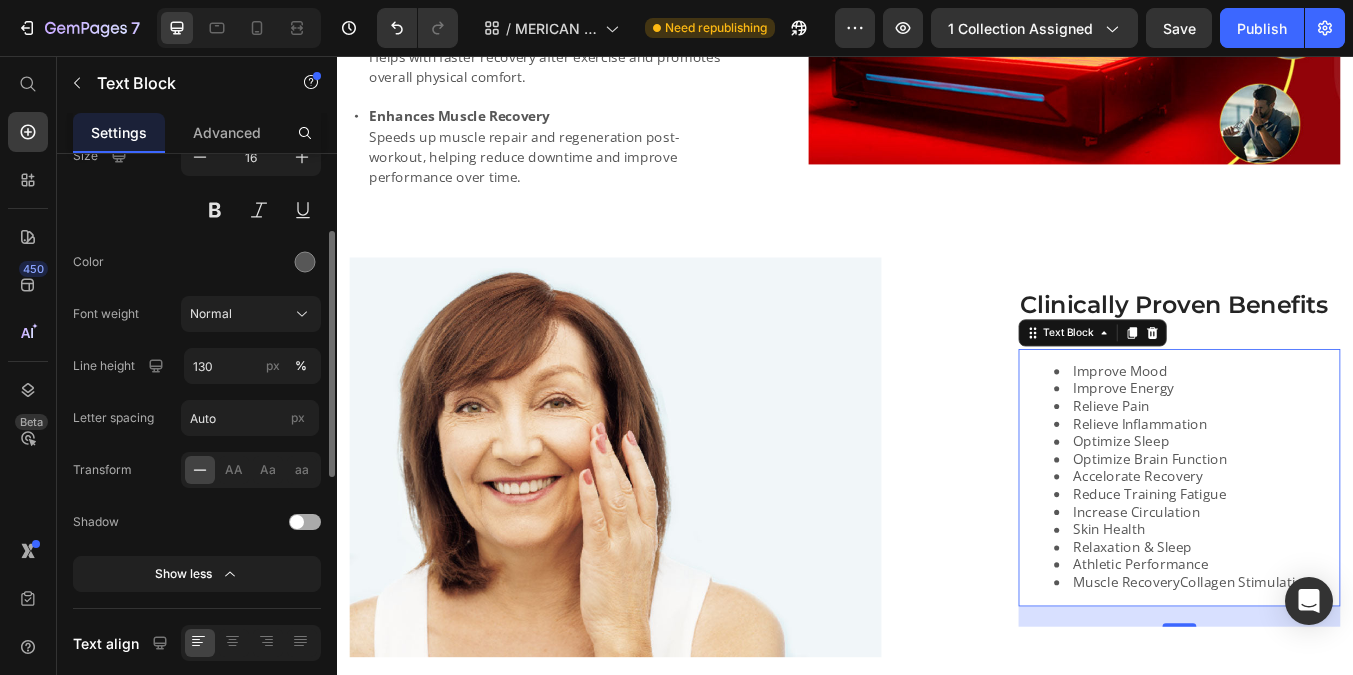 scroll, scrollTop: 183, scrollLeft: 0, axis: vertical 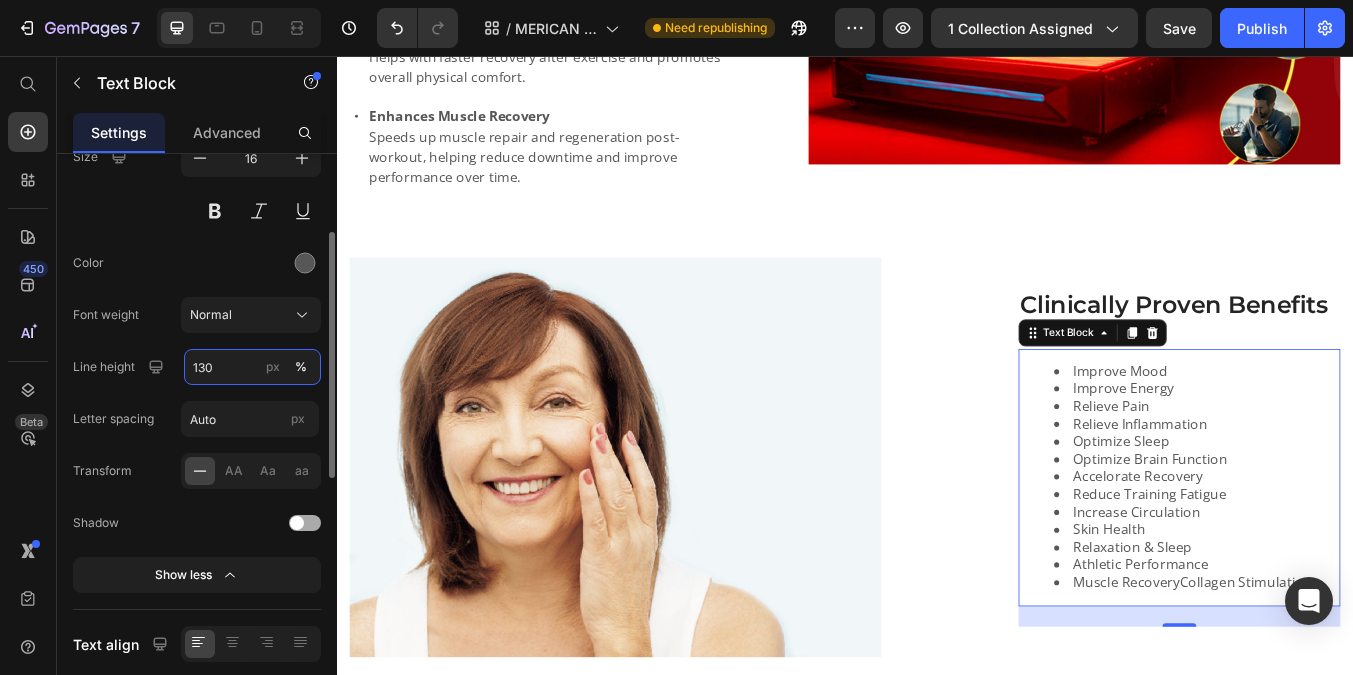 click on "130" at bounding box center [252, 367] 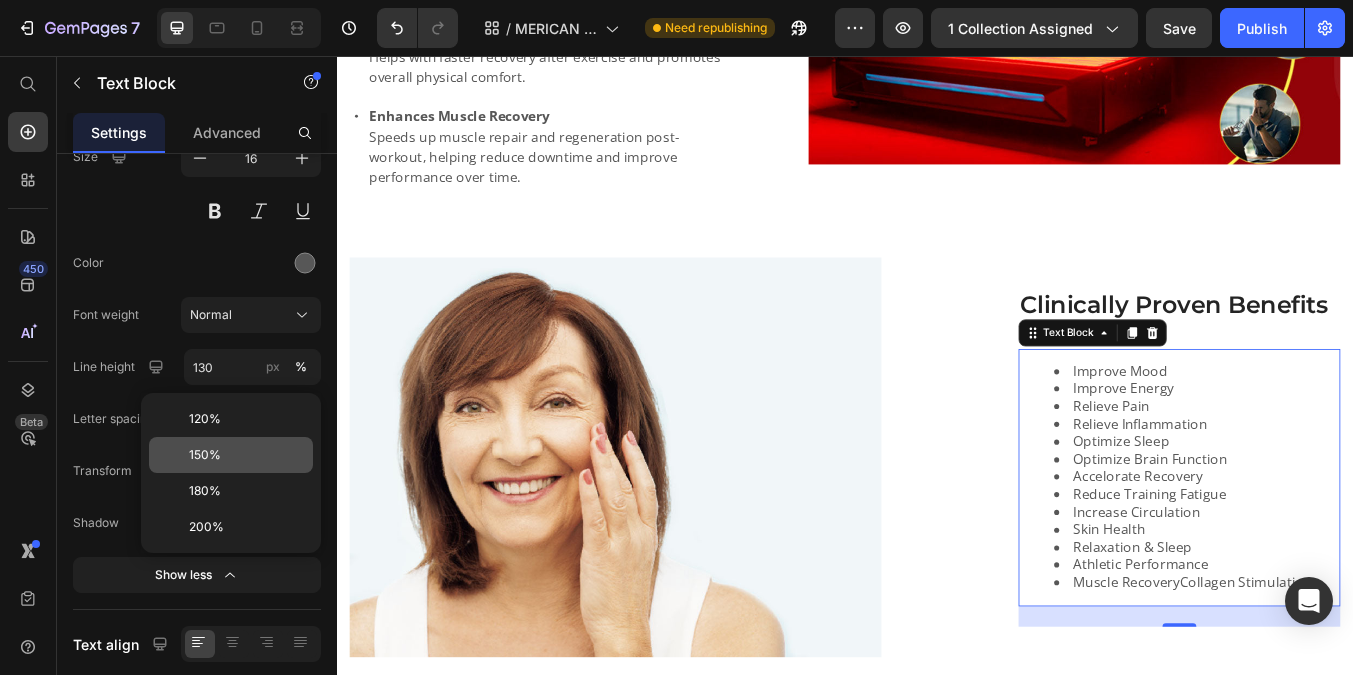 click on "150%" at bounding box center [247, 455] 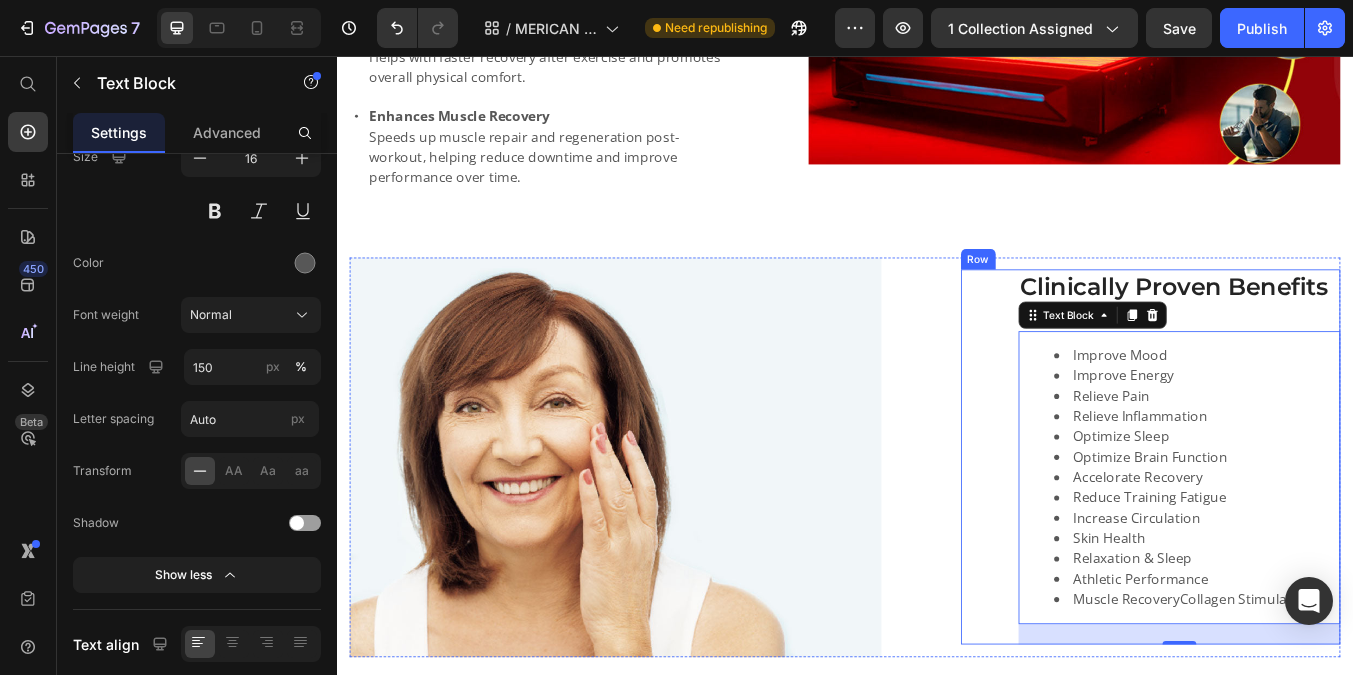 click on "Clinically Proven Benefits Heading Improve Mood Improve Energy Relieve Pain  Relieve Inflammation Optimize Sleep Optimize Brain Function Accelorate Recovery Reduce Training Fatigue Increase Circulation Skin Health Relaxation & Sleep Athletic Performance Muscle RecoveryCollagen Stimulation Text Block   24 Row" at bounding box center [1298, 529] 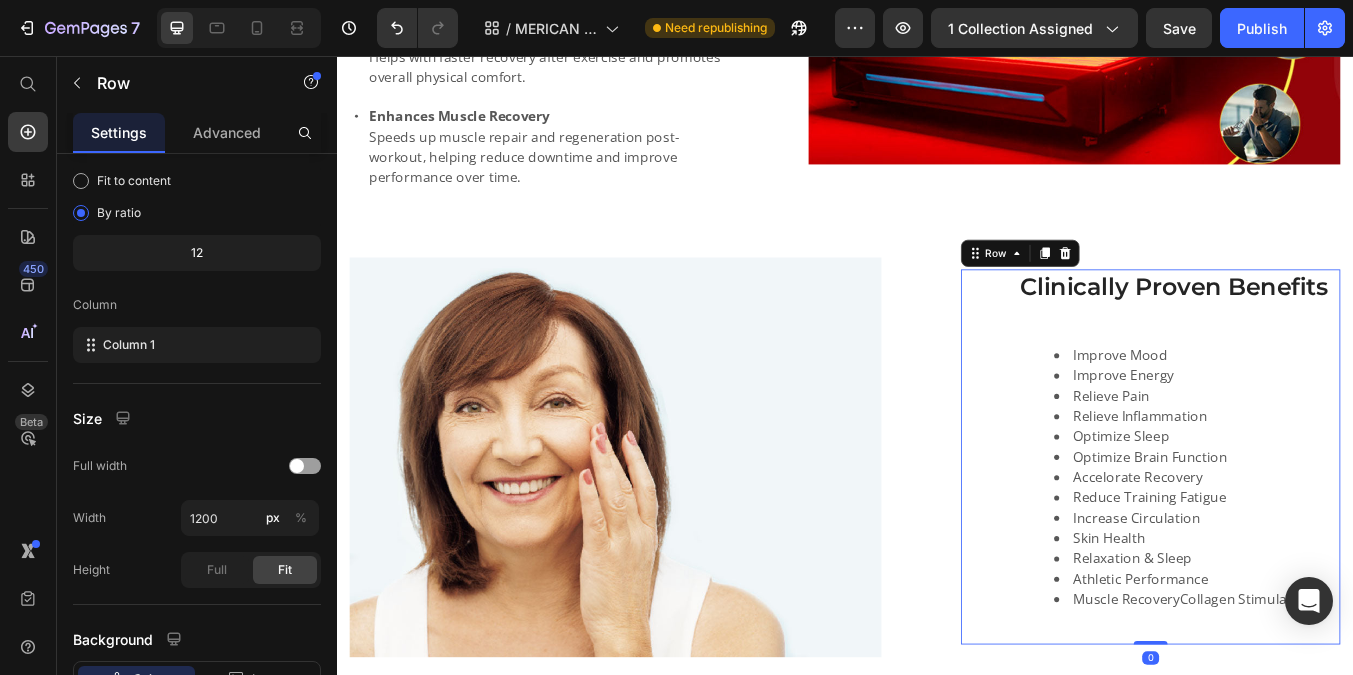 scroll, scrollTop: 0, scrollLeft: 0, axis: both 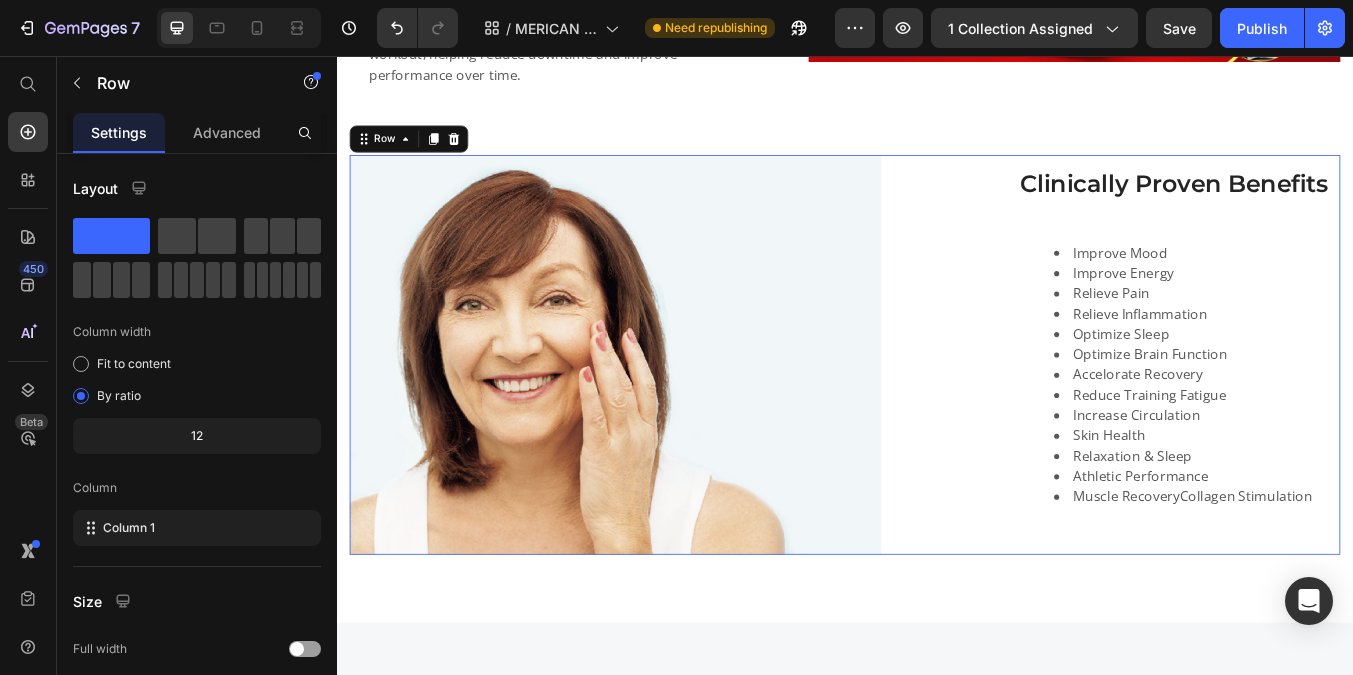 click on "Lorem ipsum dolor sit amet consectetur adipiscing Heading Image Clinically Proven Benefits Heading Improve Mood Improve Energy Relieve Pain  Relieve Inflammation Optimize Sleep Optimize Brain Function Accelorate Recovery Reduce Training Fatigue Increase Circulation Skin Health Relaxation & Sleep Athletic Performance Muscle RecoveryCollagen Stimulation Text Block Row Row   0" at bounding box center (937, 409) 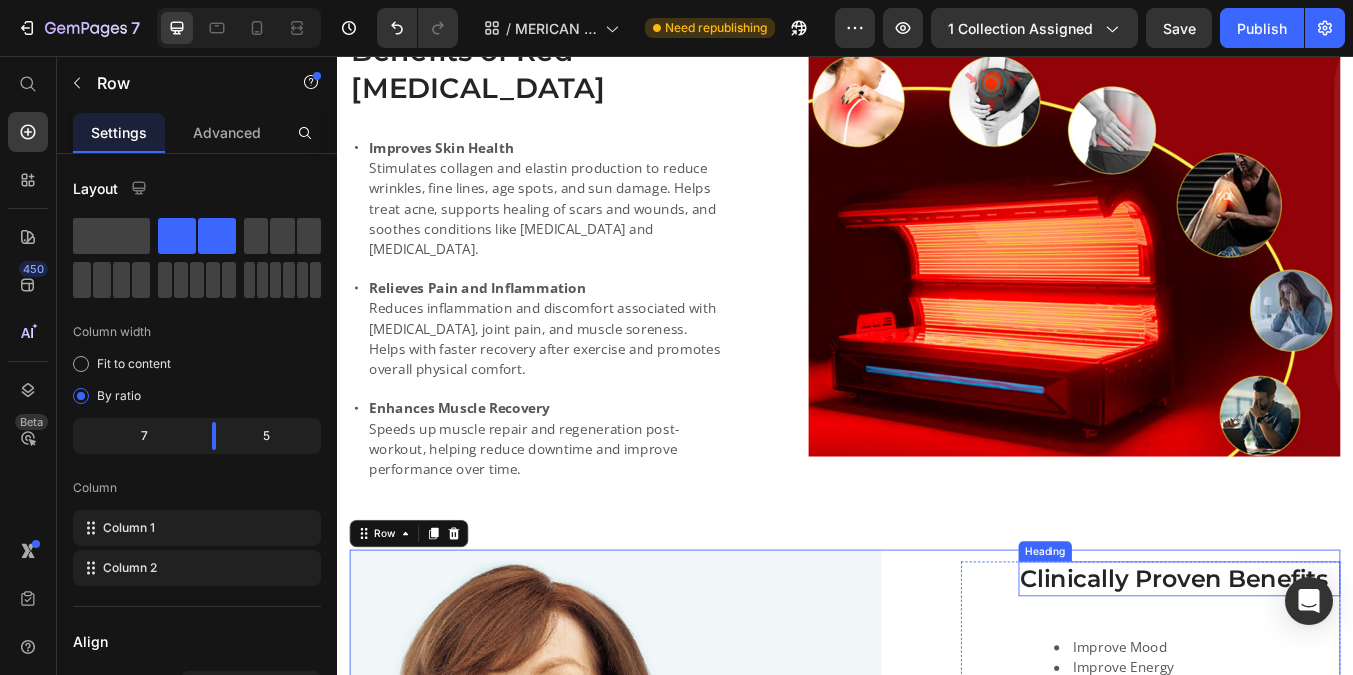scroll, scrollTop: 1224, scrollLeft: 0, axis: vertical 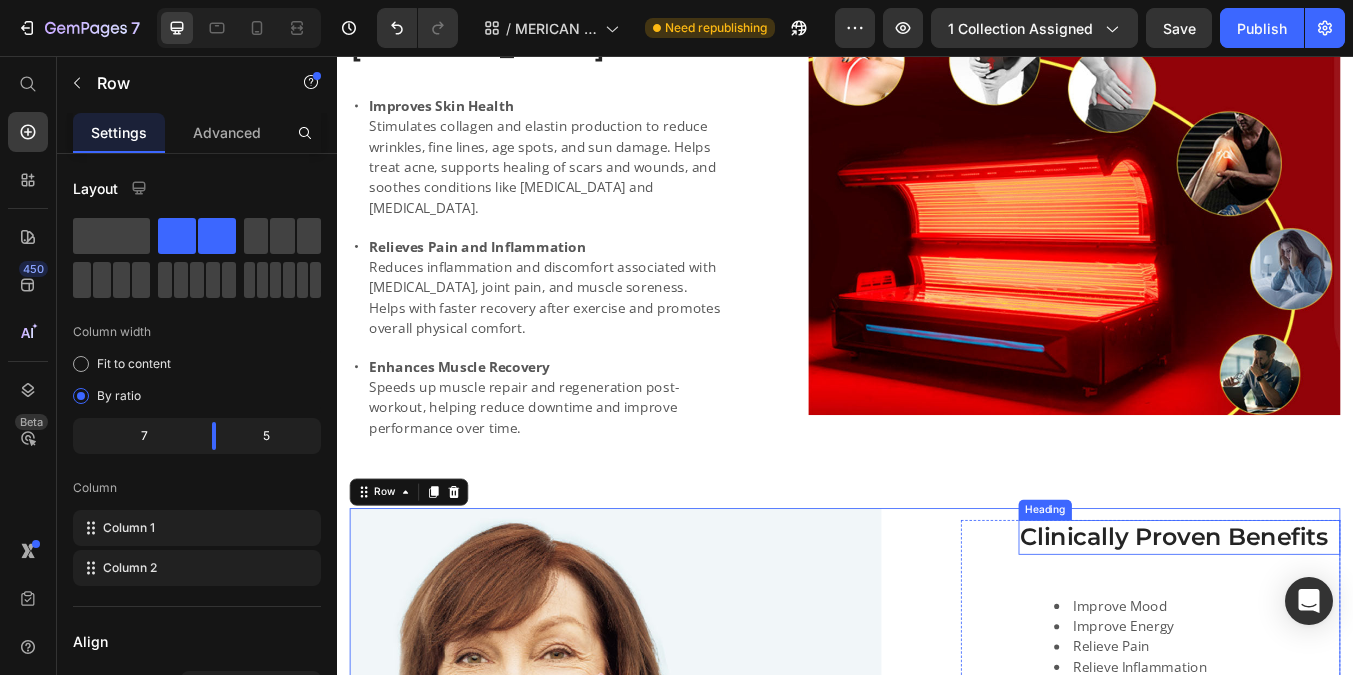 click on "Clinically Proven Benefits" at bounding box center [1332, 624] 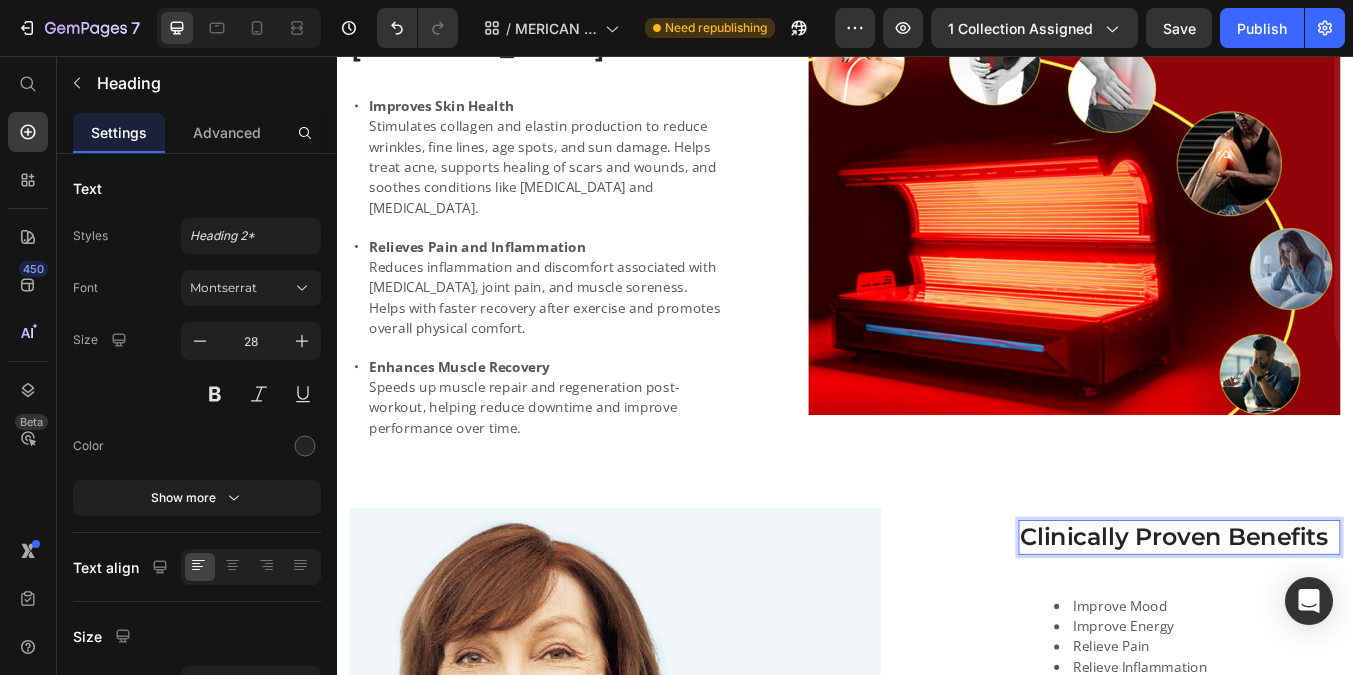 scroll, scrollTop: 1209, scrollLeft: 0, axis: vertical 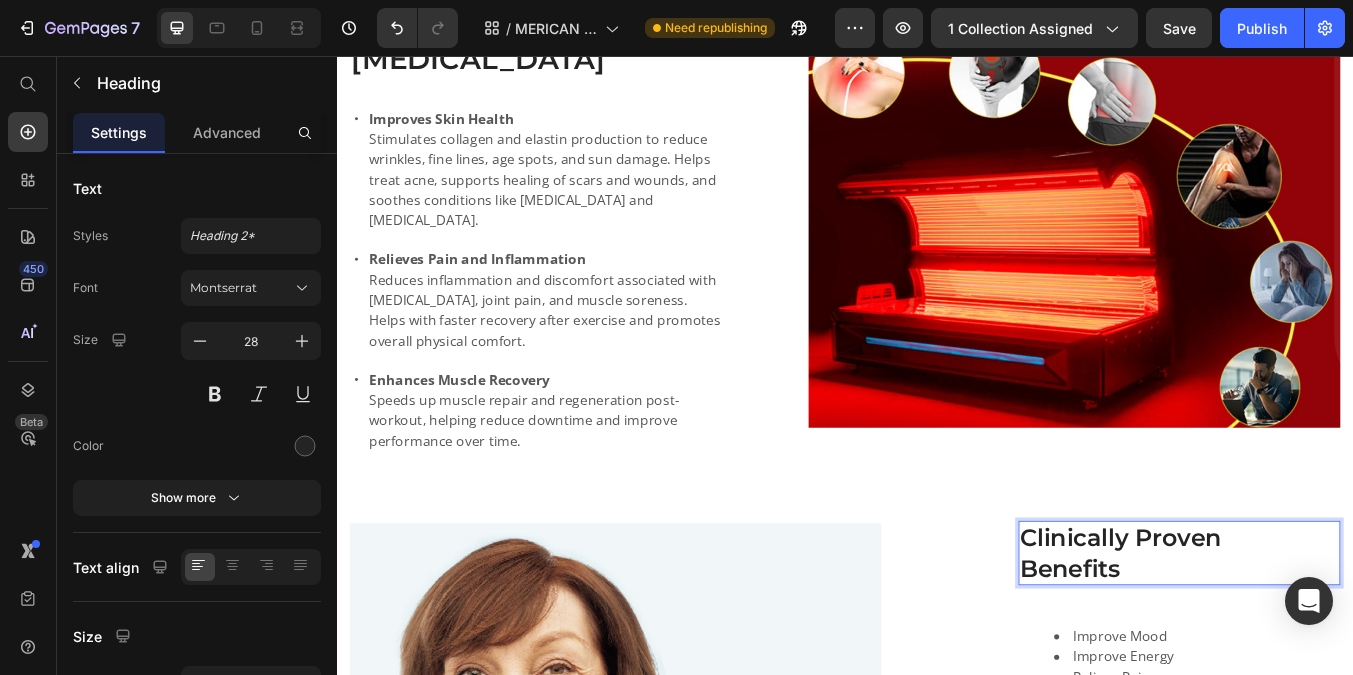 click on "Clinically Proven  Benefits" at bounding box center [1332, 643] 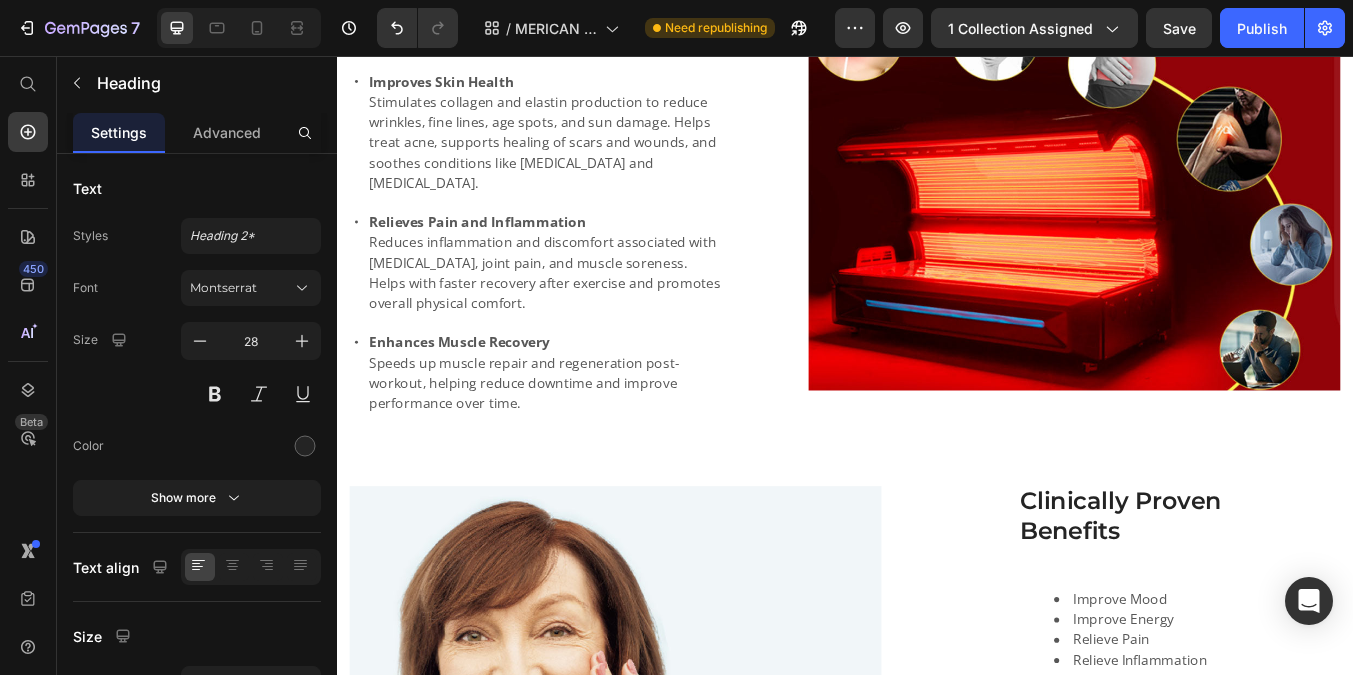 scroll, scrollTop: 1171, scrollLeft: 0, axis: vertical 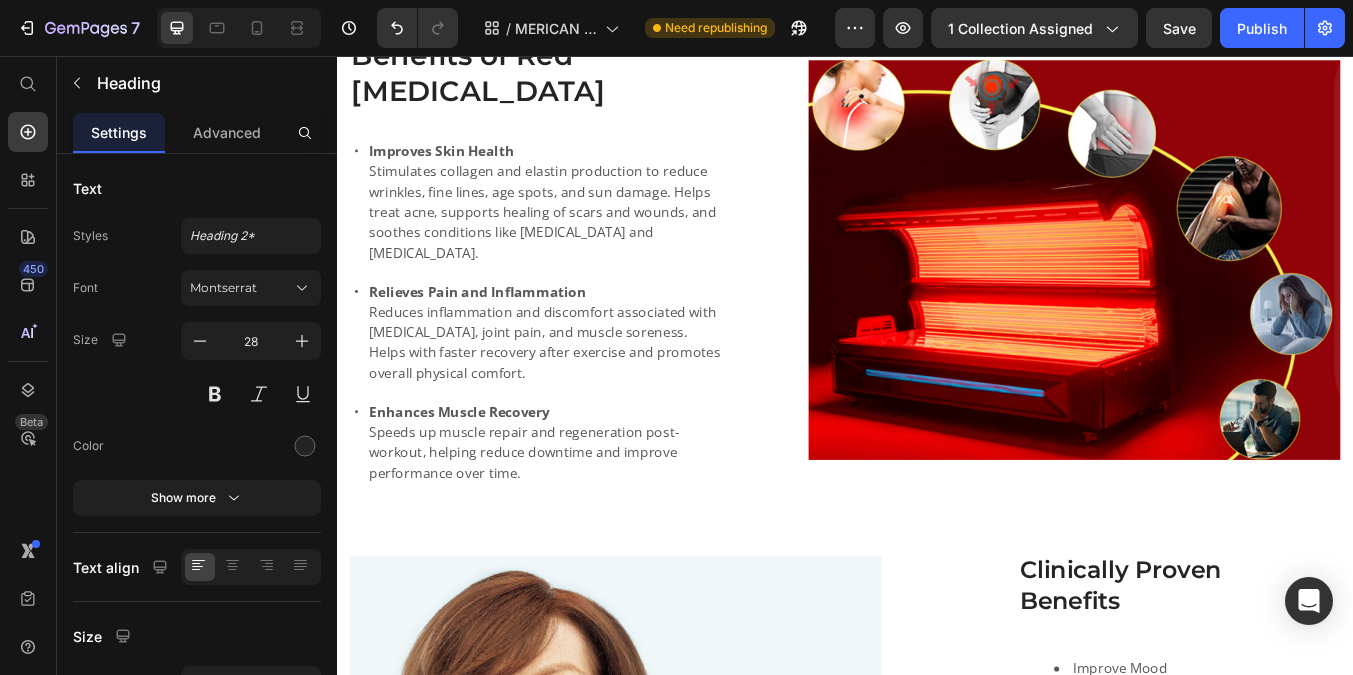 click on "Clinically Proven  Benefits" at bounding box center (1332, 681) 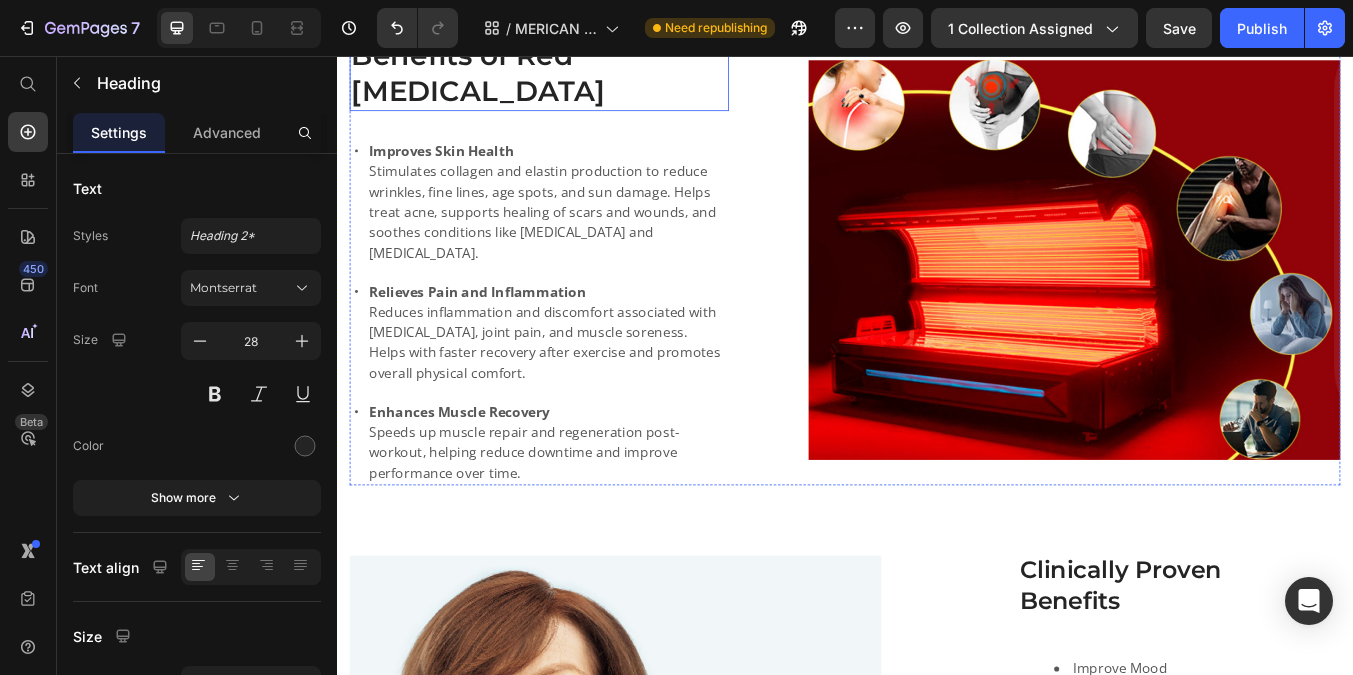click on "Benefits of Red [MEDICAL_DATA]" at bounding box center [576, 76] 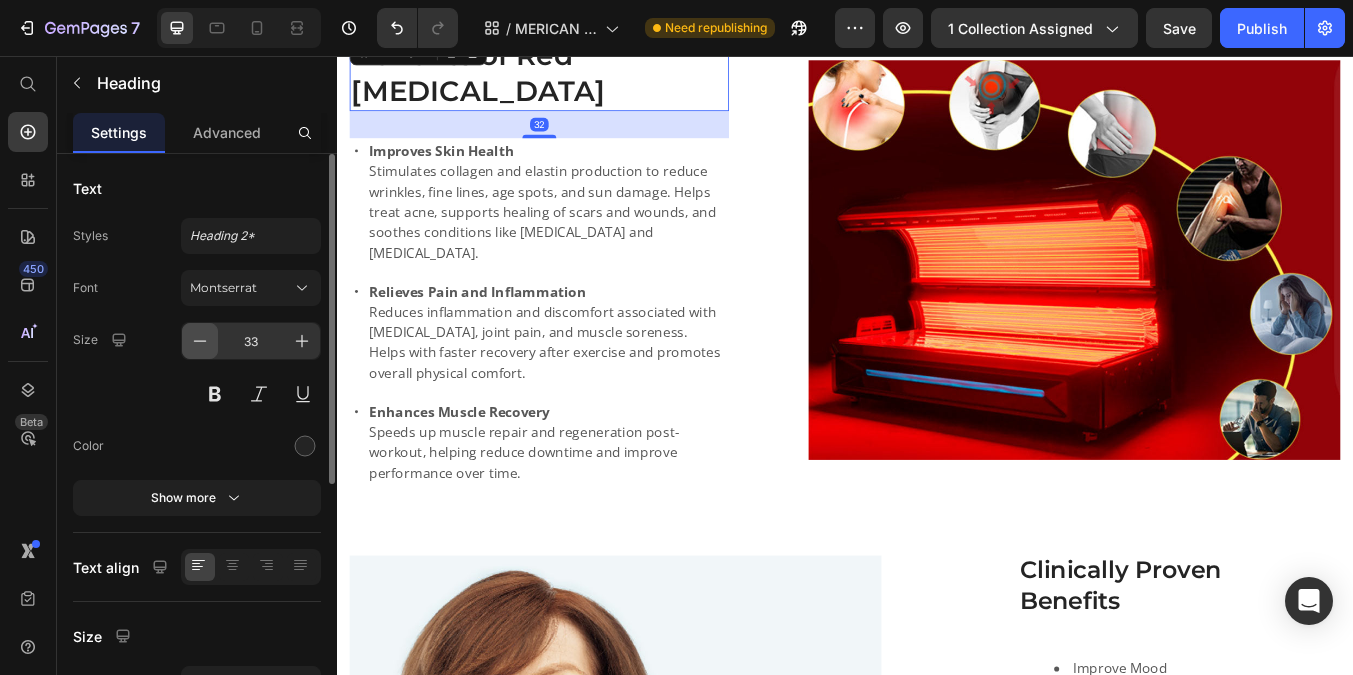 click 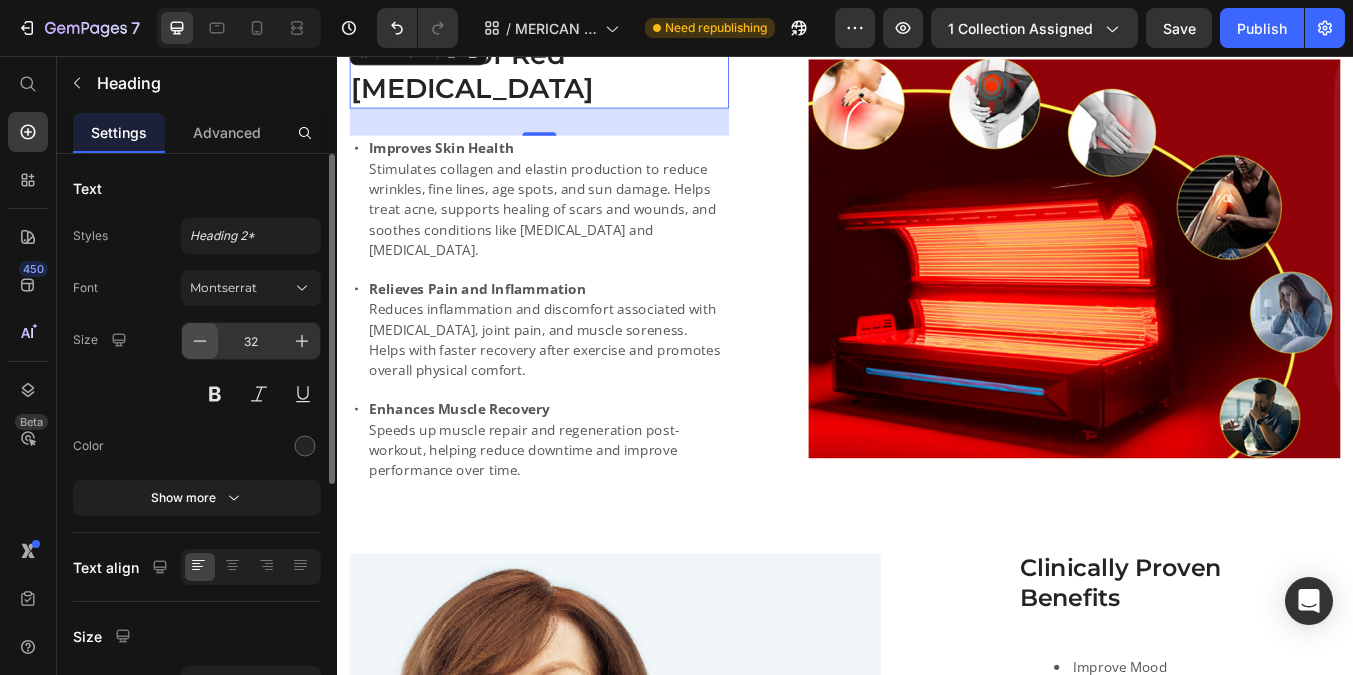 click 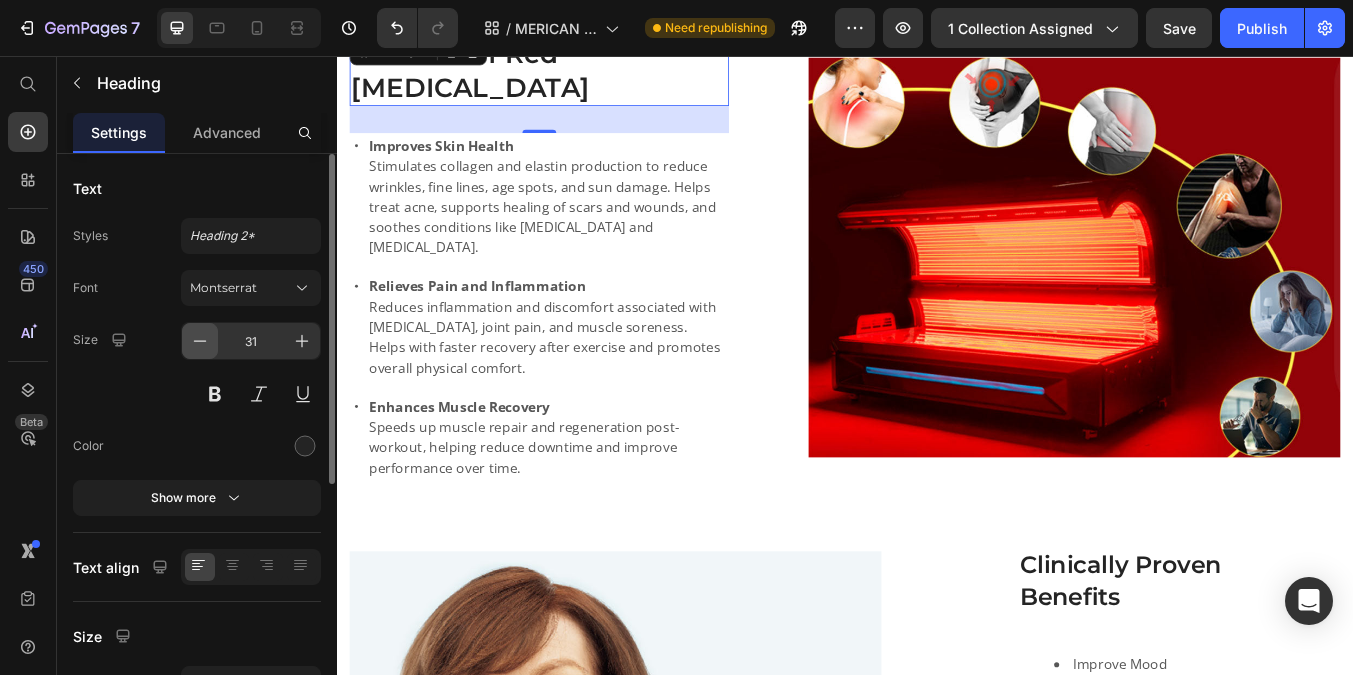 click 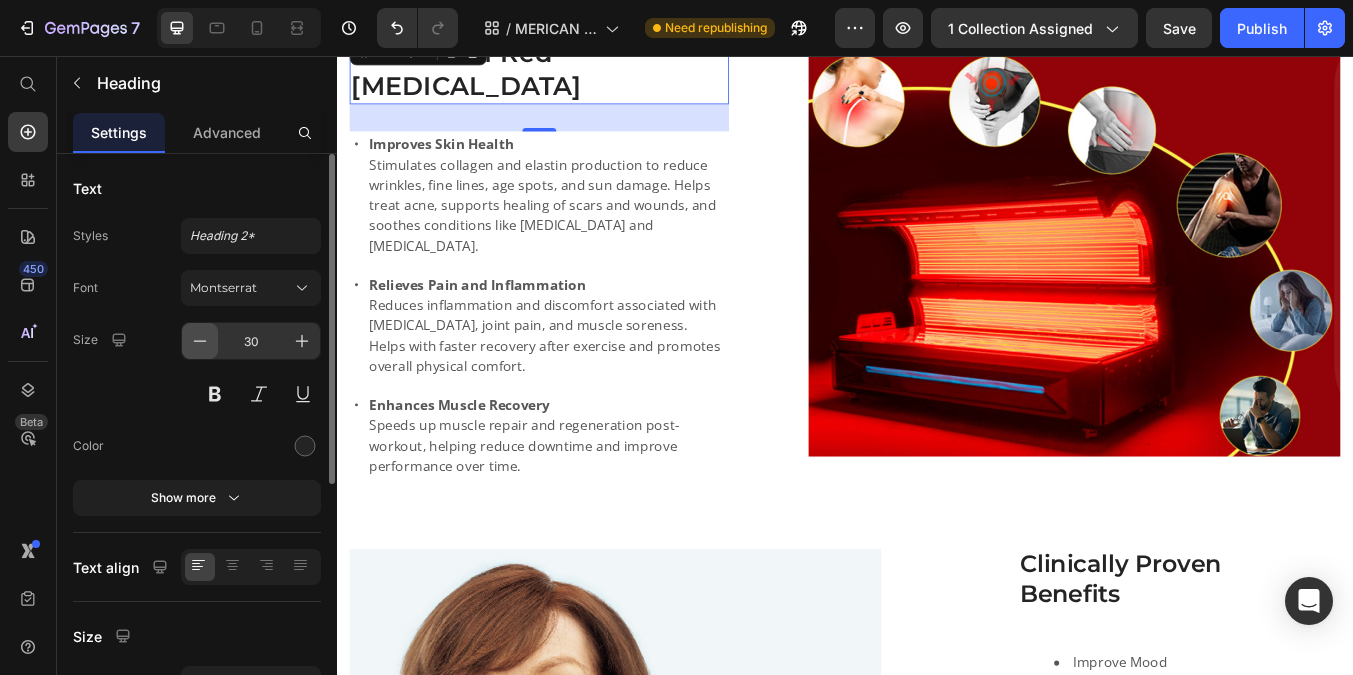 click 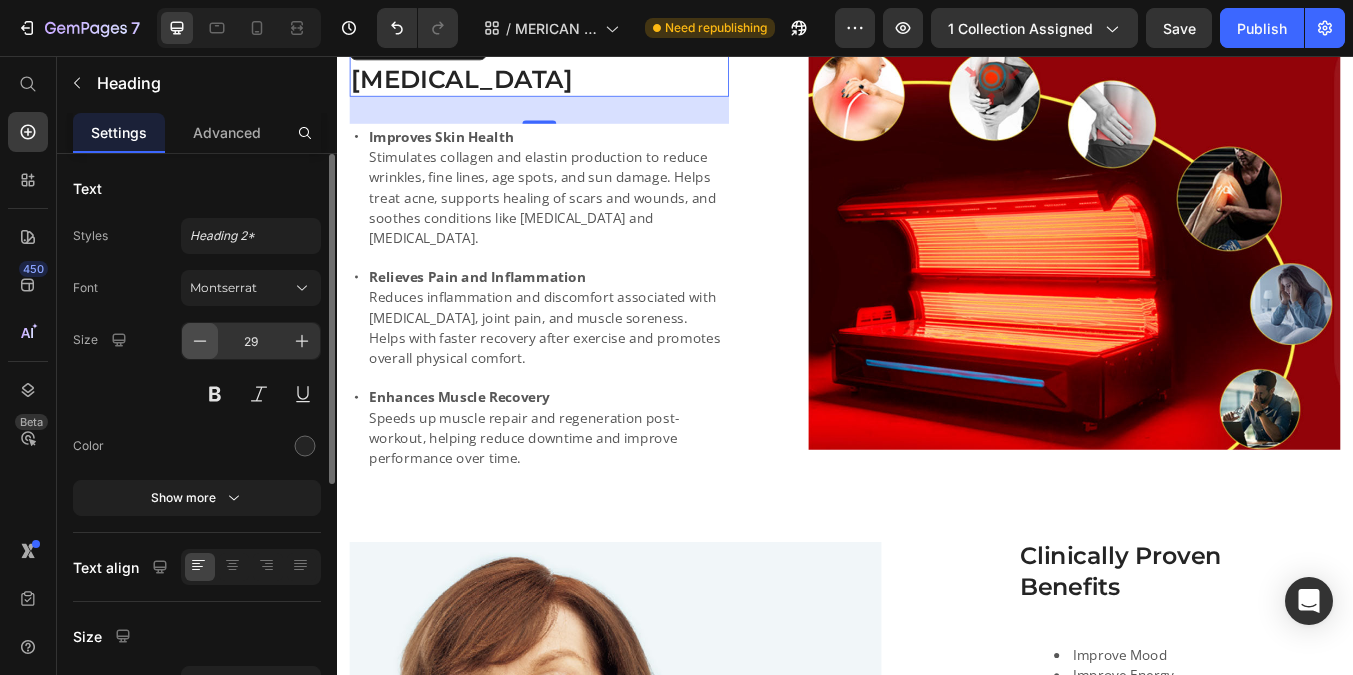 click 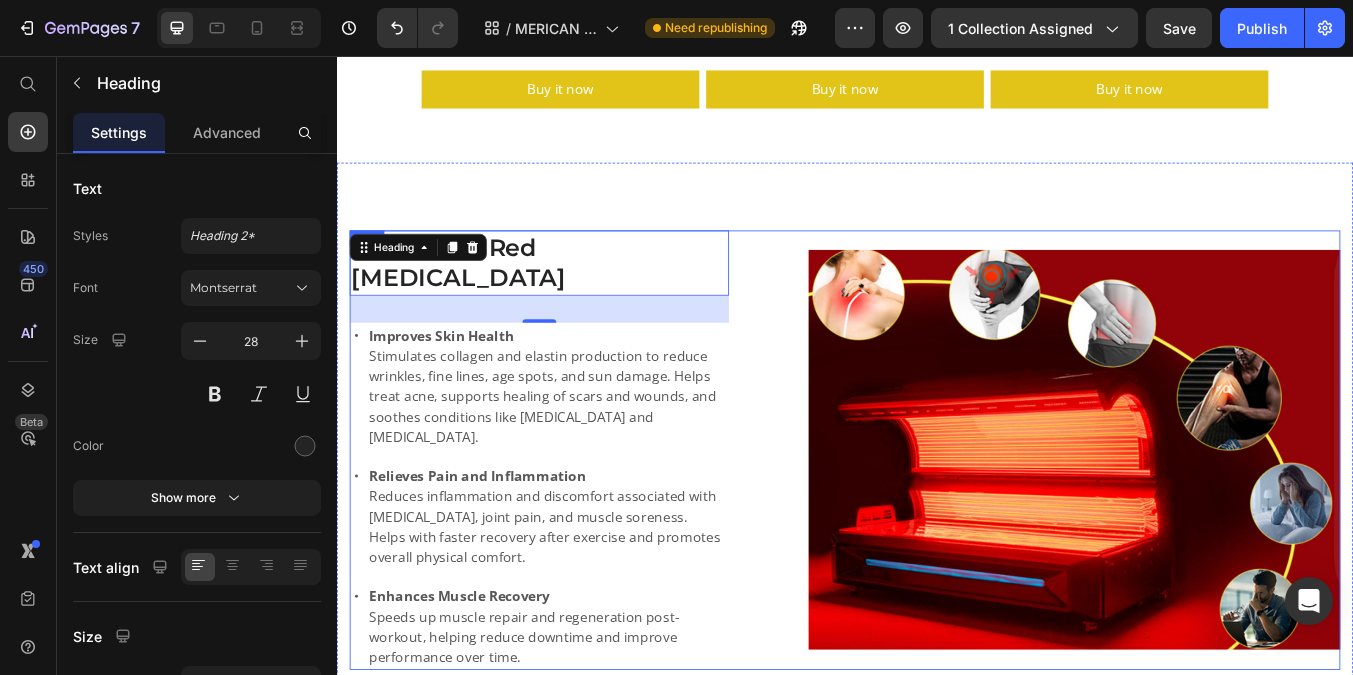 scroll, scrollTop: 990, scrollLeft: 0, axis: vertical 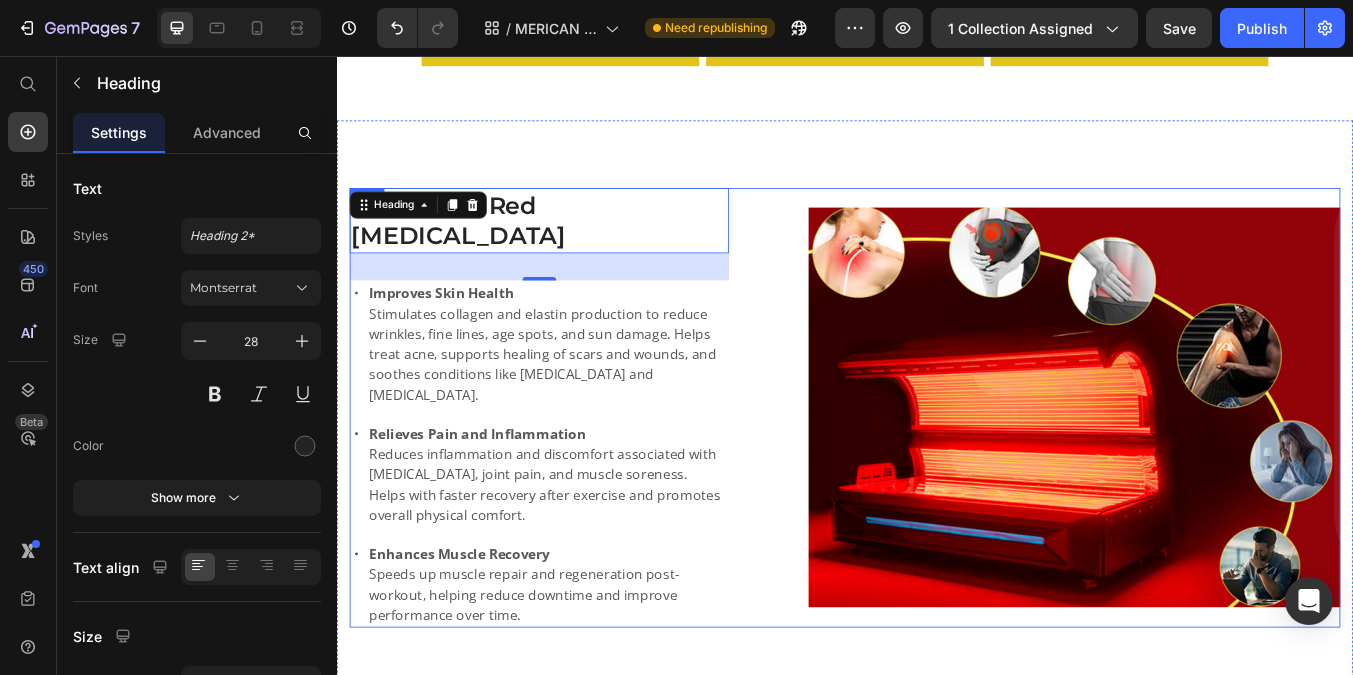 click on "Benefits of Red Light Therapy Heading   32
Improves Skin Health Stimulates collagen and elastin production to reduce wrinkles, fine lines, age spots, and sun damage. Helps treat acne, supports healing of scars and wounds, and soothes conditions like psoriasis and eczema.
Relieves Pain and Inflammation Reduces inflammation and discomfort associated with arthritis, joint pain, and muscle soreness. Helps with faster recovery after exercise and promotes overall physical comfort.
Enhances Muscle Recovery Speeds up muscle repair and regeneration post-workout, helping reduce downtime and improve performance over time. Item List Image Row" at bounding box center [937, 471] 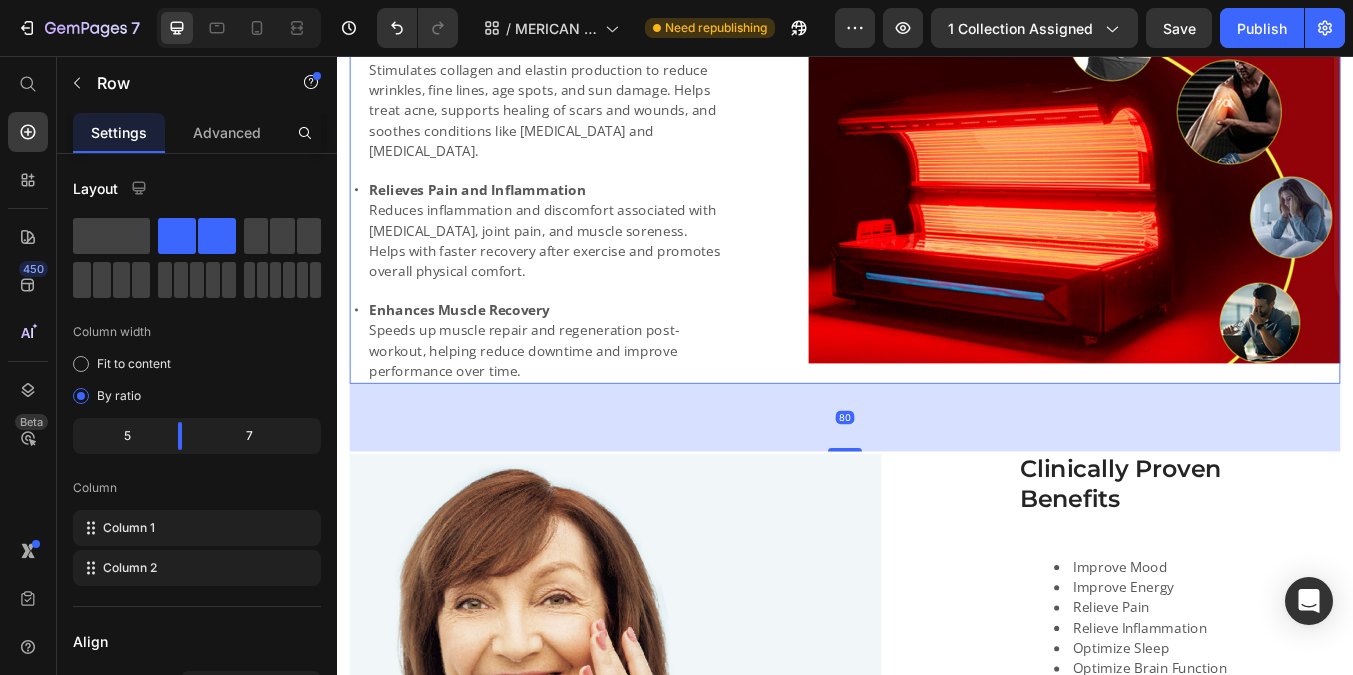scroll, scrollTop: 1280, scrollLeft: 0, axis: vertical 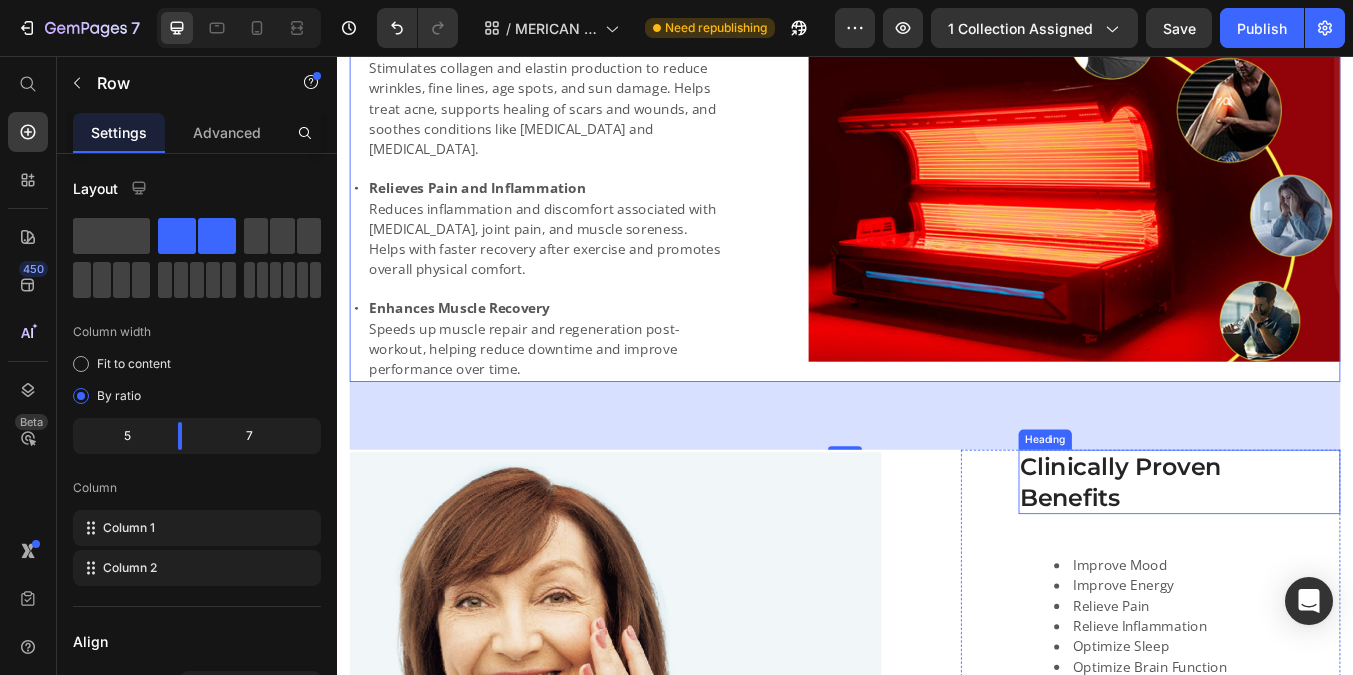 click on "Clinically Proven  Benefits" at bounding box center (1332, 559) 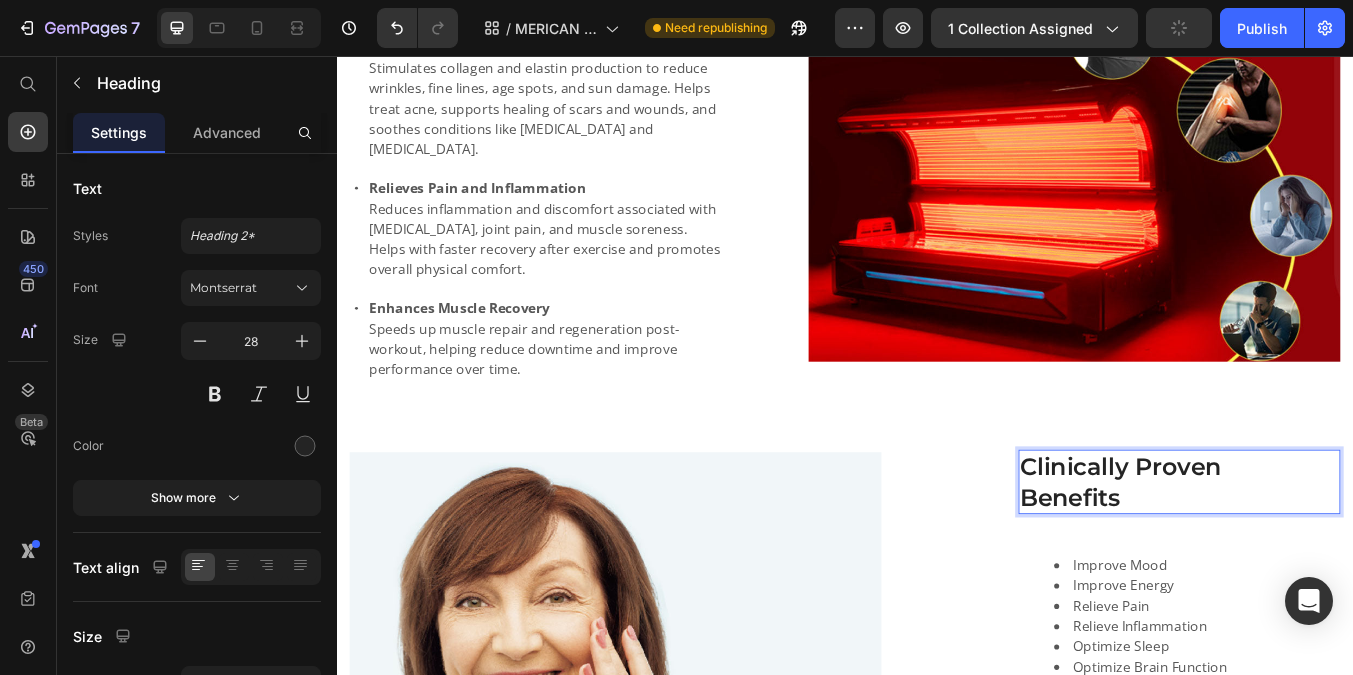 click on "Clinically Proven  Benefits" at bounding box center [1332, 559] 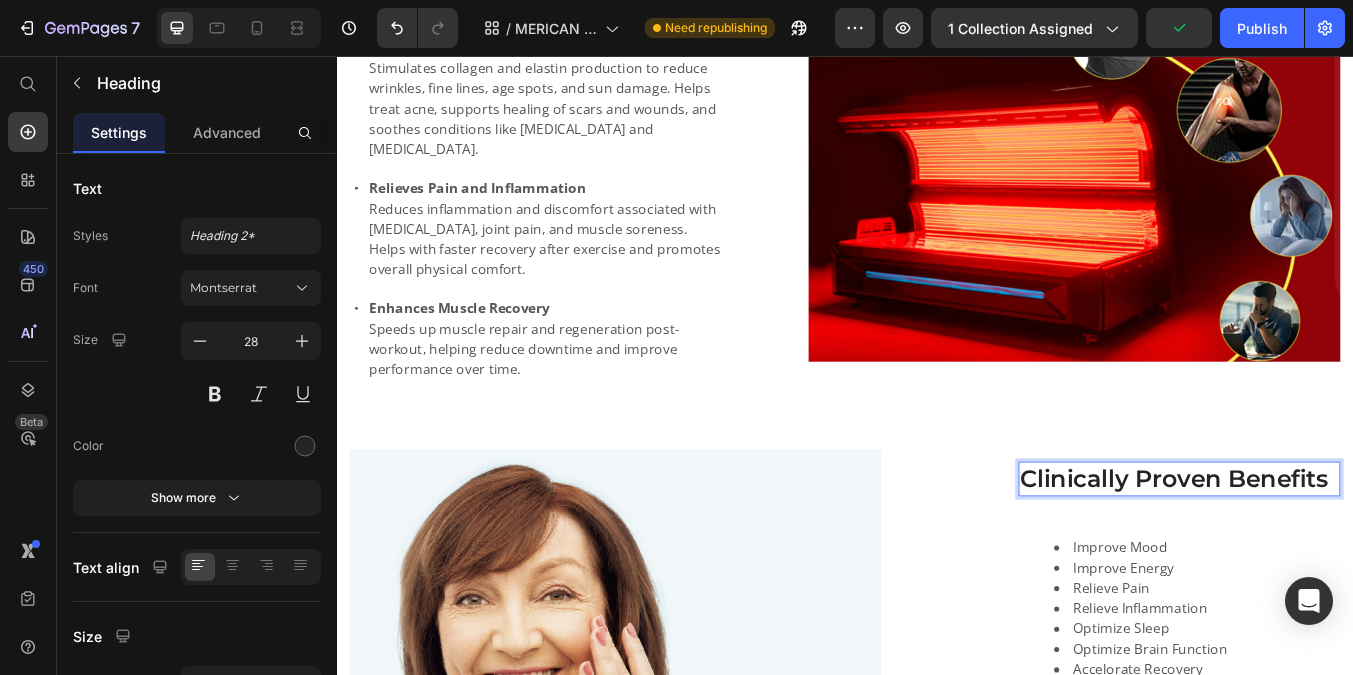 scroll, scrollTop: 1295, scrollLeft: 0, axis: vertical 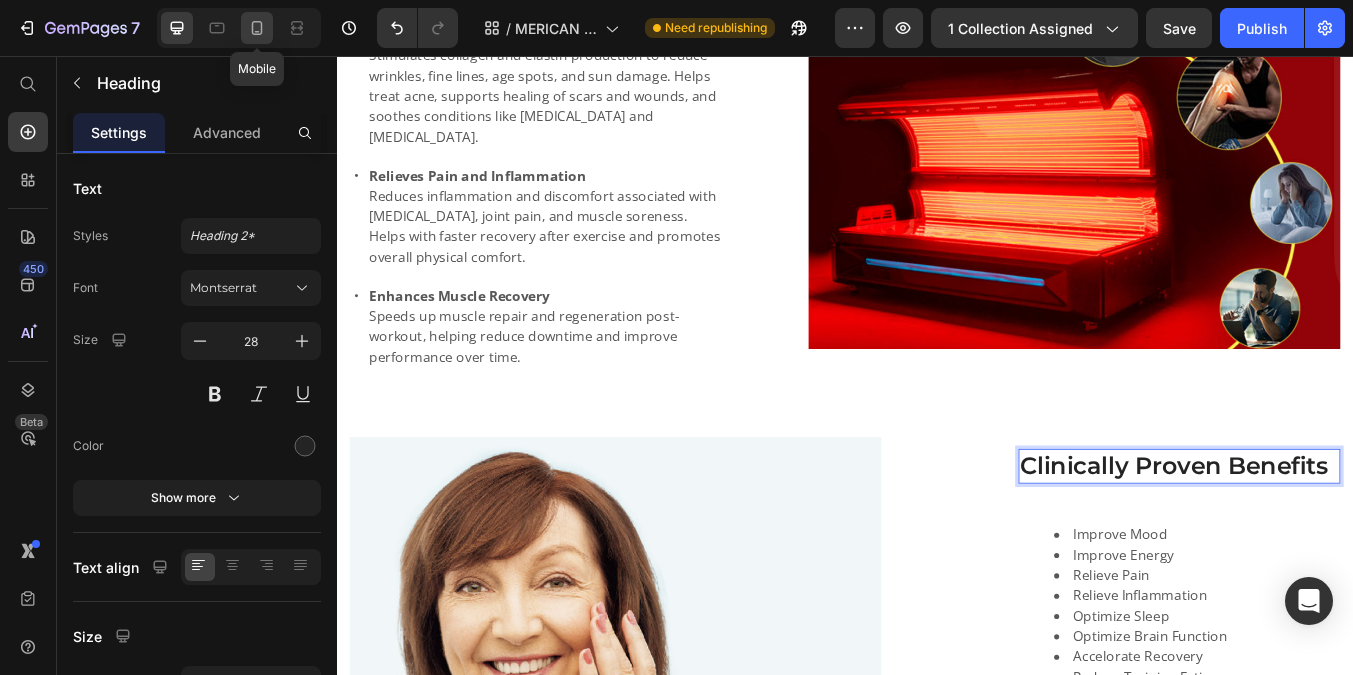 click 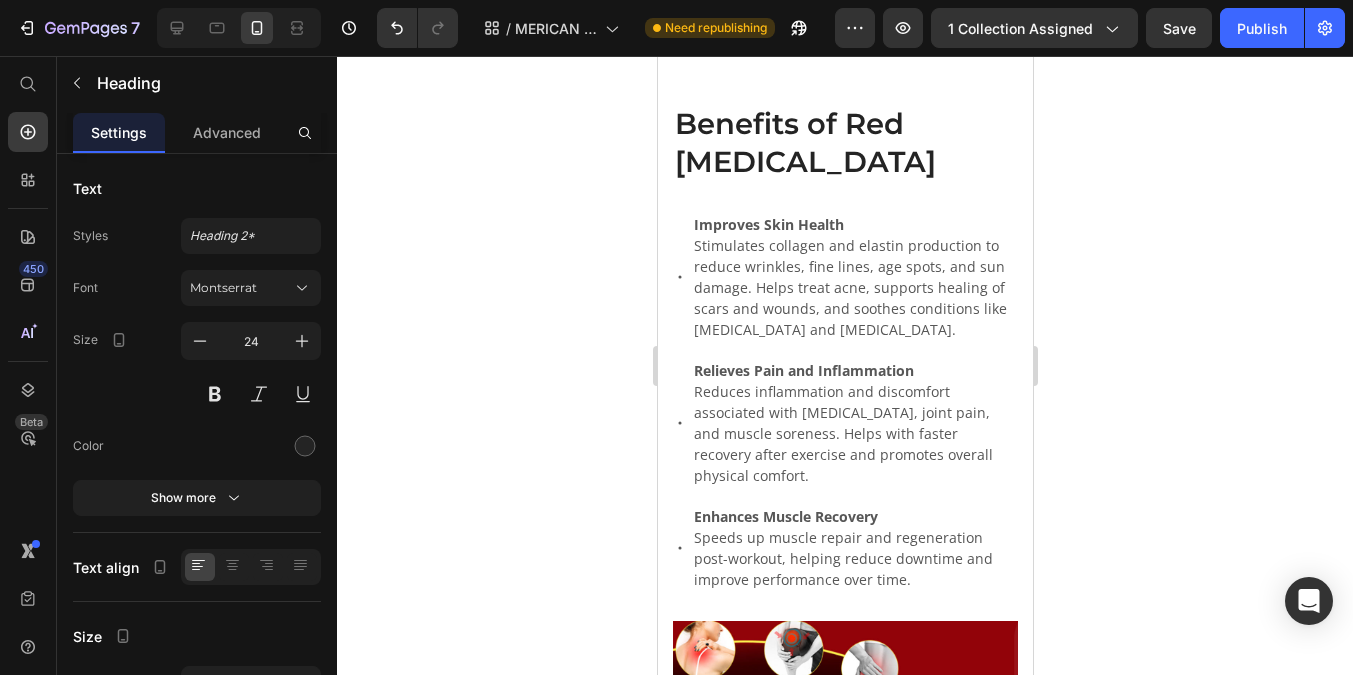 scroll, scrollTop: 2692, scrollLeft: 0, axis: vertical 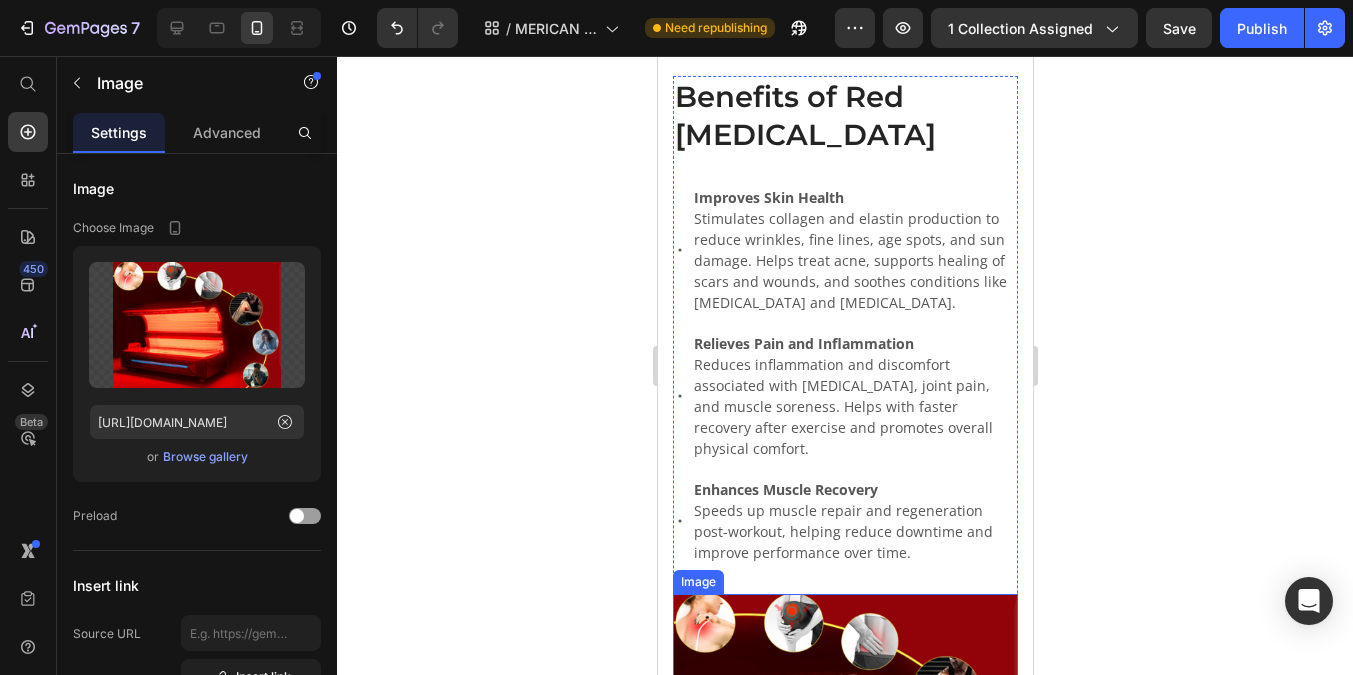 click at bounding box center [844, 723] 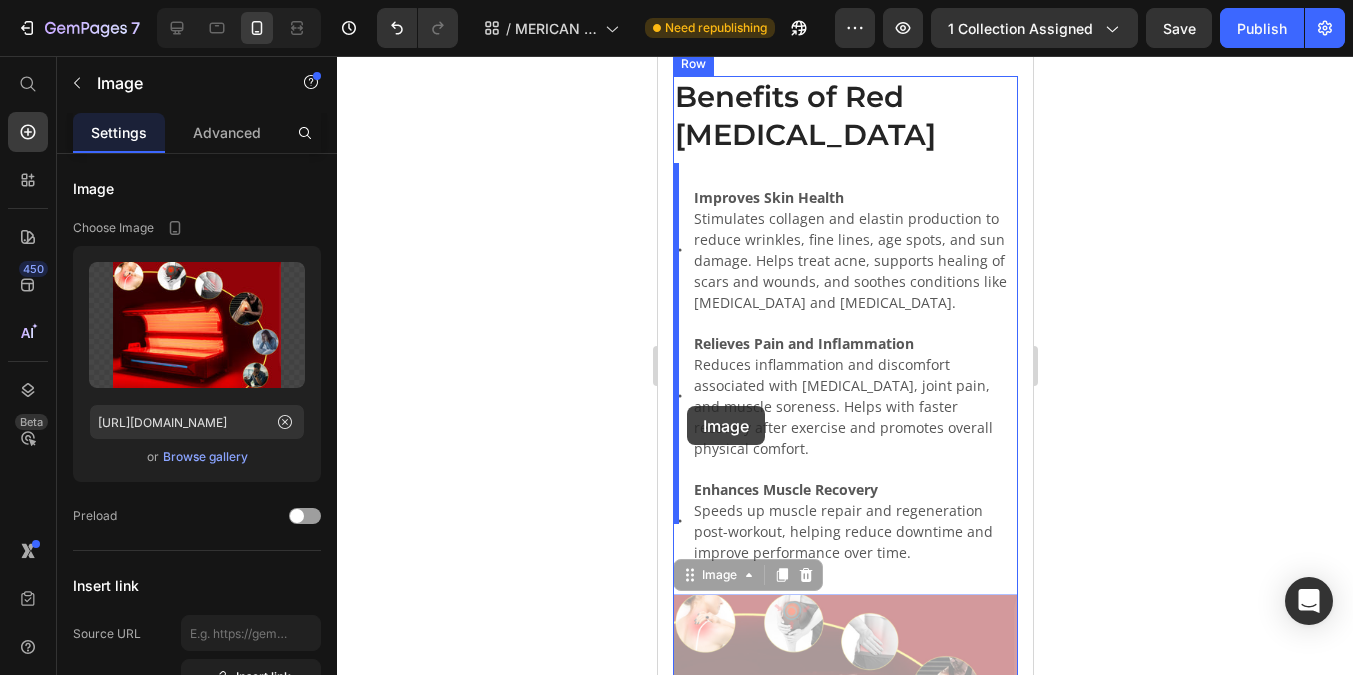 drag, startPoint x: 688, startPoint y: 533, endPoint x: 686, endPoint y: 423, distance: 110.01818 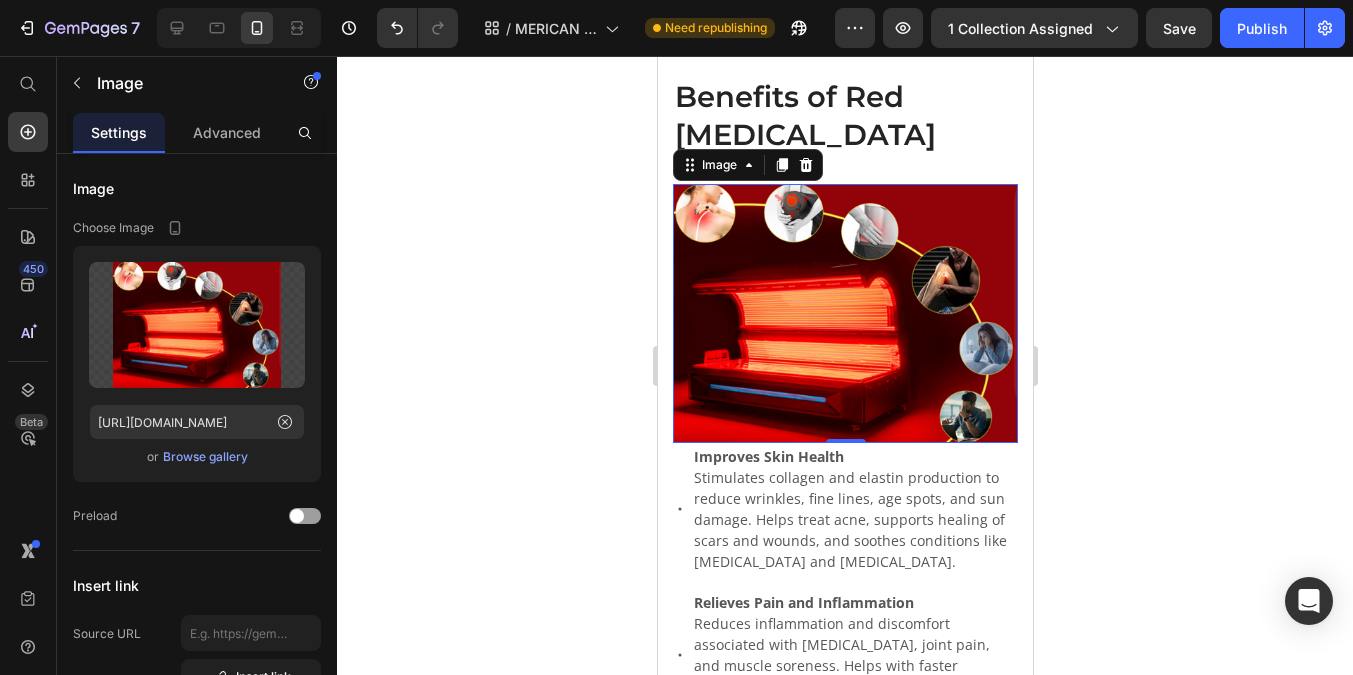 click at bounding box center (844, 313) 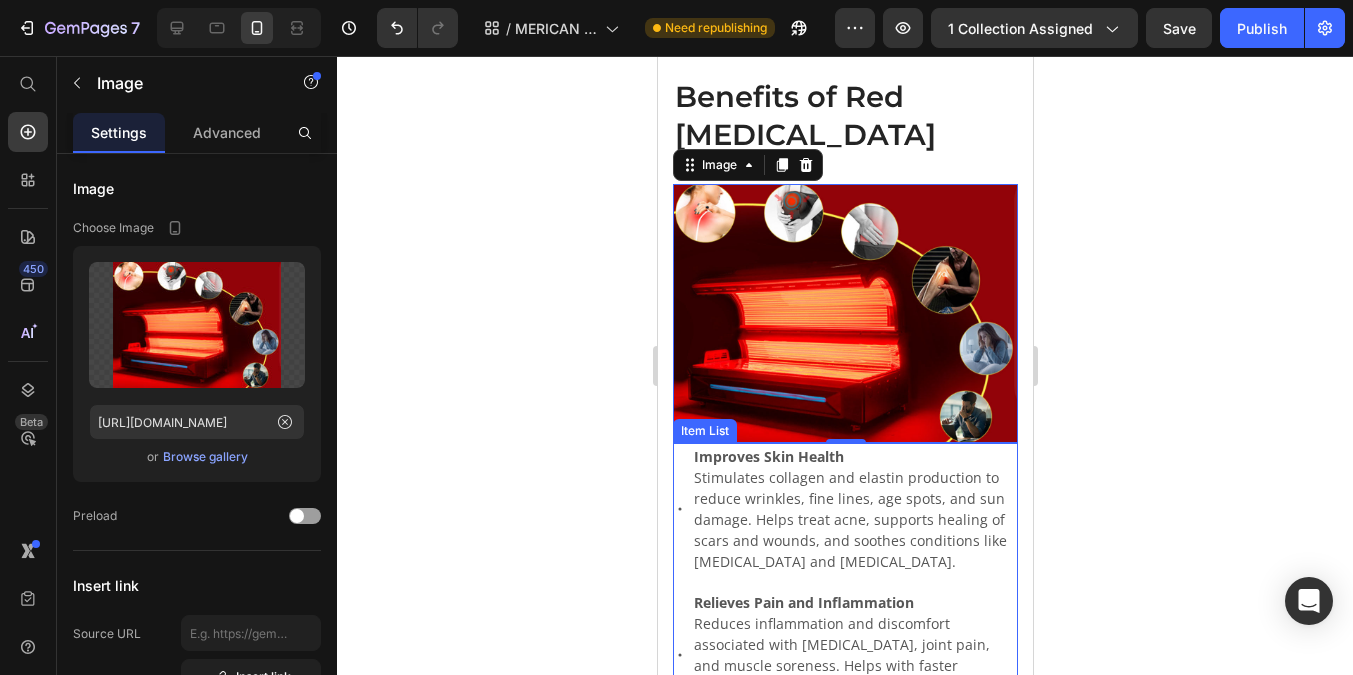 click on "Improves Skin Health" at bounding box center (768, 456) 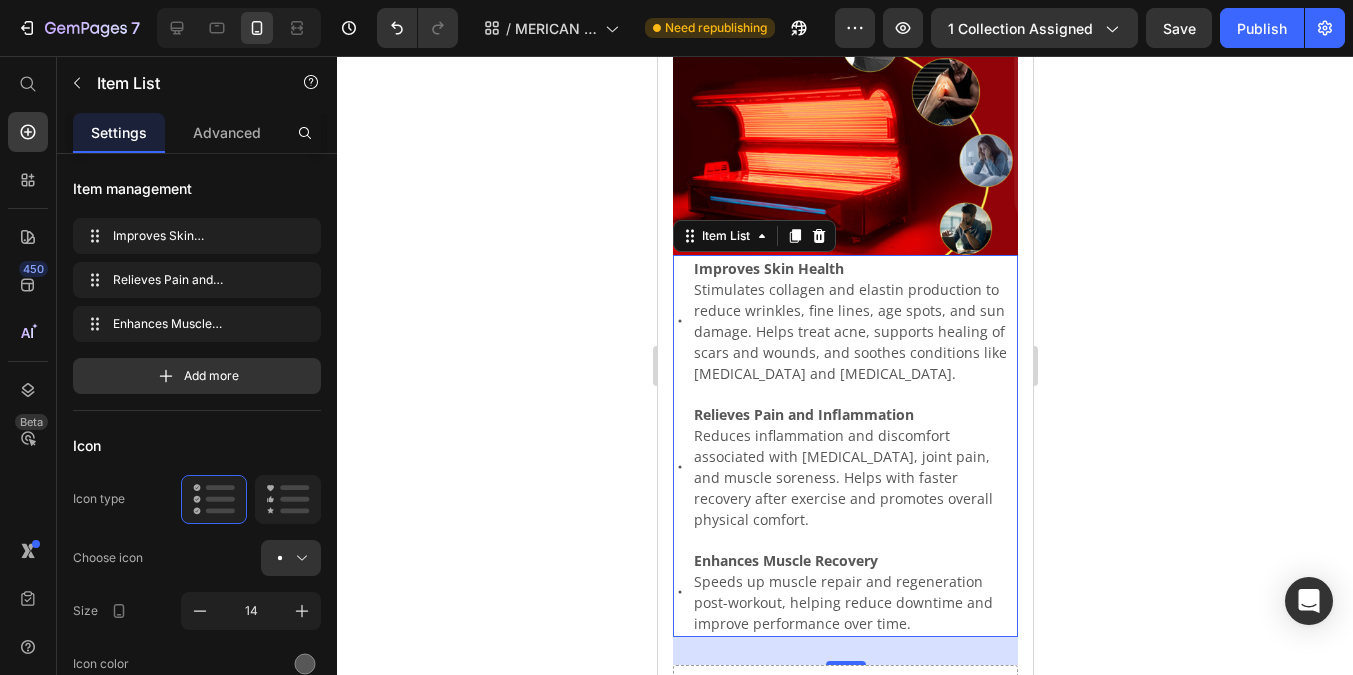 scroll, scrollTop: 2846, scrollLeft: 0, axis: vertical 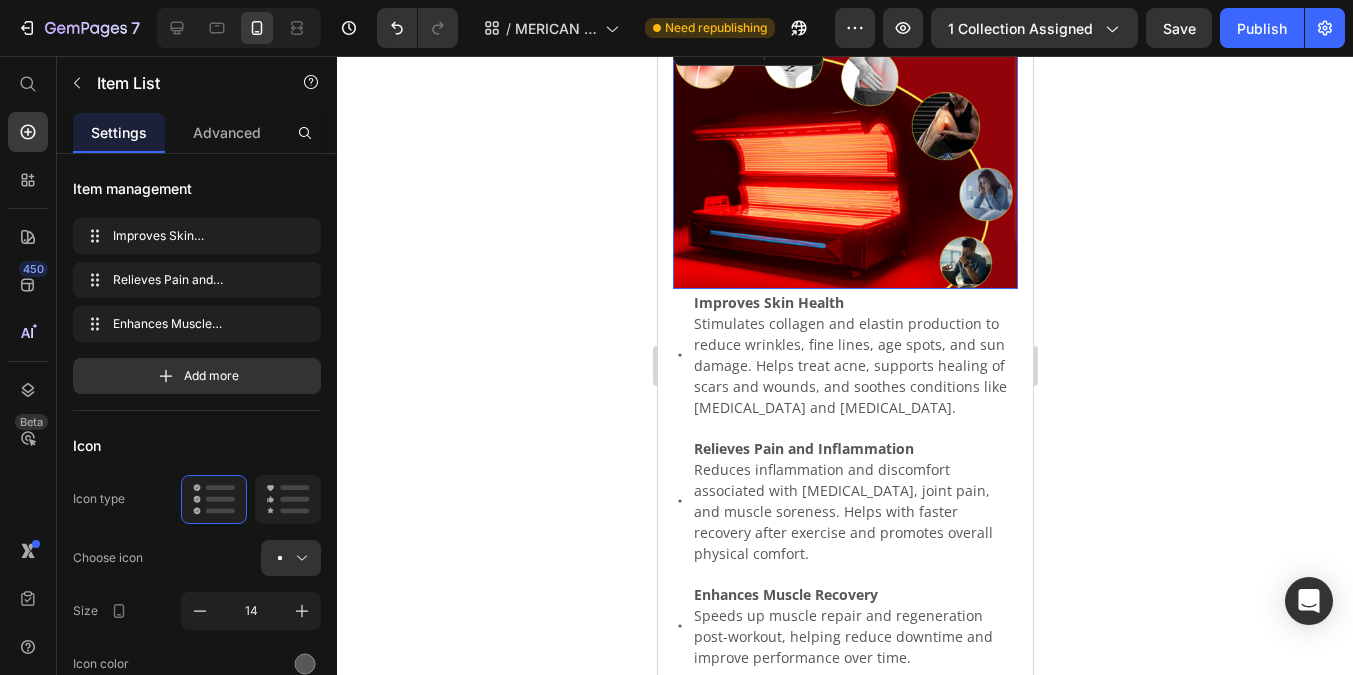 click at bounding box center [844, 159] 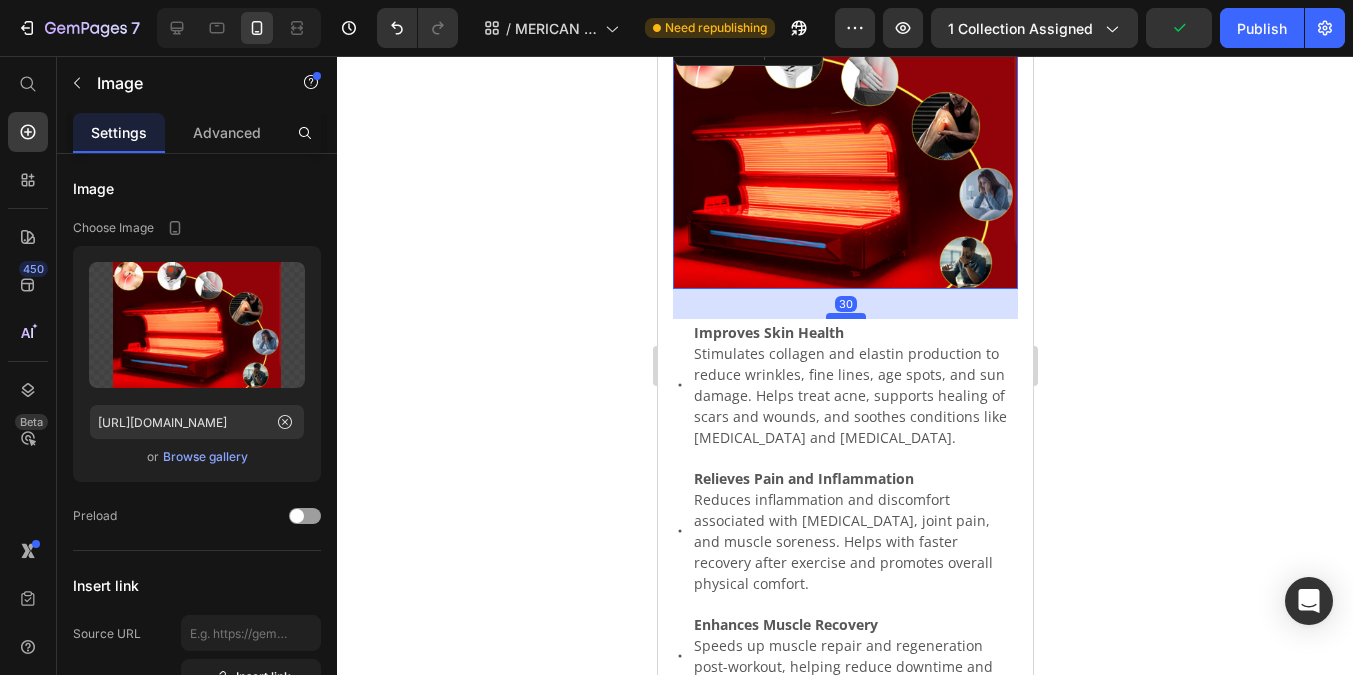 drag, startPoint x: 847, startPoint y: 265, endPoint x: 848, endPoint y: 295, distance: 30.016663 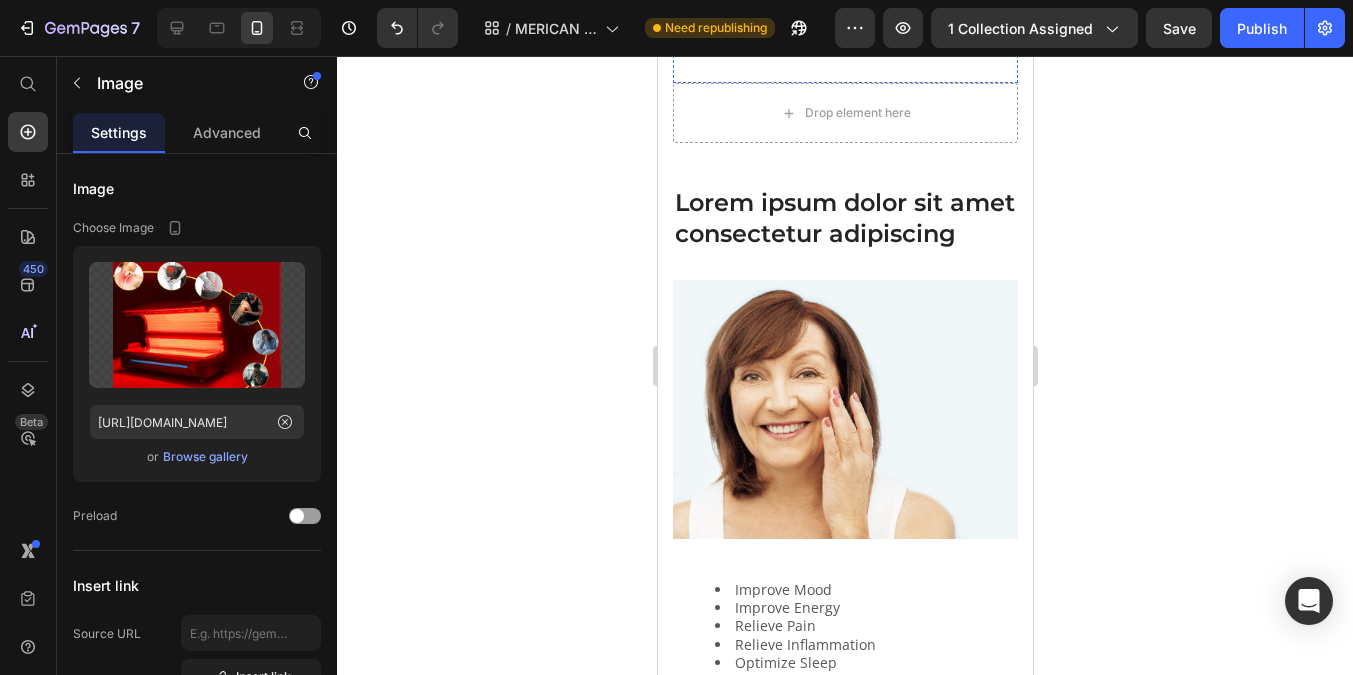 scroll, scrollTop: 3472, scrollLeft: 0, axis: vertical 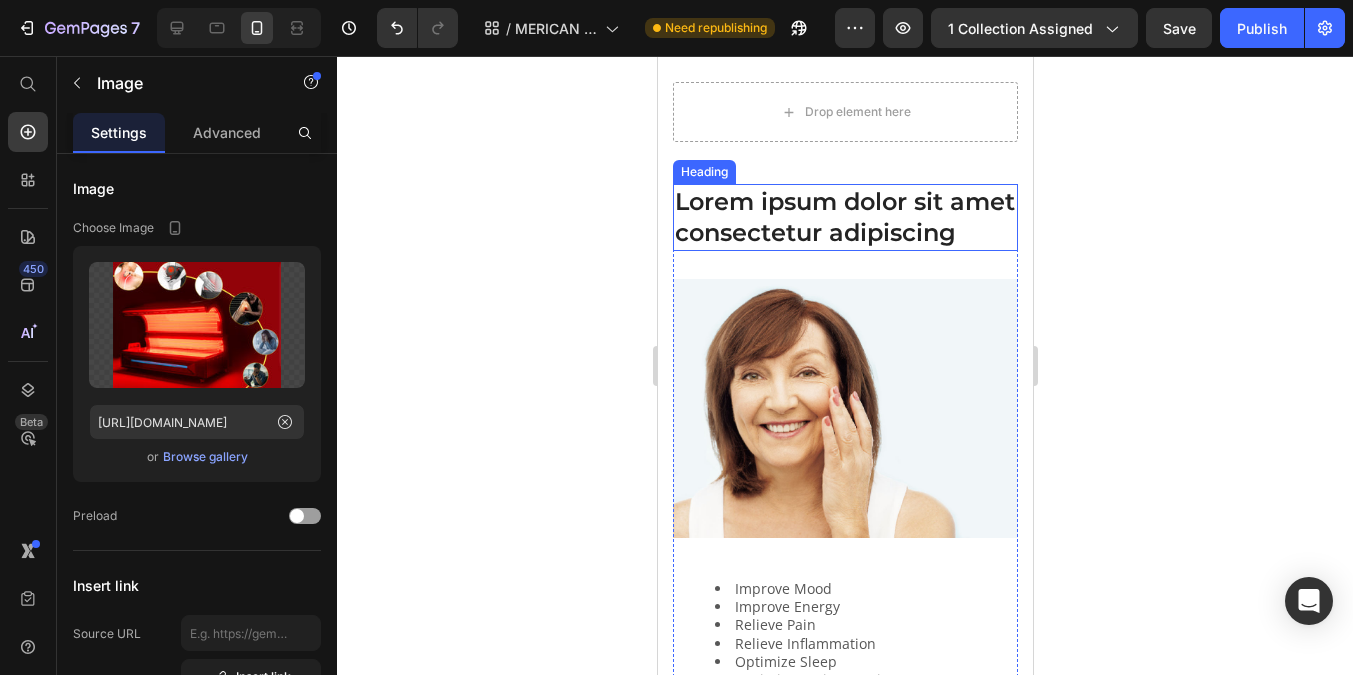 click on "Lorem ipsum dolor sit amet consectetur adipiscing" at bounding box center (844, 217) 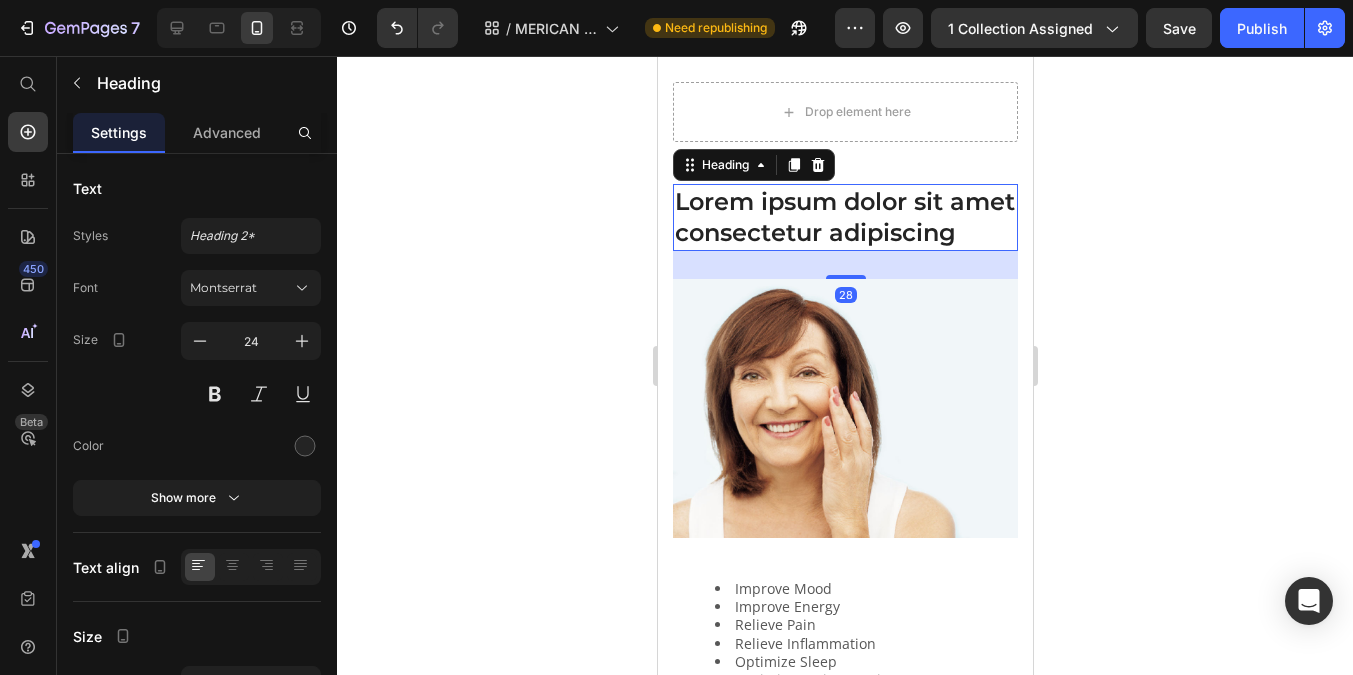 click on "Lorem ipsum dolor sit amet consectetur adipiscing" at bounding box center (844, 217) 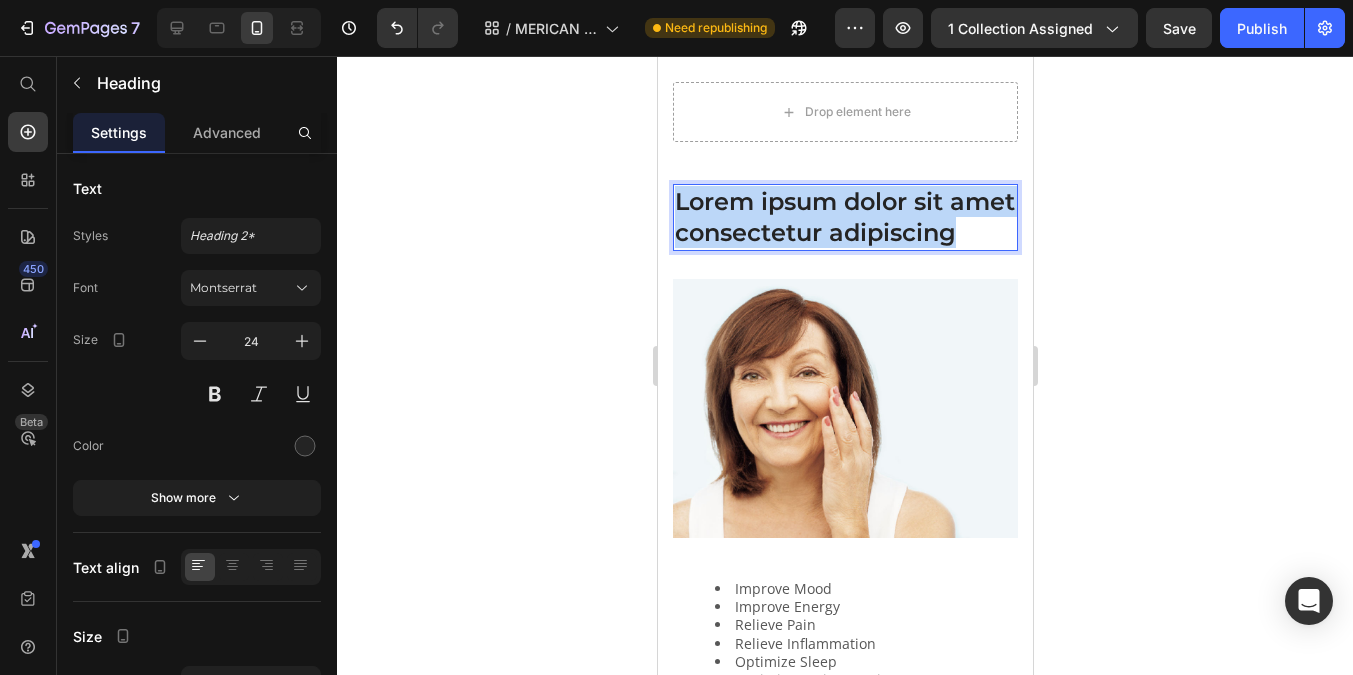 click on "Lorem ipsum dolor sit amet consectetur adipiscing" at bounding box center (844, 217) 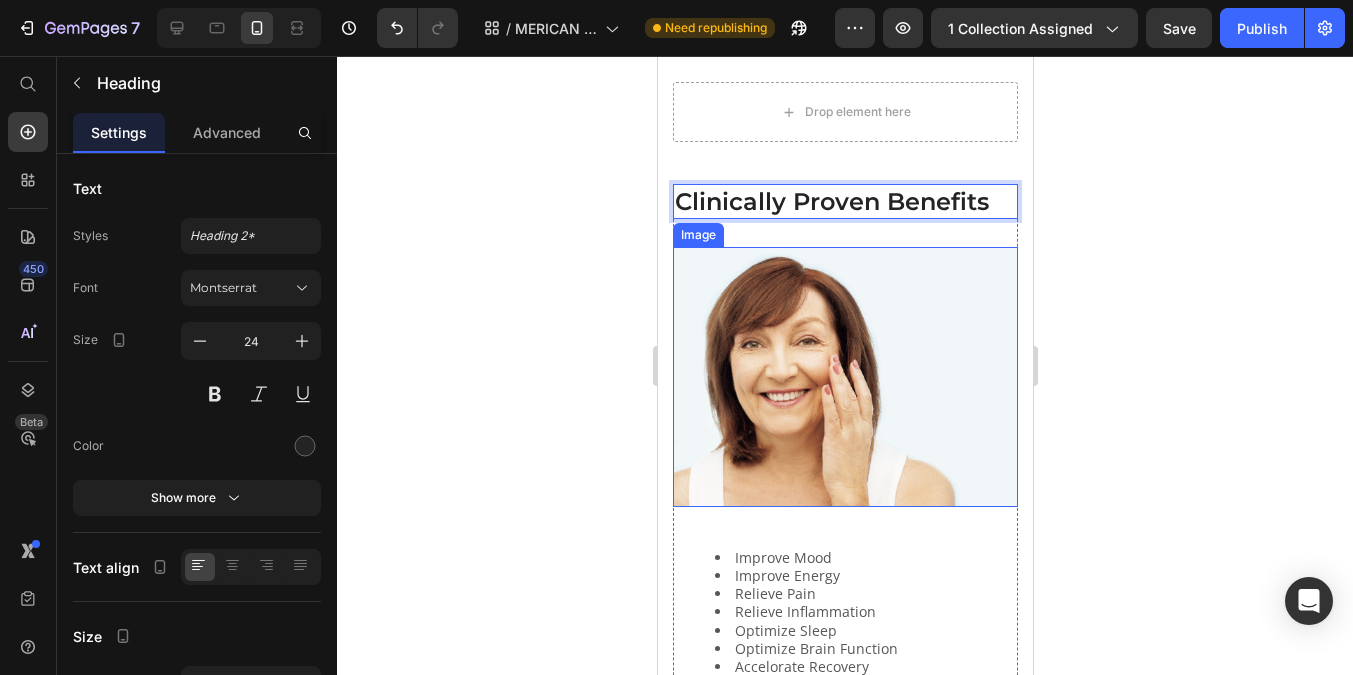 click 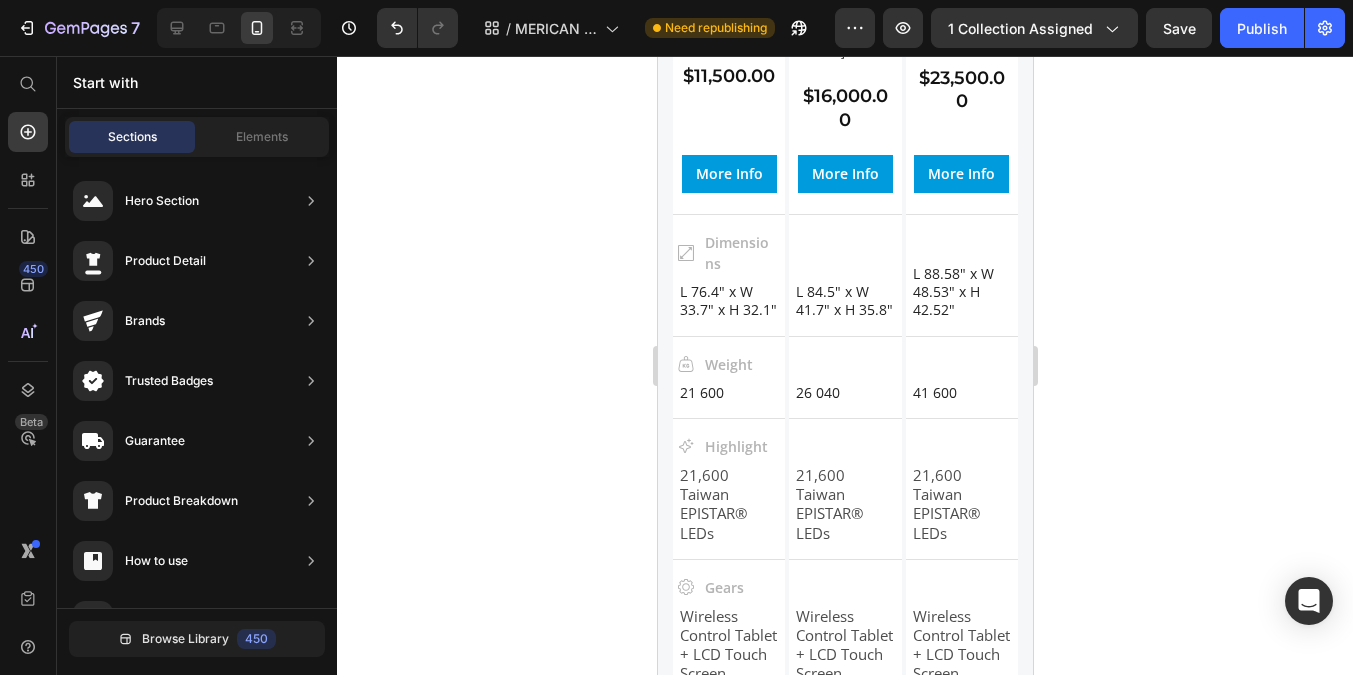 scroll, scrollTop: 4714, scrollLeft: 0, axis: vertical 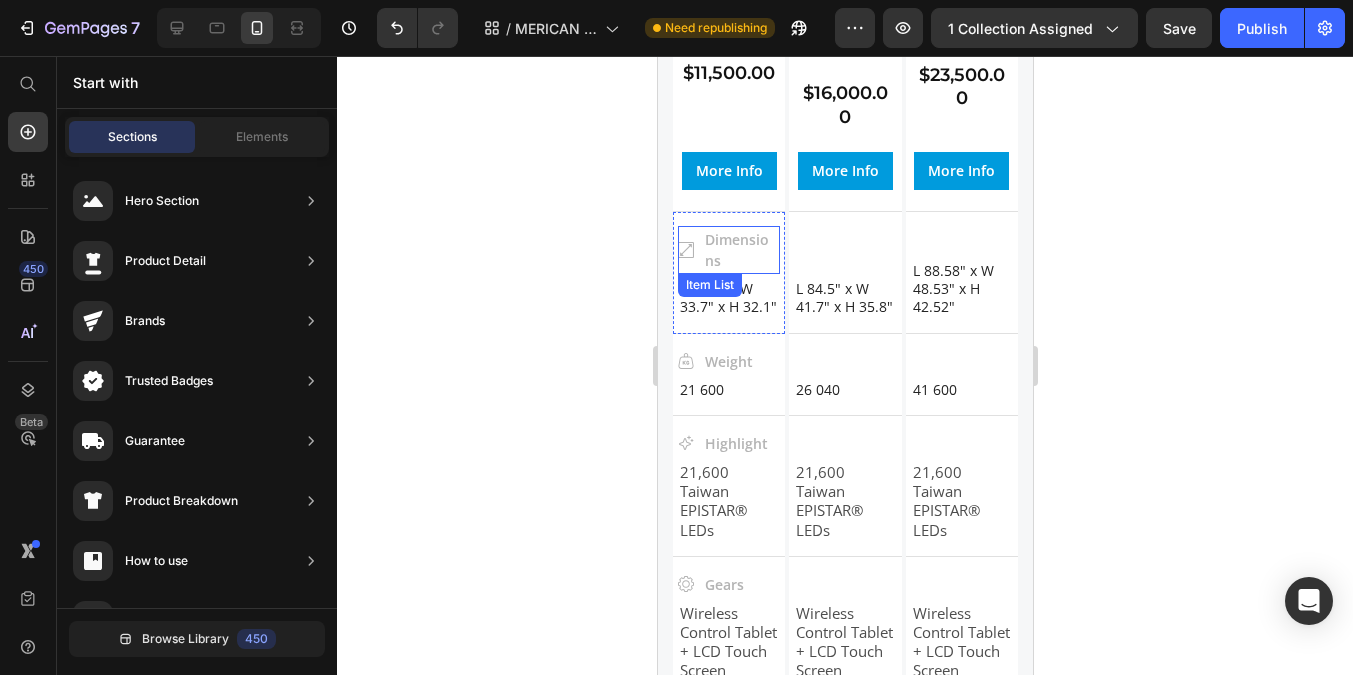 click on "Dimensions" at bounding box center [740, 250] 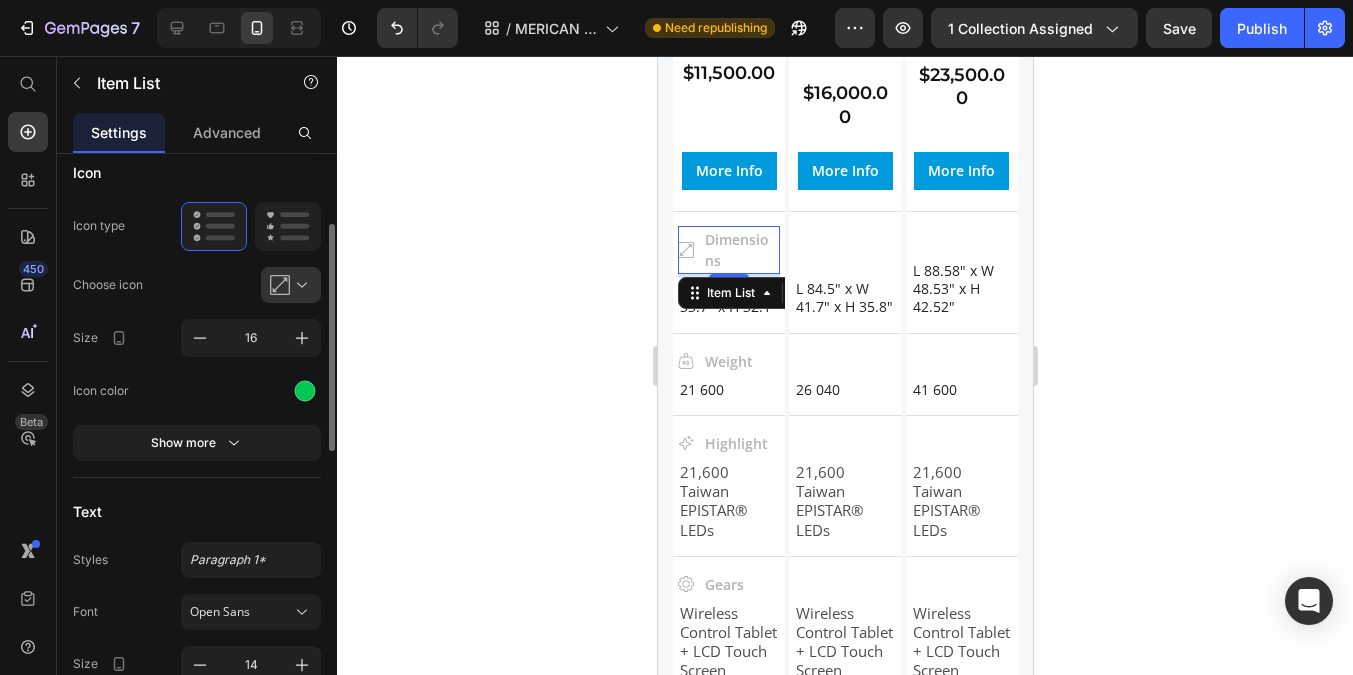 scroll, scrollTop: 189, scrollLeft: 0, axis: vertical 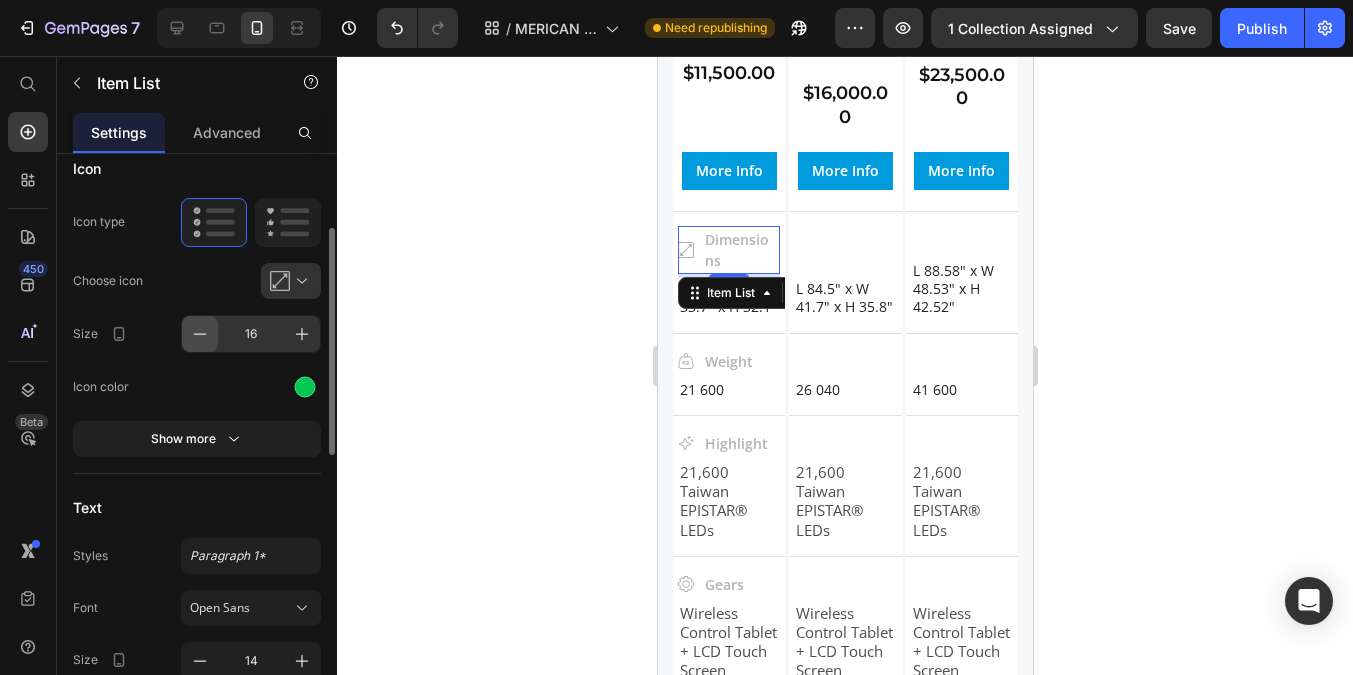 click 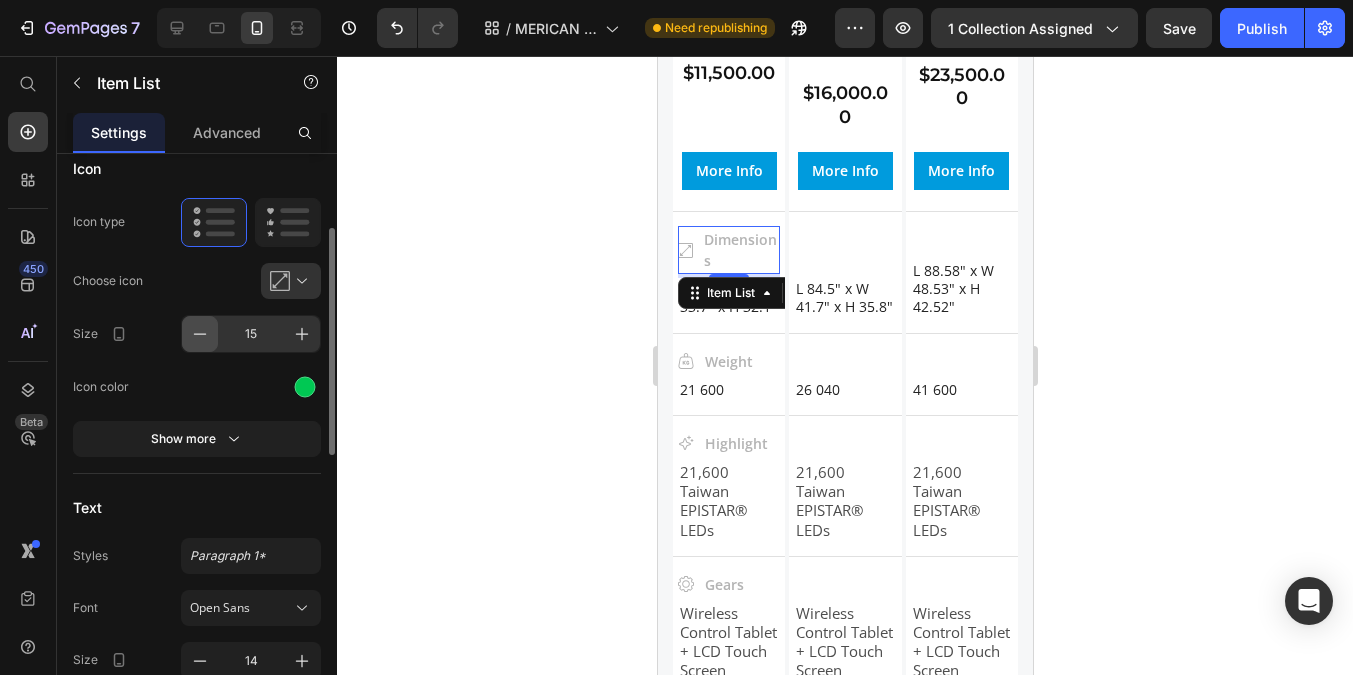 click 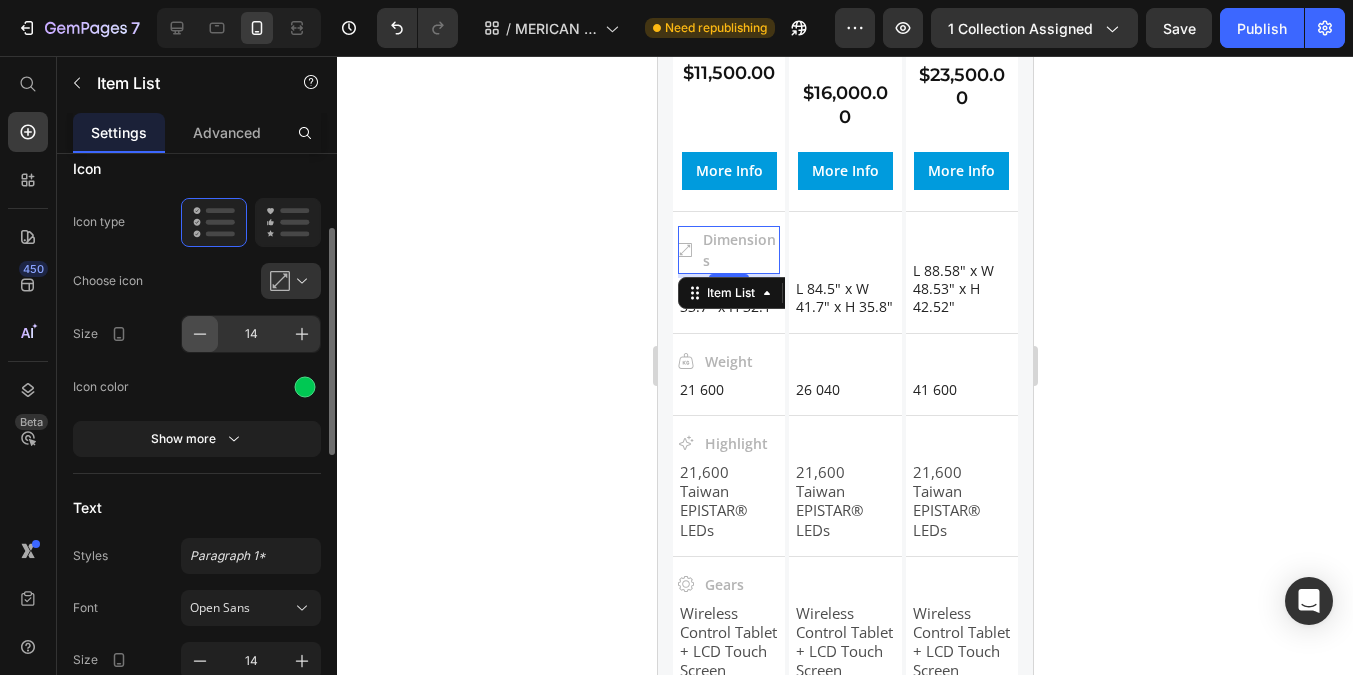 click 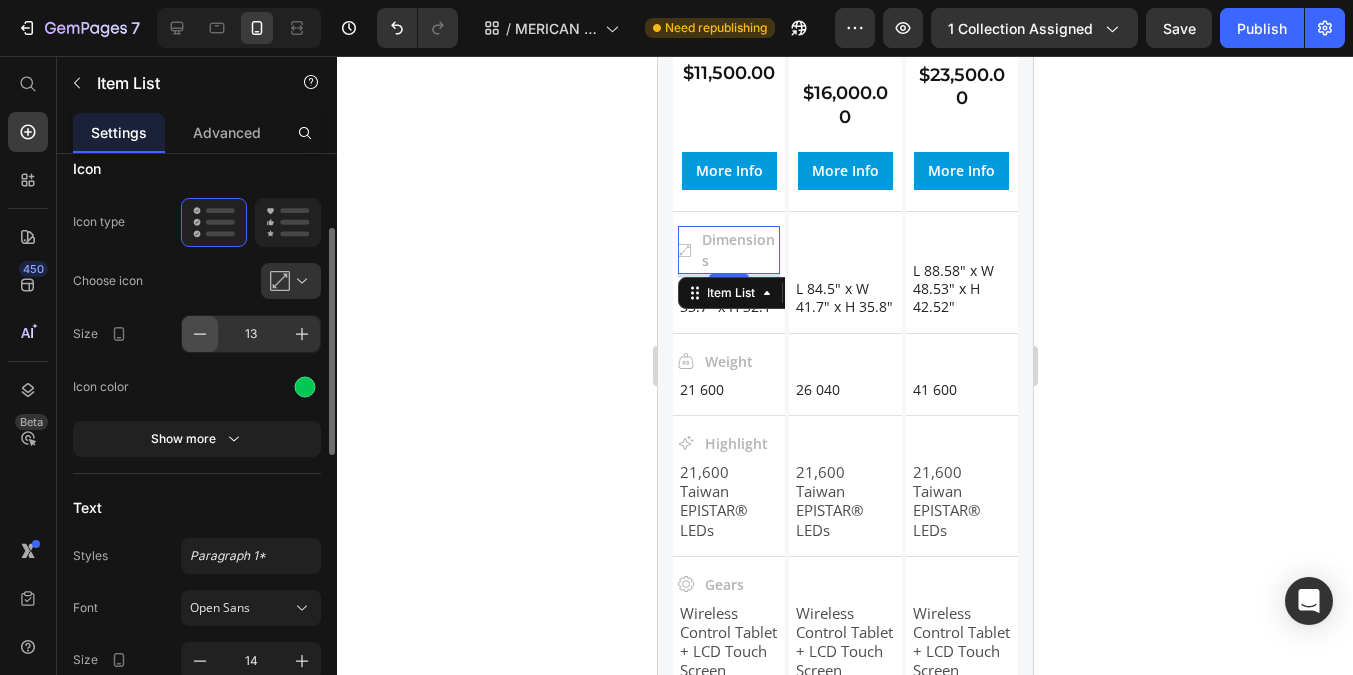 click 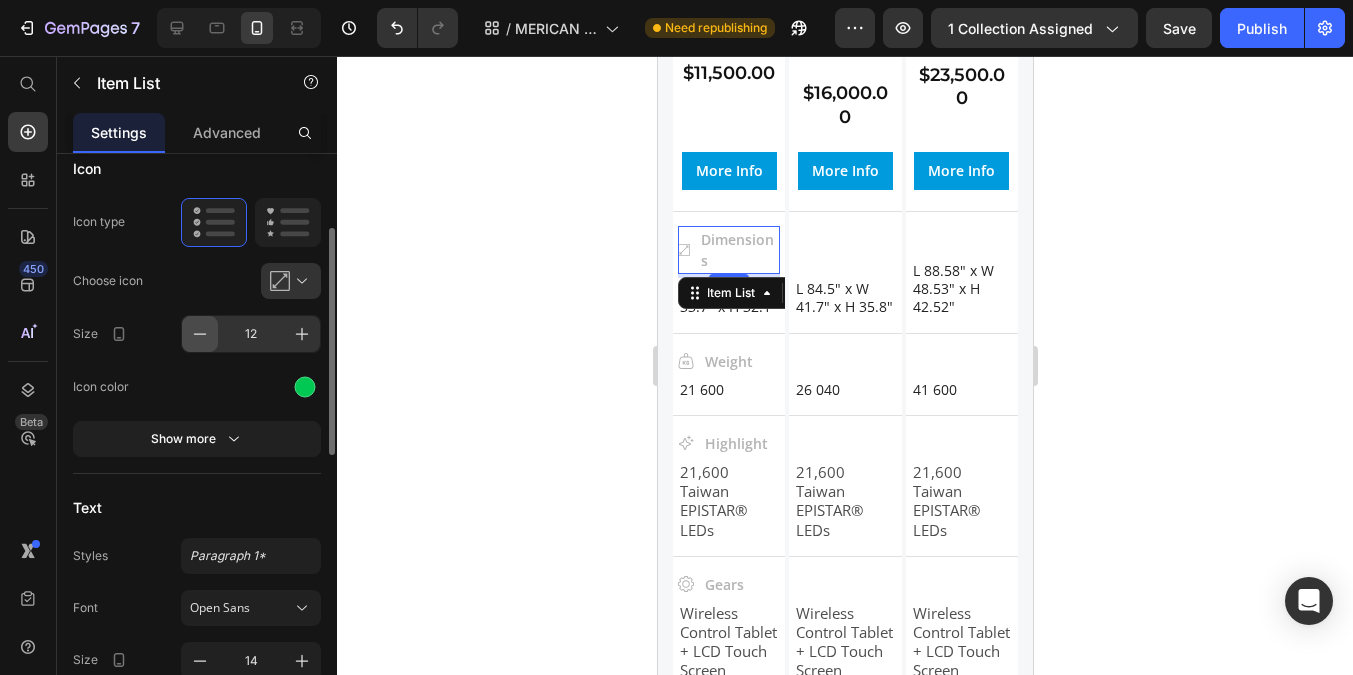 click 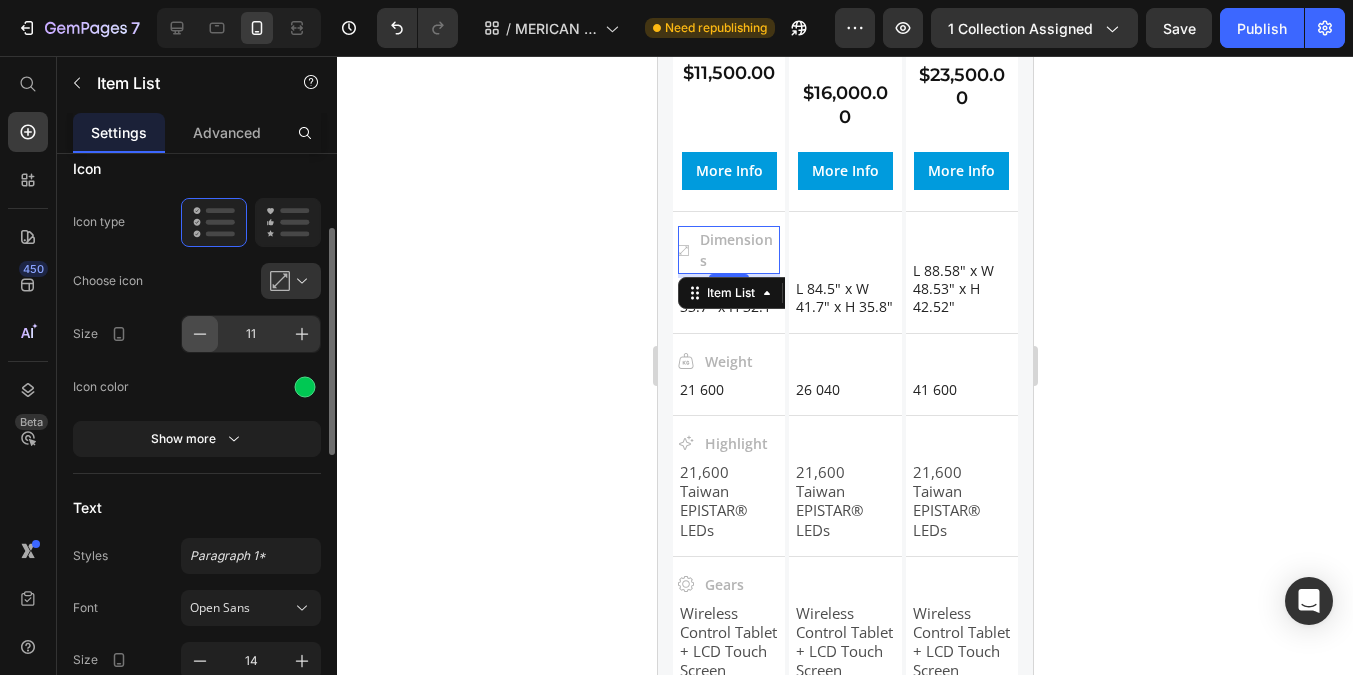 click 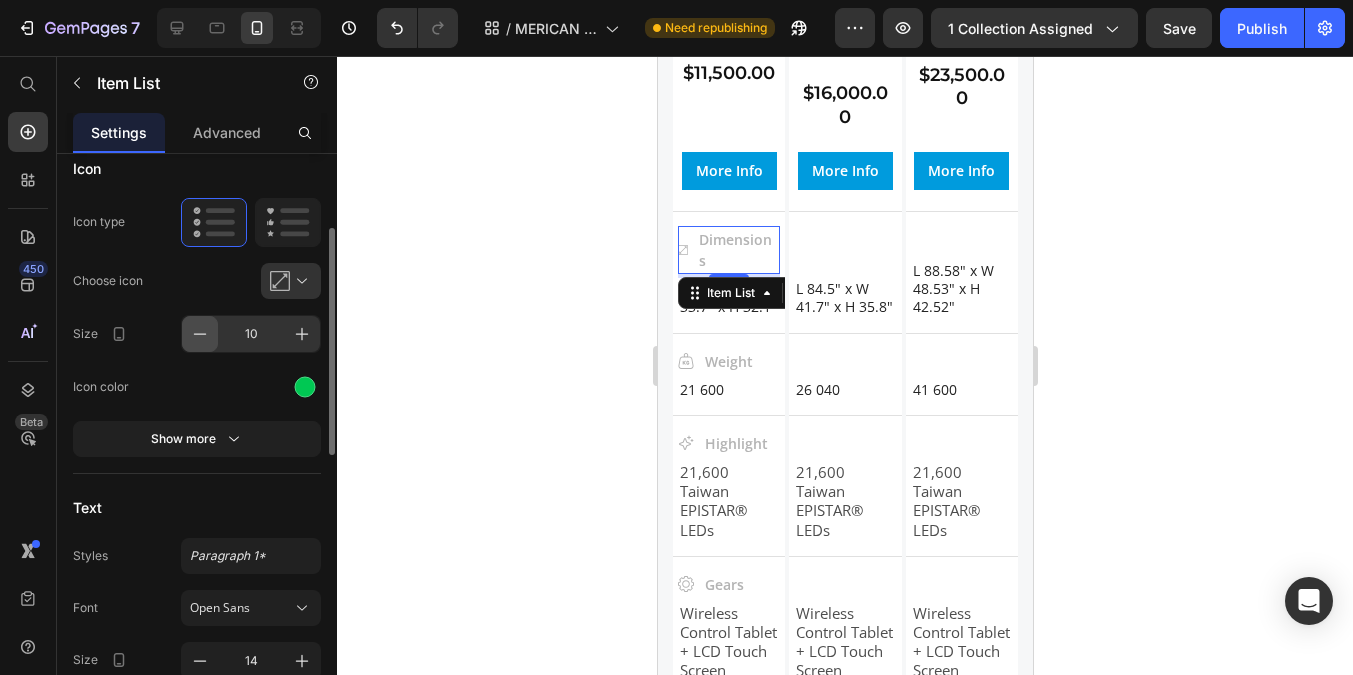 click 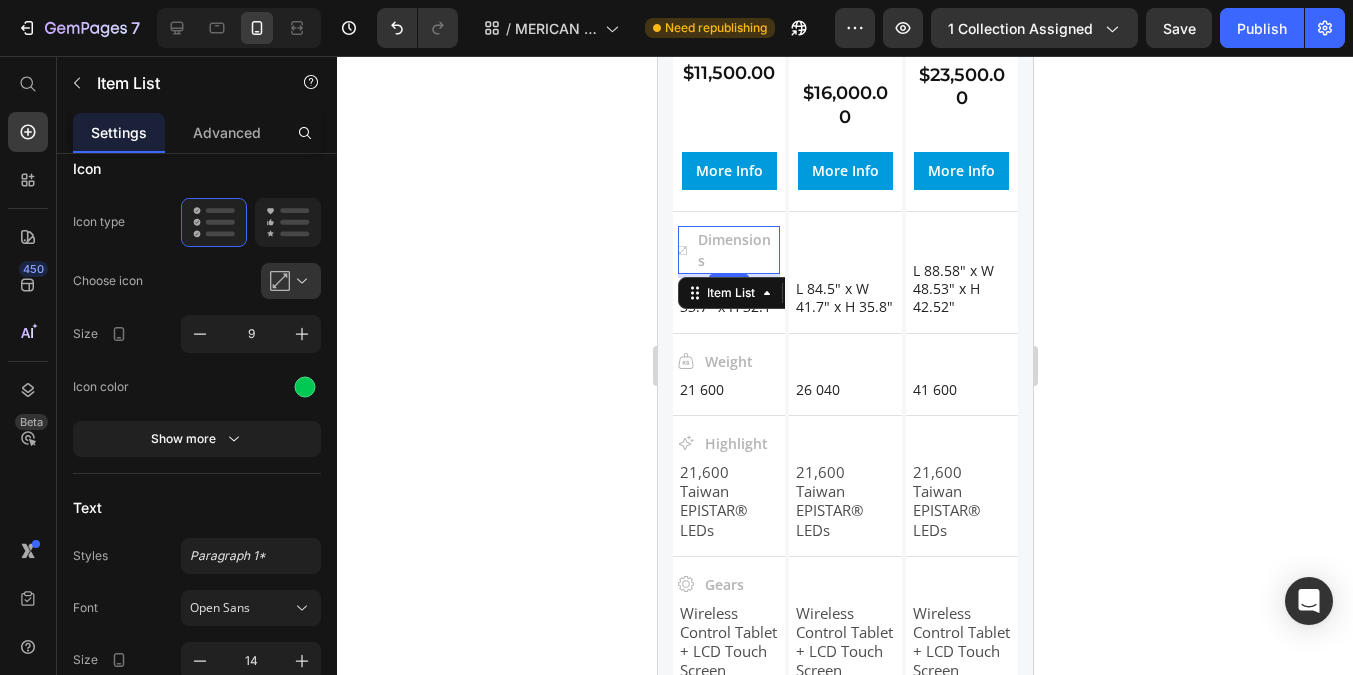 click 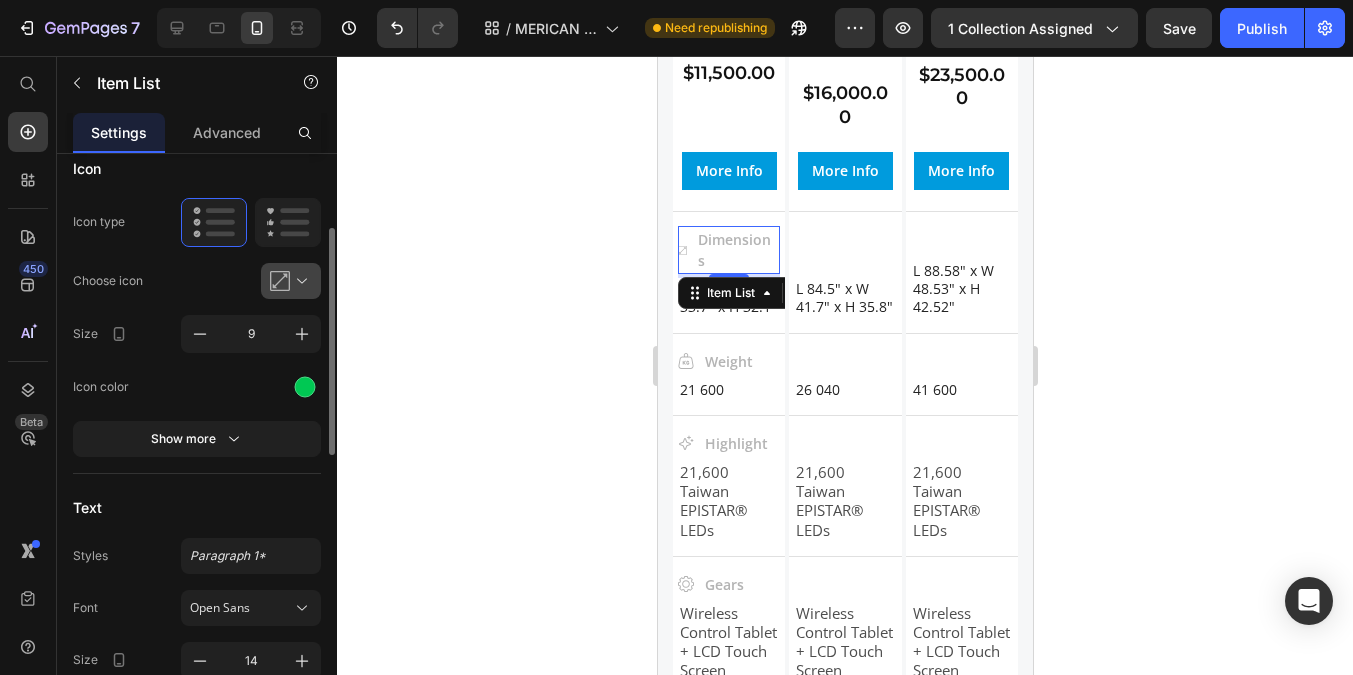 click at bounding box center [299, 281] 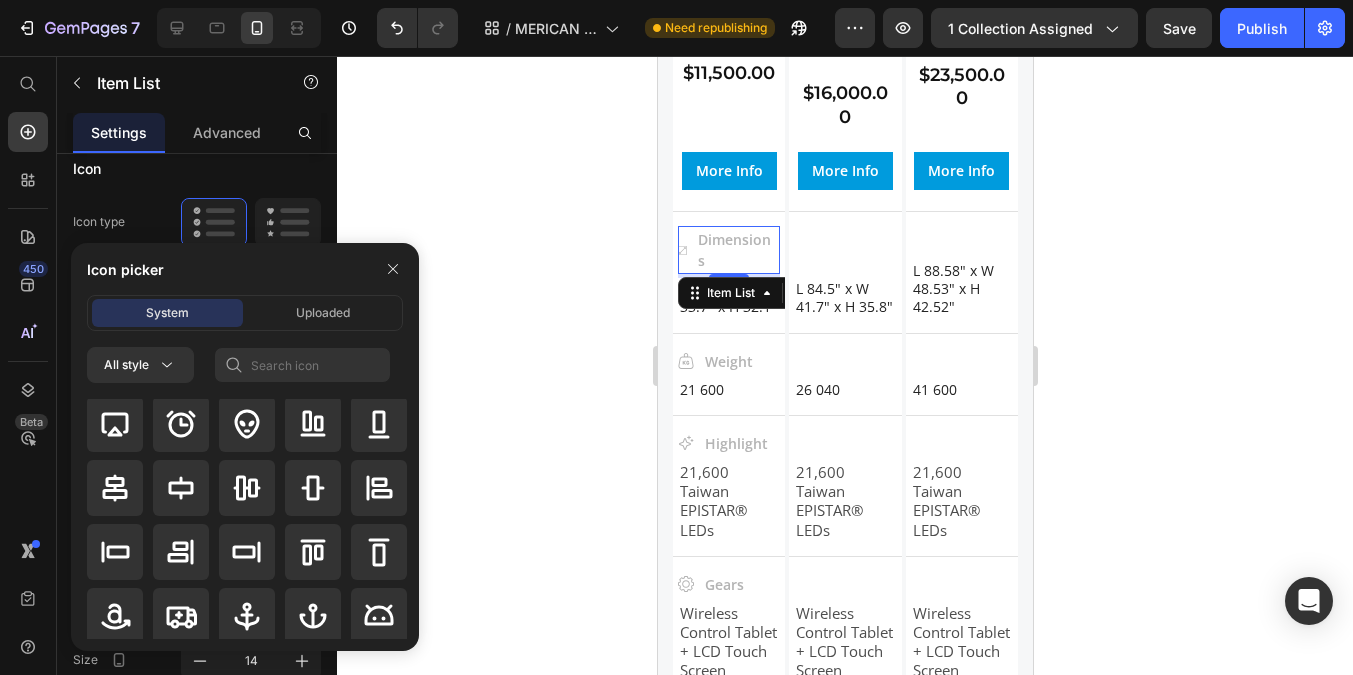 scroll, scrollTop: 0, scrollLeft: 0, axis: both 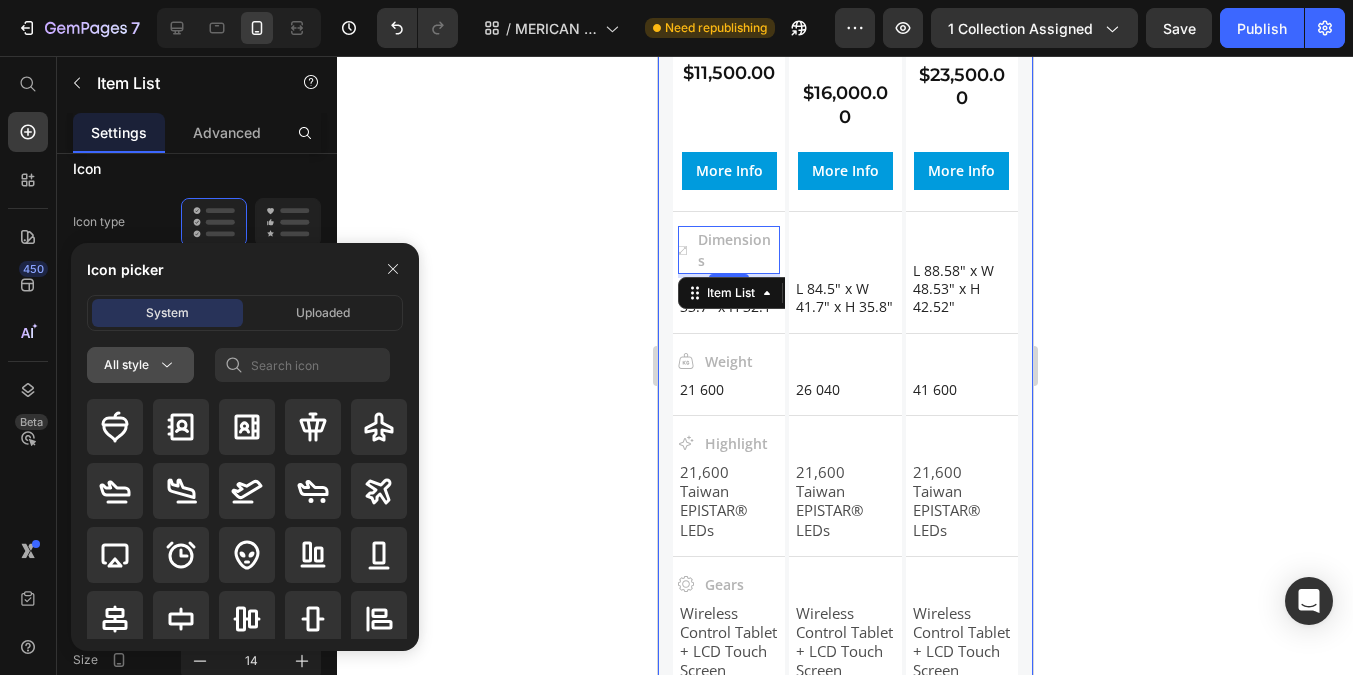 click 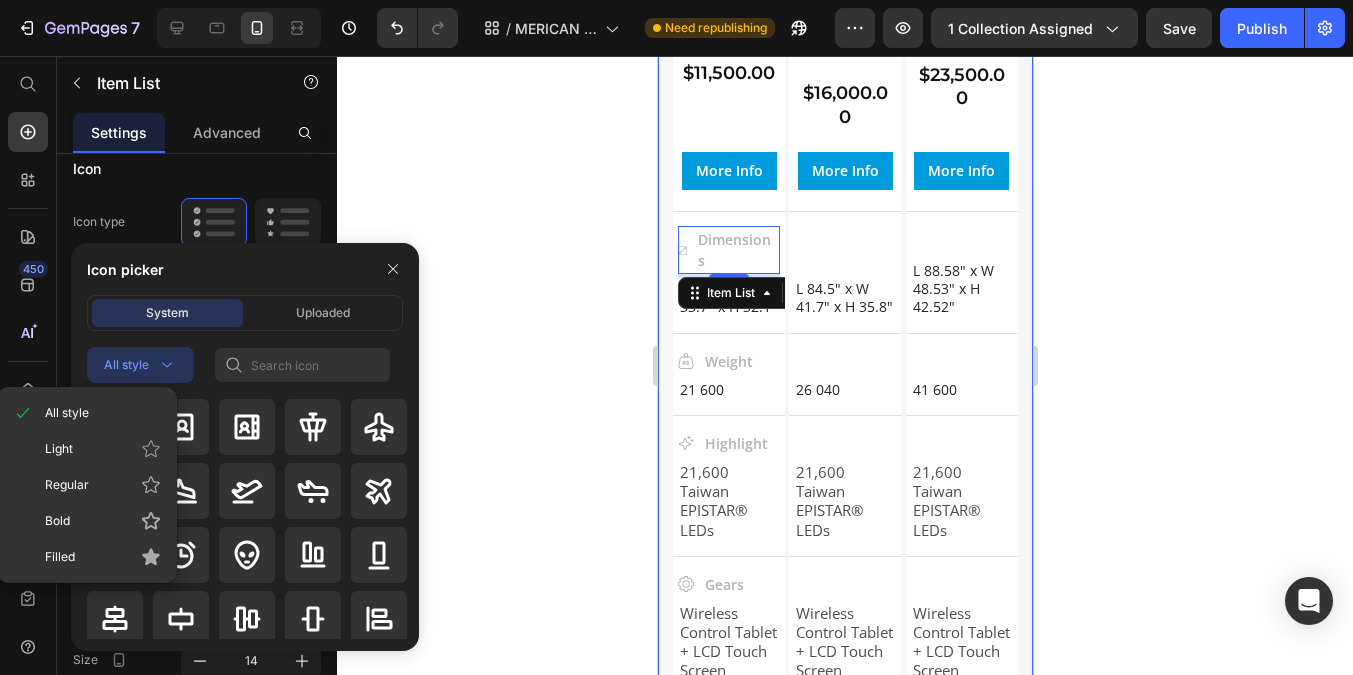click 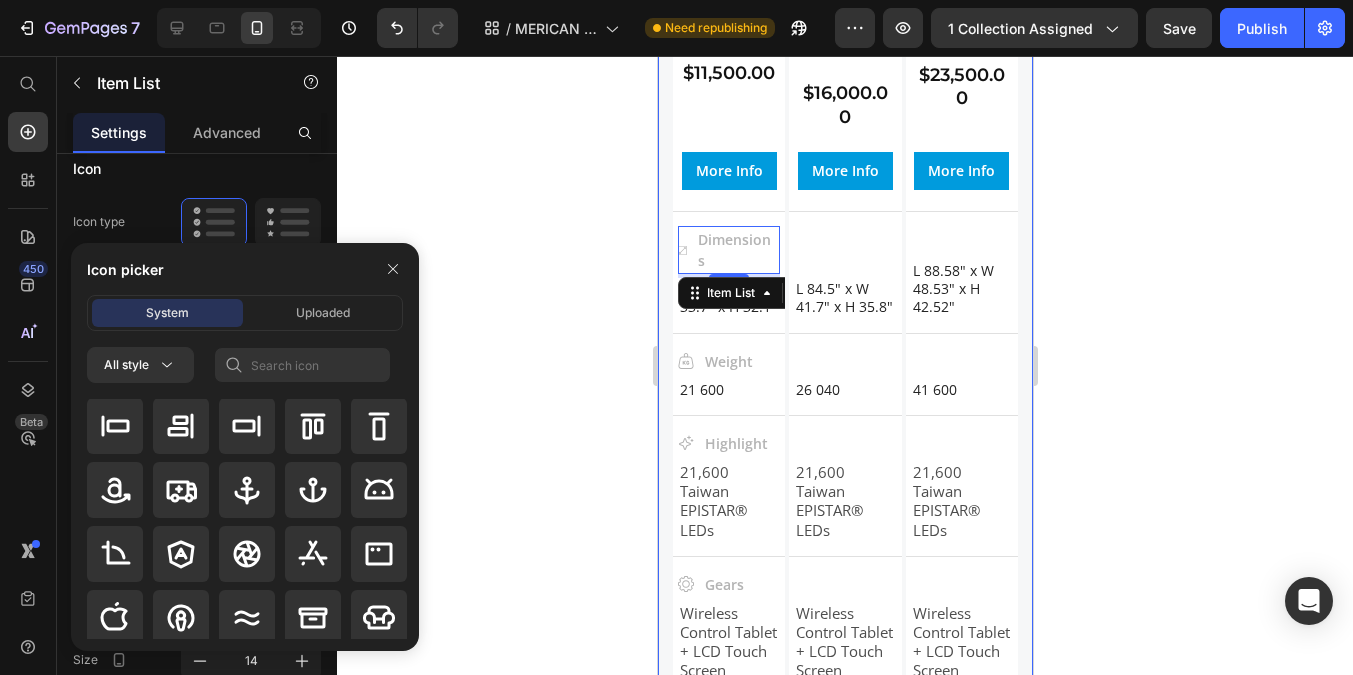 scroll, scrollTop: 253, scrollLeft: 0, axis: vertical 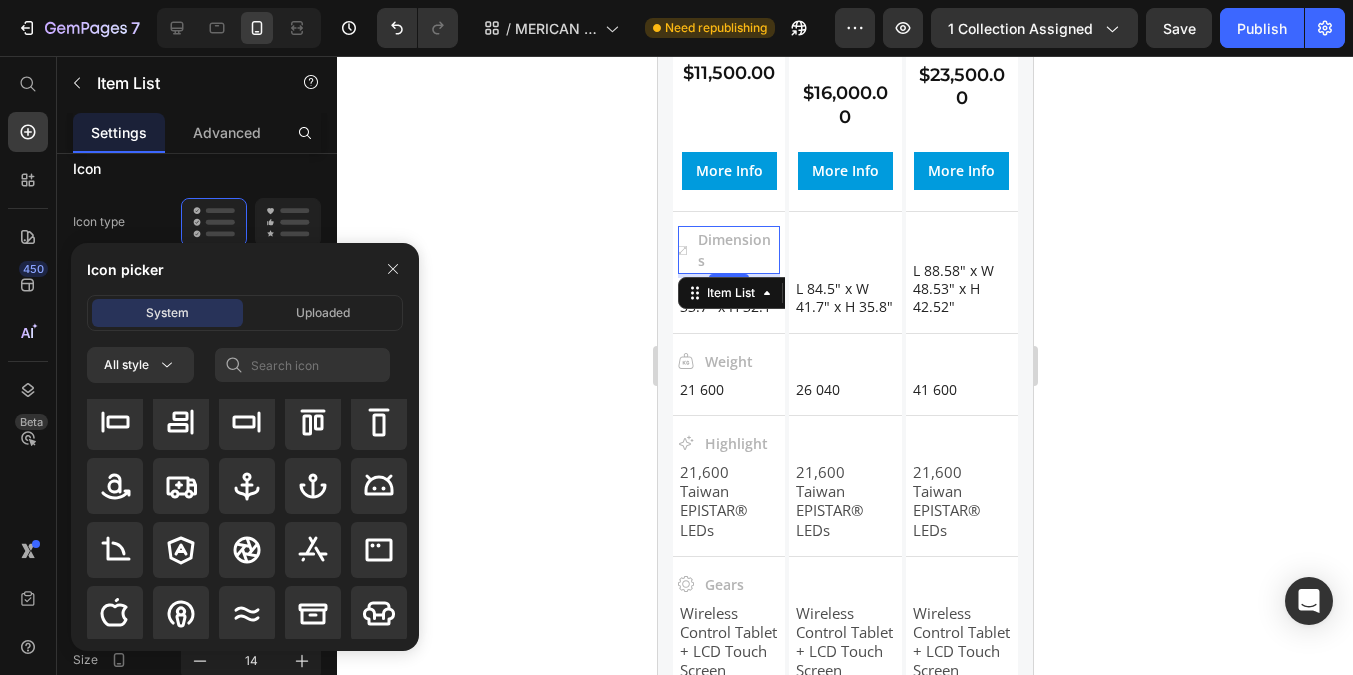 click on "Icon picker System Uploaded All style" at bounding box center [237, 447] 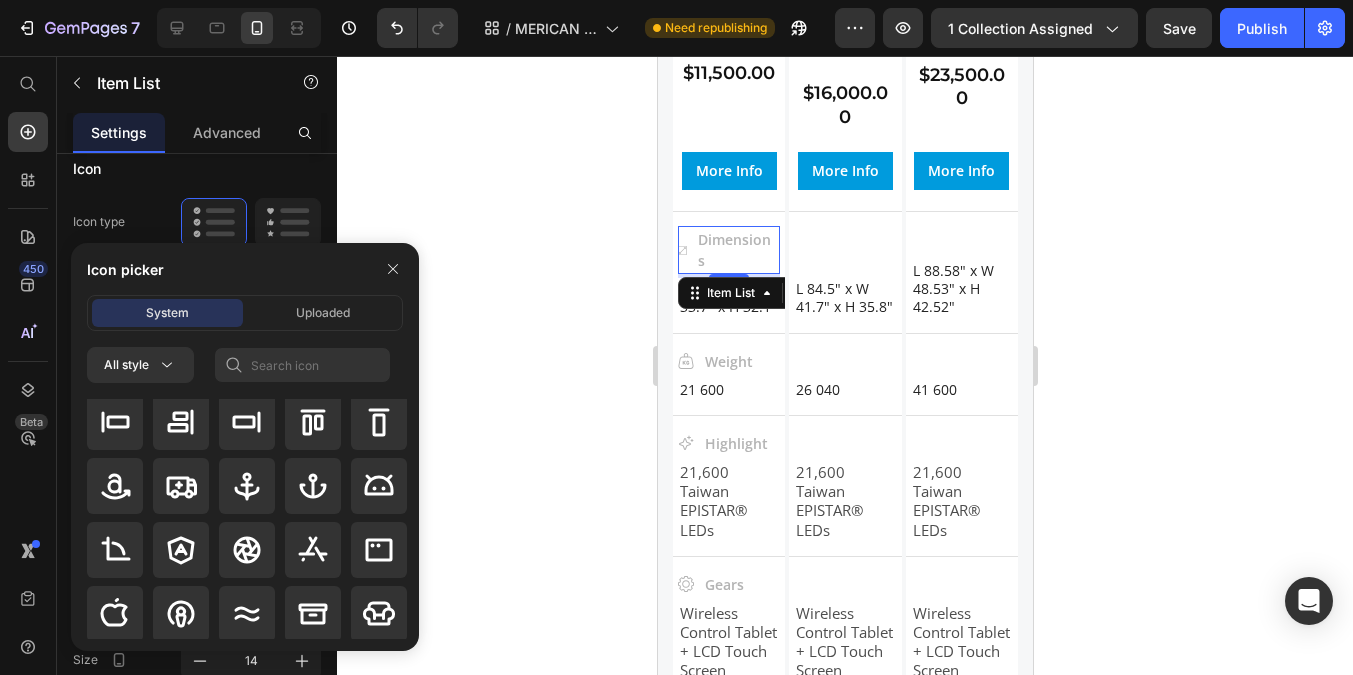 click 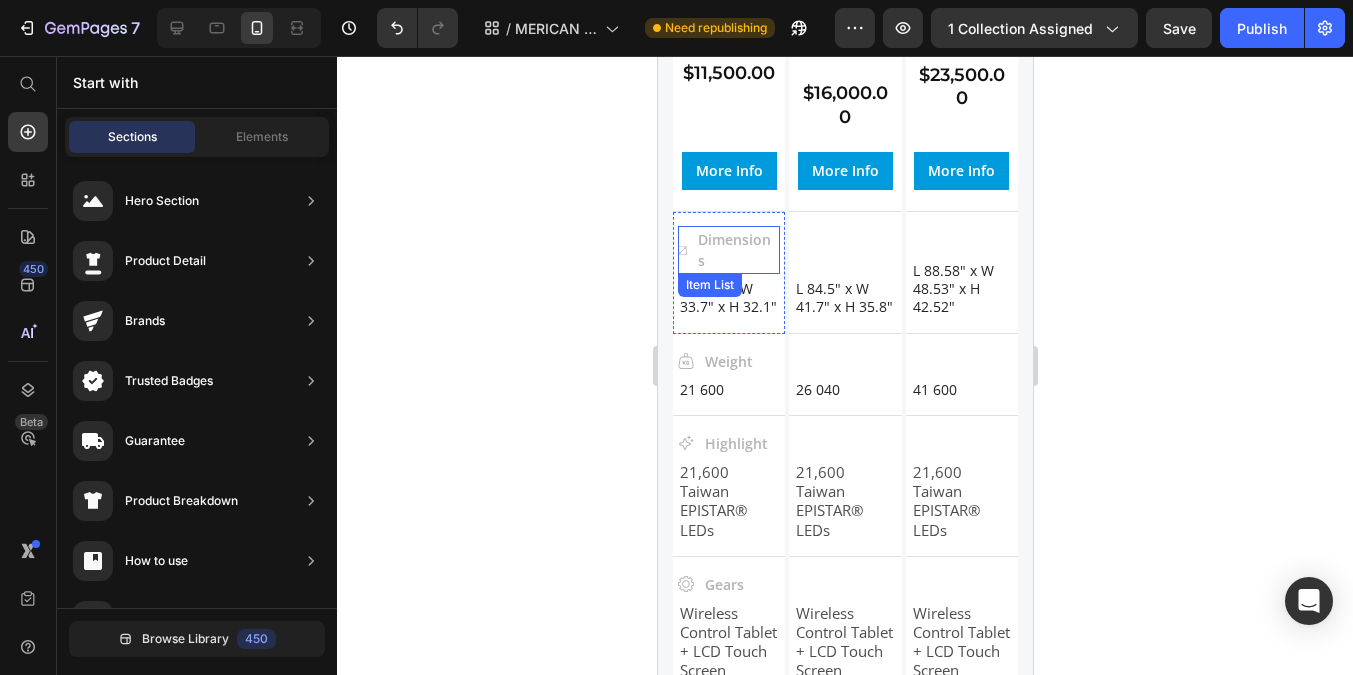 click on "Dimensions" at bounding box center (736, 250) 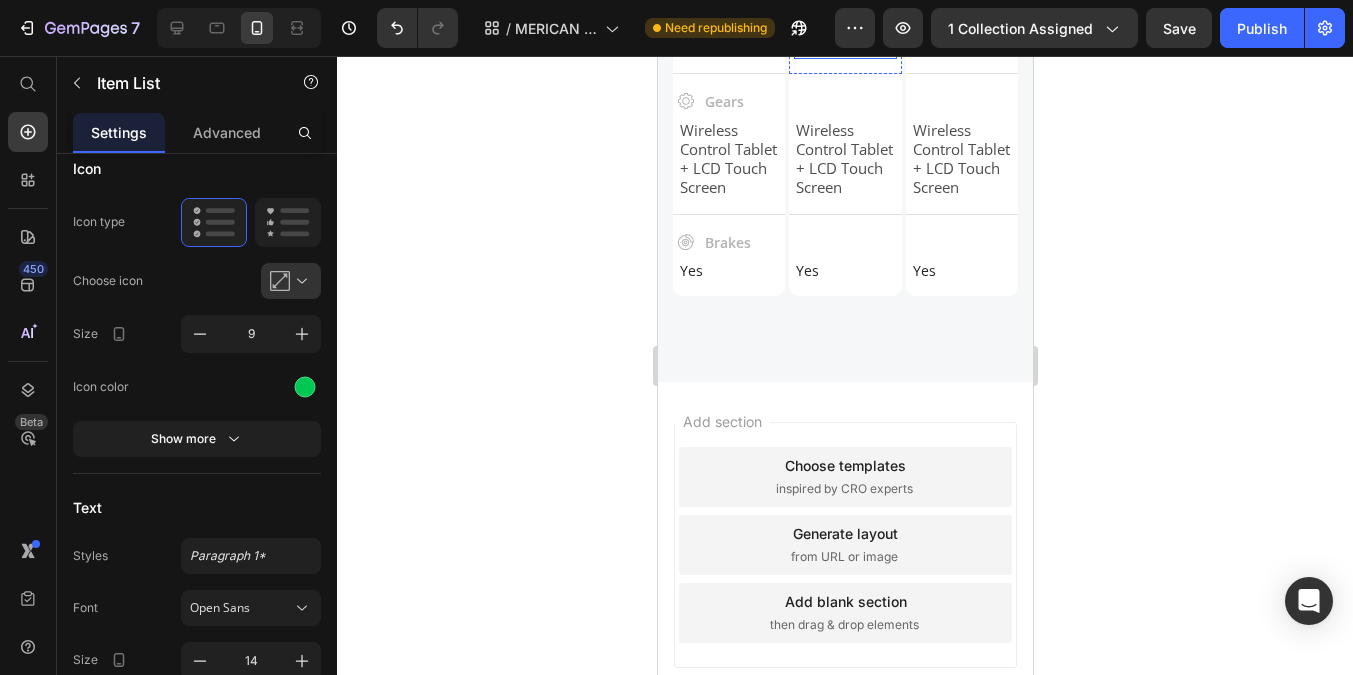 scroll, scrollTop: 4956, scrollLeft: 0, axis: vertical 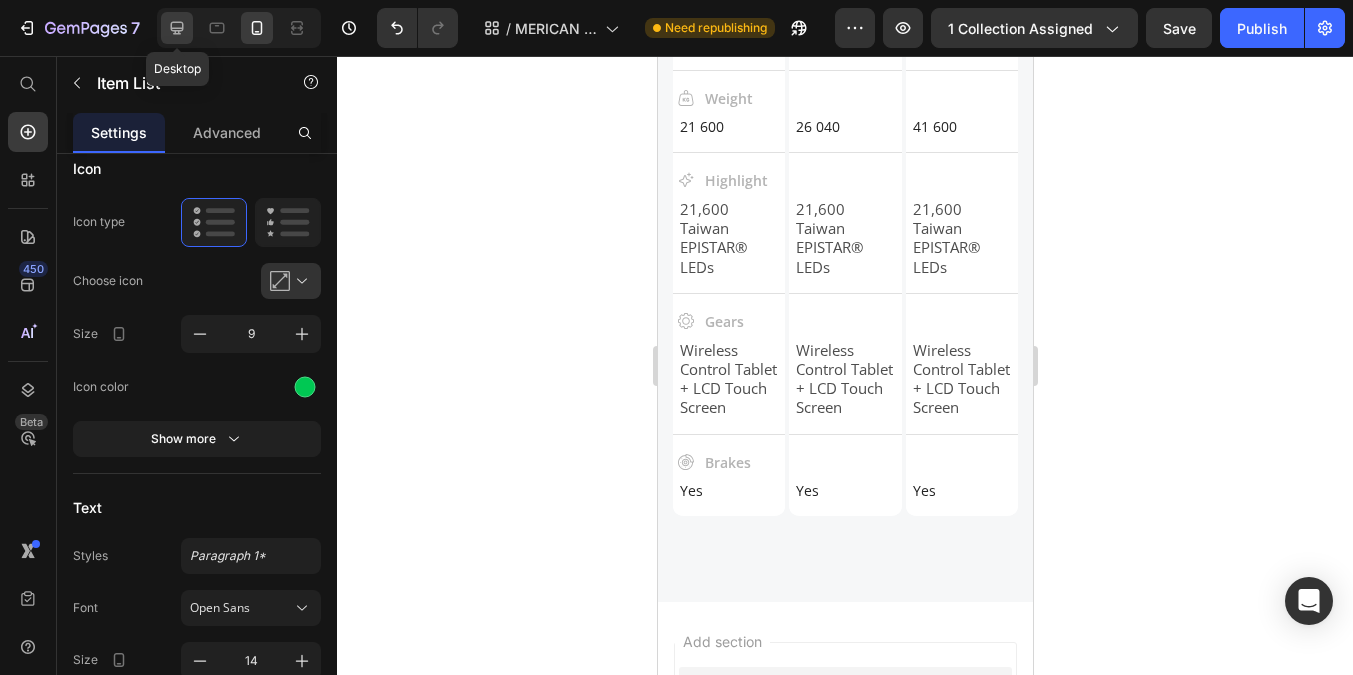 click 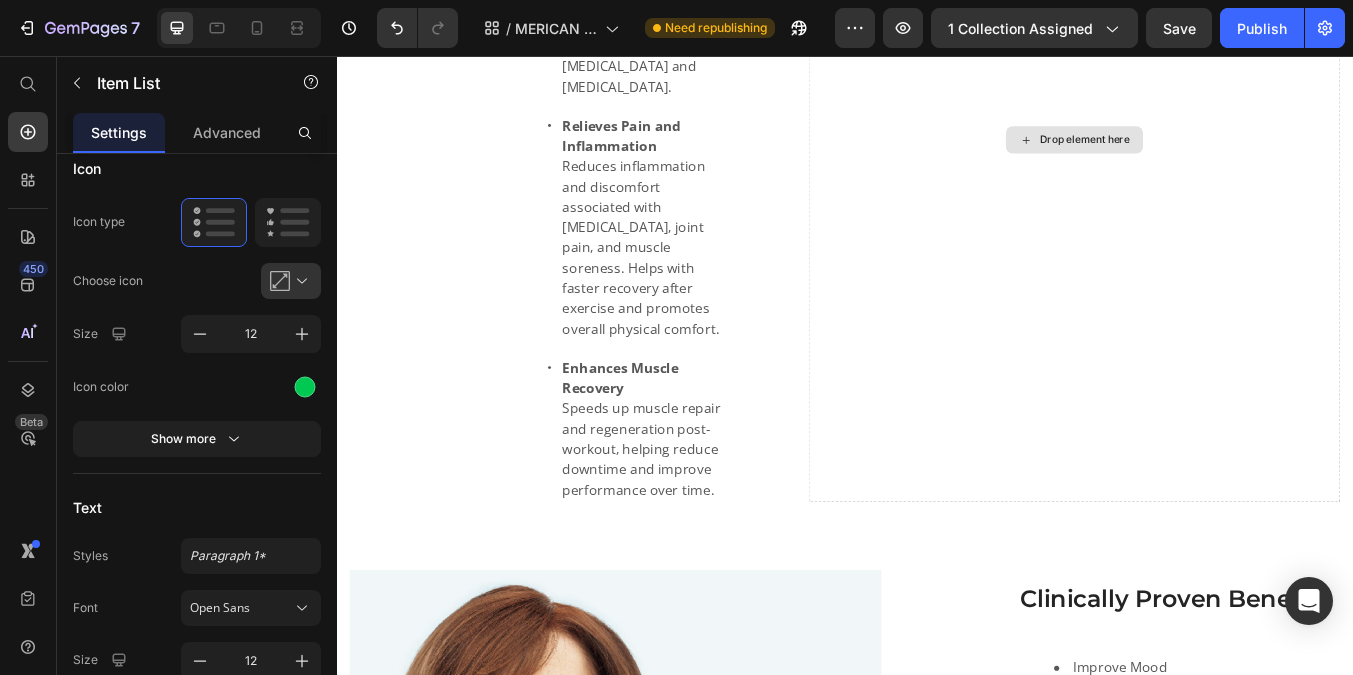 scroll, scrollTop: 1466, scrollLeft: 0, axis: vertical 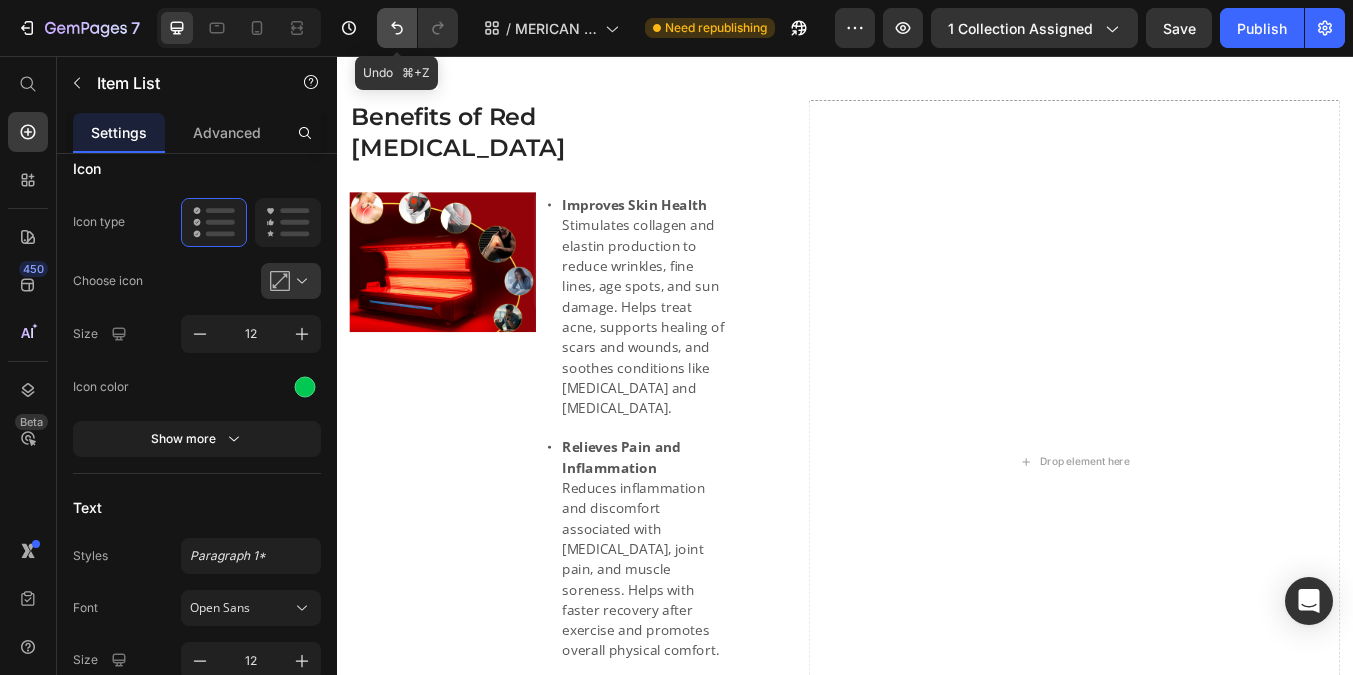 click 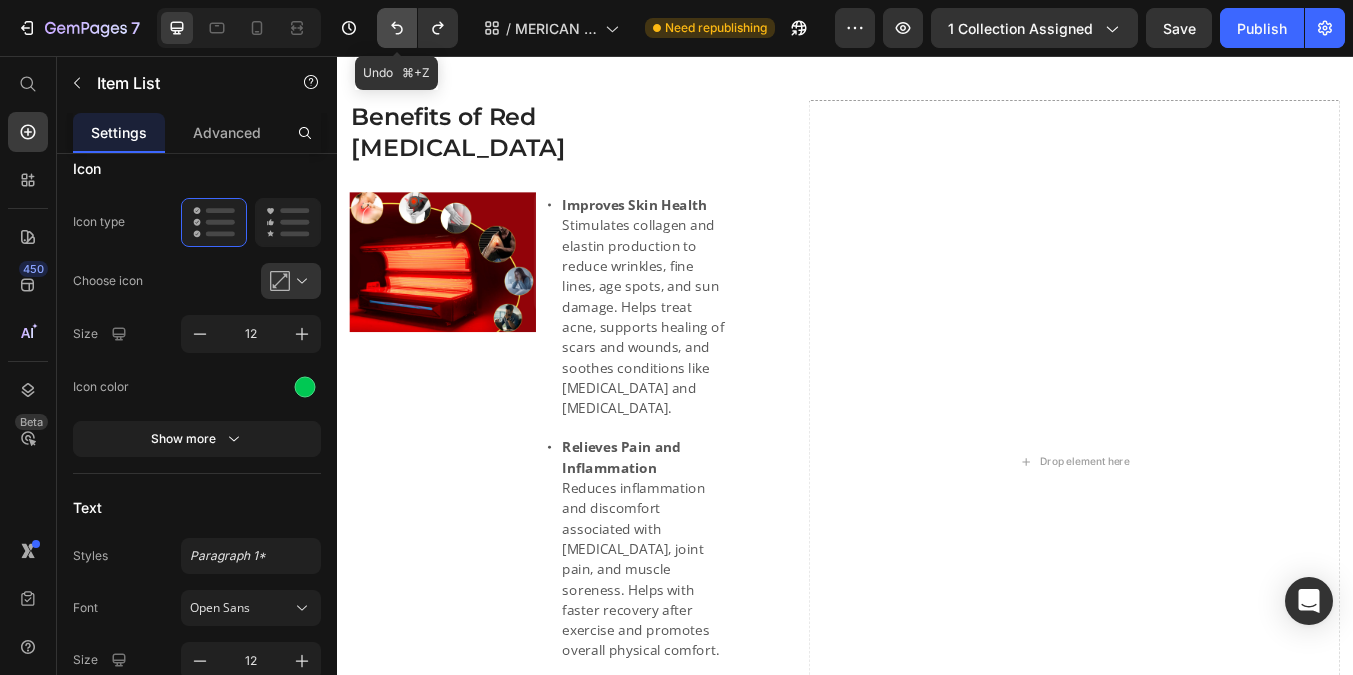 click 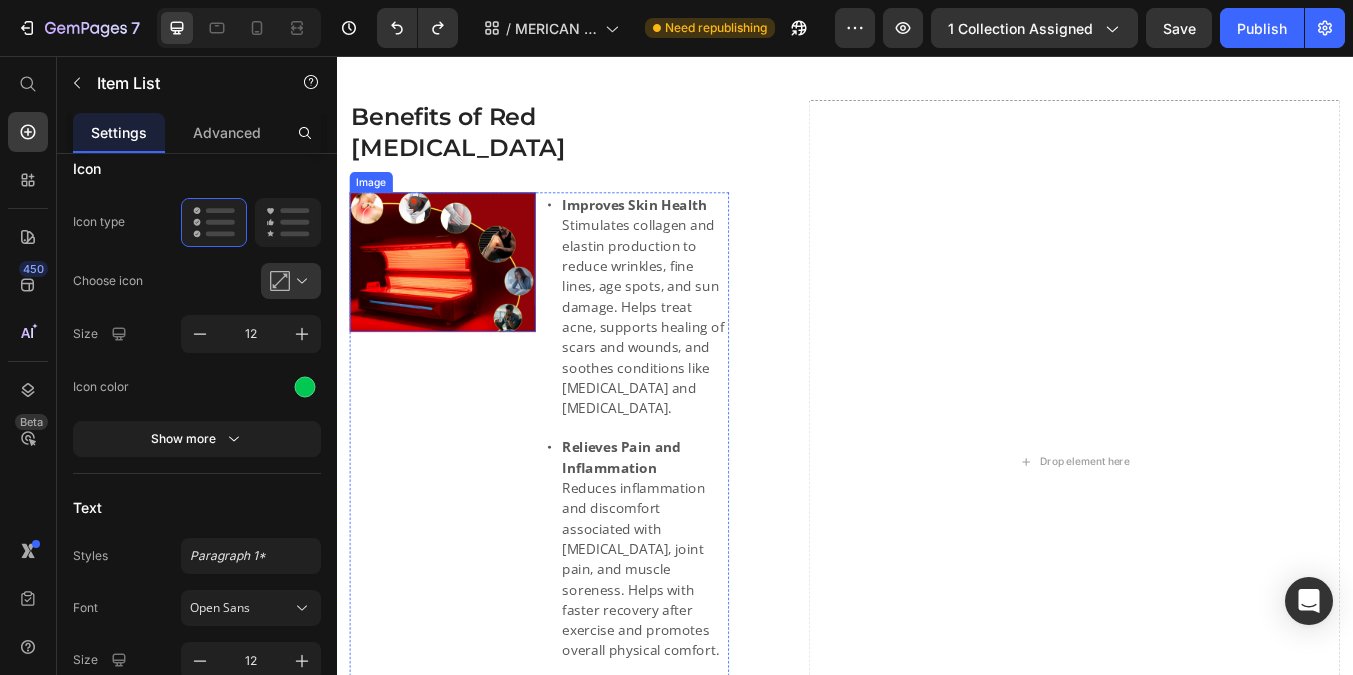 click at bounding box center [462, 300] 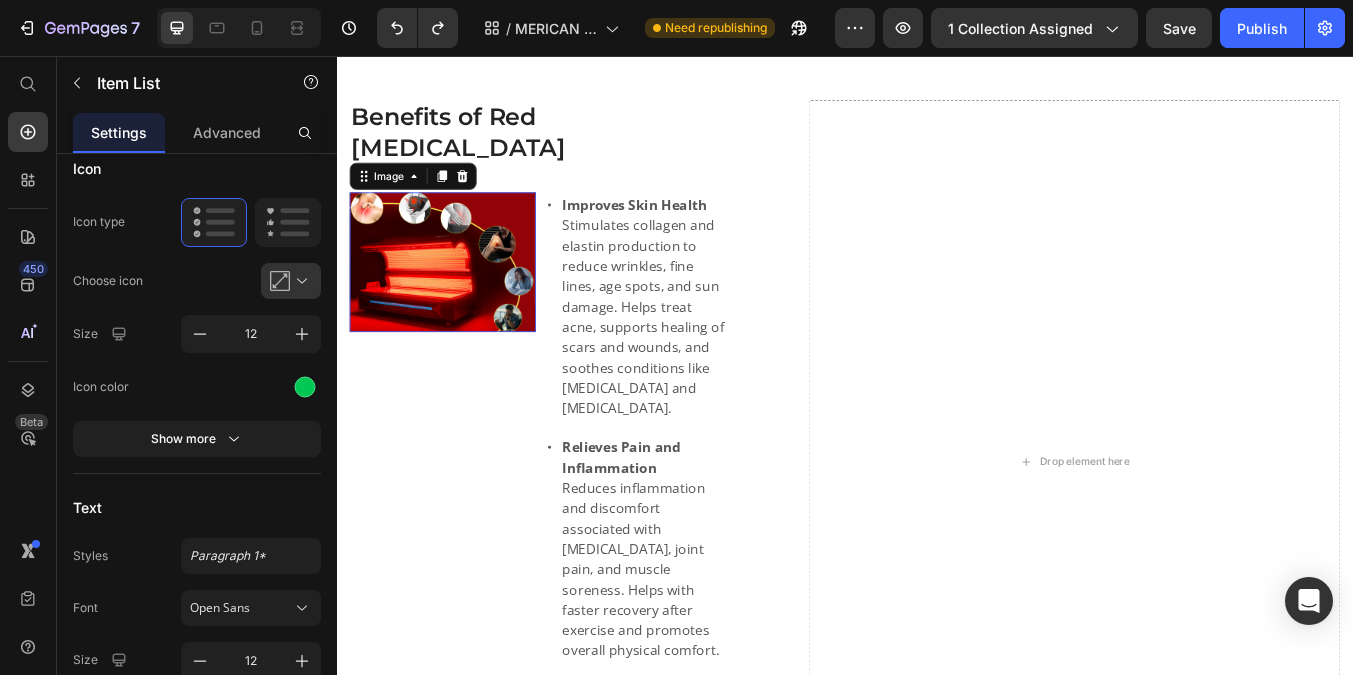 scroll, scrollTop: 0, scrollLeft: 0, axis: both 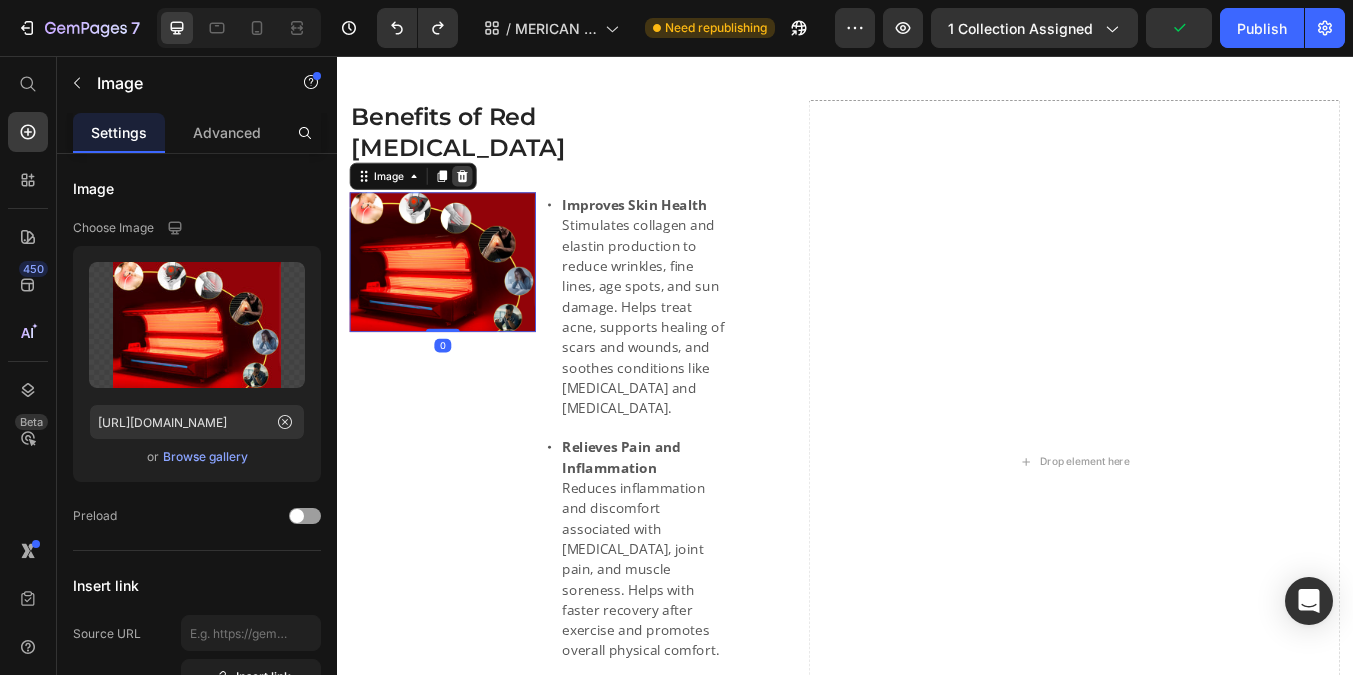 click 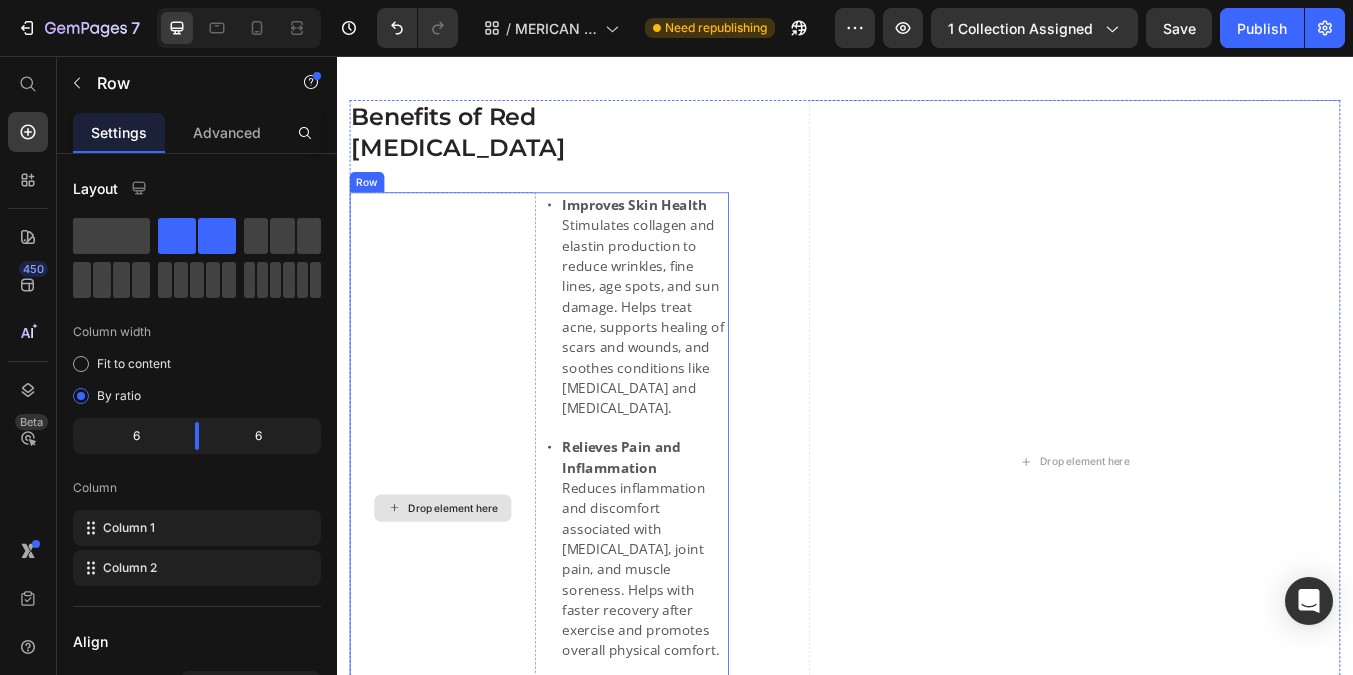 click on "Drop element here" at bounding box center [462, 590] 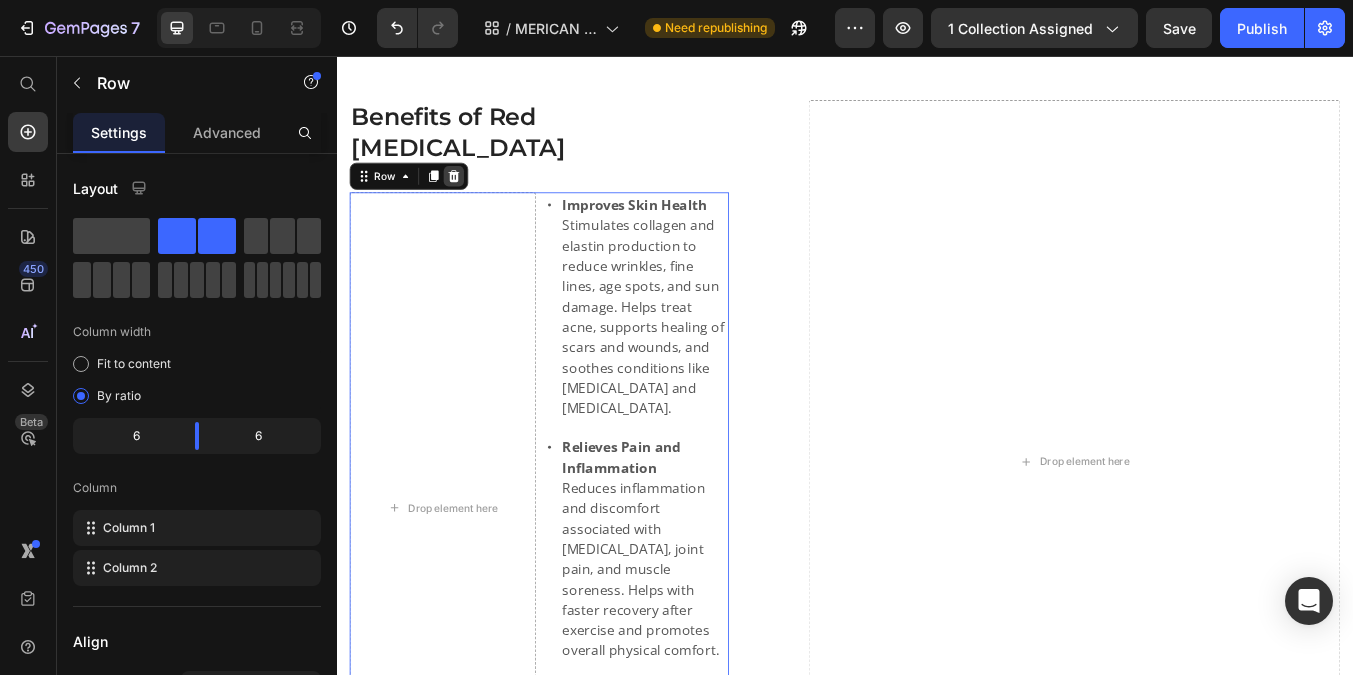 click 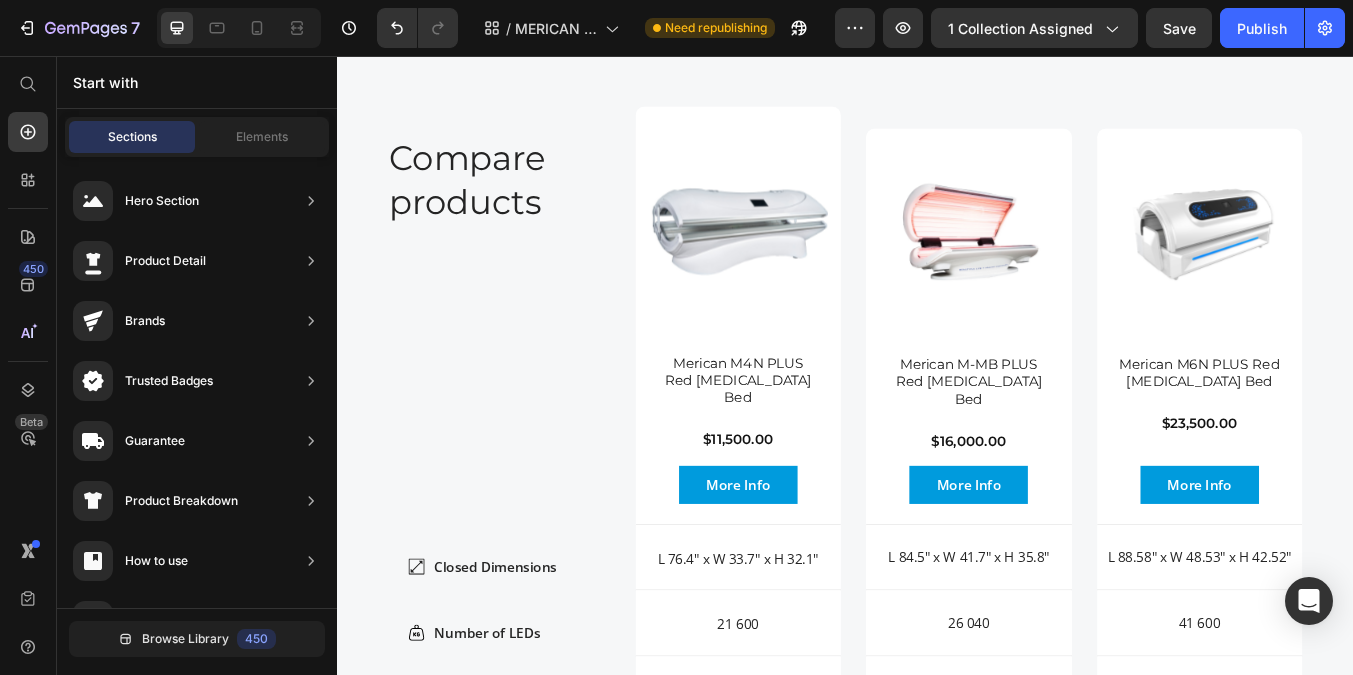 scroll, scrollTop: 0, scrollLeft: 0, axis: both 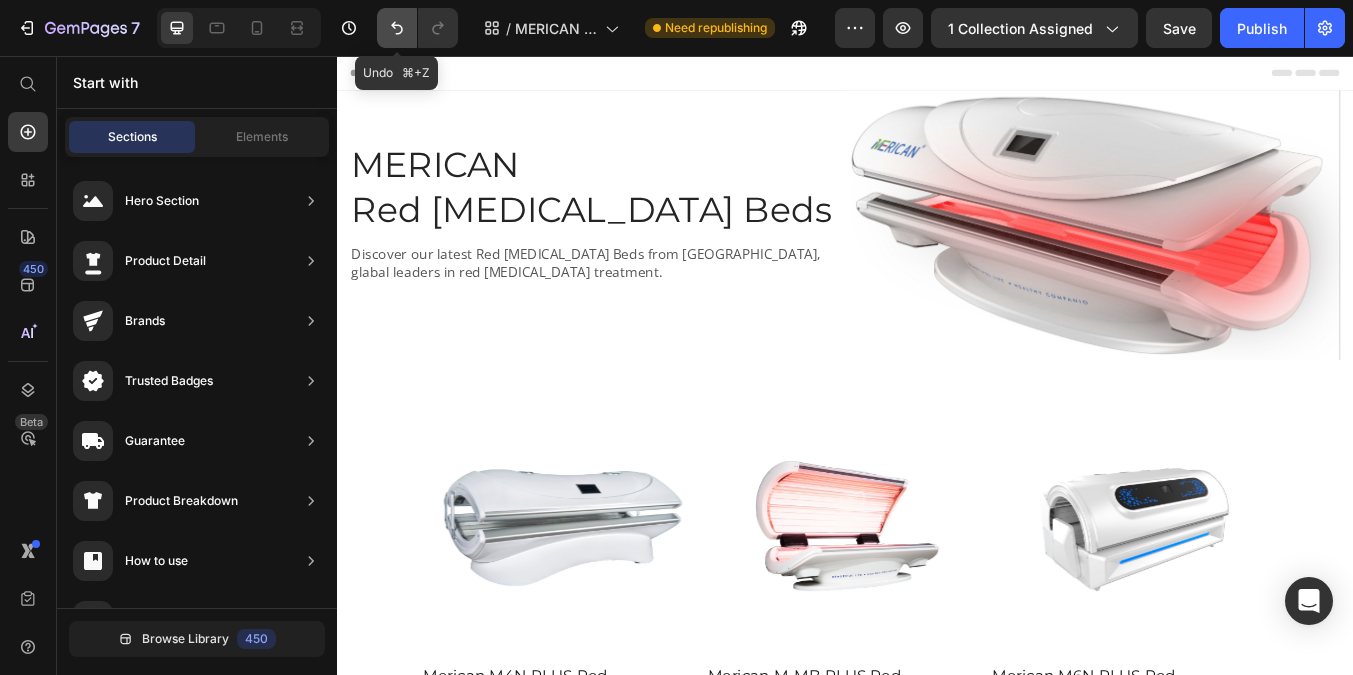 click 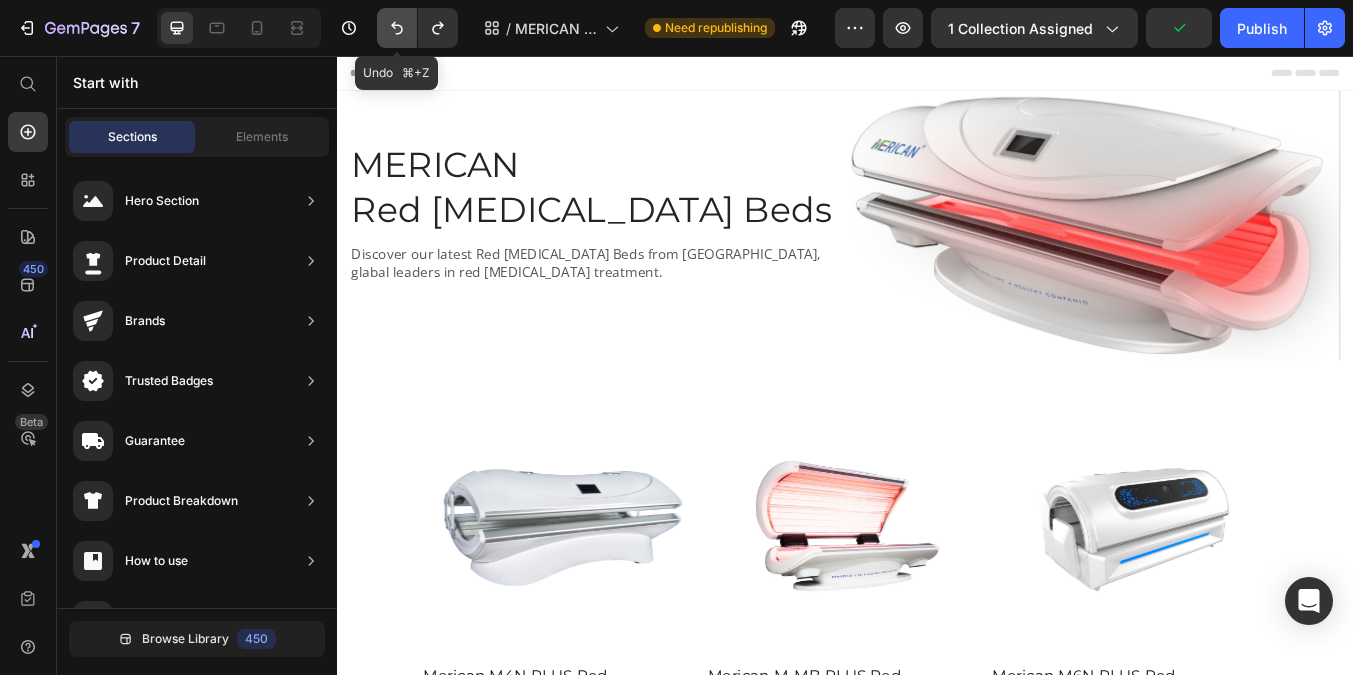 click 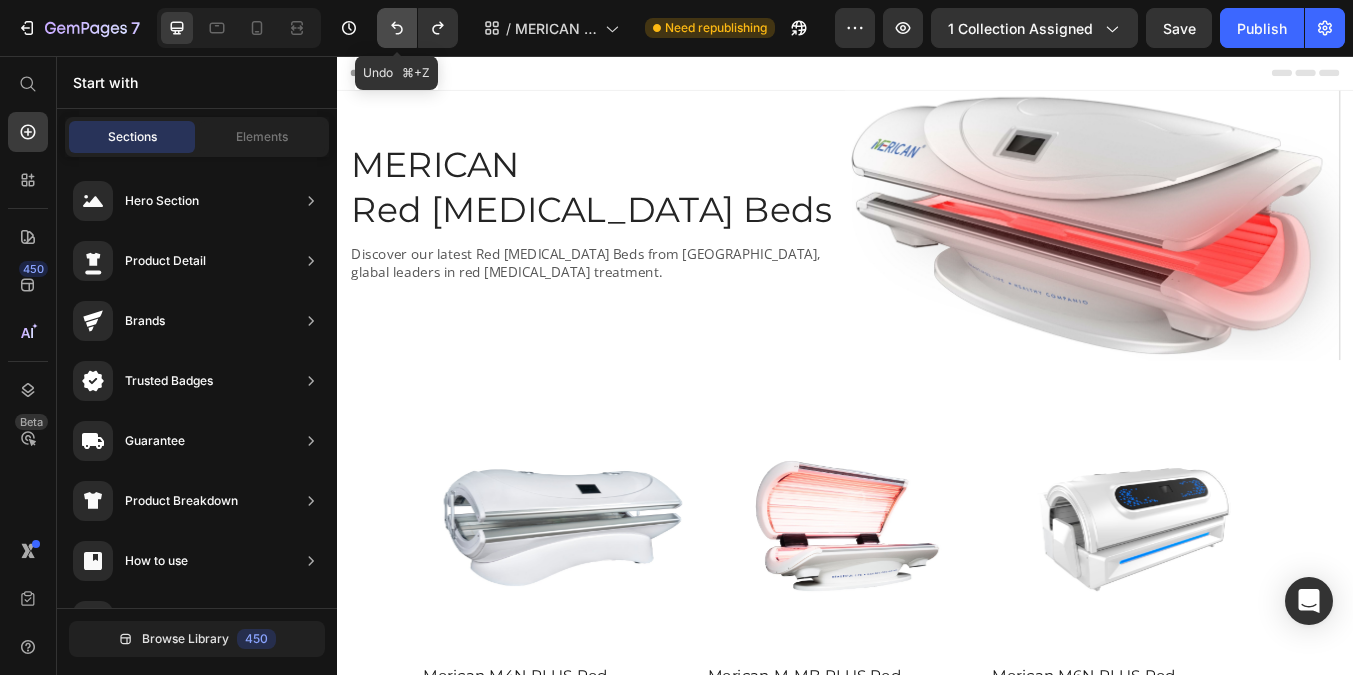 click 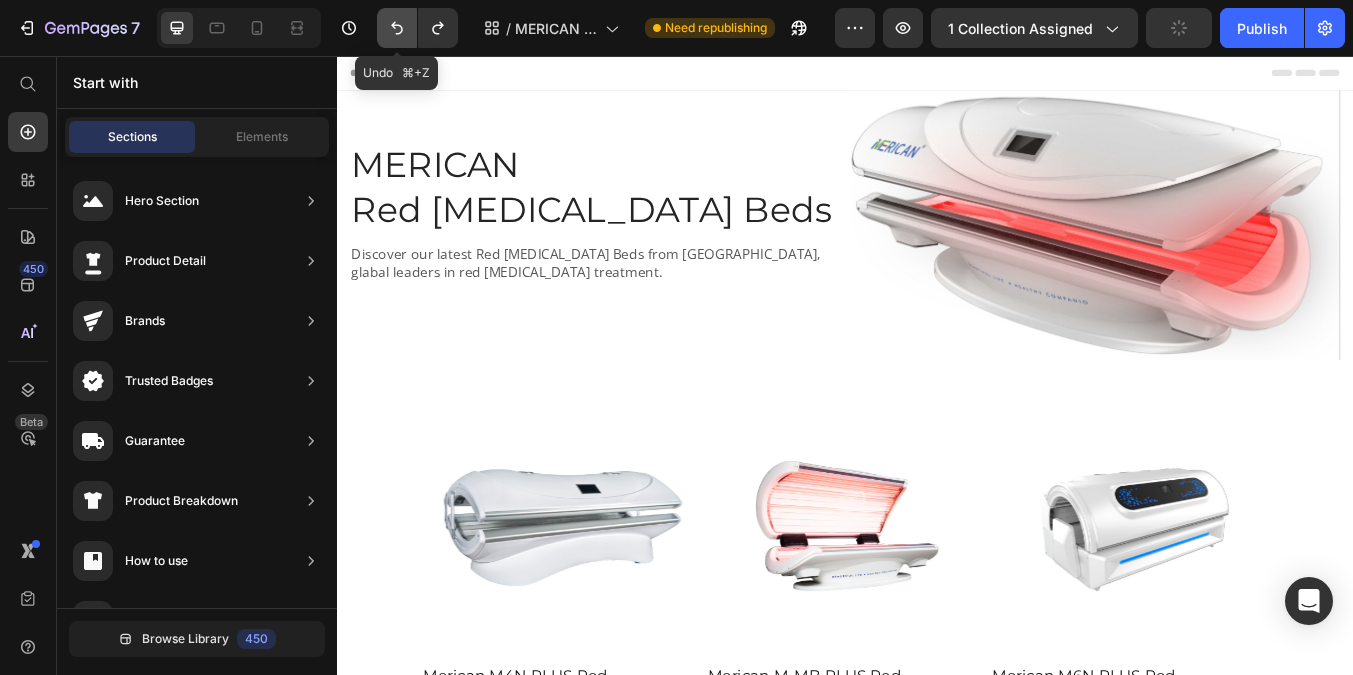 click 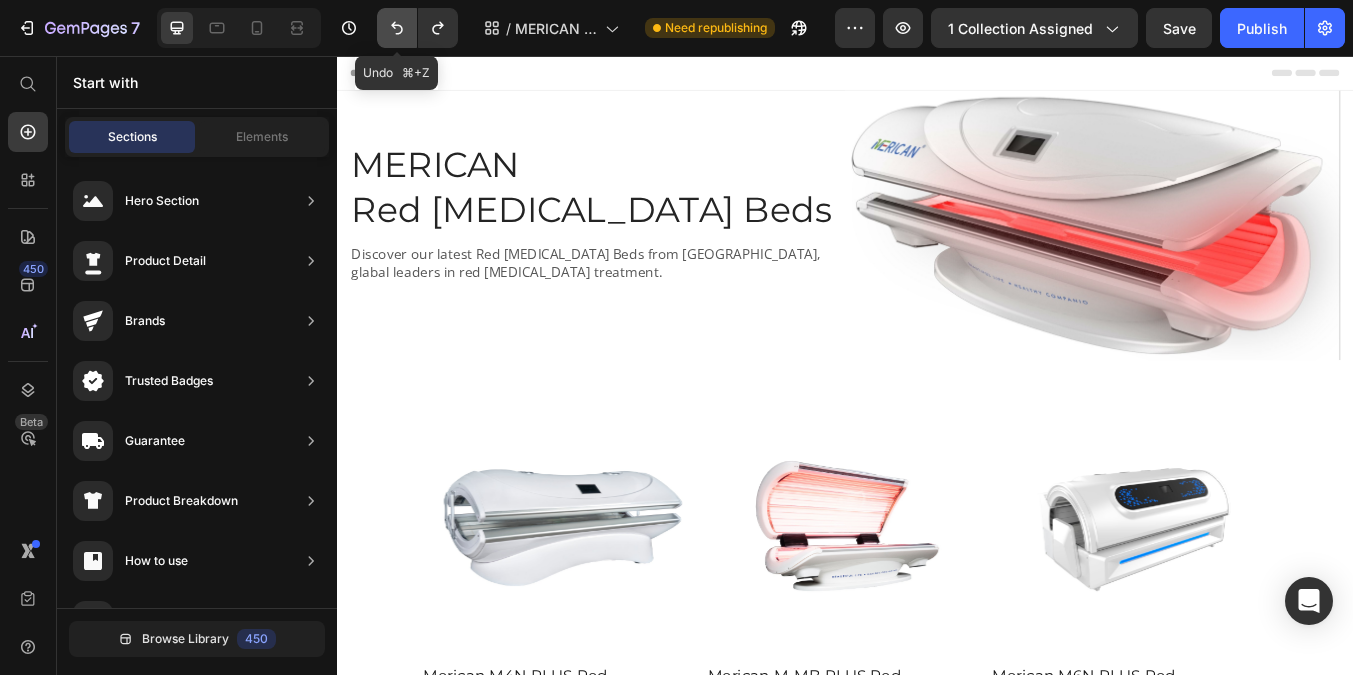 click 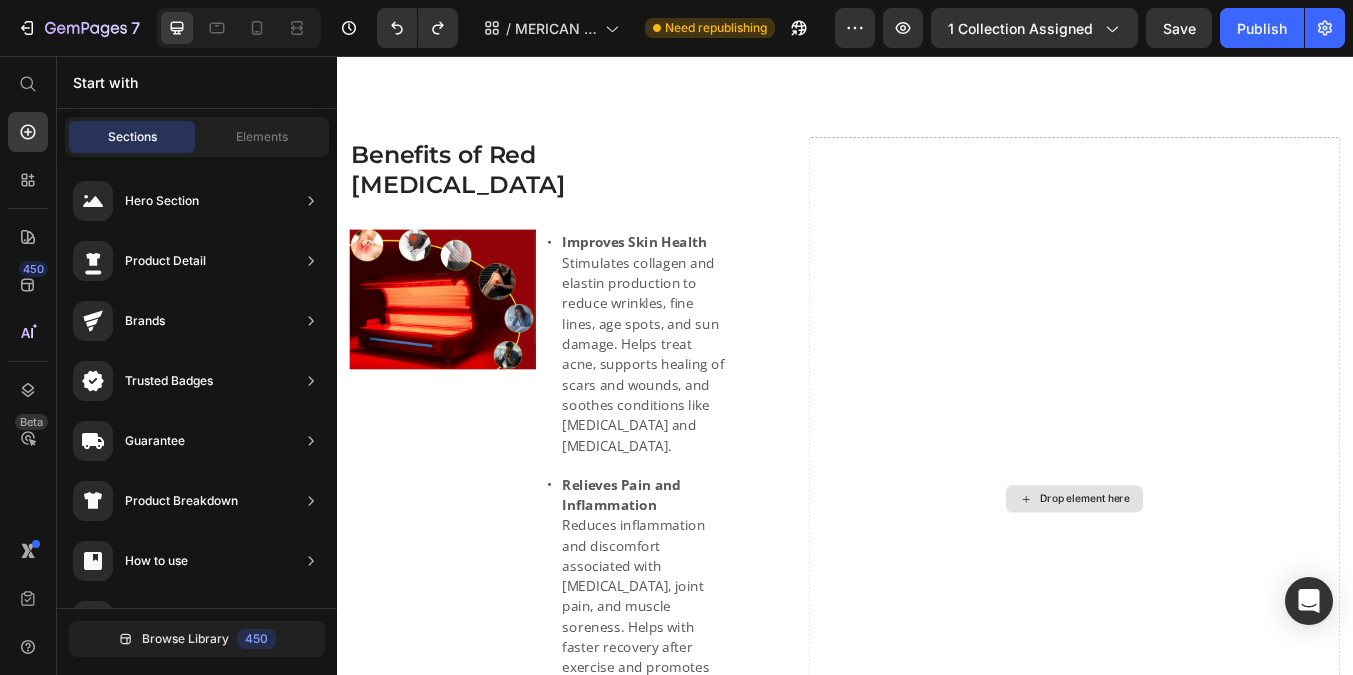 scroll, scrollTop: 1065, scrollLeft: 0, axis: vertical 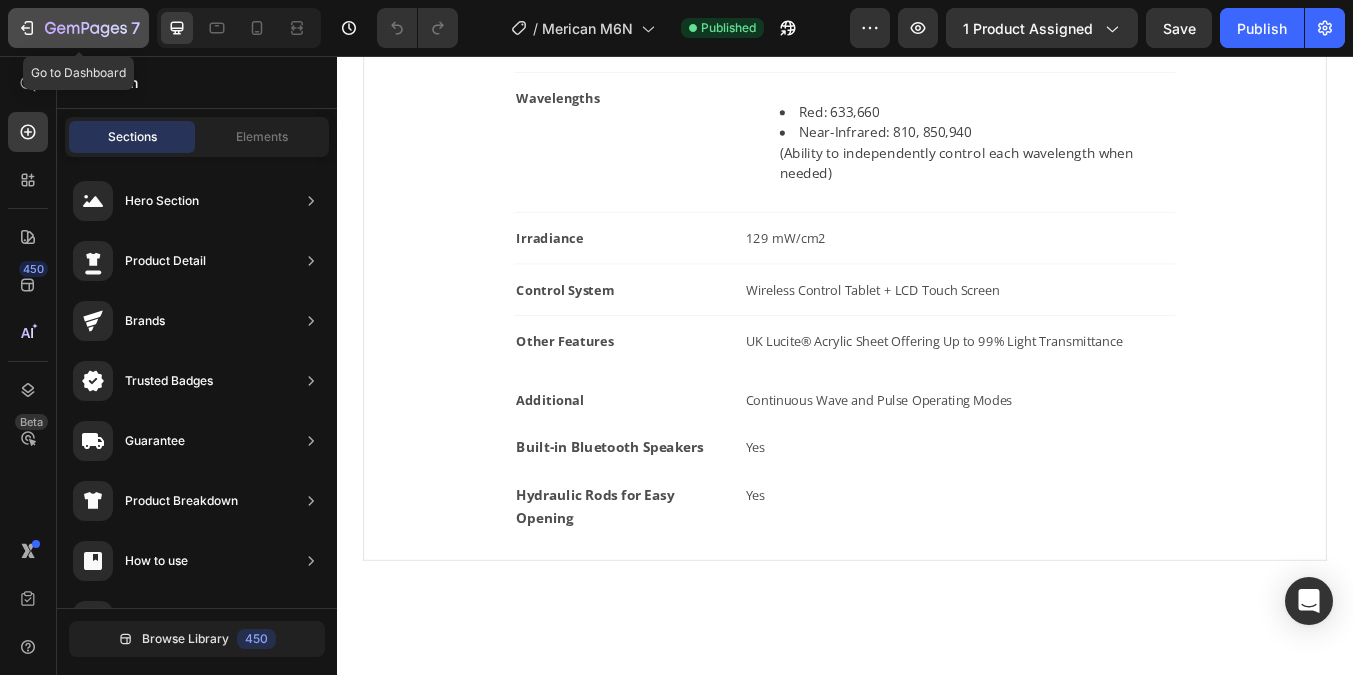 click 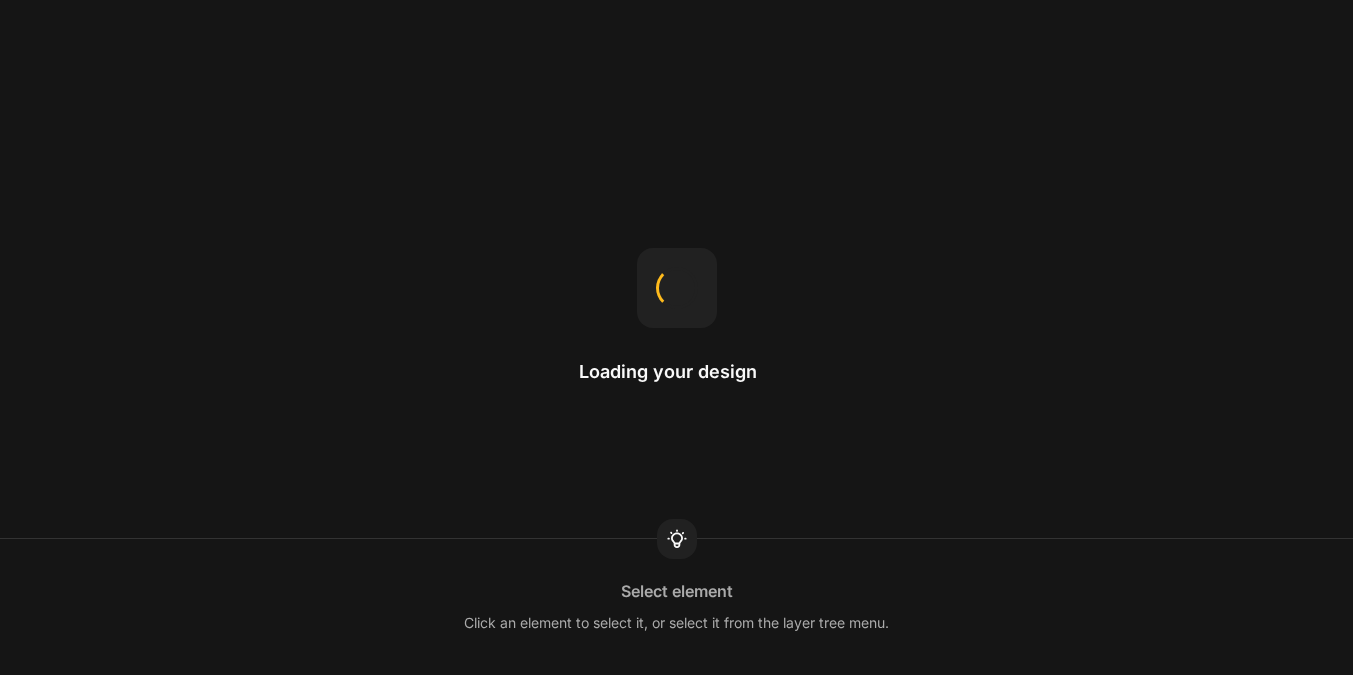 scroll, scrollTop: 0, scrollLeft: 0, axis: both 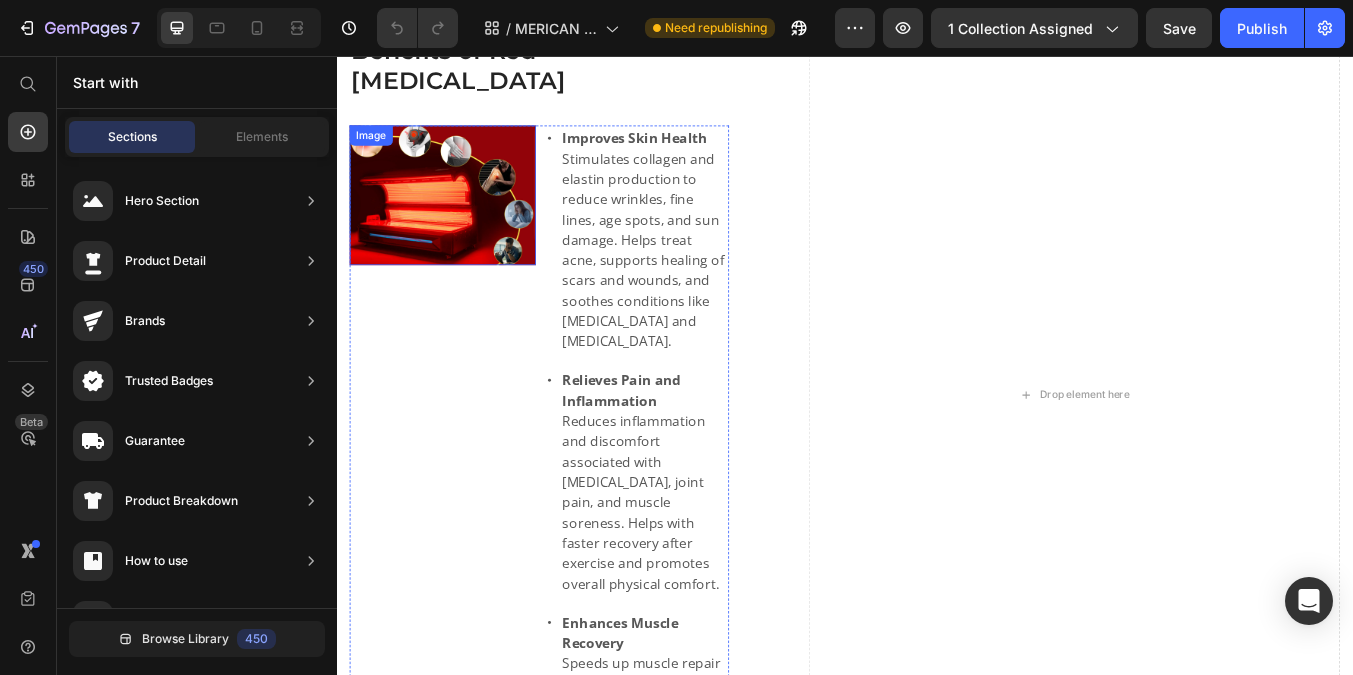 click at bounding box center [462, 221] 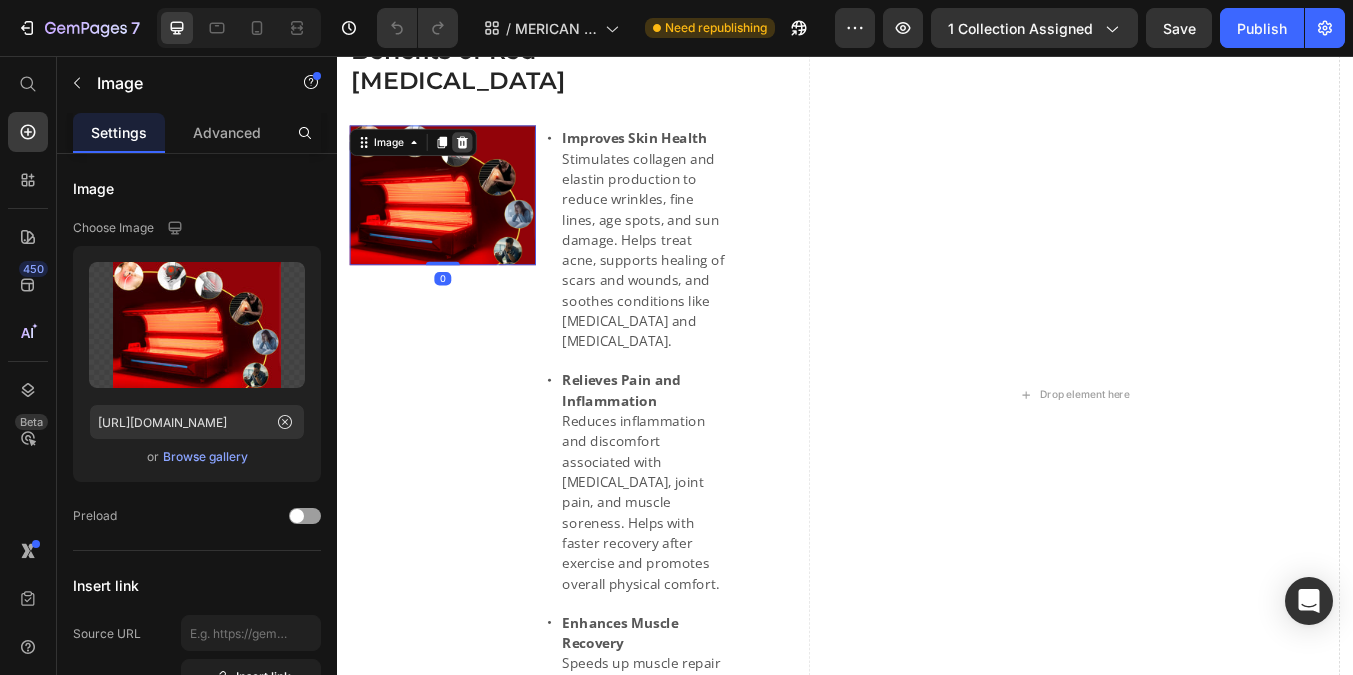 click 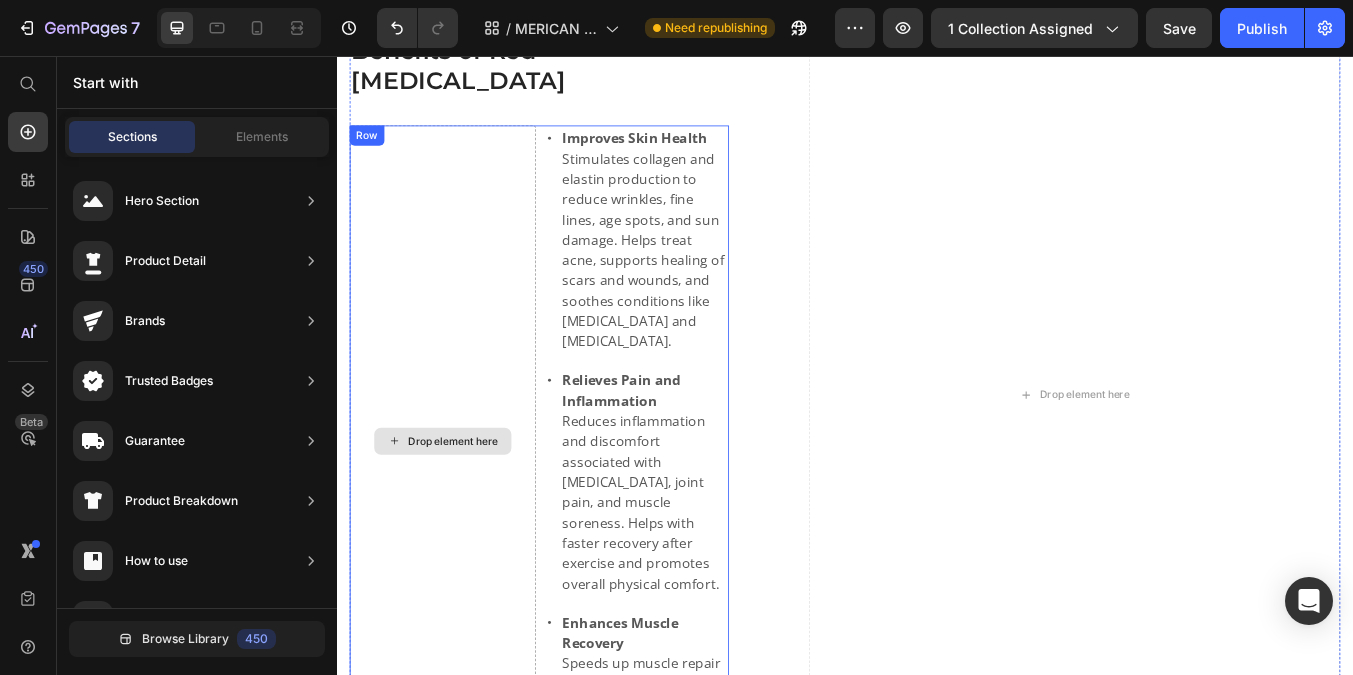 click on "Drop element here" at bounding box center (462, 511) 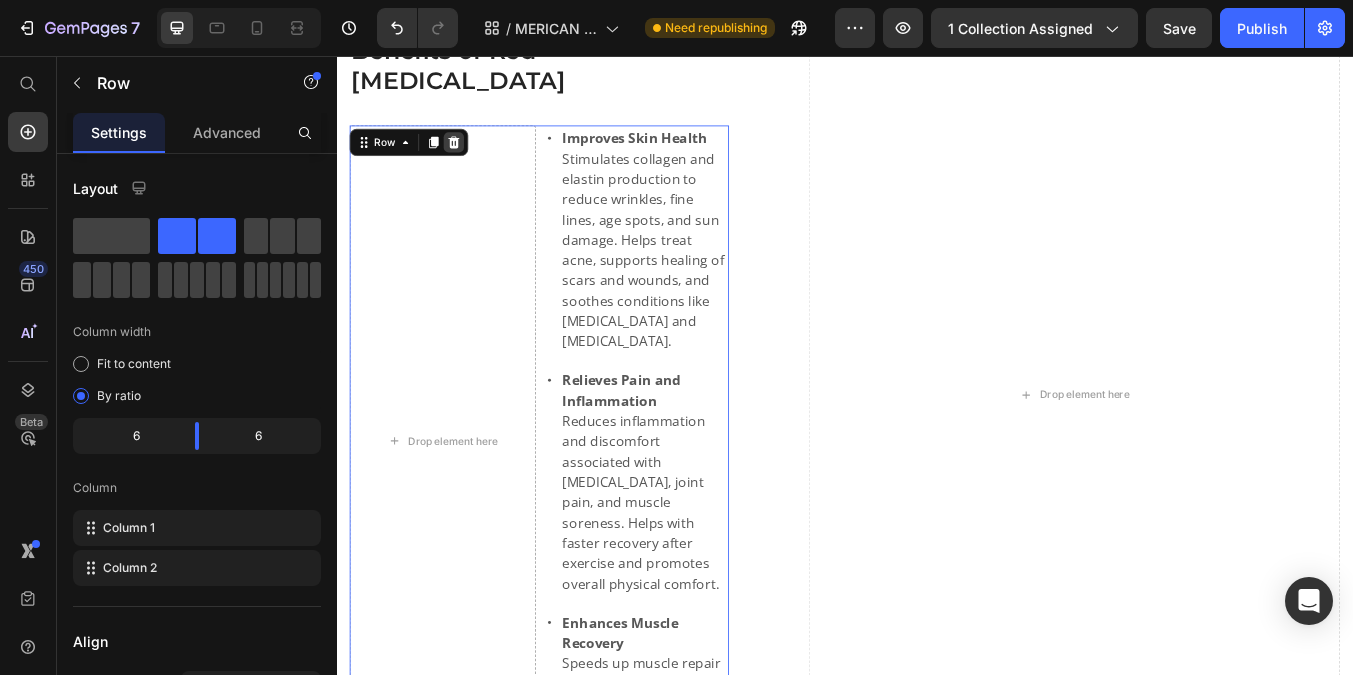 click 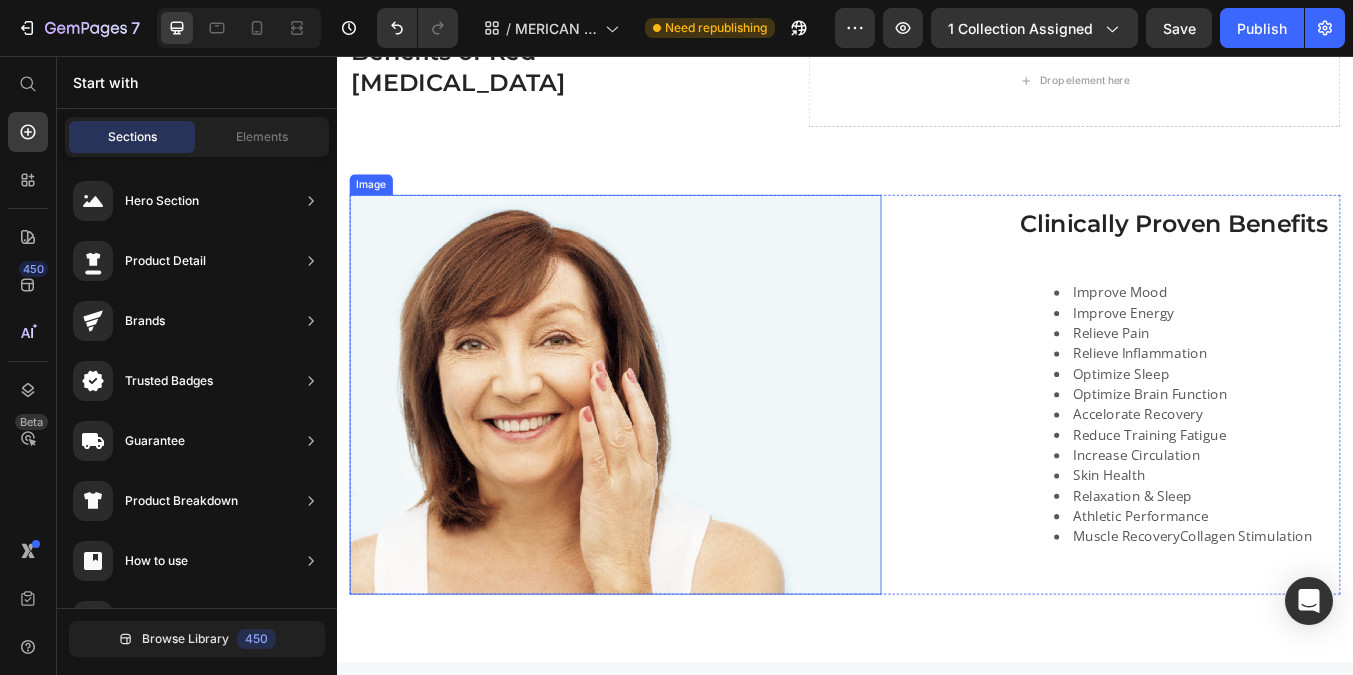 scroll, scrollTop: 869, scrollLeft: 0, axis: vertical 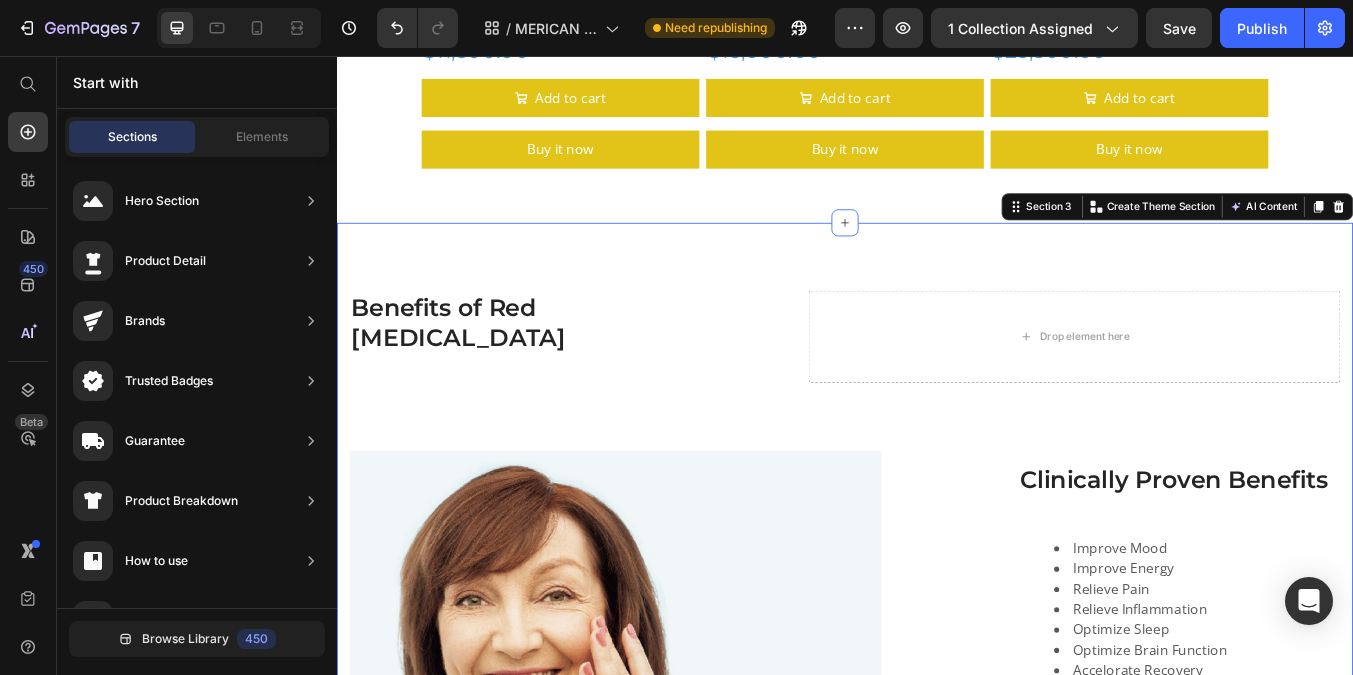 click on "Benefits of Red [MEDICAL_DATA] Heading
Drop element here Row Clinically Proven Bene Heading Image Clinically Proven Benefits Heading Improve Mood Improve Energy Relieve Pain  Relieve Inflammation Optimize Sleep Optimize Brain Function Accelorate Recovery Reduce Training Fatigue Increase Circulation Skin Health Relaxation & Sleep Athletic Performance Muscle RecoveryCollagen Stimulation Text Block Row Row Section 3   Create Theme Section AI Content Write with GemAI What would you like to describe here? Tone and Voice Persuasive Product Getting products... Show more Generate" at bounding box center [937, 663] 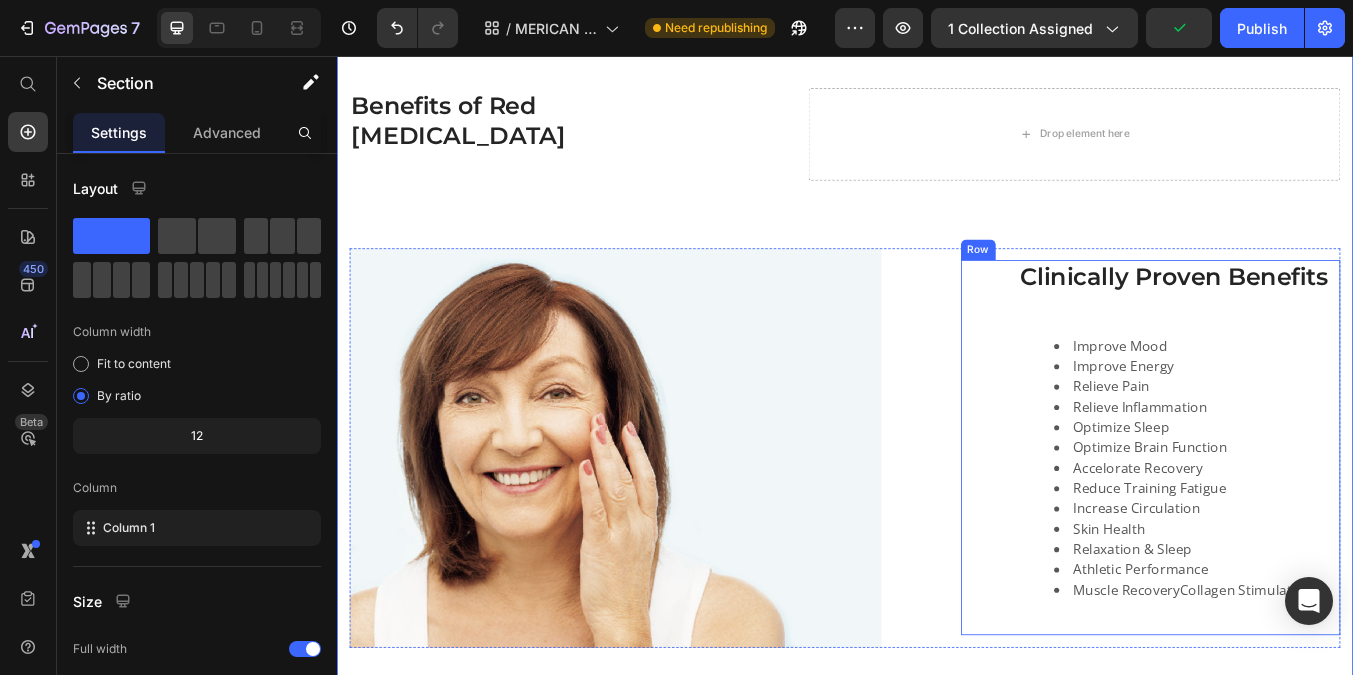 scroll, scrollTop: 1111, scrollLeft: 0, axis: vertical 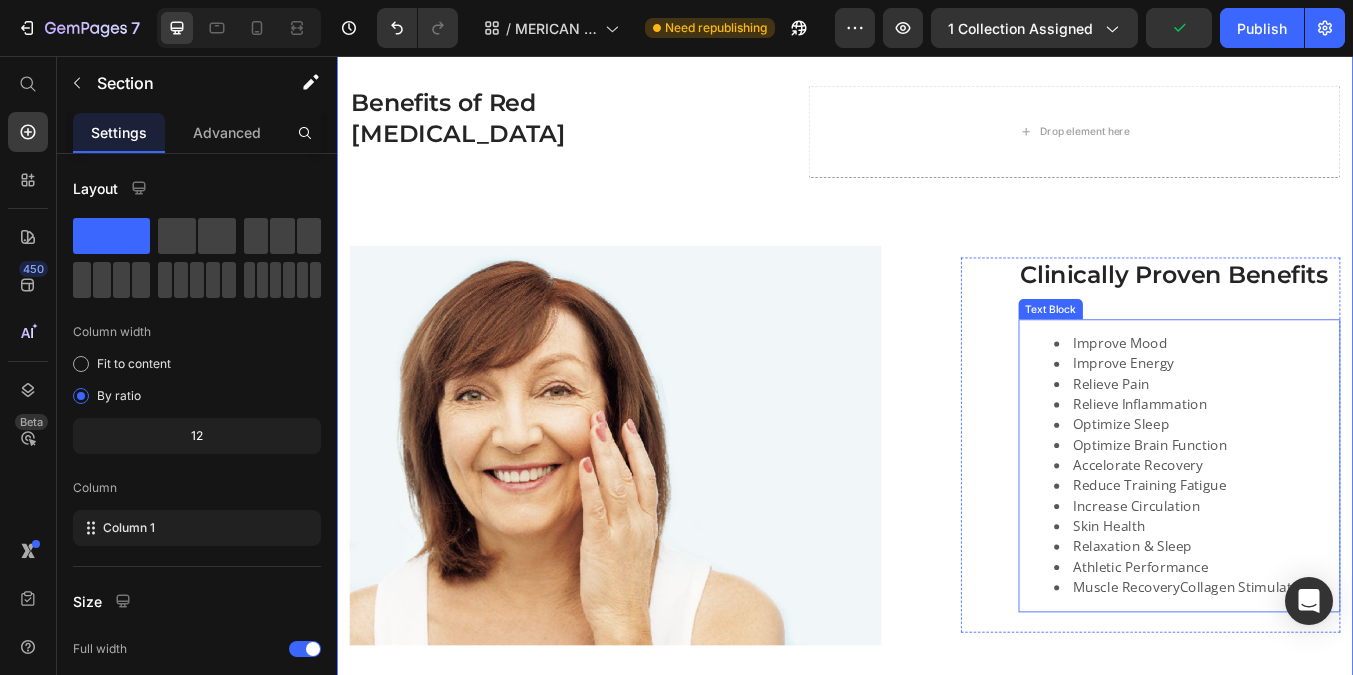 click on "Improve Mood" at bounding box center (1352, 395) 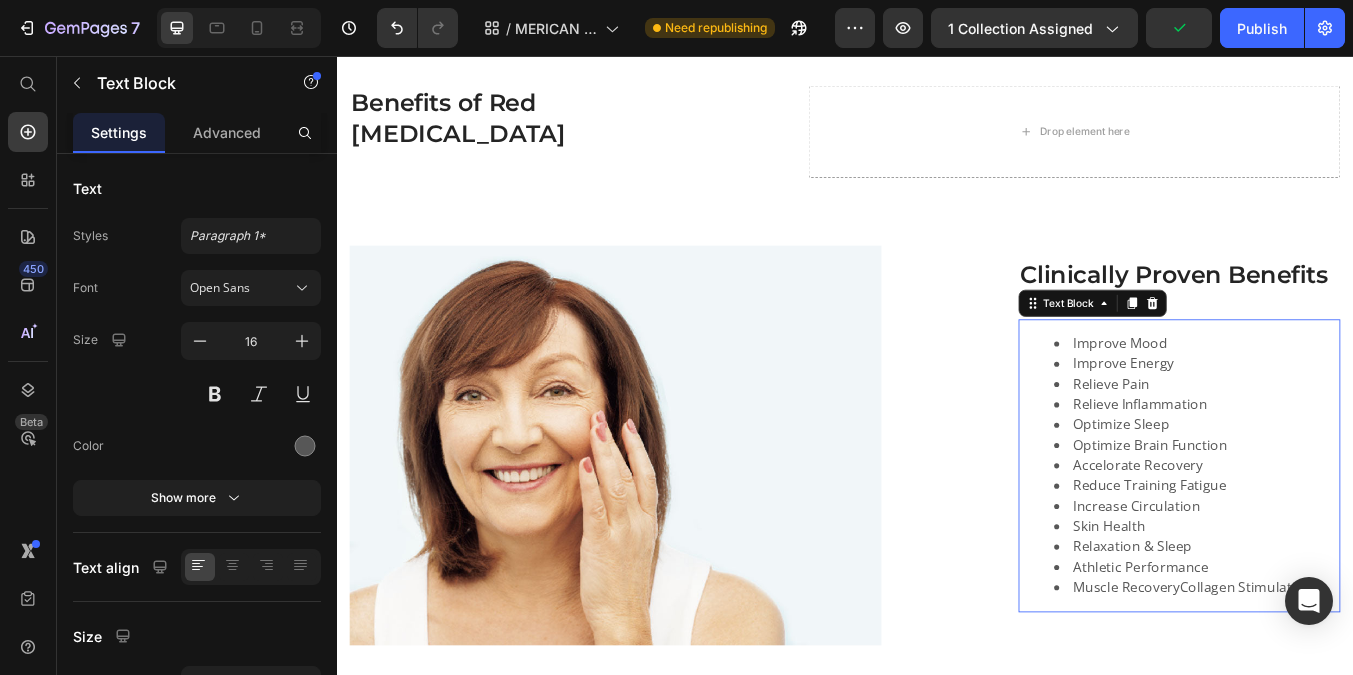 click on "Improve Mood" at bounding box center (1352, 395) 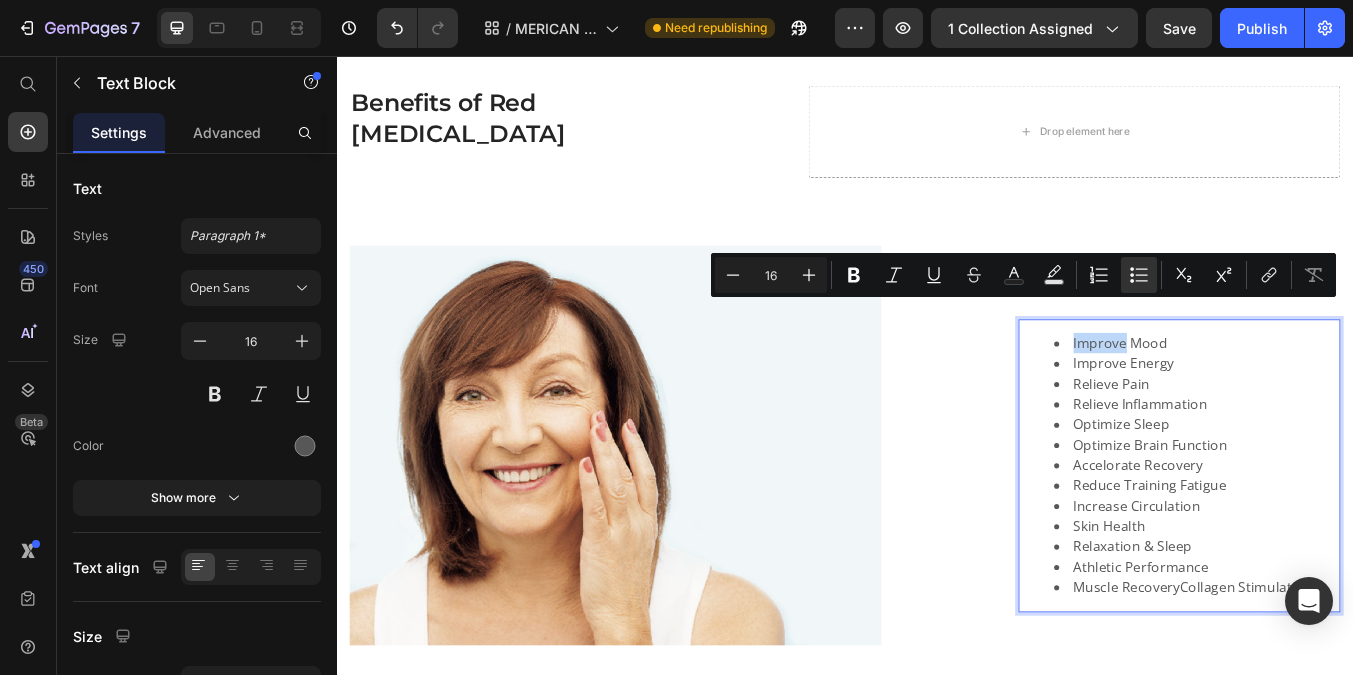 click on "Improve Mood" at bounding box center (1352, 395) 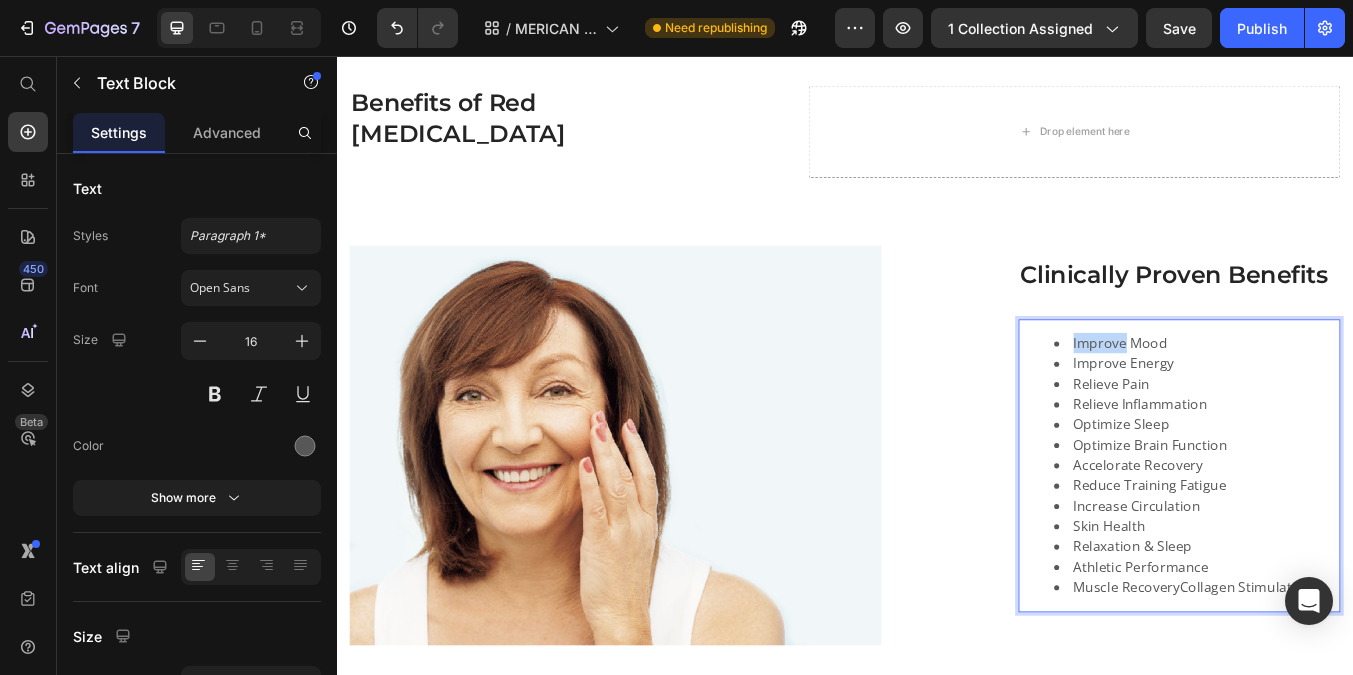 click on "Improve Mood" at bounding box center (1352, 395) 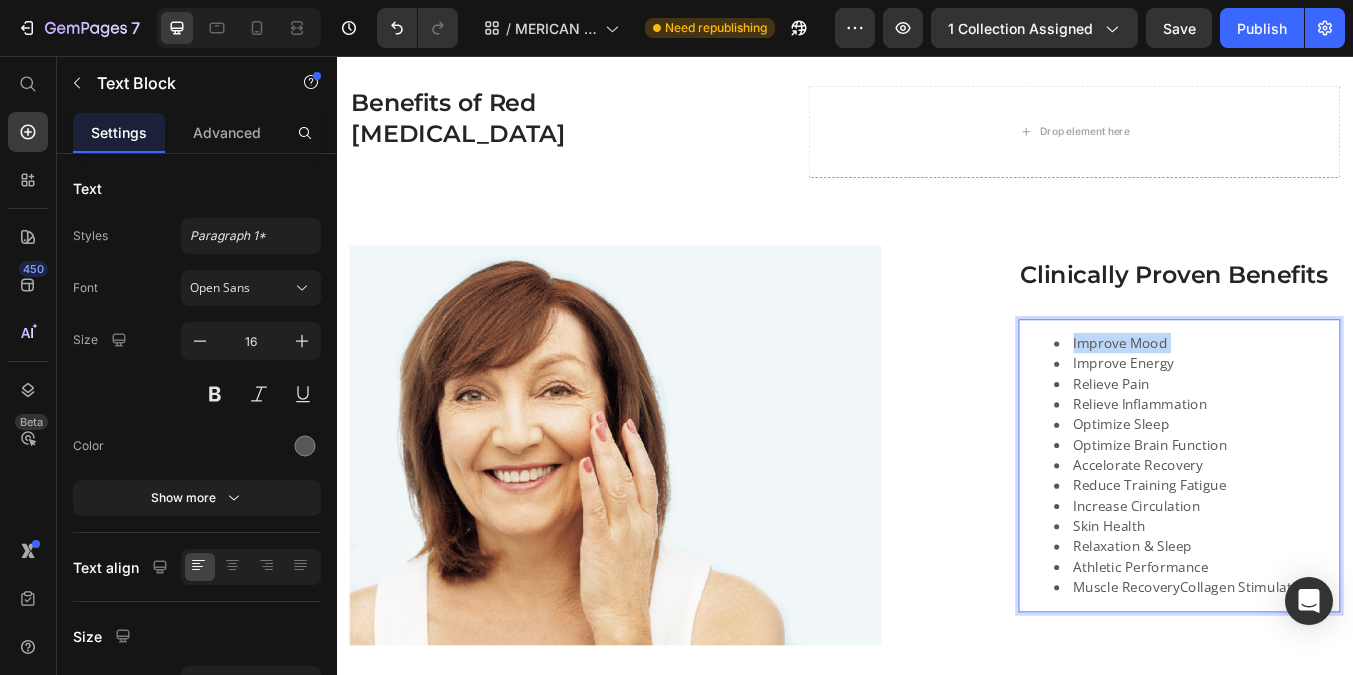 click on "Improve Mood" at bounding box center (1352, 395) 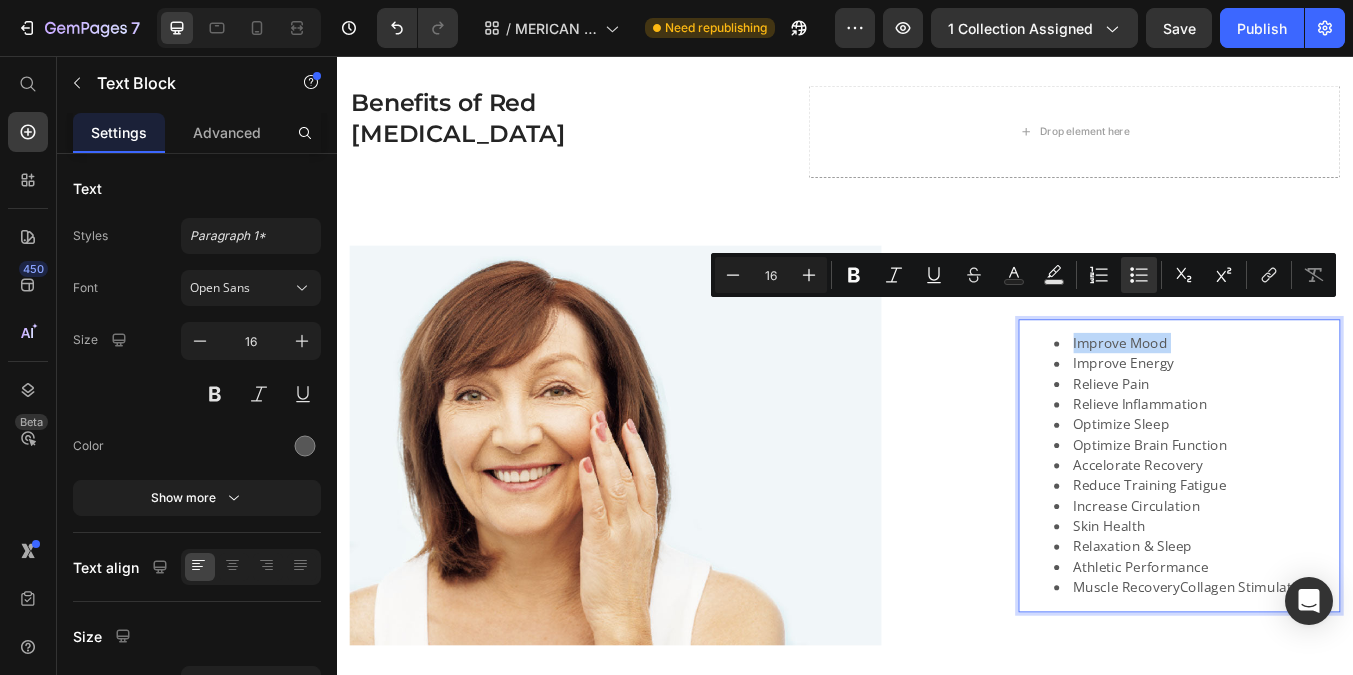 click on "Improve Mood" at bounding box center (1352, 395) 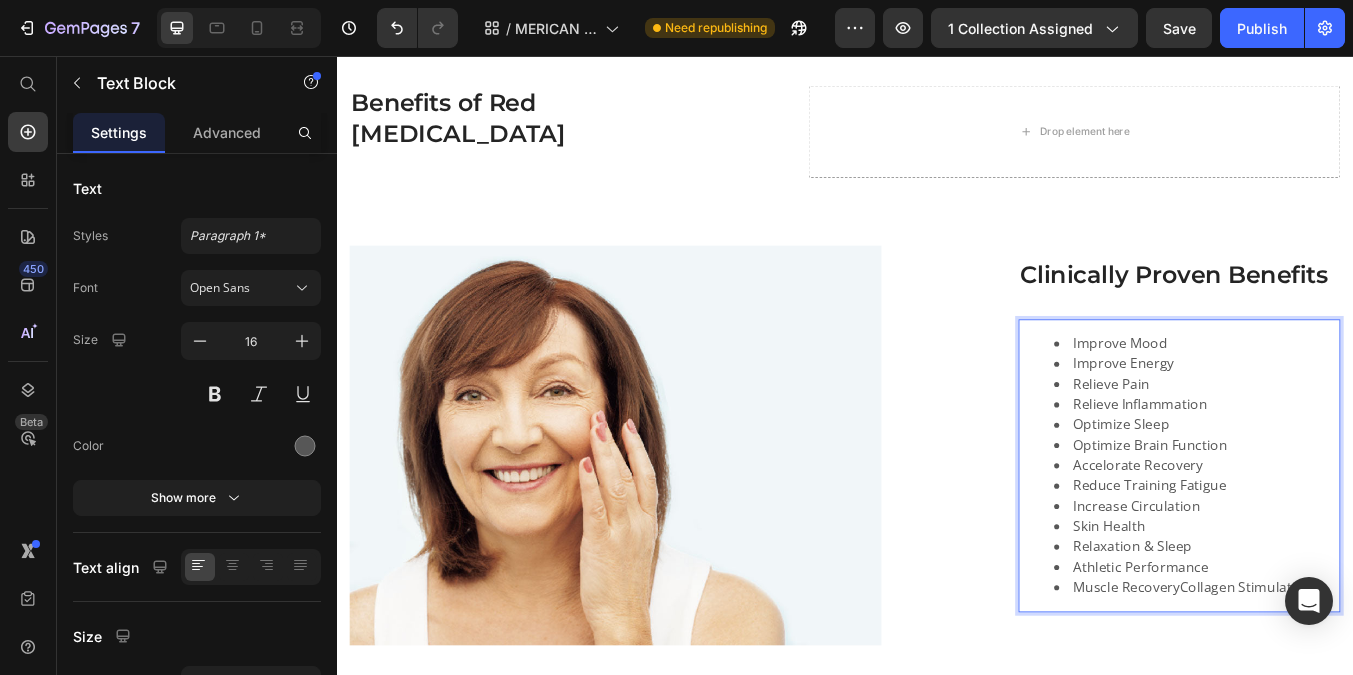 click on "Improve Mood" at bounding box center [1352, 395] 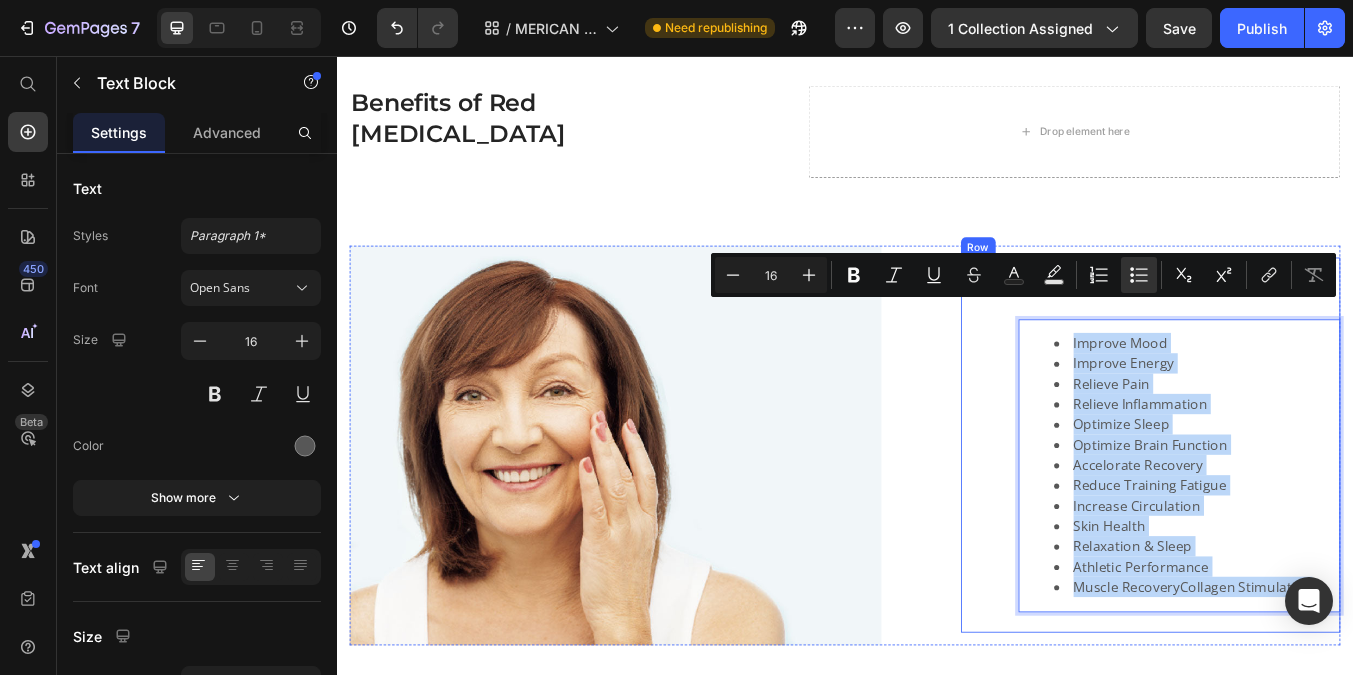 drag, startPoint x: 1206, startPoint y: 360, endPoint x: 1476, endPoint y: 691, distance: 427.15454 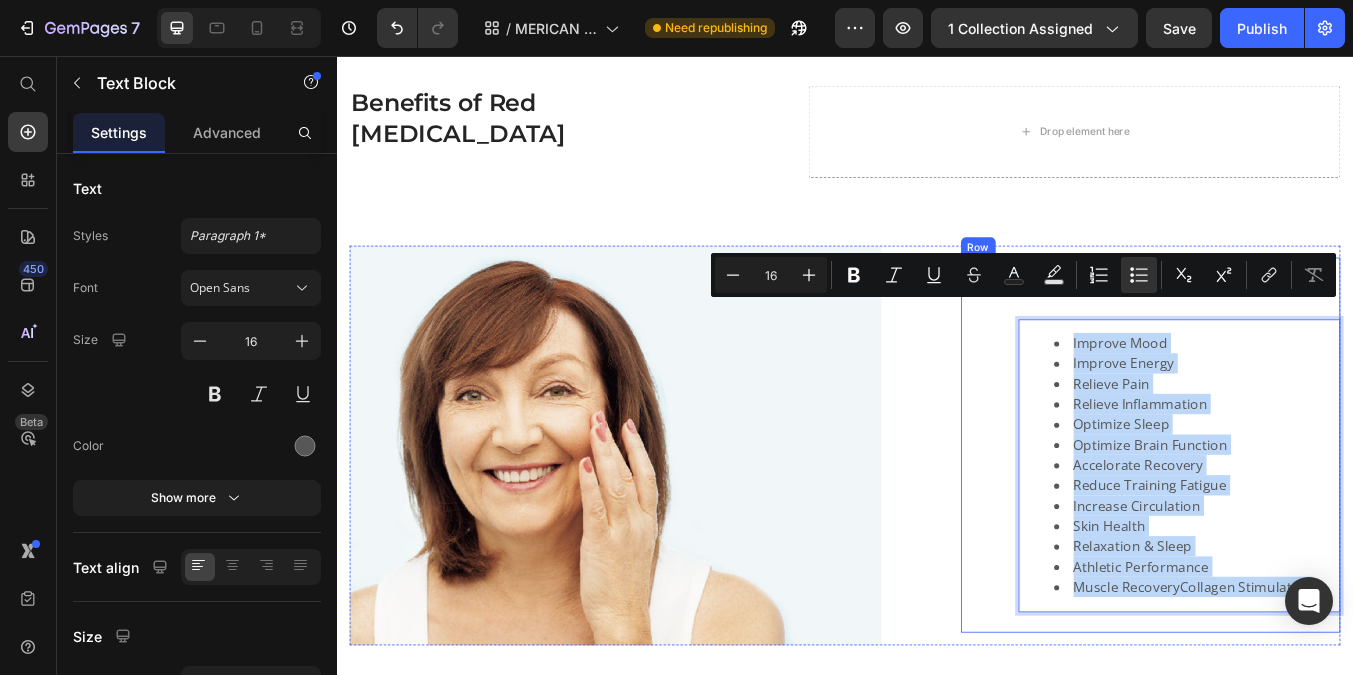 click on "Clinically Proven Benefits Heading Improve Mood Improve Energy Relieve Pain  Relieve Inflammation Optimize Sleep Optimize Brain Function Accelorate Recovery Reduce Training Fatigue Increase Circulation Skin Health Relaxation & Sleep Athletic Performance Muscle RecoveryCollagen Stimulation Text Block   24" at bounding box center [1332, 515] 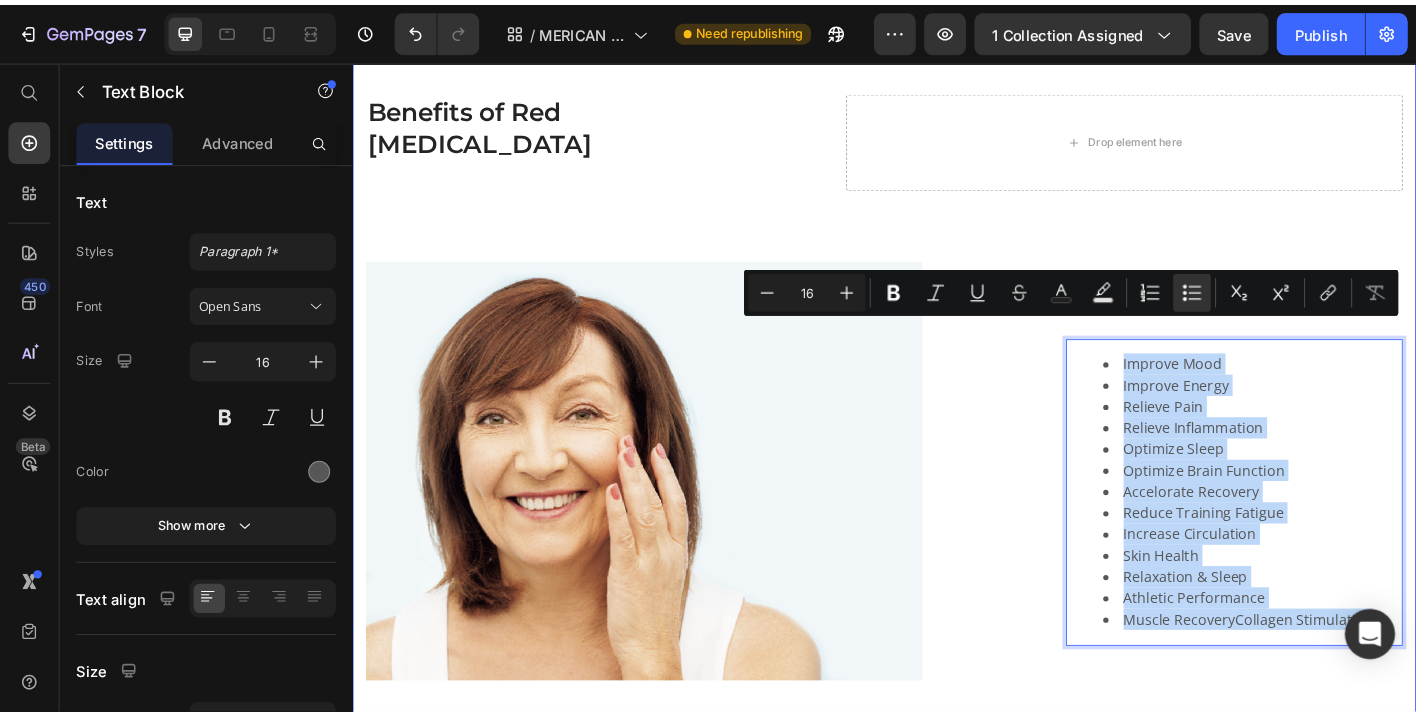 scroll, scrollTop: 935, scrollLeft: 0, axis: vertical 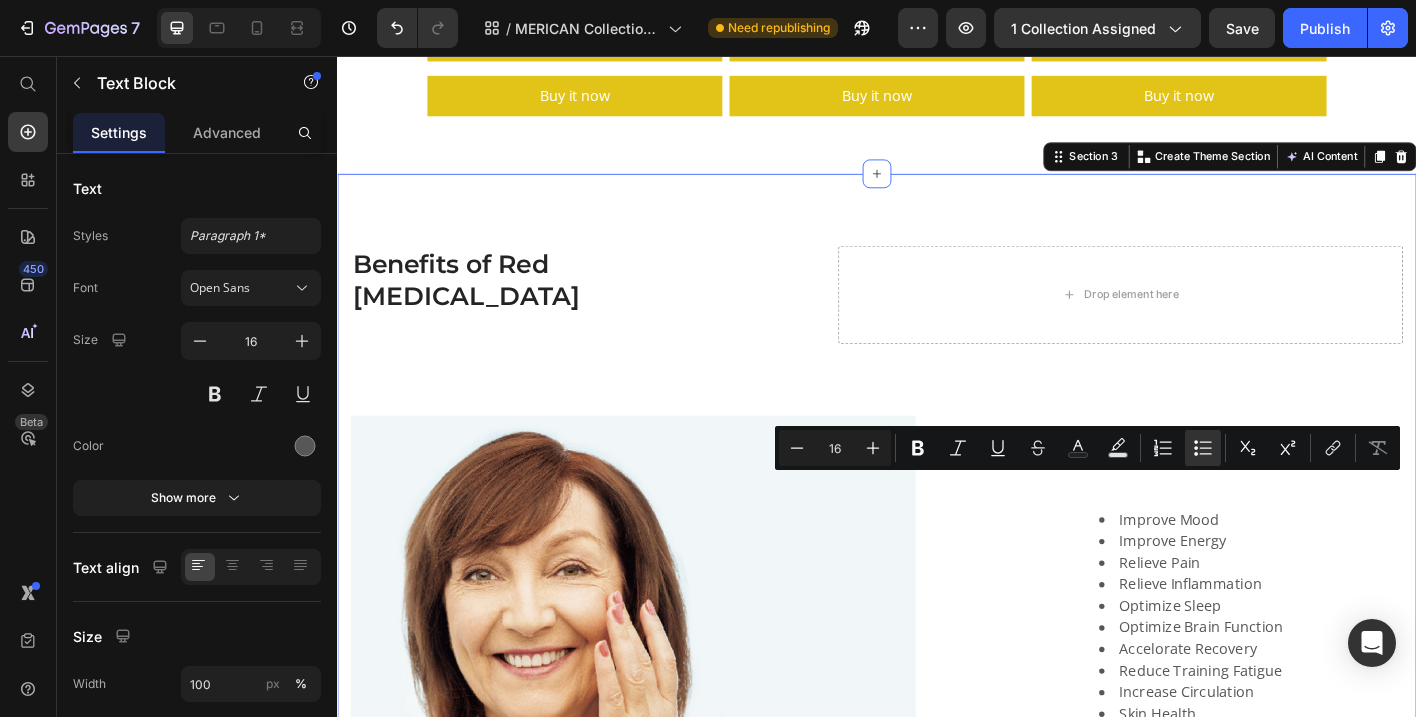 click on "Benefits of Red [MEDICAL_DATA] Heading
Drop element here Row Clinically Proven Bene Heading Image Clinically Proven Benefits Heading Improve Mood Improve Energy Relieve Pain  Relieve Inflammation Optimize Sleep Optimize Brain Function Accelorate Recovery Reduce Training Fatigue Increase Circulation Skin Health Relaxation & Sleep Athletic Performance Muscle RecoveryCollagen Stimulation Text Block Row Row Section 3   Create Theme Section AI Content Write with GemAI What would you like to describe here? Tone and Voice Persuasive Product Merican M-MB PLUS Red [MEDICAL_DATA] Bed Show more Generate" at bounding box center [937, 597] 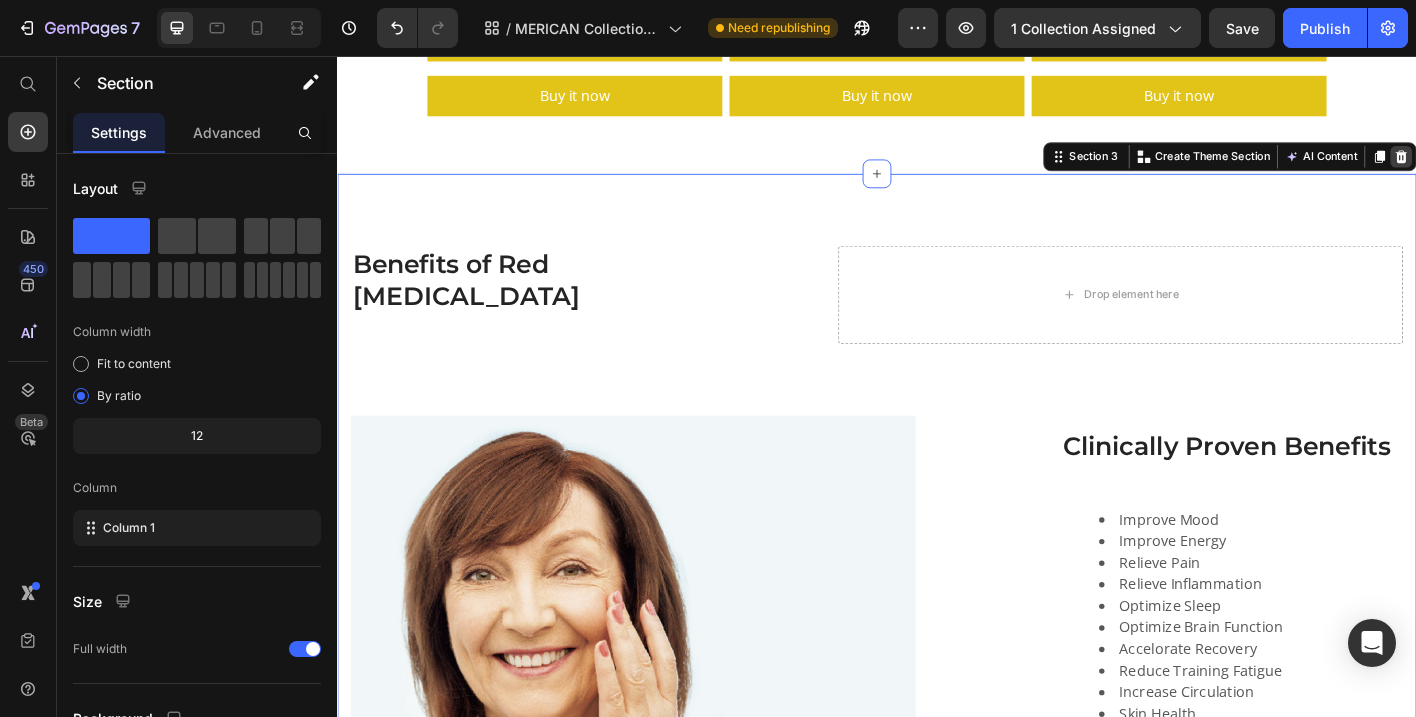 click 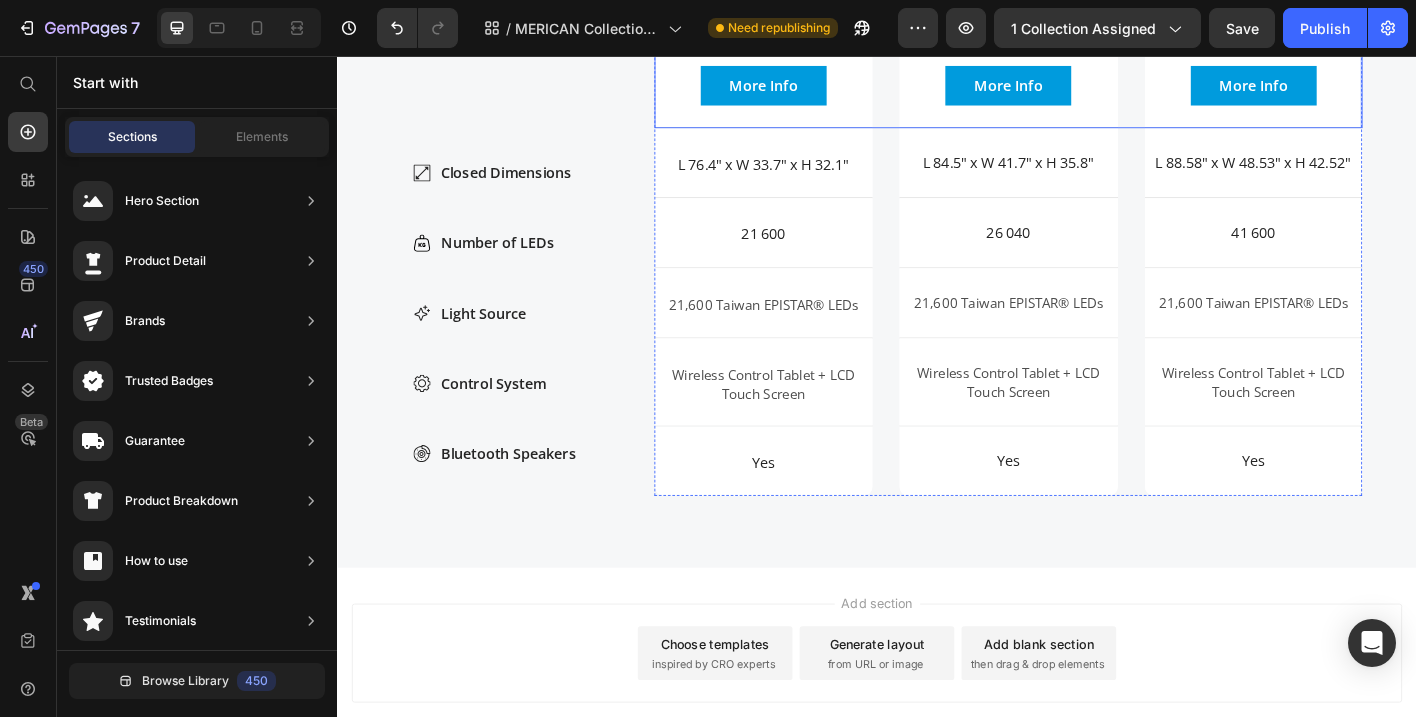 scroll, scrollTop: 1493, scrollLeft: 0, axis: vertical 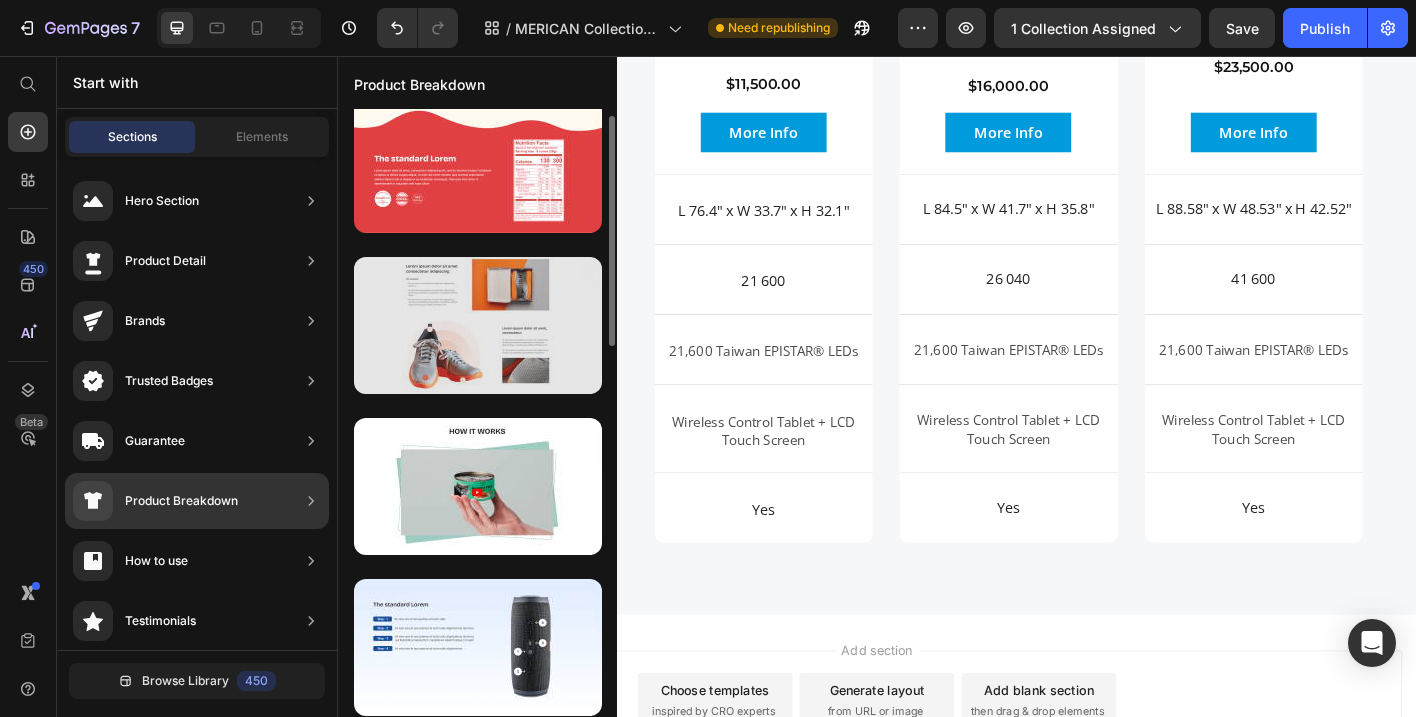 click at bounding box center (478, 325) 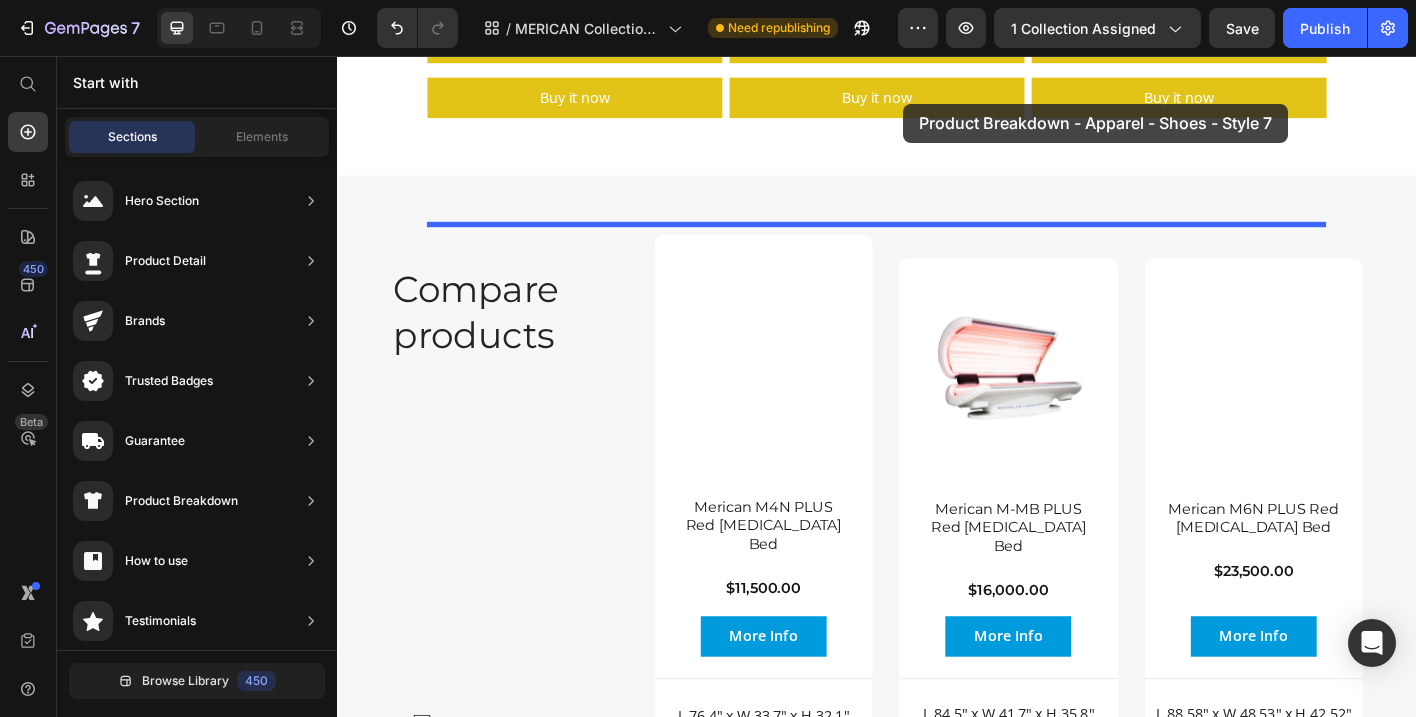 scroll, scrollTop: 831, scrollLeft: 0, axis: vertical 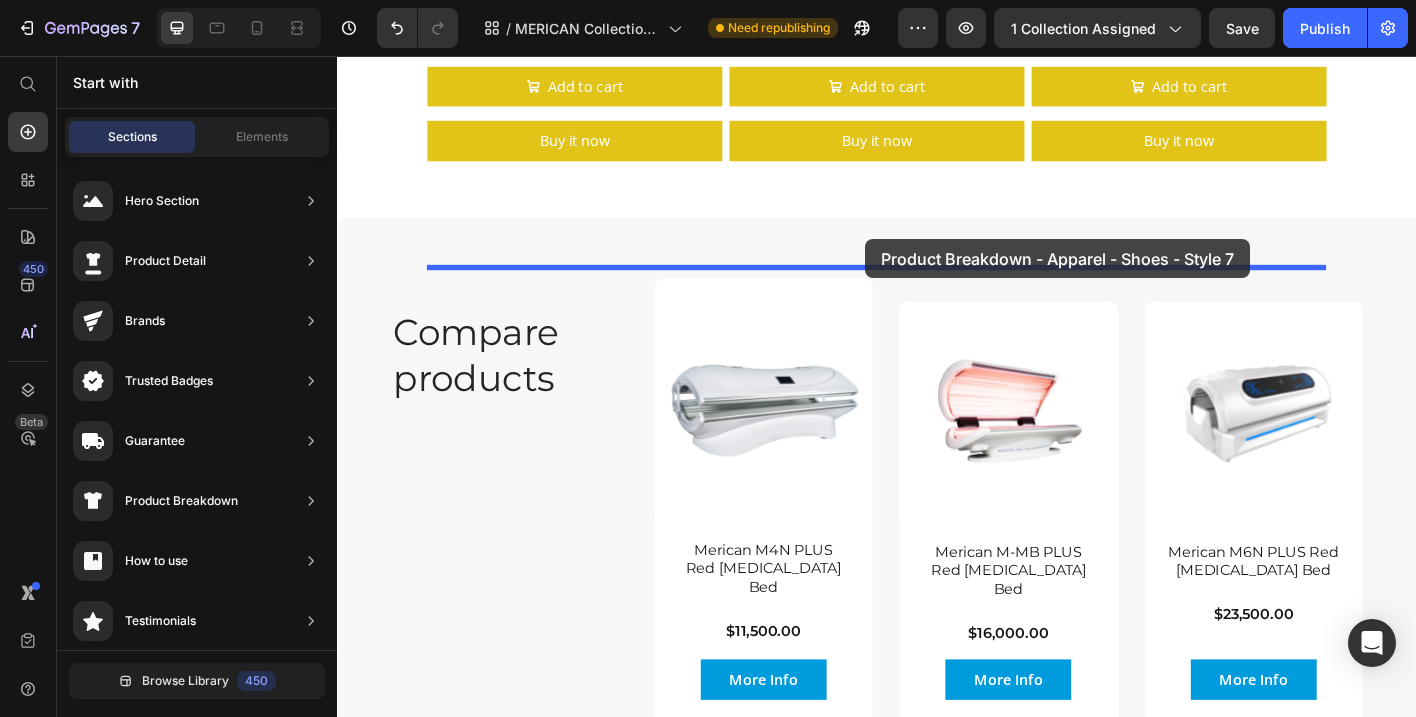 drag, startPoint x: 823, startPoint y: 379, endPoint x: 924, endPoint y: 260, distance: 156.08331 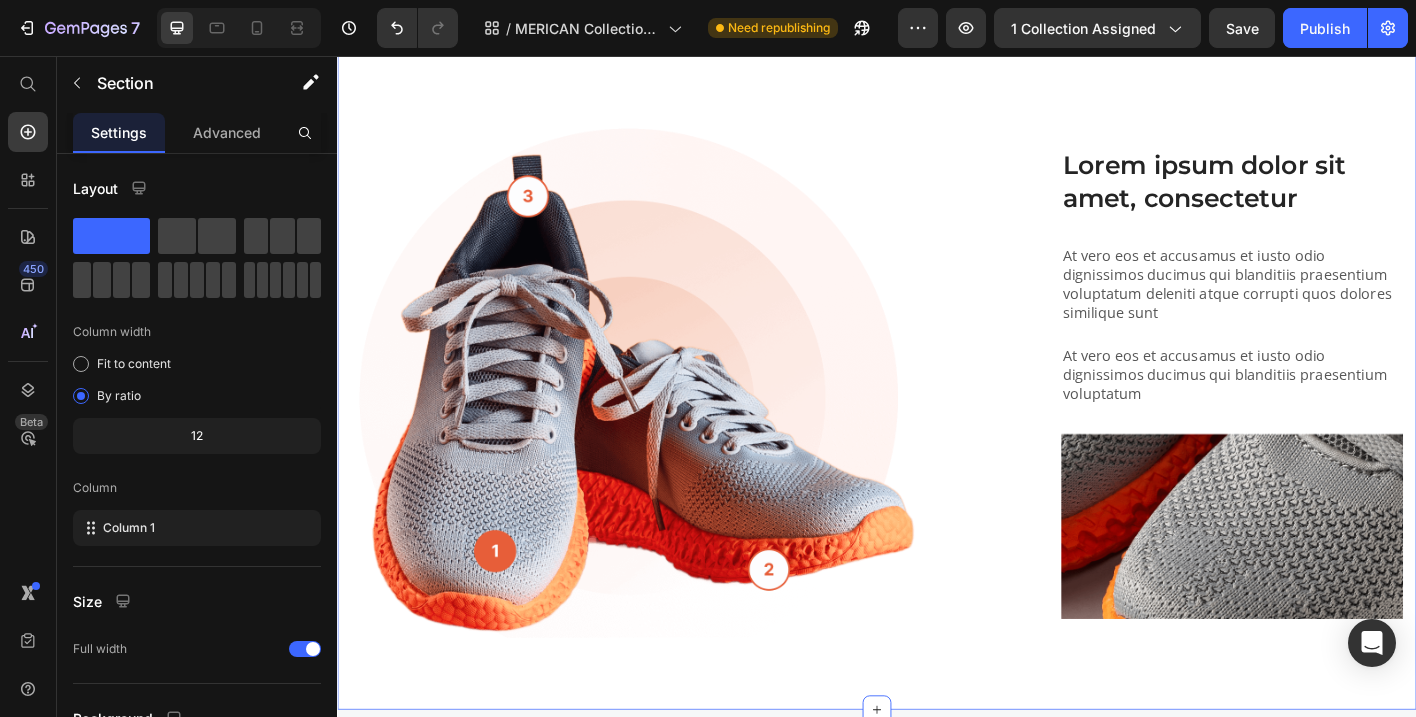 scroll, scrollTop: 1591, scrollLeft: 0, axis: vertical 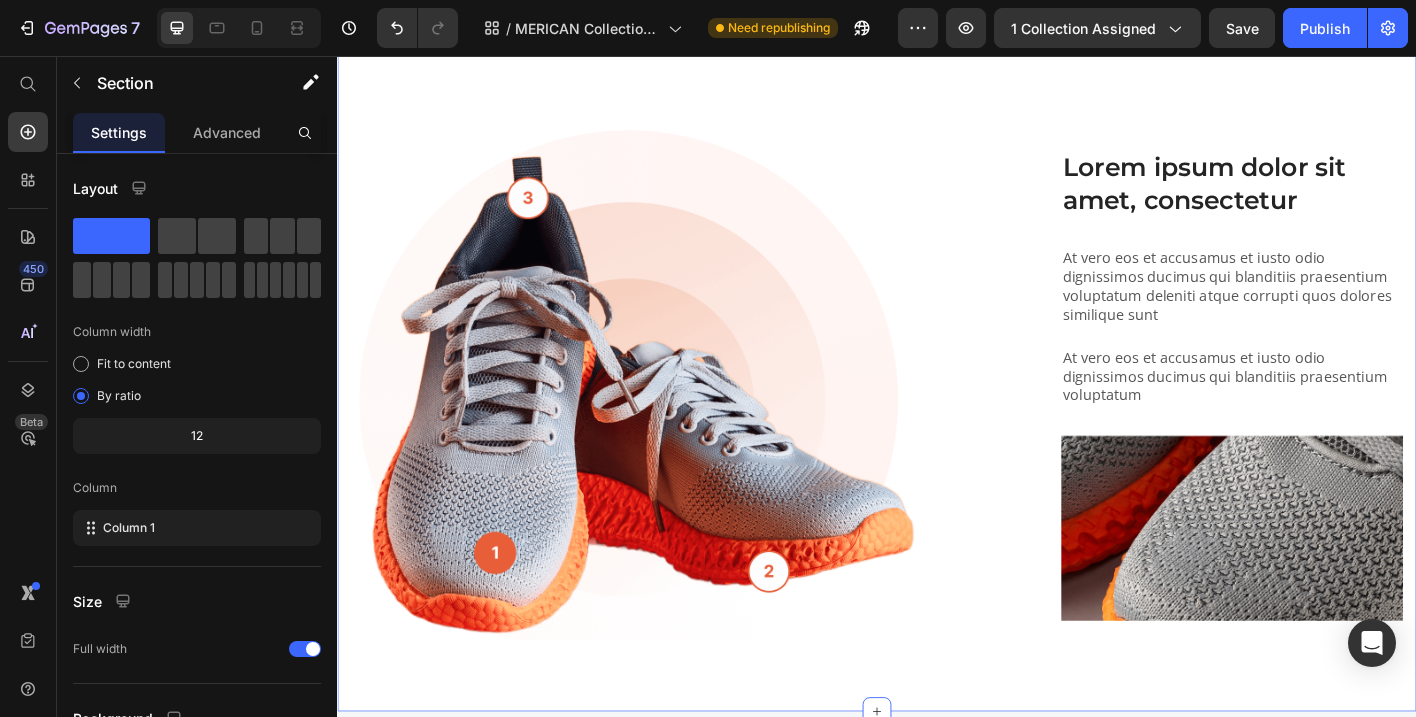 click at bounding box center [1332, 581] 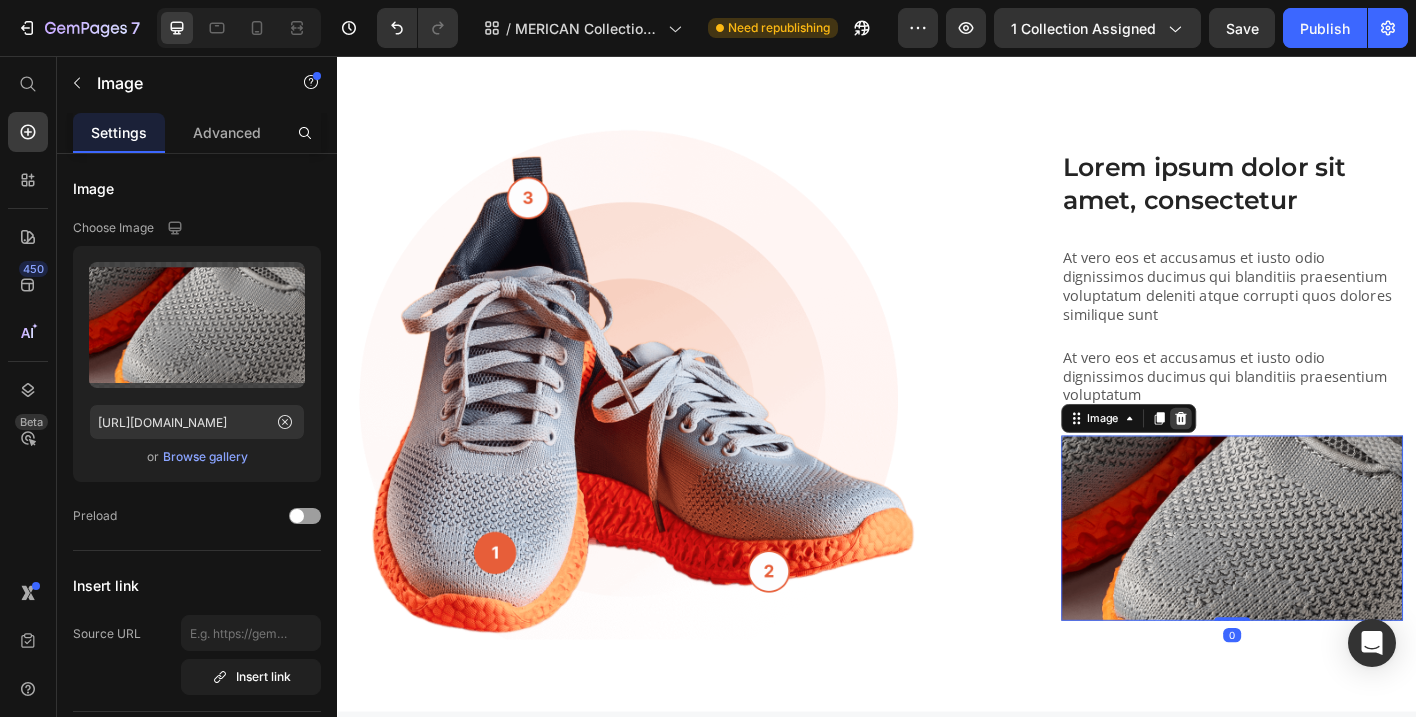 click 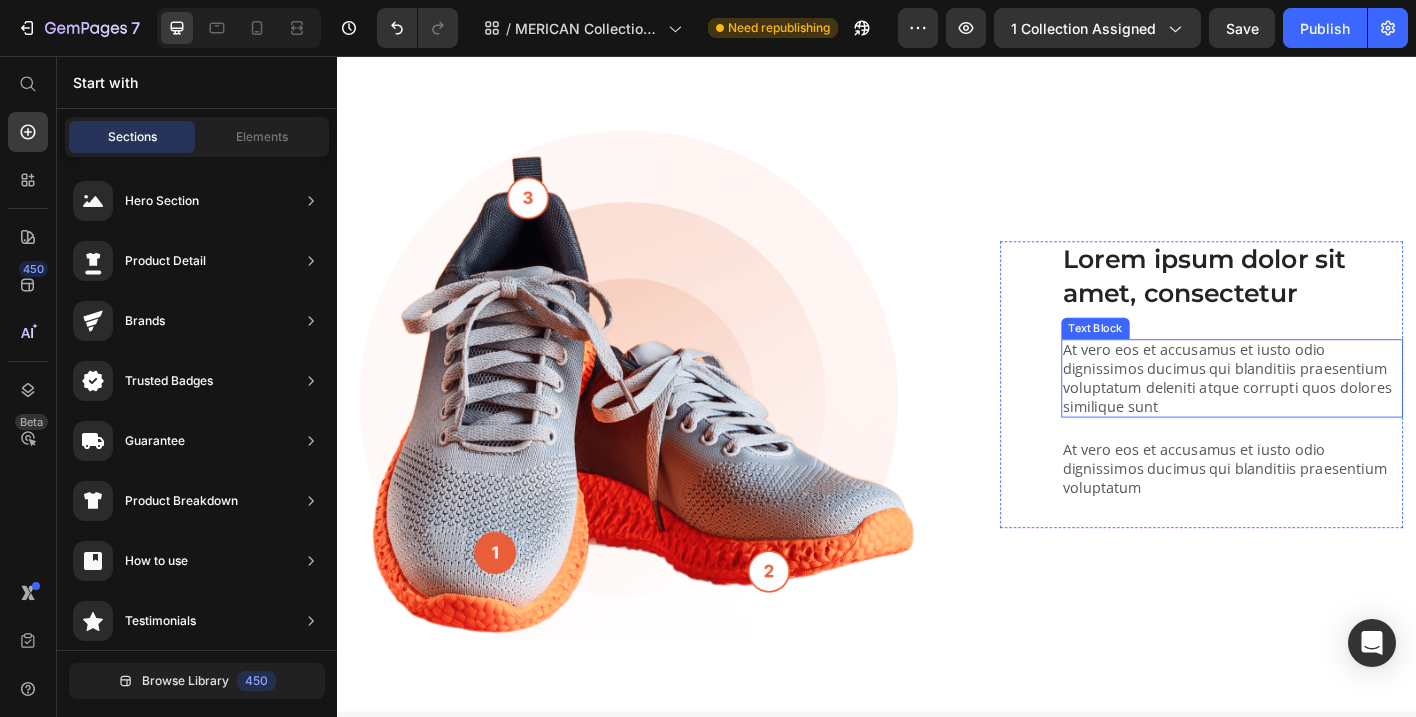 click on "At vero eos et accusamus et iusto odio dignissimos ducimus qui blanditiis praesentium voluptatum deleniti atque corrupti quos dolores similique sunt" at bounding box center (1332, 414) 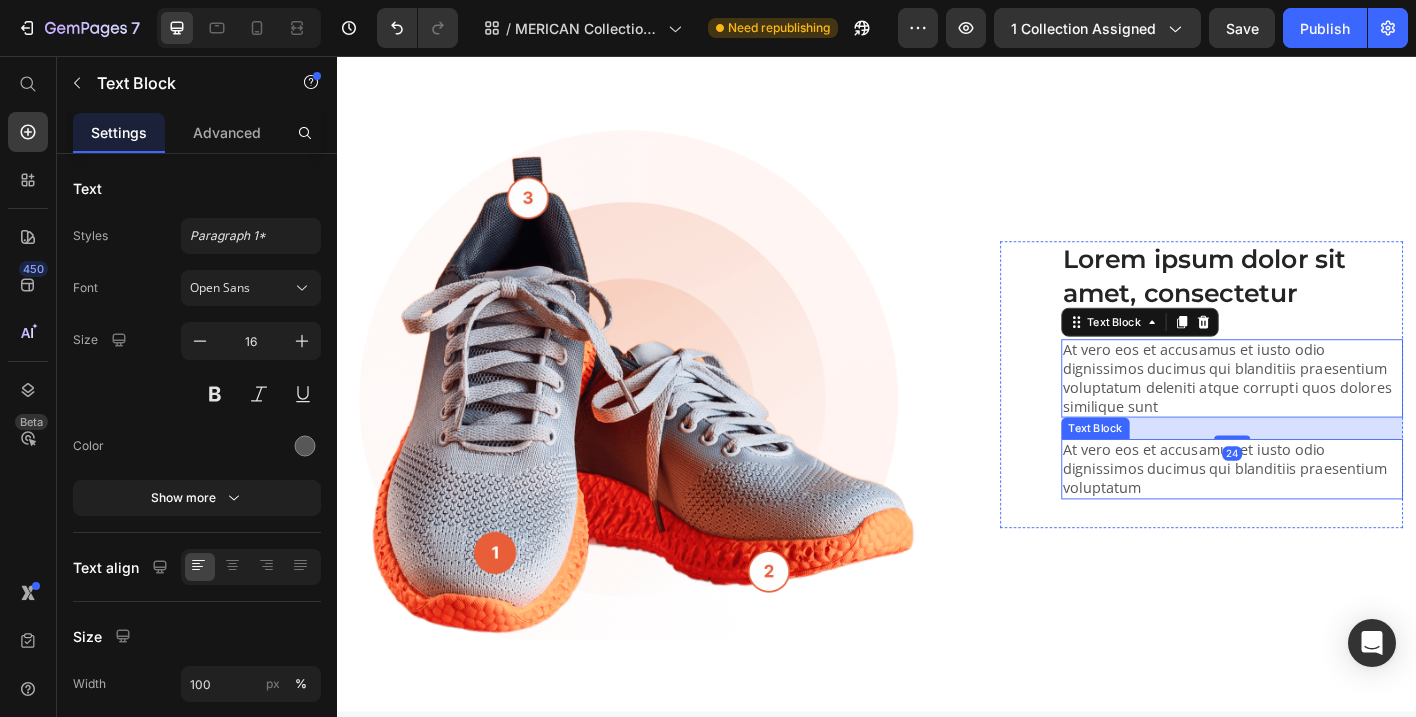 click on "At vero eos et accusamus et iusto odio dignissimos ducimus qui blanditiis praesentium voluptatum" at bounding box center [1332, 515] 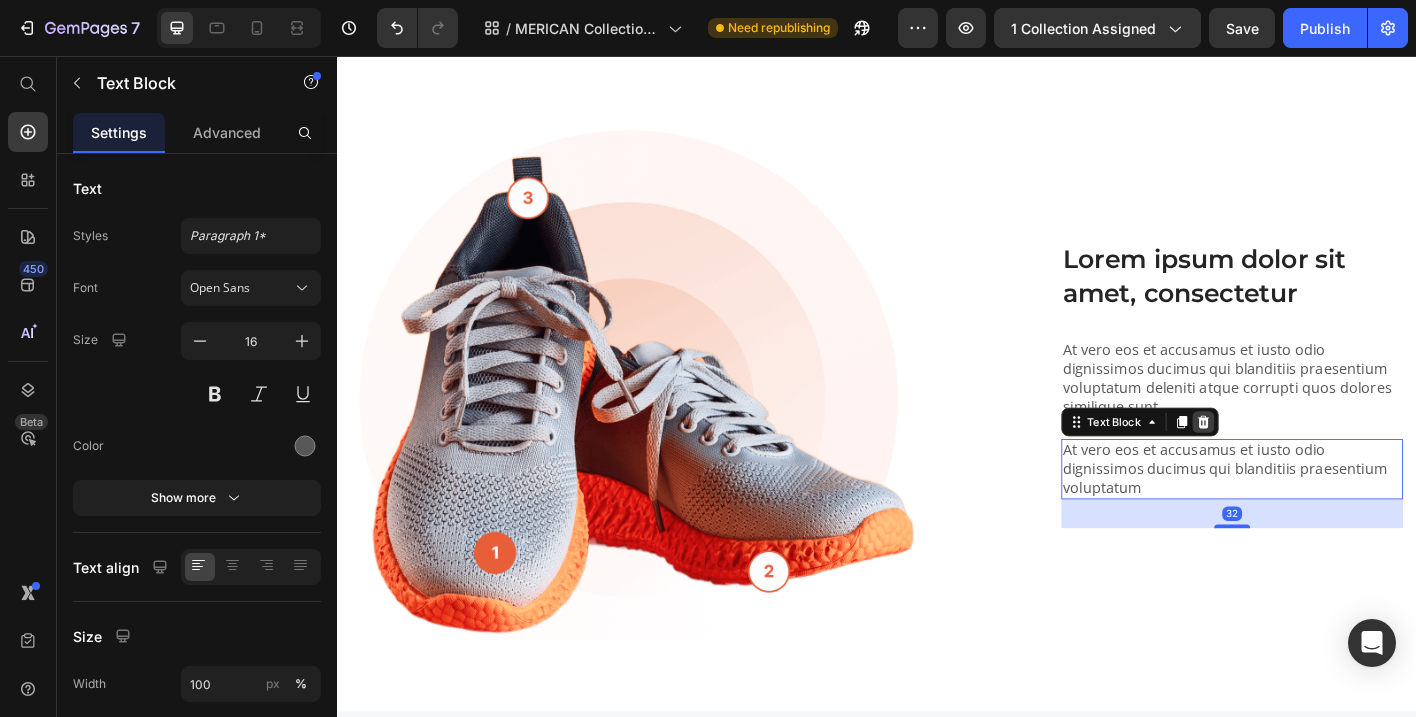 click at bounding box center [1300, 463] 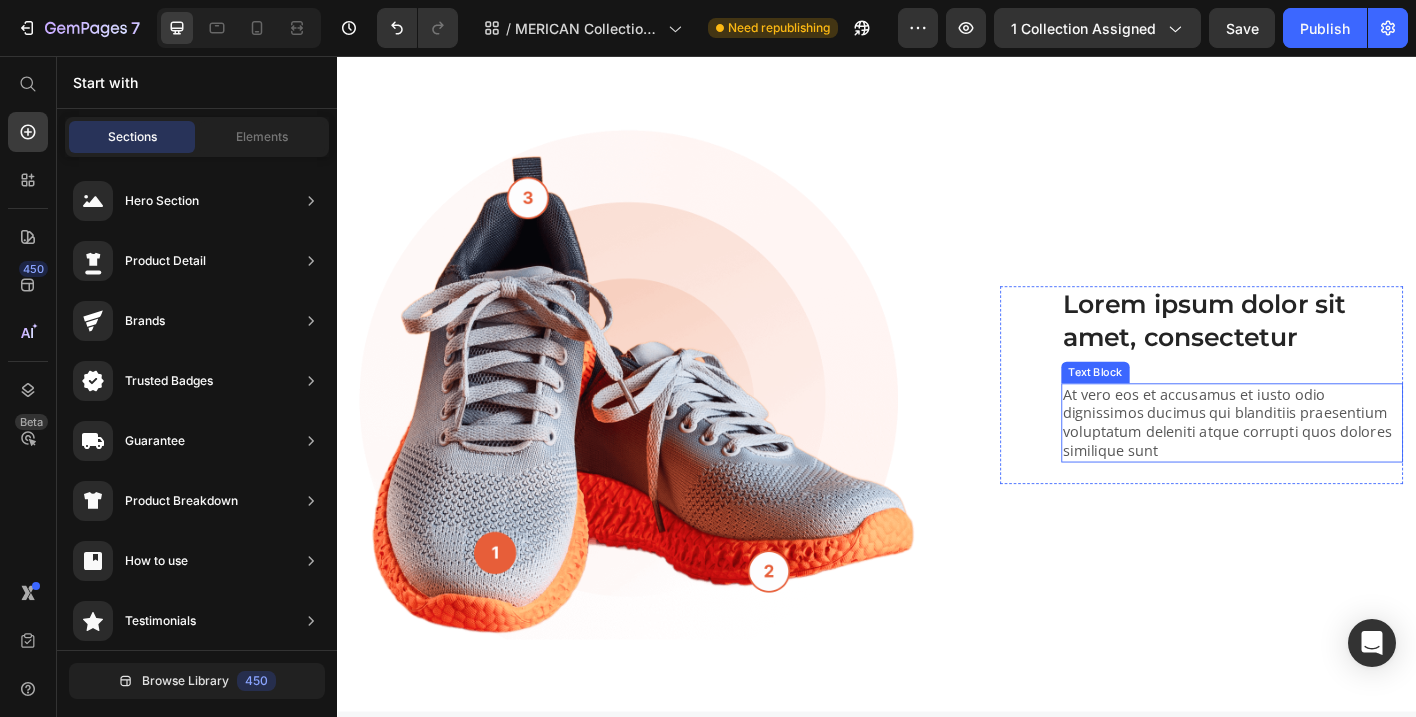 click on "At vero eos et accusamus et iusto odio dignissimos ducimus qui blanditiis praesentium voluptatum deleniti atque corrupti quos dolores similique sunt" at bounding box center [1332, 463] 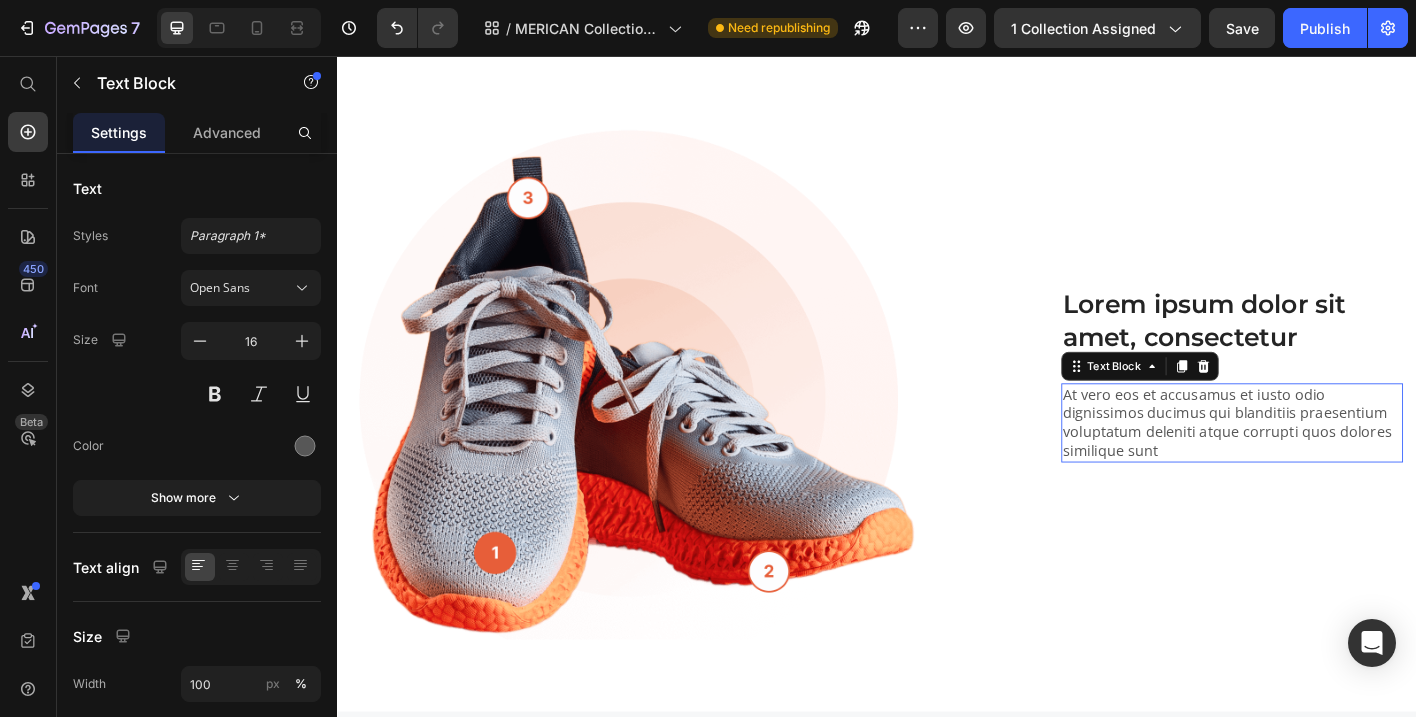 click on "At vero eos et accusamus et iusto odio dignissimos ducimus qui blanditiis praesentium voluptatum deleniti atque corrupti quos dolores similique sunt" at bounding box center [1332, 463] 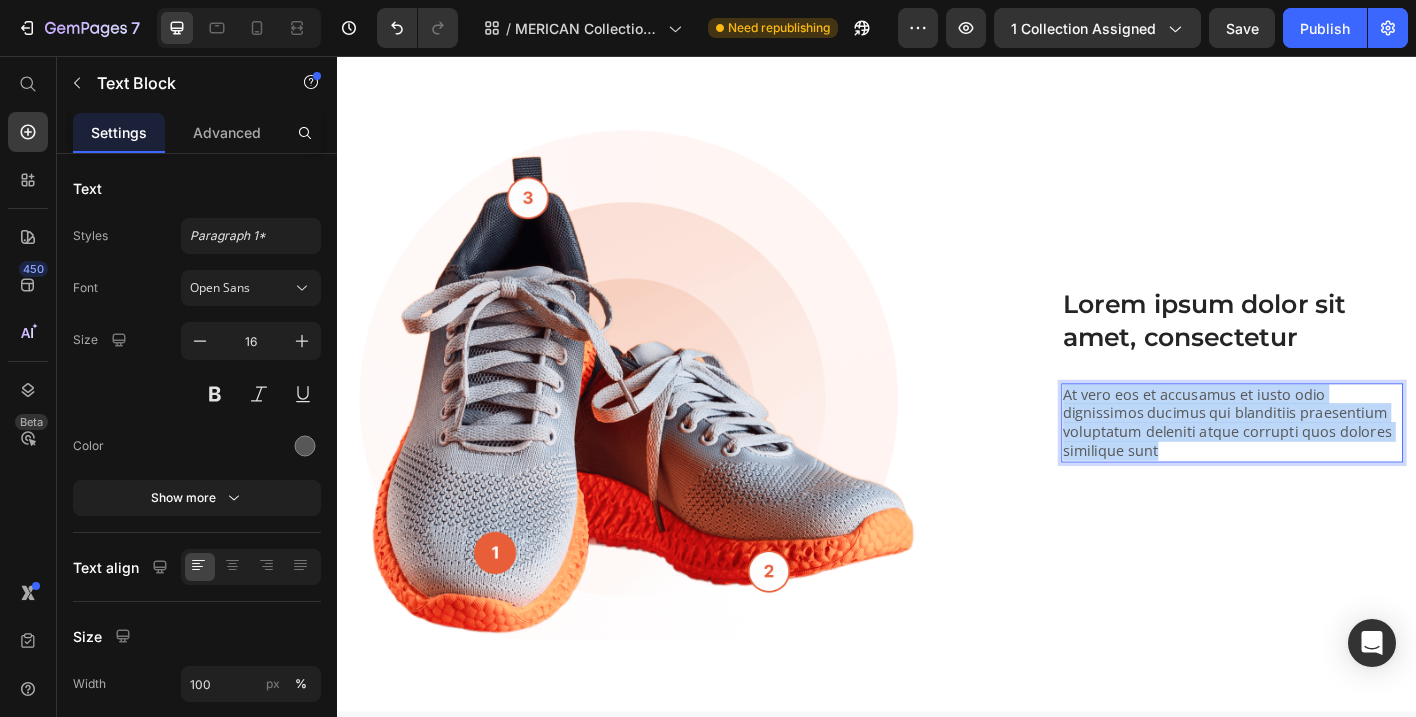 click on "At vero eos et accusamus et iusto odio dignissimos ducimus qui blanditiis praesentium voluptatum deleniti atque corrupti quos dolores similique sunt" at bounding box center (1332, 463) 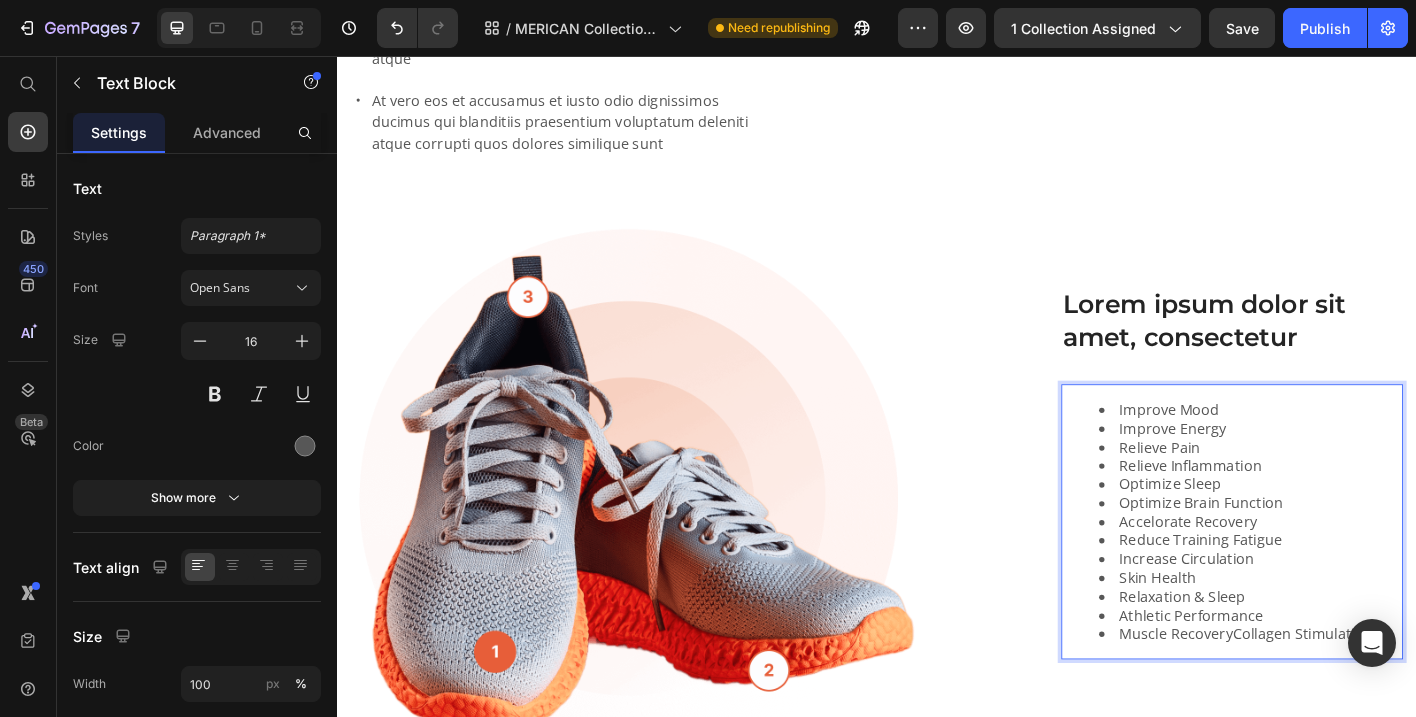 scroll, scrollTop: 12, scrollLeft: 0, axis: vertical 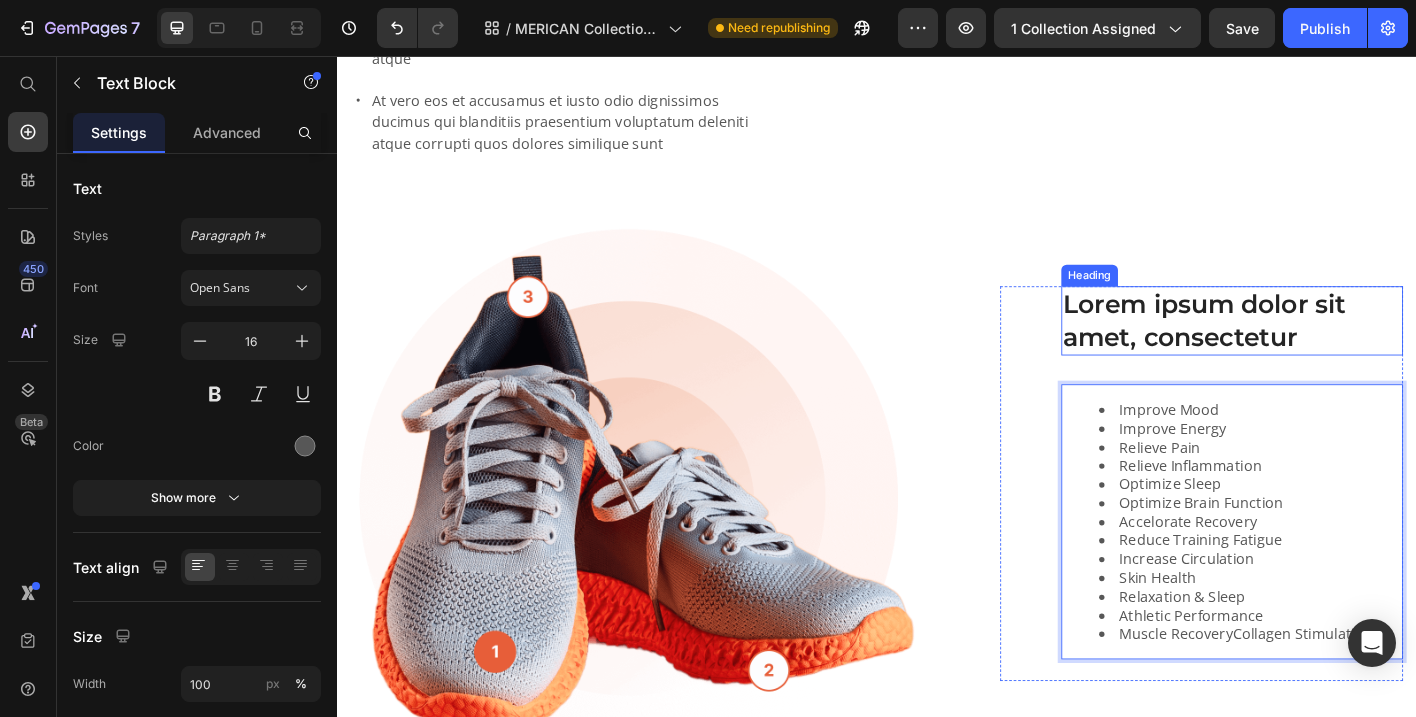 click on "Lorem ipsum dolor sit amet, consectetur" at bounding box center (1332, 350) 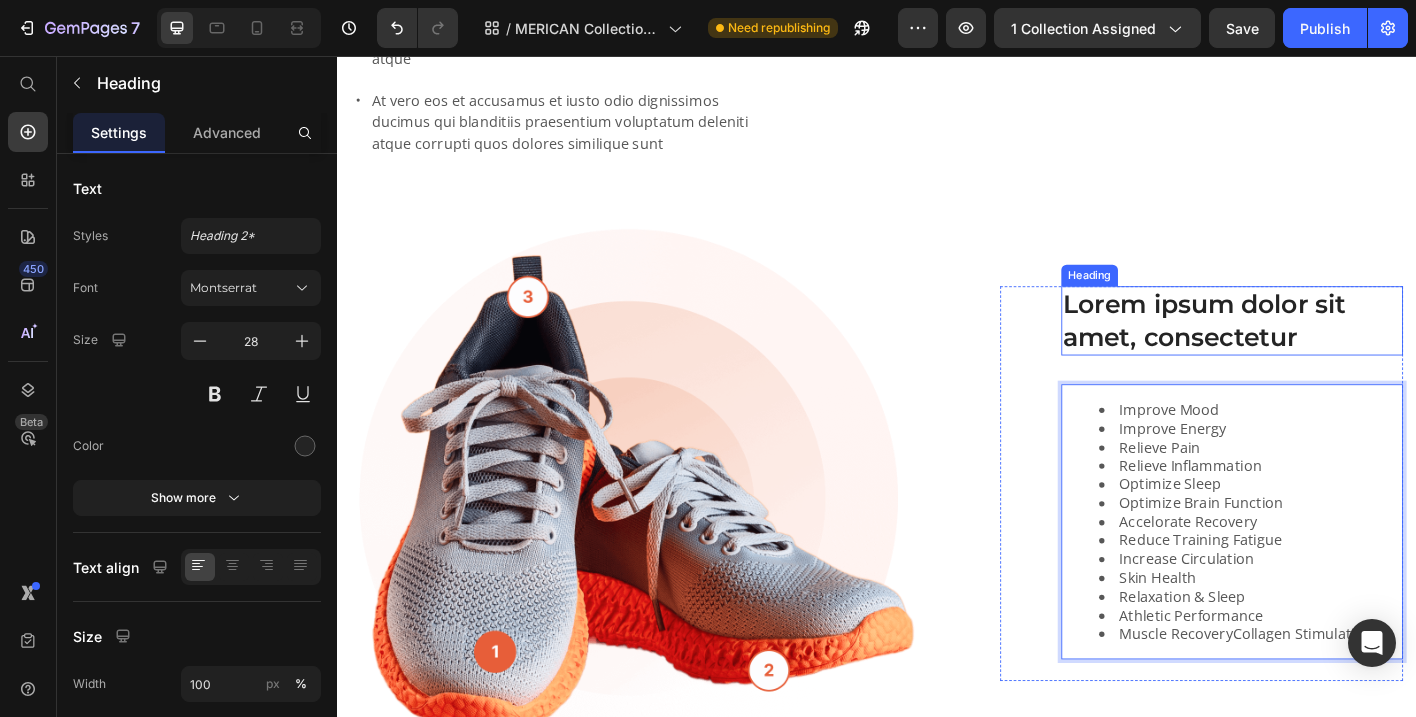 scroll, scrollTop: 0, scrollLeft: 0, axis: both 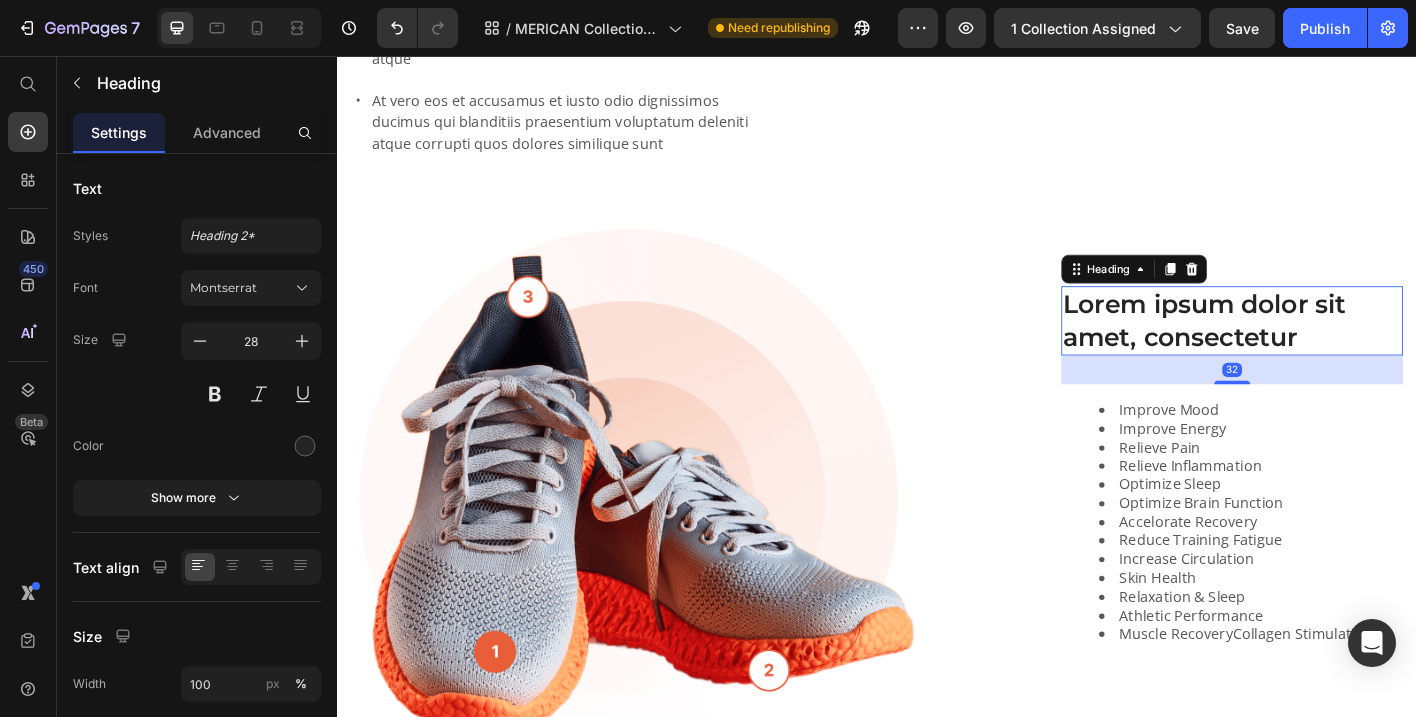 click on "Lorem ipsum dolor sit amet, consectetur" at bounding box center [1332, 350] 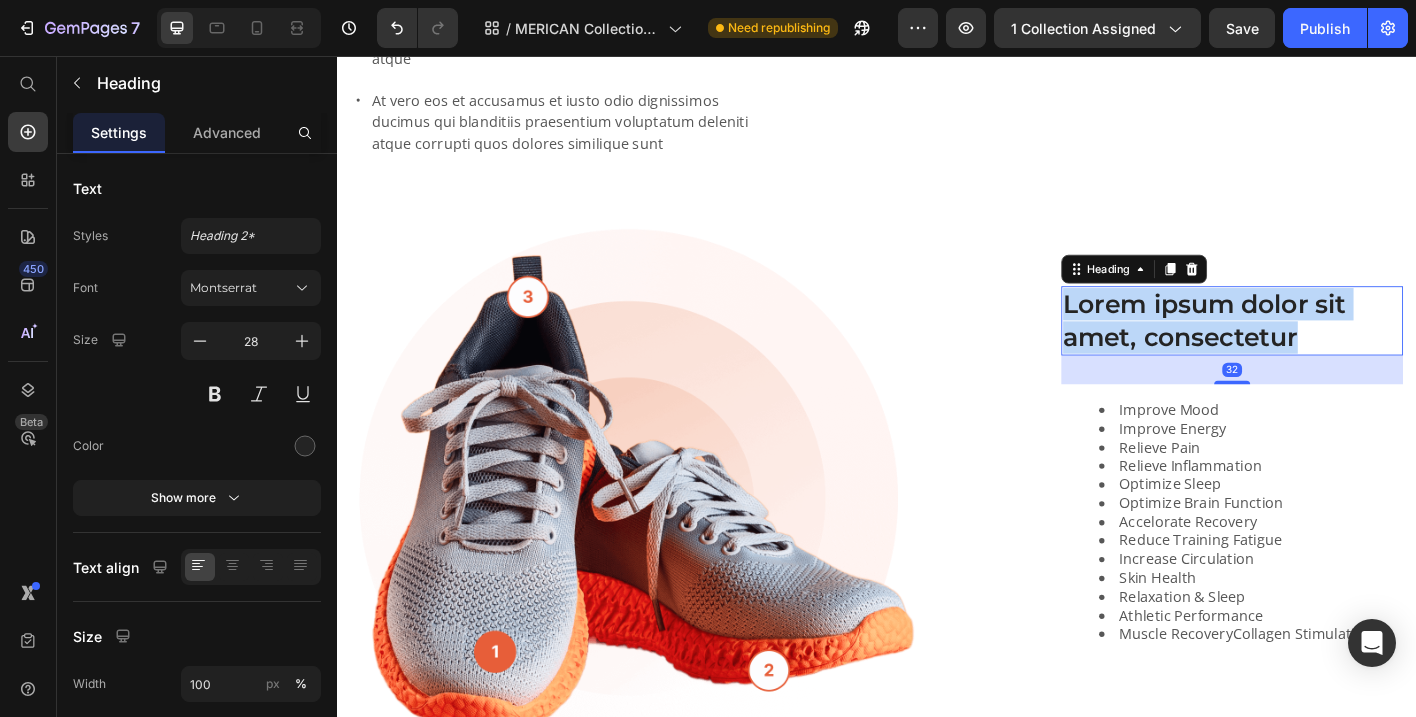 click on "Lorem ipsum dolor sit amet, consectetur" at bounding box center (1332, 350) 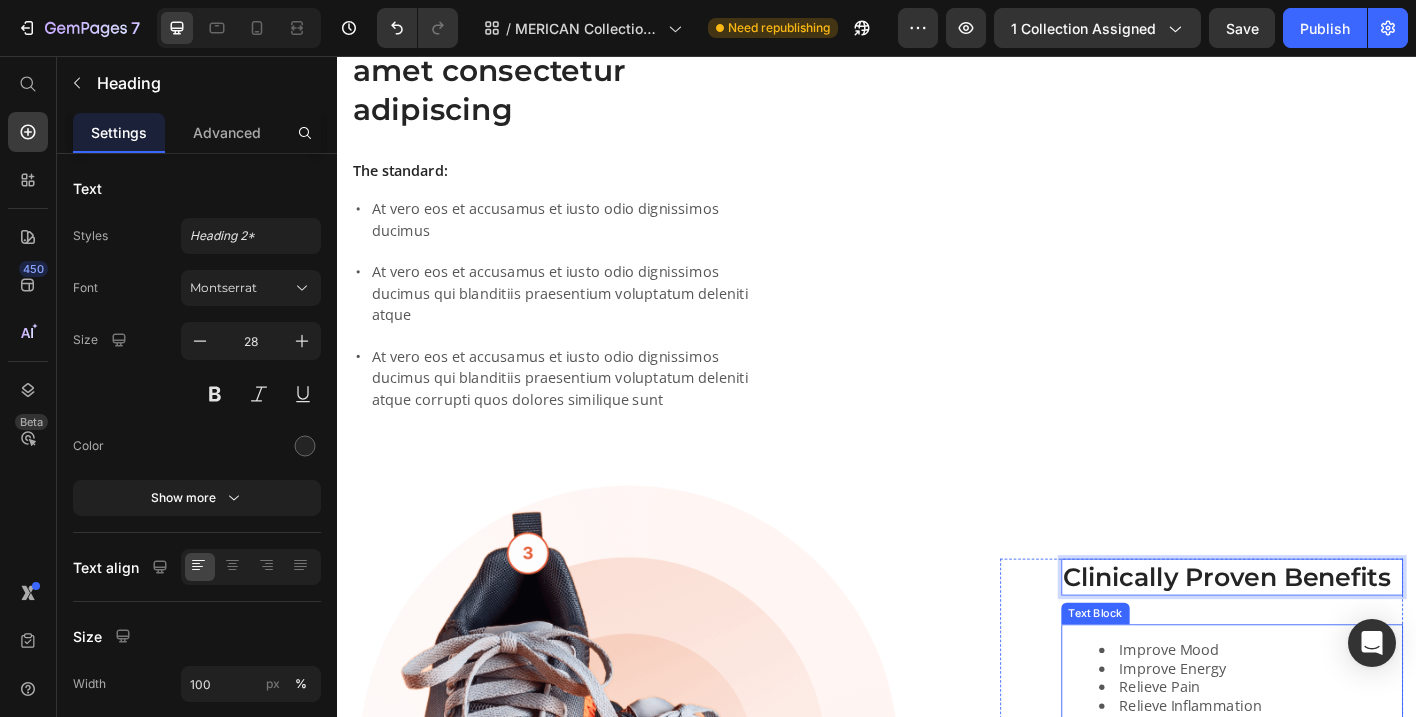 scroll, scrollTop: 1106, scrollLeft: 0, axis: vertical 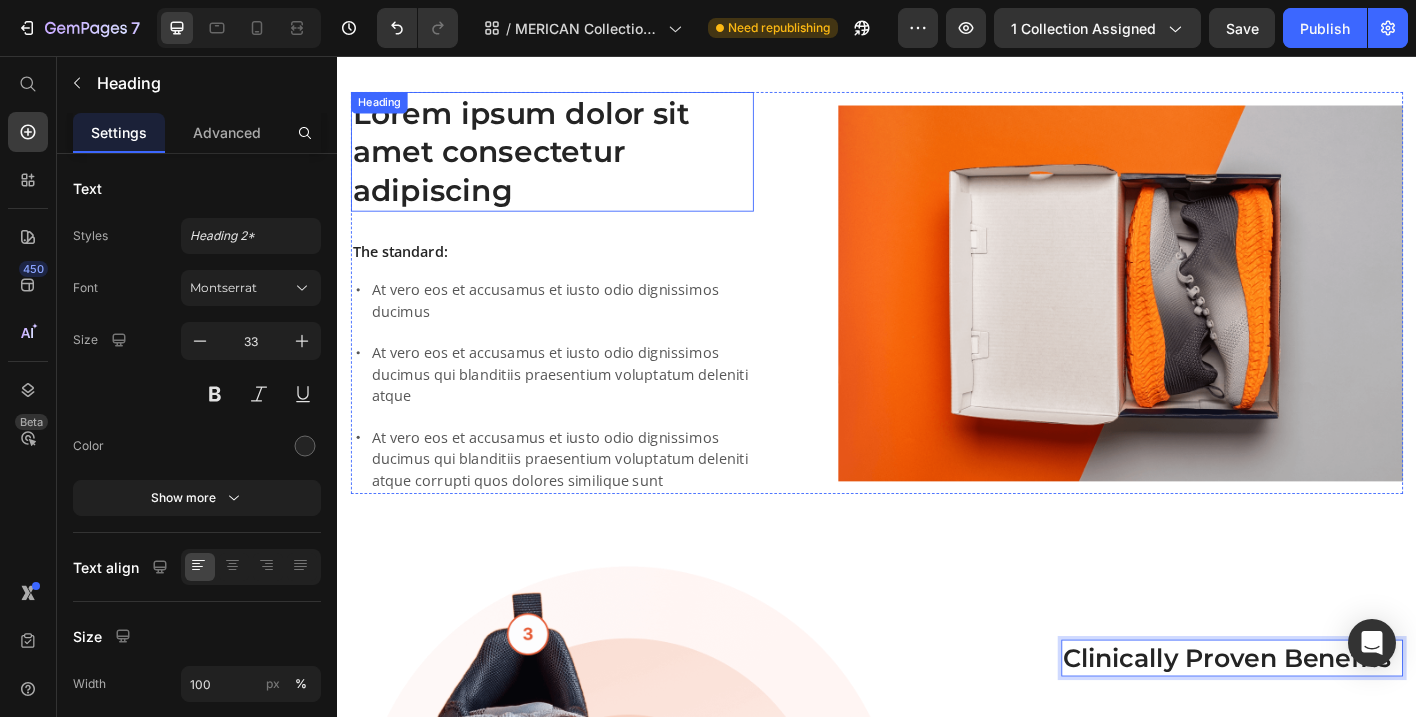 click on "Lorem ipsum dolor sit amet consectetur adipiscing" at bounding box center (576, 162) 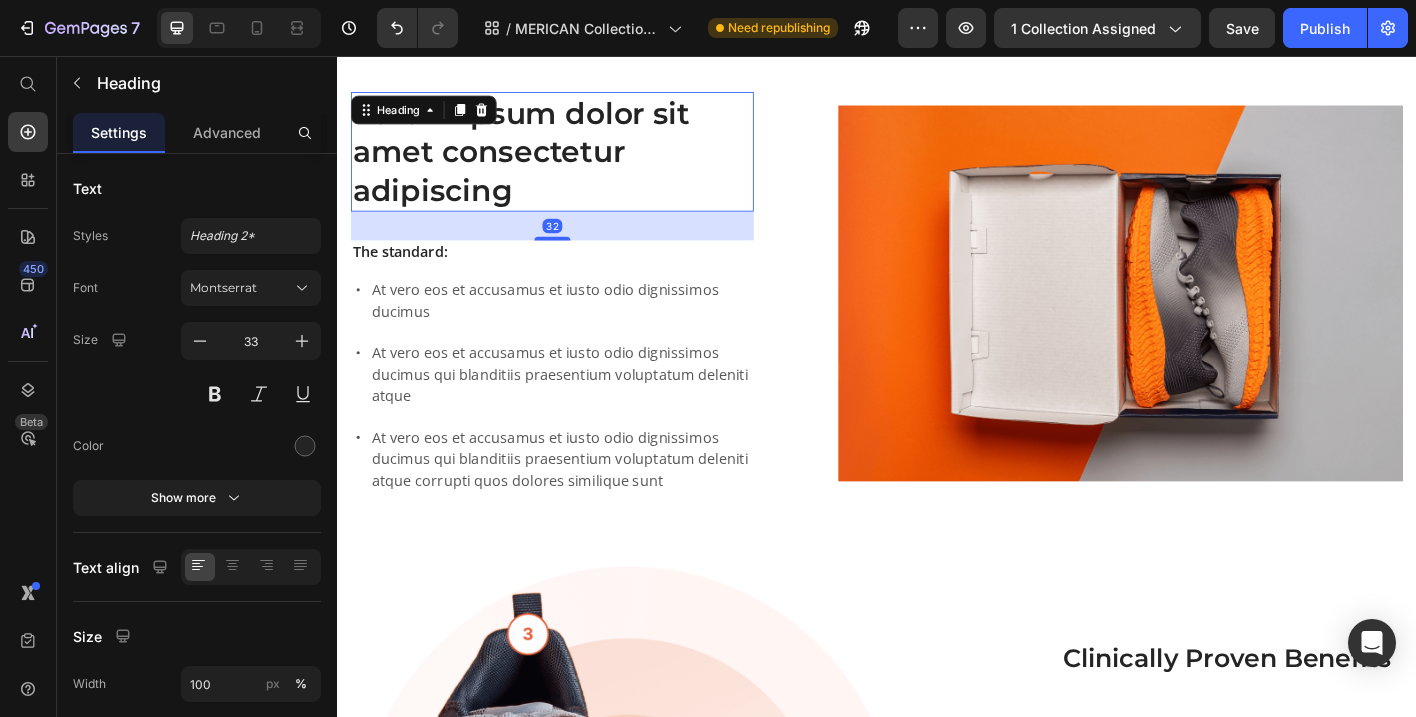 click on "Lorem ipsum dolor sit amet consectetur adipiscing" at bounding box center [576, 162] 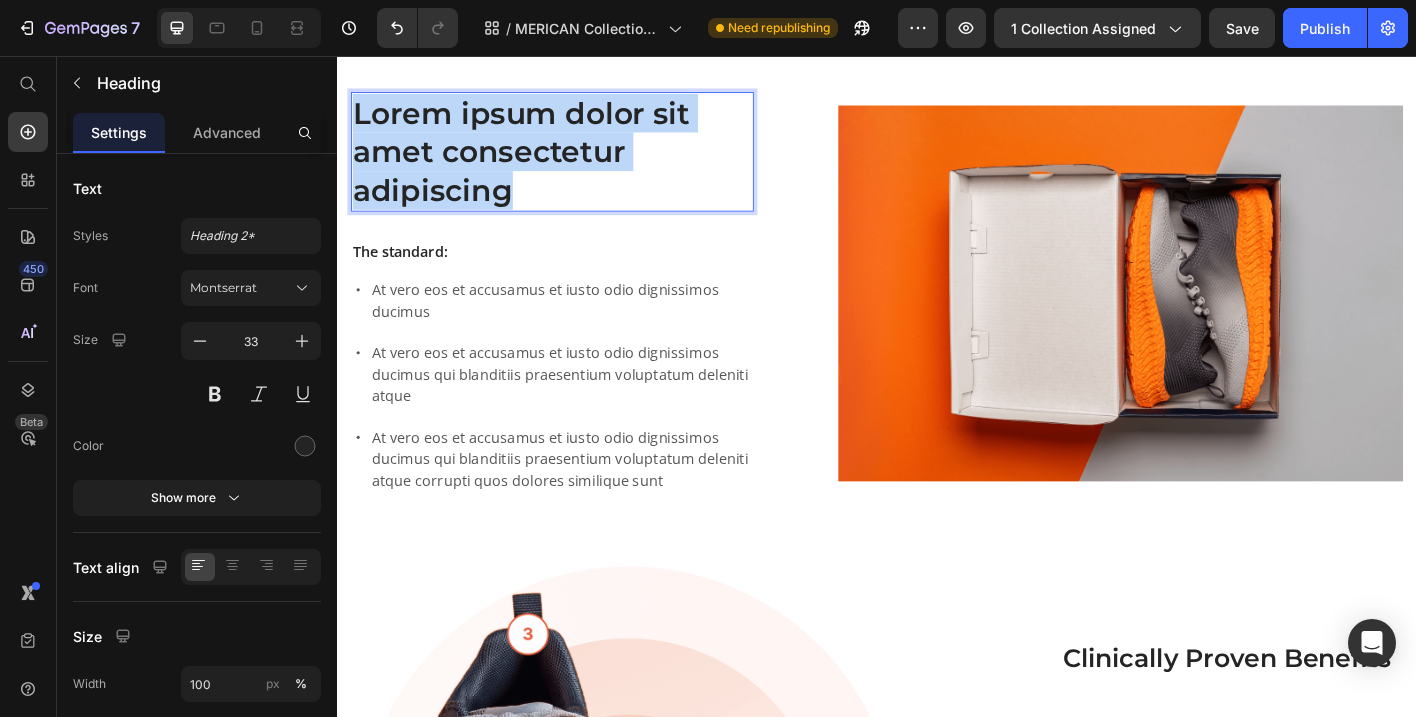 click on "Lorem ipsum dolor sit amet consectetur adipiscing" at bounding box center [576, 162] 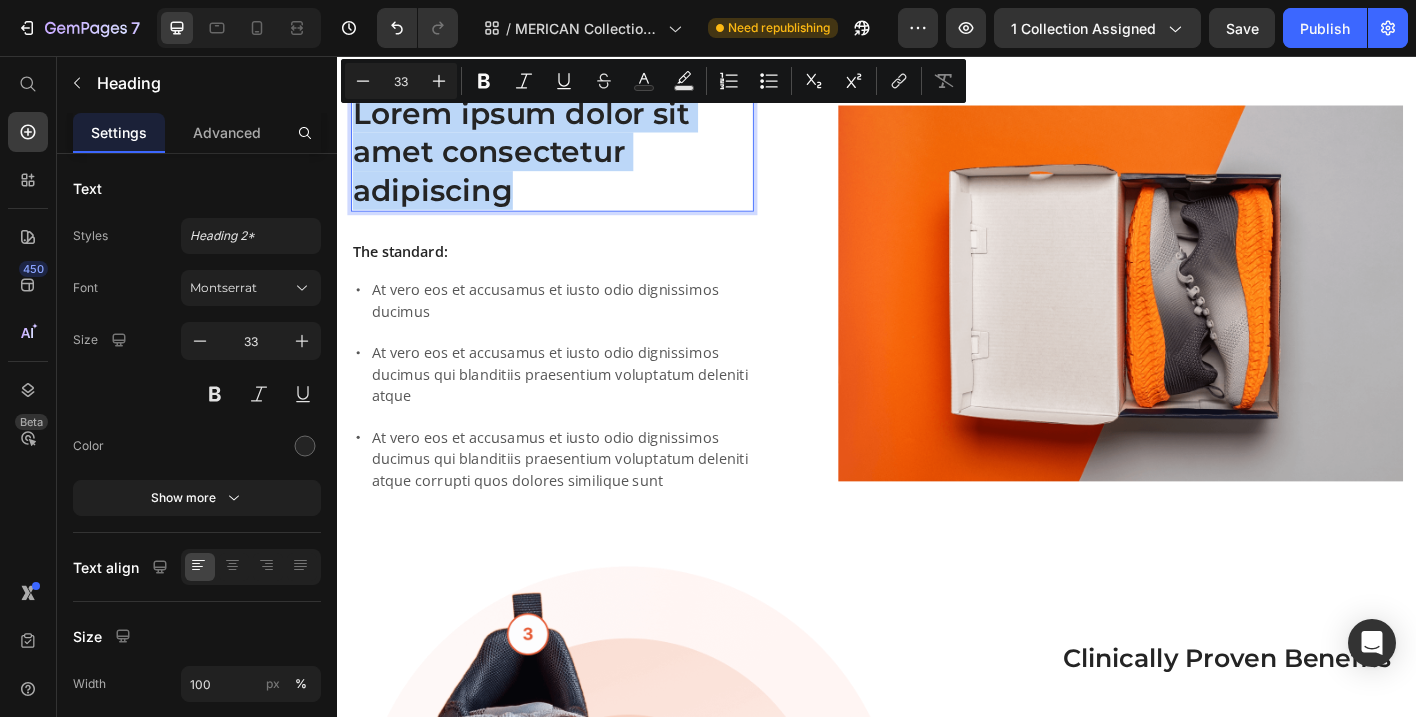 scroll, scrollTop: 1134, scrollLeft: 0, axis: vertical 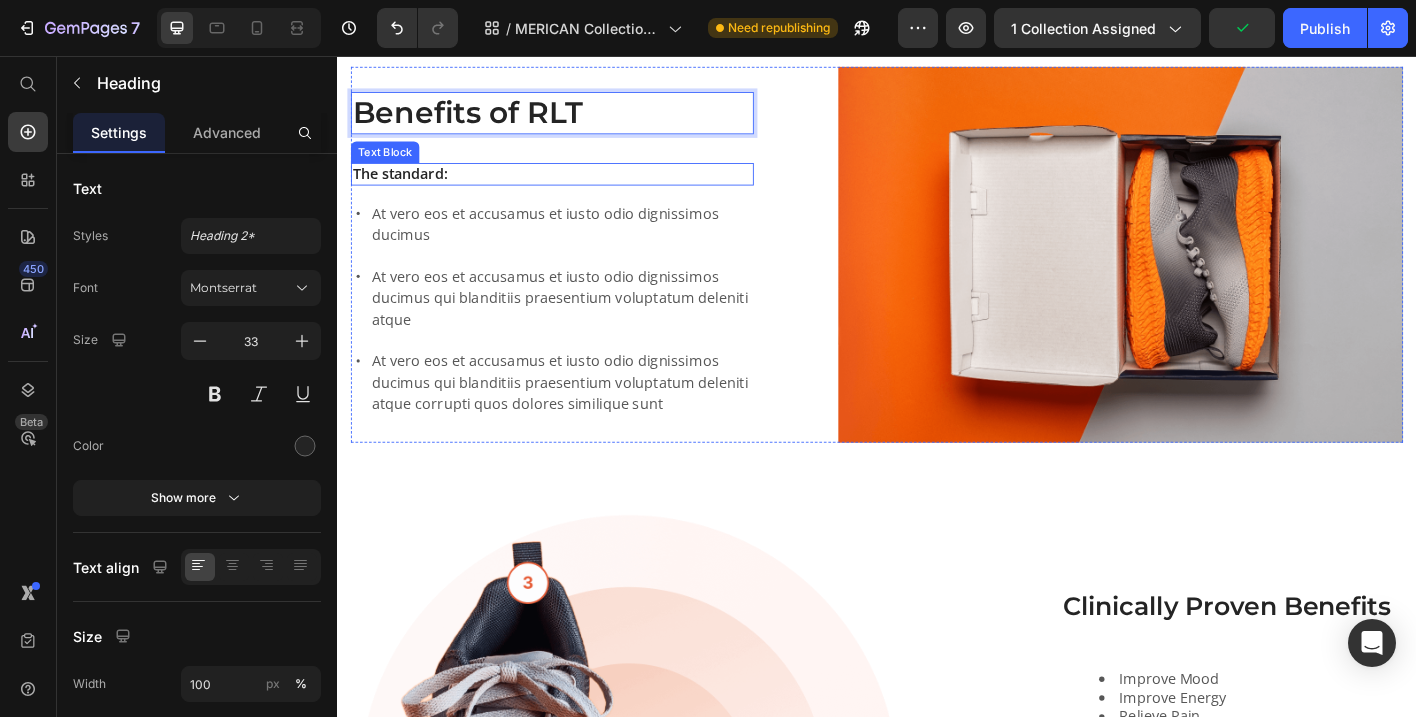 click on "The standard:" at bounding box center [576, 187] 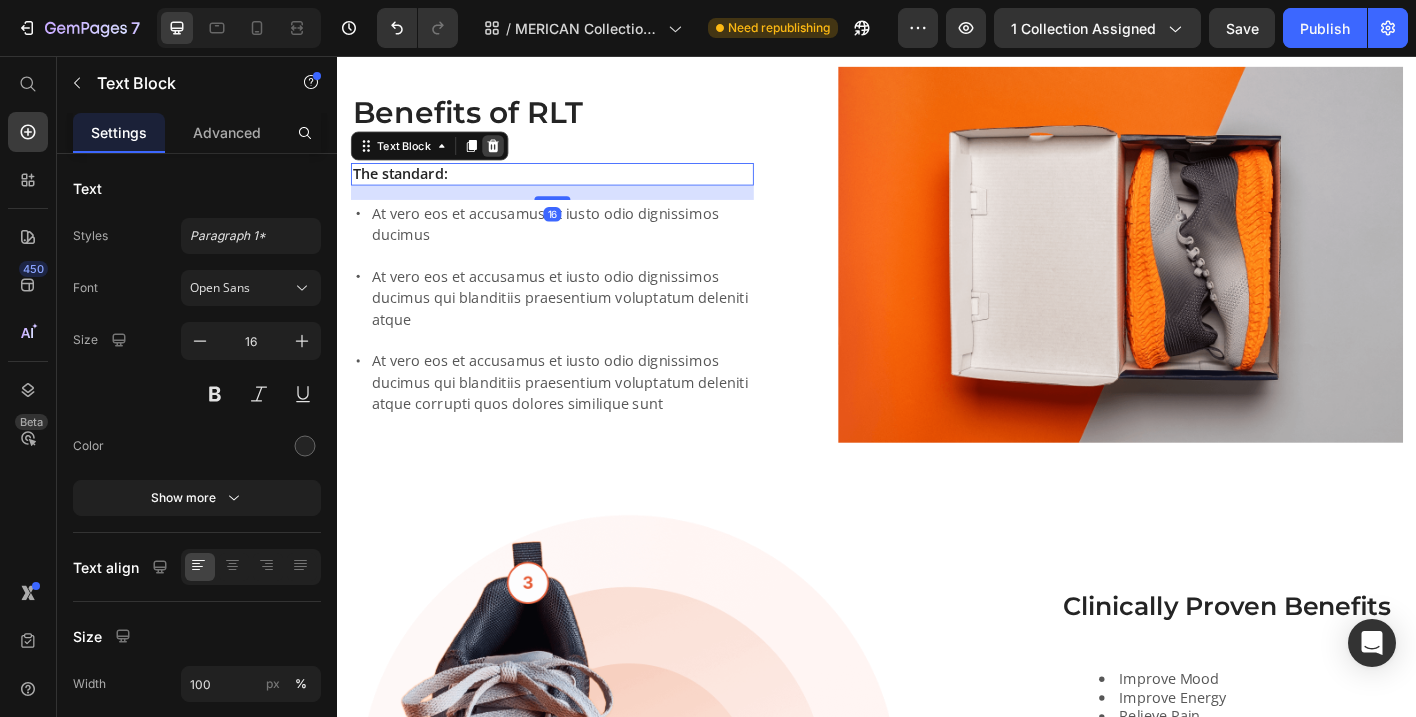 click 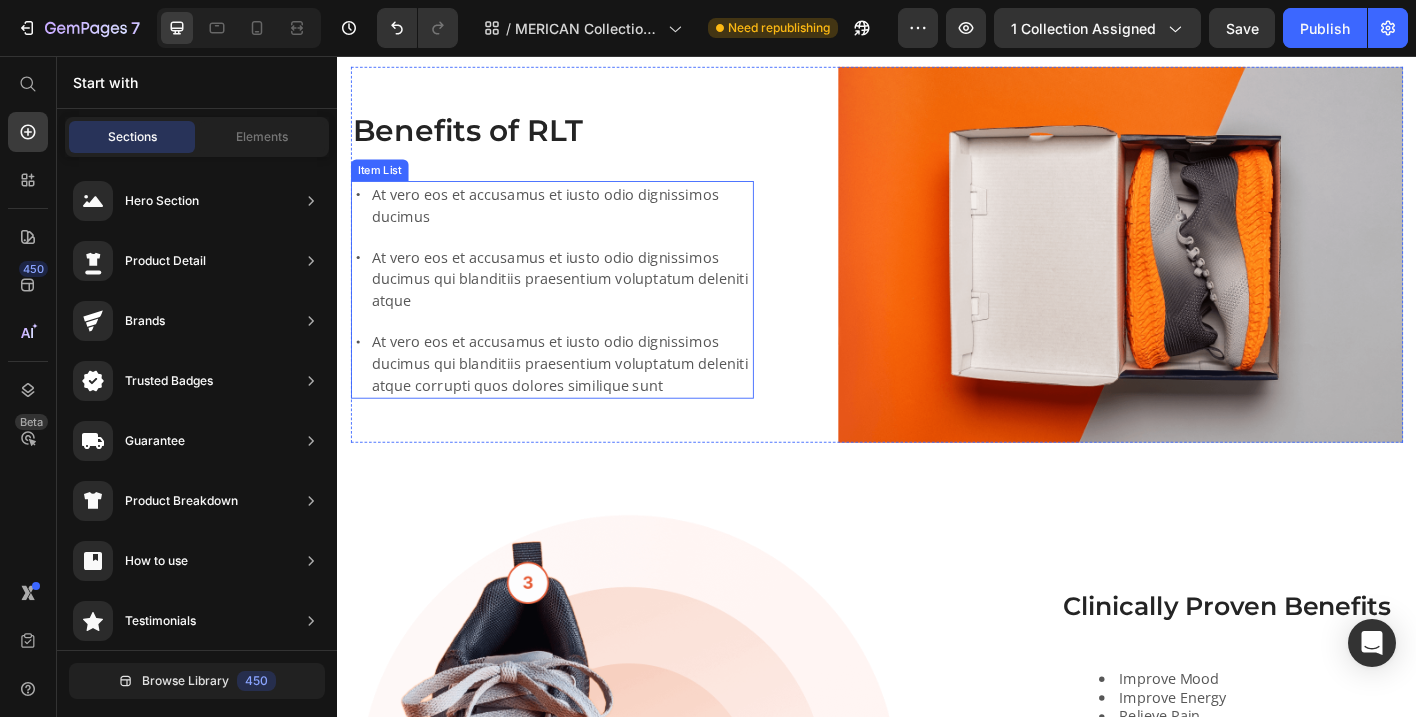 click on "At vero eos et accusamus et iusto odio dignissimos ducimus" at bounding box center (586, 222) 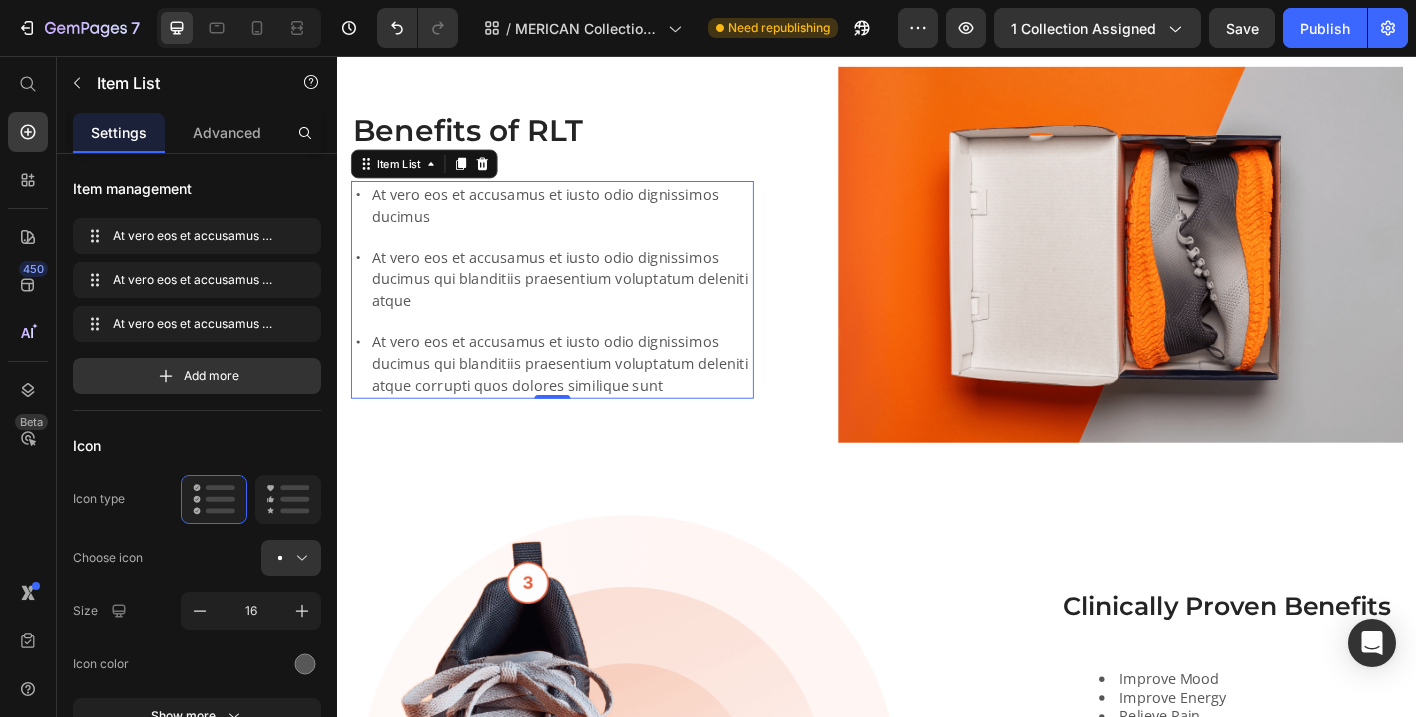 click on "At vero eos et accusamus et iusto odio dignissimos ducimus" at bounding box center (586, 222) 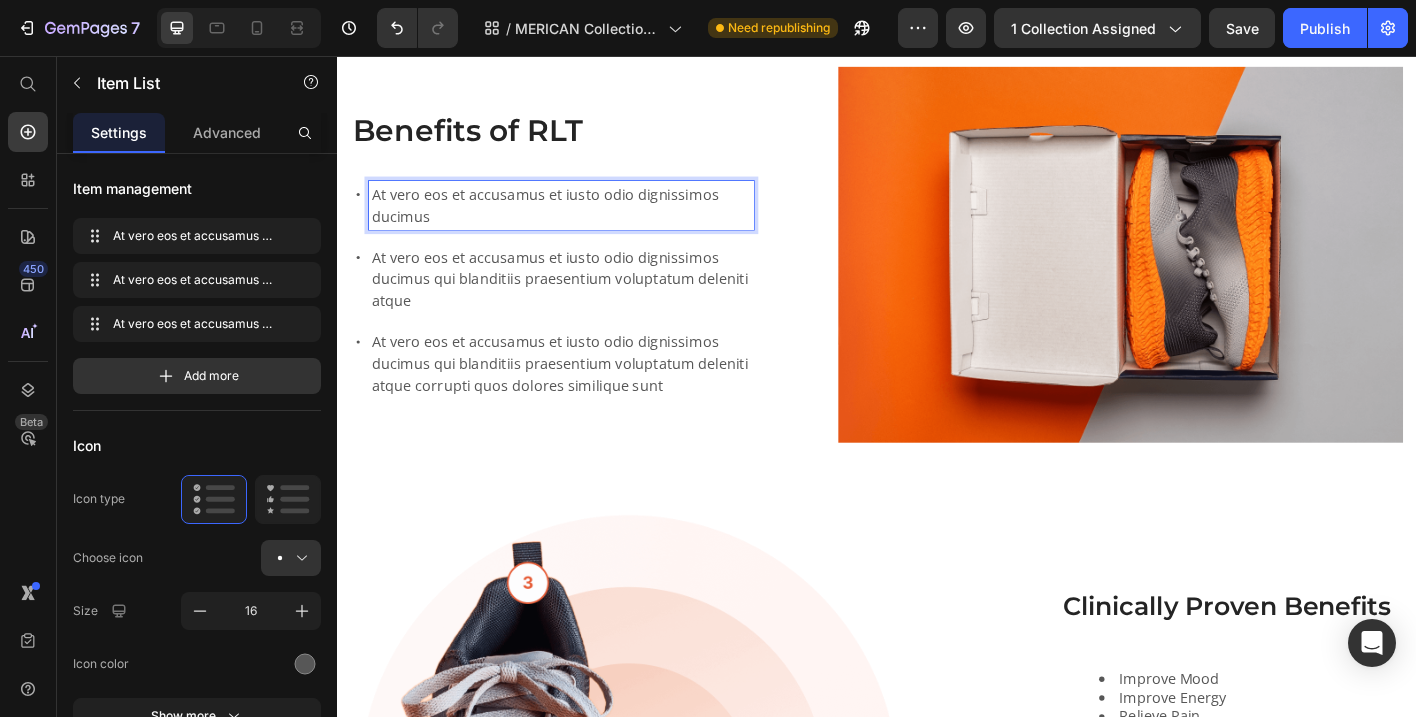 click on "At vero eos et accusamus et iusto odio dignissimos ducimus" at bounding box center [586, 222] 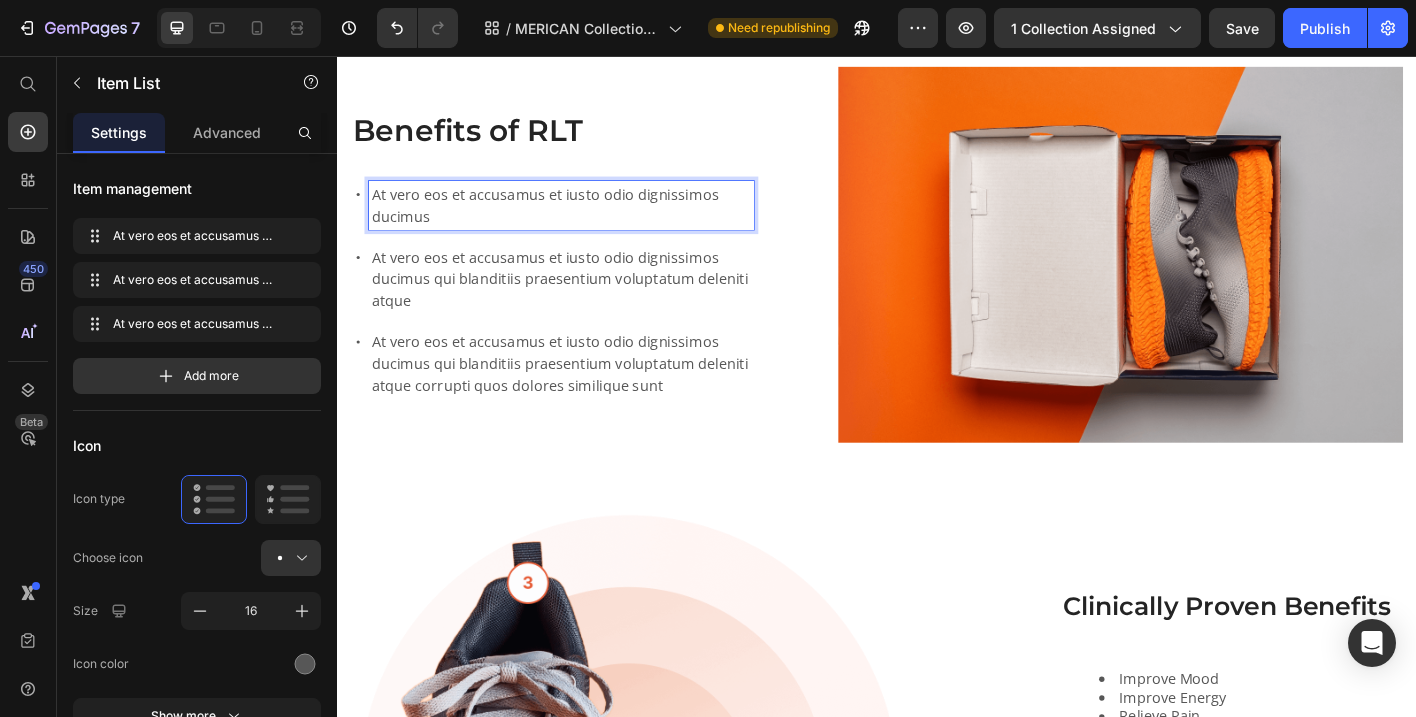 click on "At vero eos et accusamus et iusto odio dignissimos ducimus" at bounding box center [586, 222] 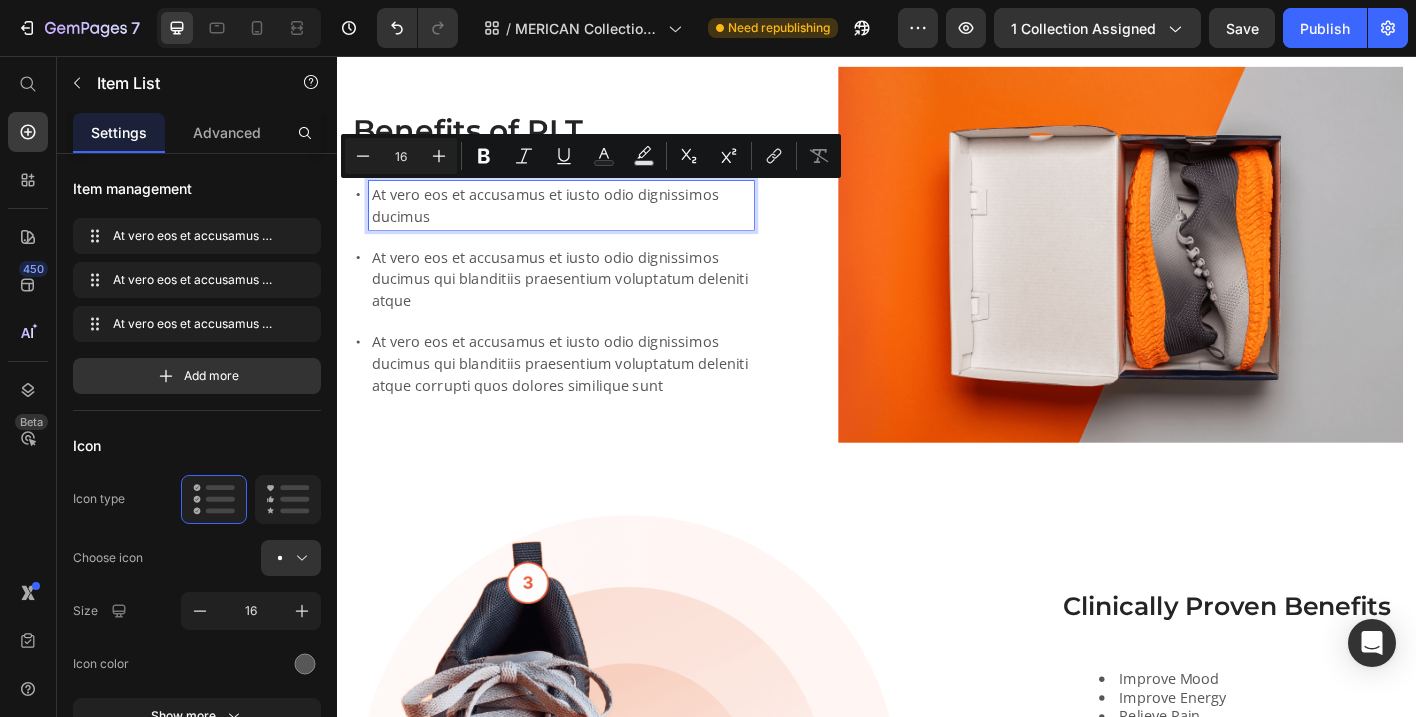scroll, scrollTop: 1098, scrollLeft: 0, axis: vertical 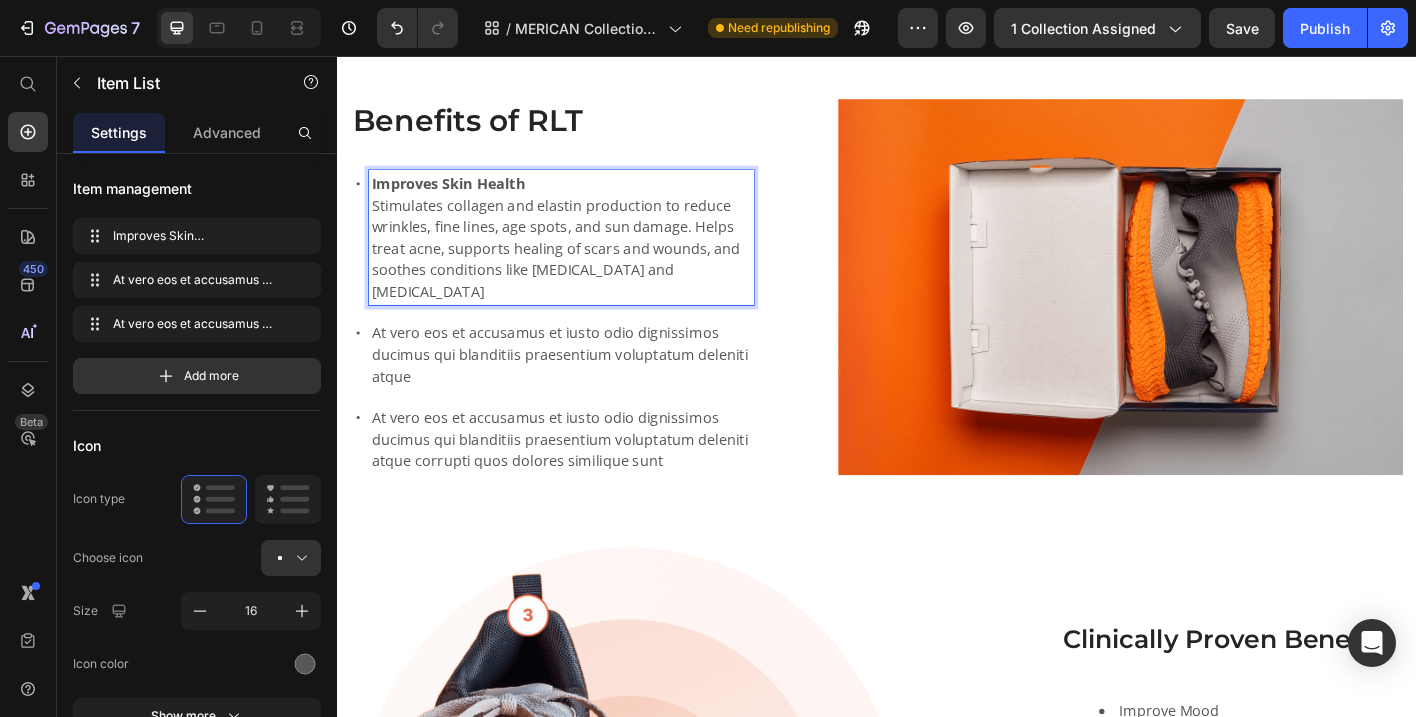 click on "At vero eos et accusamus et iusto odio dignissimos ducimus qui blanditiis praesentium voluptatum deleniti atque" at bounding box center [586, 388] 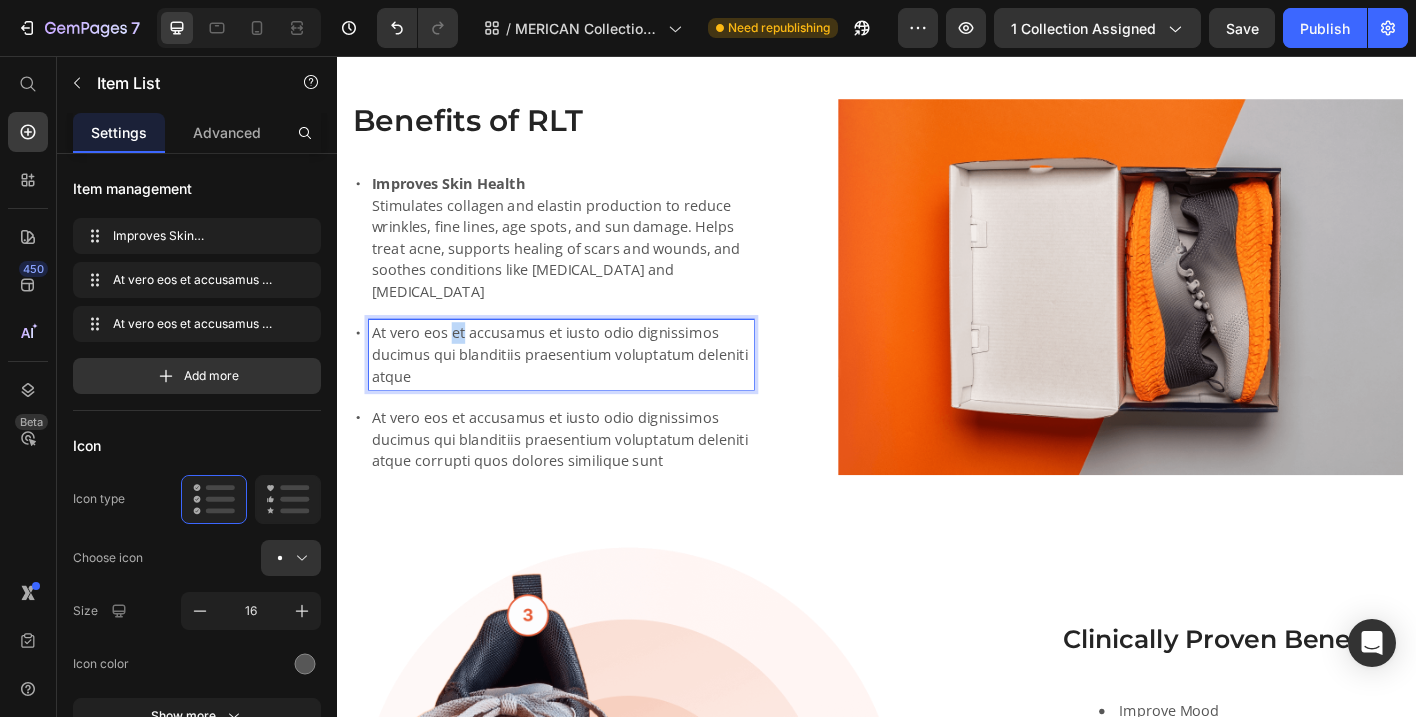 click on "At vero eos et accusamus et iusto odio dignissimos ducimus qui blanditiis praesentium voluptatum deleniti atque" at bounding box center (586, 388) 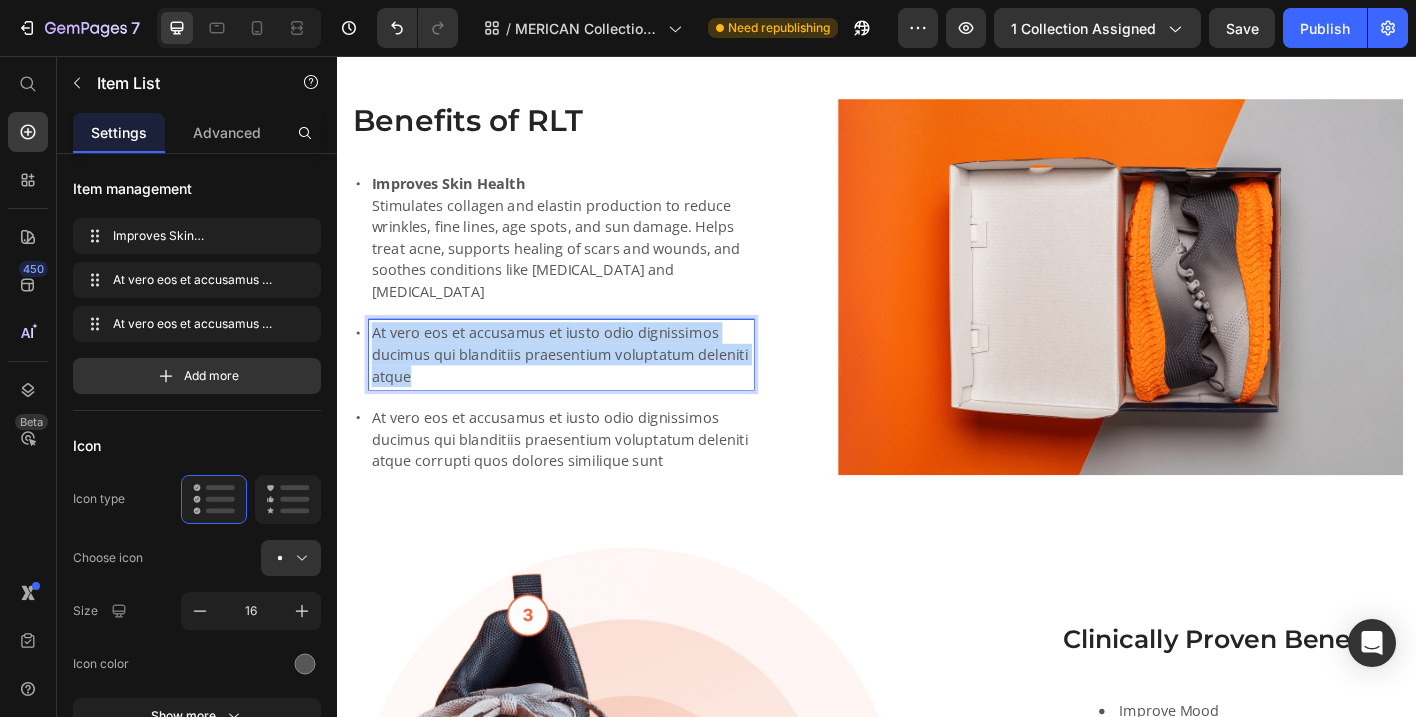 click on "At vero eos et accusamus et iusto odio dignissimos ducimus qui blanditiis praesentium voluptatum deleniti atque" at bounding box center (586, 388) 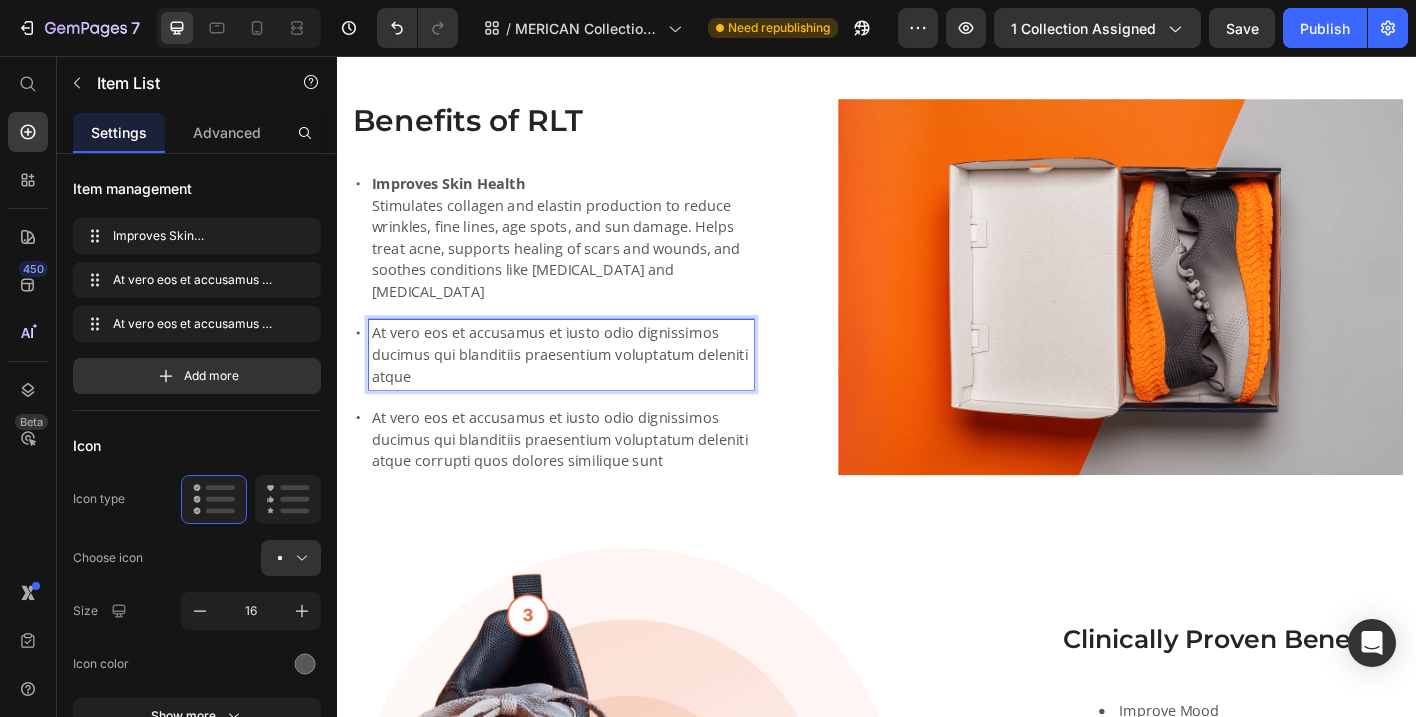 scroll, scrollTop: 1085, scrollLeft: 0, axis: vertical 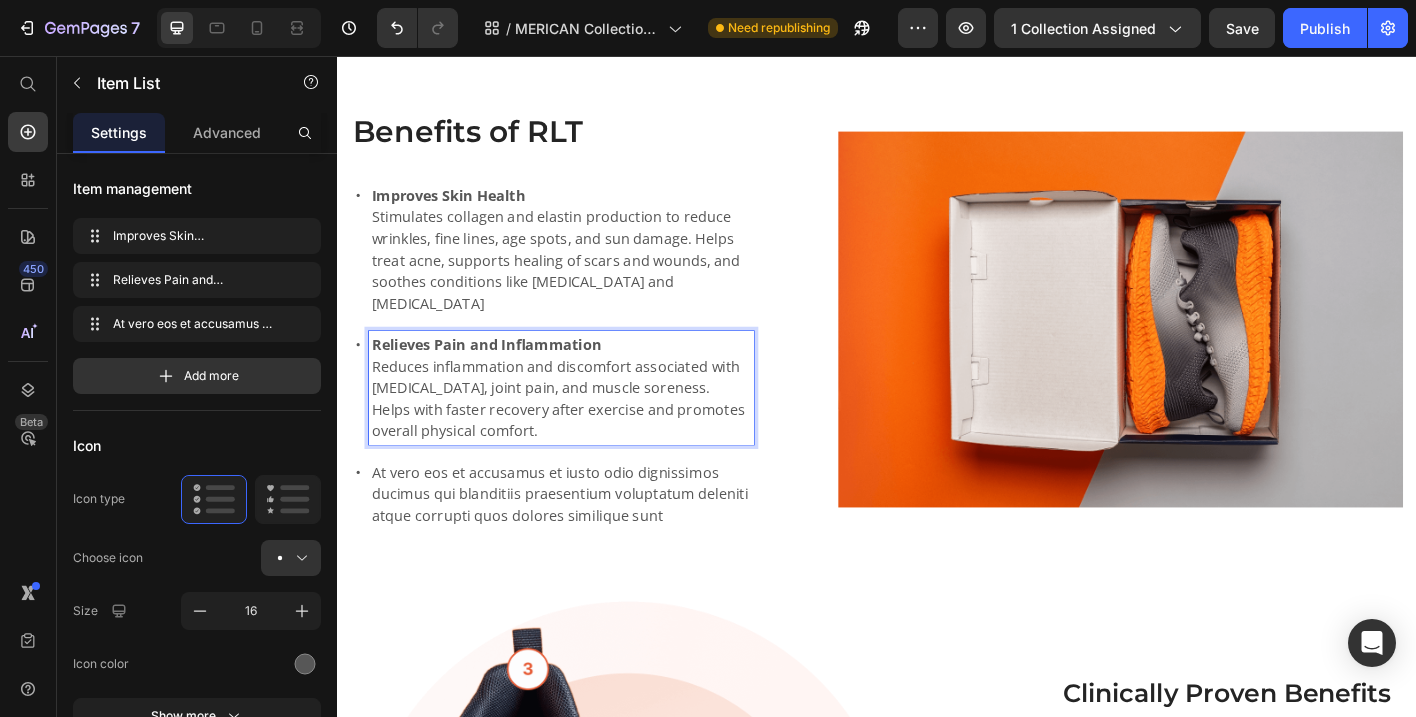 click on "At vero eos et accusamus et iusto odio dignissimos ducimus qui blanditiis praesentium voluptatum deleniti atque corrupti quos dolores similique sunt" at bounding box center [586, 543] 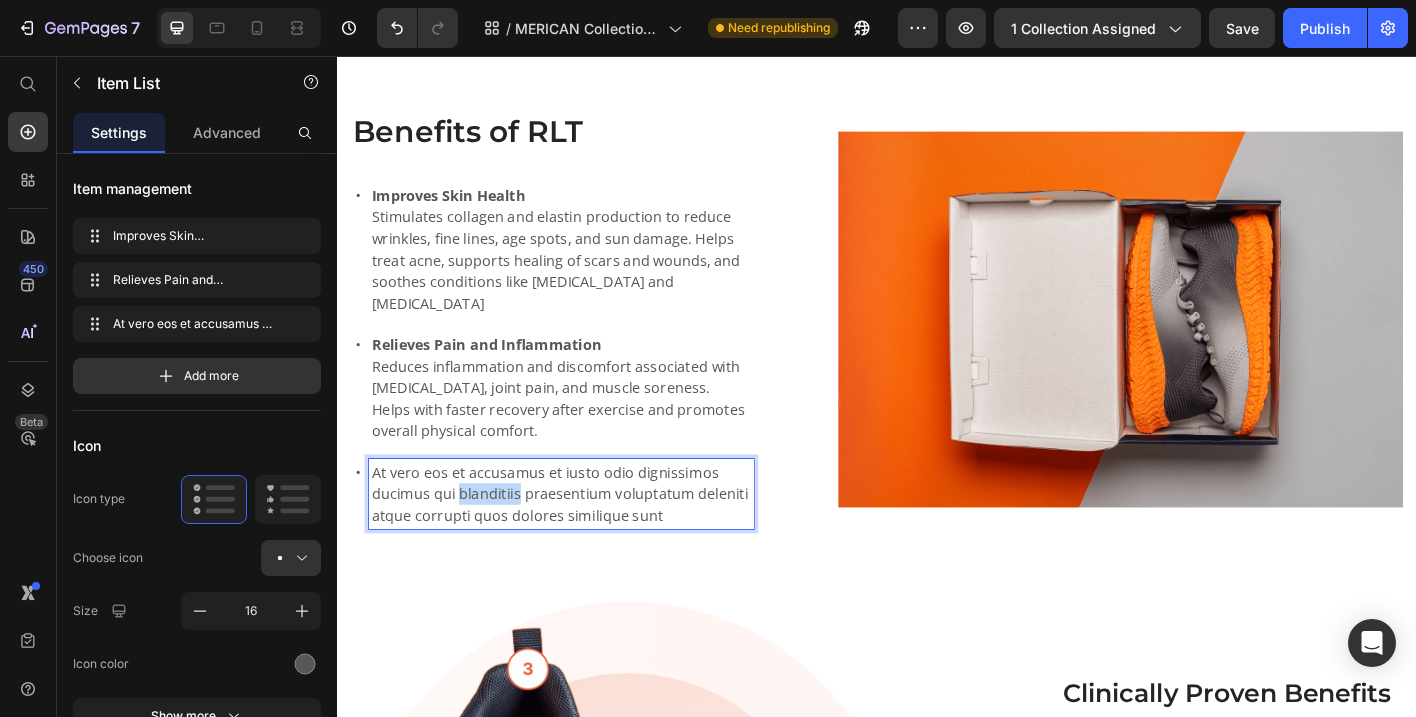 click on "At vero eos et accusamus et iusto odio dignissimos ducimus qui blanditiis praesentium voluptatum deleniti atque corrupti quos dolores similique sunt" at bounding box center [586, 543] 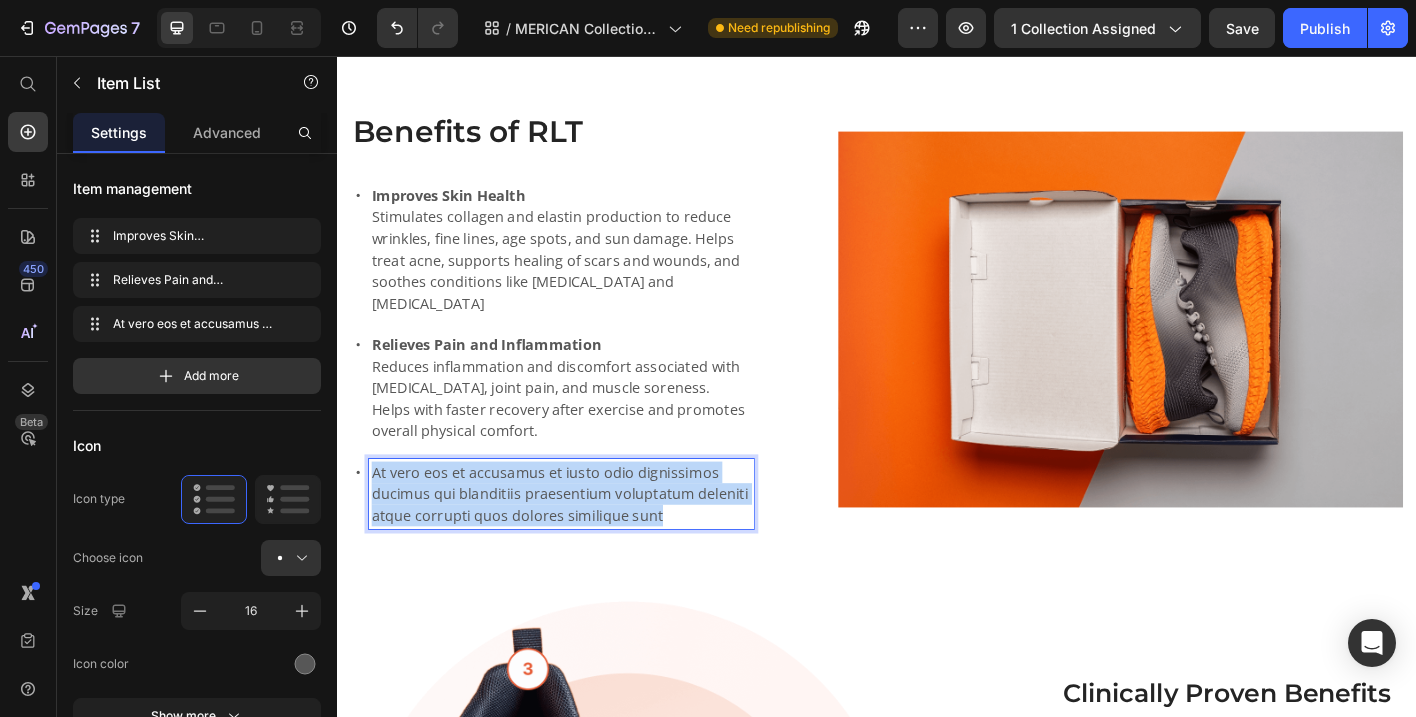 click on "At vero eos et accusamus et iusto odio dignissimos ducimus qui blanditiis praesentium voluptatum deleniti atque corrupti quos dolores similique sunt" at bounding box center (586, 543) 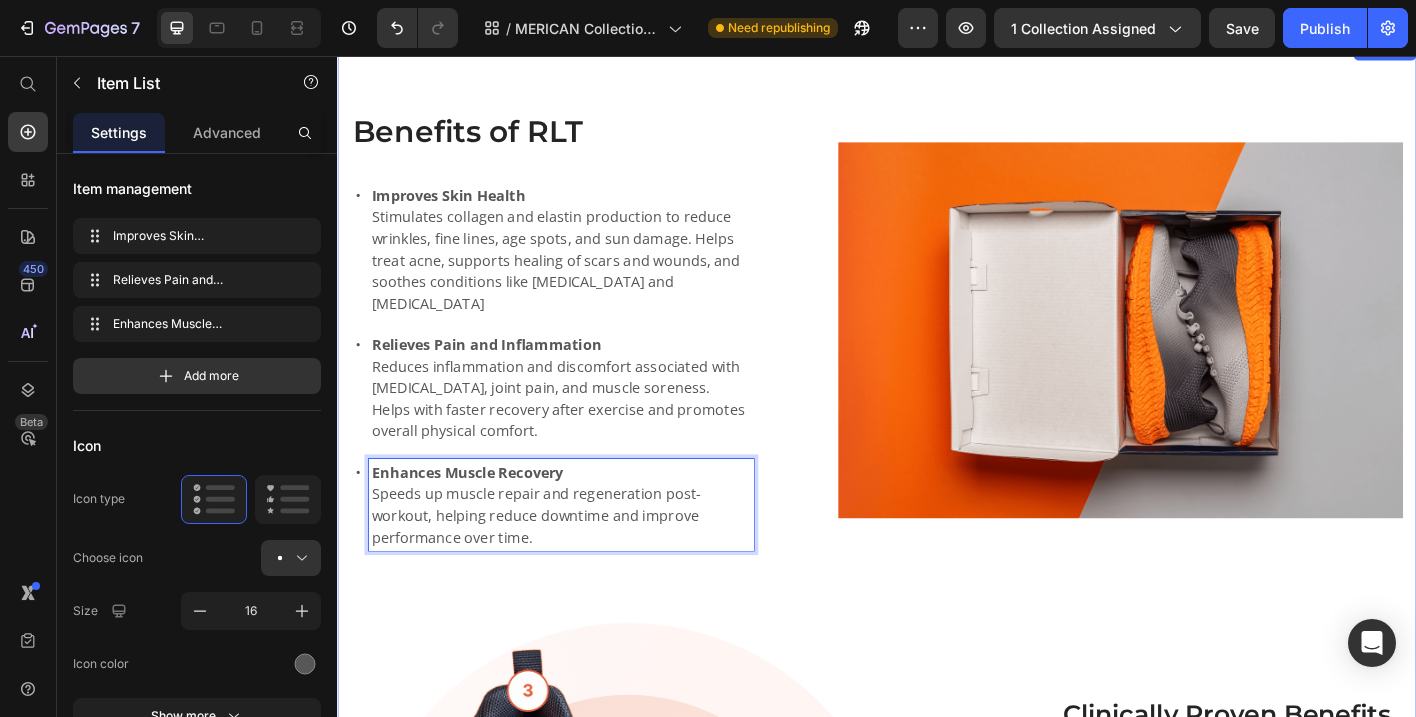 click on "Benefits of RLT Heading
Improves Skin Health Stimulates collagen and elastin production to reduce wrinkles, fine lines, age spots, and sun damage. Helps treat acne, supports healing of scars and wounds, and soothes conditions like [MEDICAL_DATA] and [MEDICAL_DATA]
Relieves Pain and Inflammation Reduces inflammation and discomfort associated with [MEDICAL_DATA], joint pain, and muscle soreness. Helps with faster recovery after exercise and promotes overall physical comfort.
Enhances Muscle Recovery Speeds up muscle repair and regeneration post-workout, helping reduce downtime and improve performance over time. Item List   0 Image Row Lorem ipsum dolor sit amet consectetur adipiscing Heading Image Clinically Proven Benefits Heading Improve Mood Improve Energy Relieve Pain  Relieve Inflammation Optimize Sleep Optimize Brain Function Accelorate Recovery Reduce Training Fatigue Increase Circulation Skin Health Relaxation & Sleep Athletic Performance Text Block Row Row" at bounding box center (937, 693) 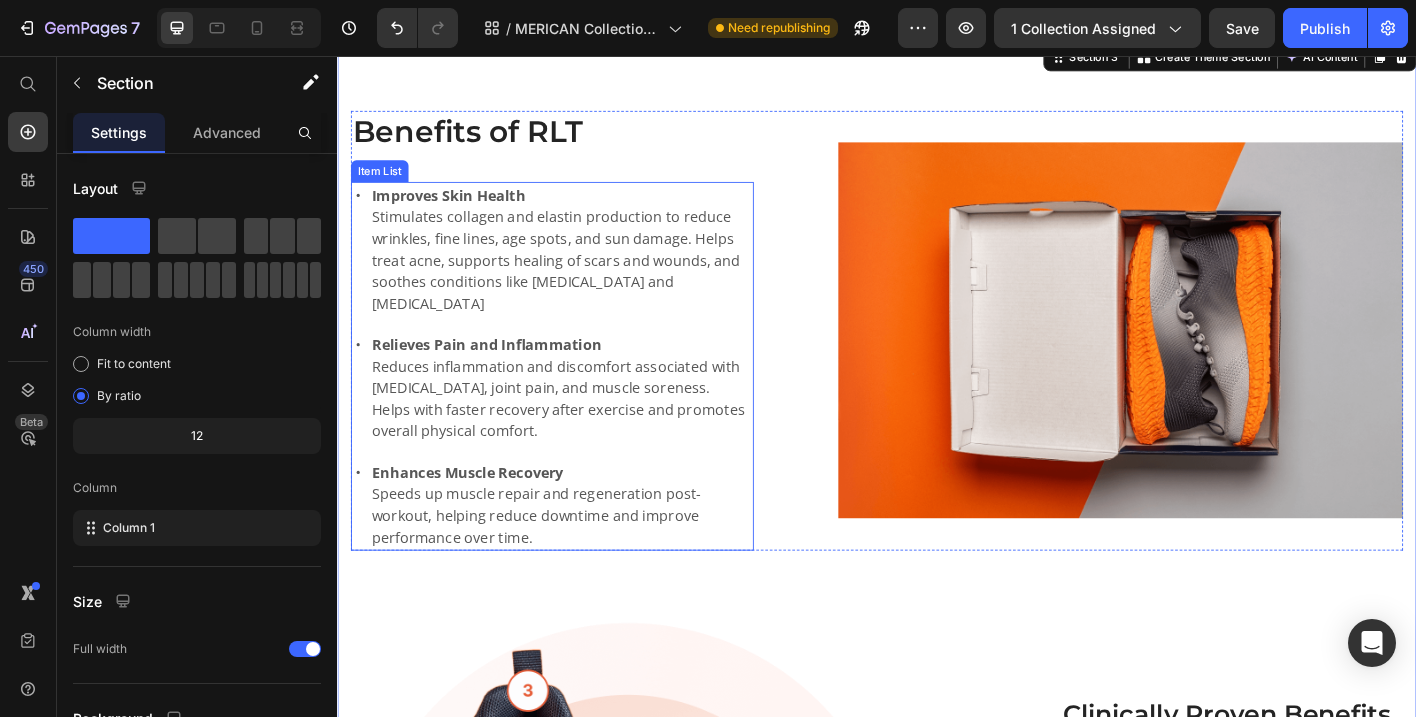 click on "Improves Skin Health Stimulates collagen and elastin production to reduce wrinkles, fine lines, age spots, and sun damage. Helps treat acne, supports healing of scars and wounds, and soothes conditions like [MEDICAL_DATA] and [MEDICAL_DATA]" at bounding box center [586, 271] 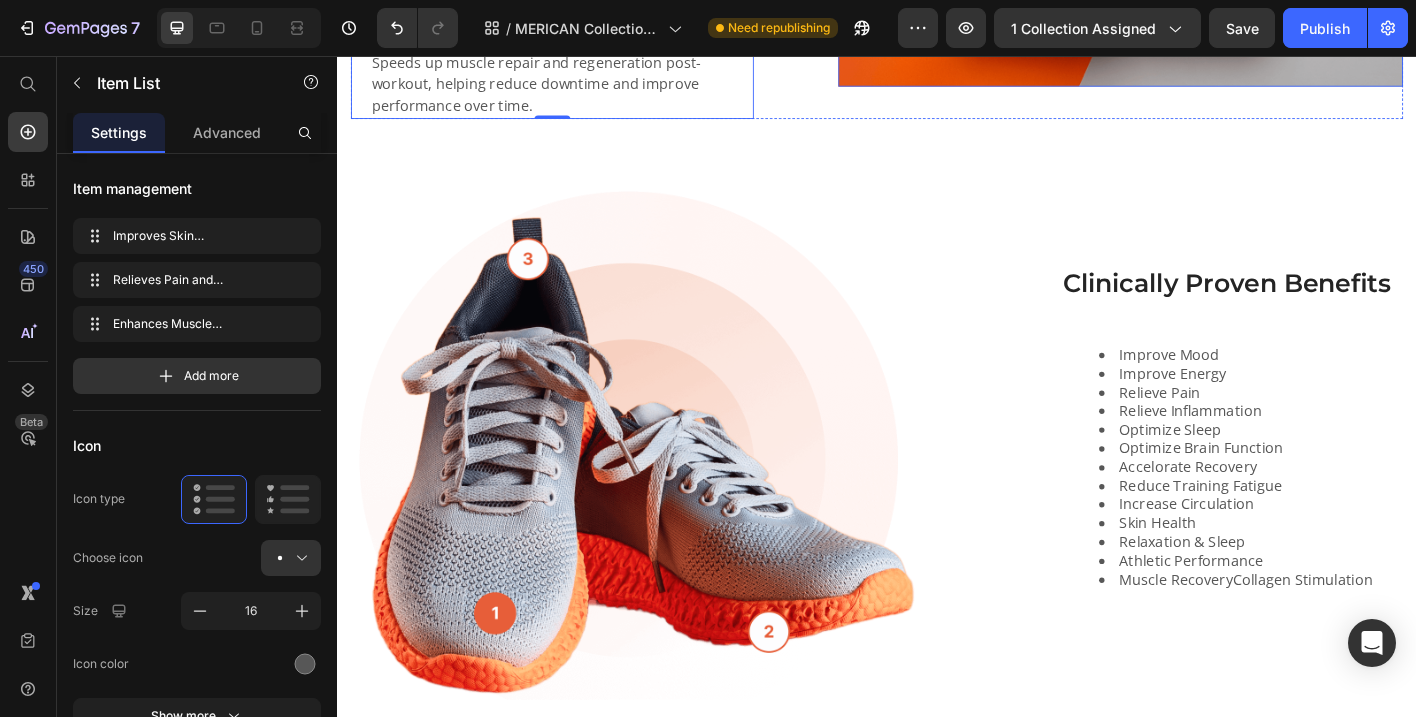 scroll, scrollTop: 1446, scrollLeft: 0, axis: vertical 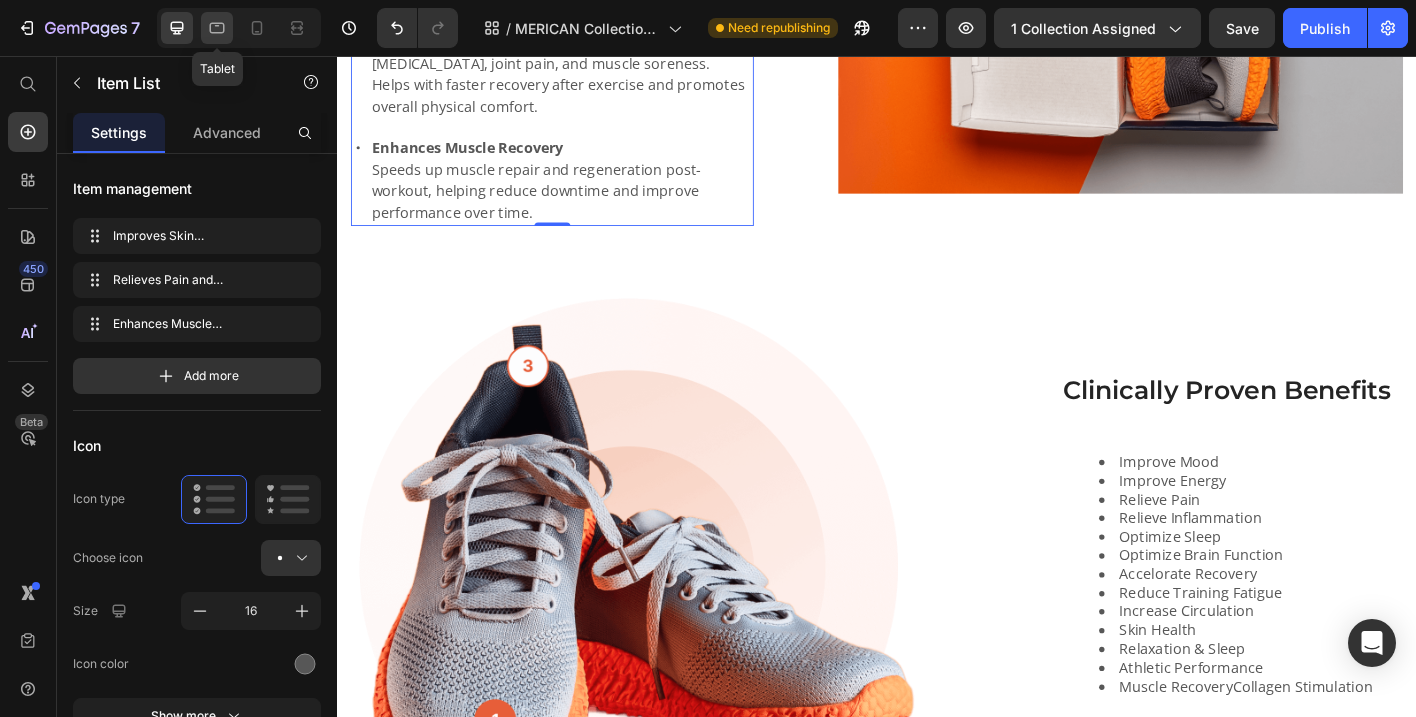 click 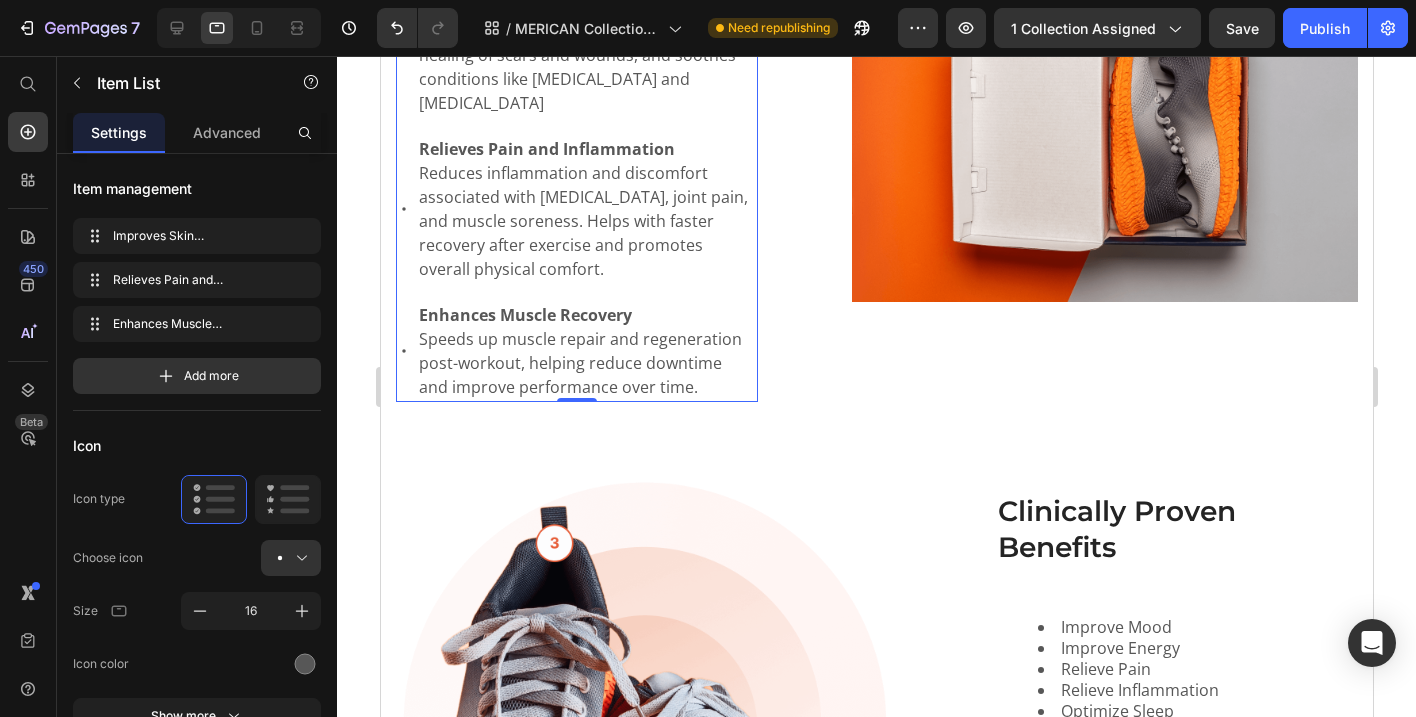 scroll, scrollTop: 1337, scrollLeft: 0, axis: vertical 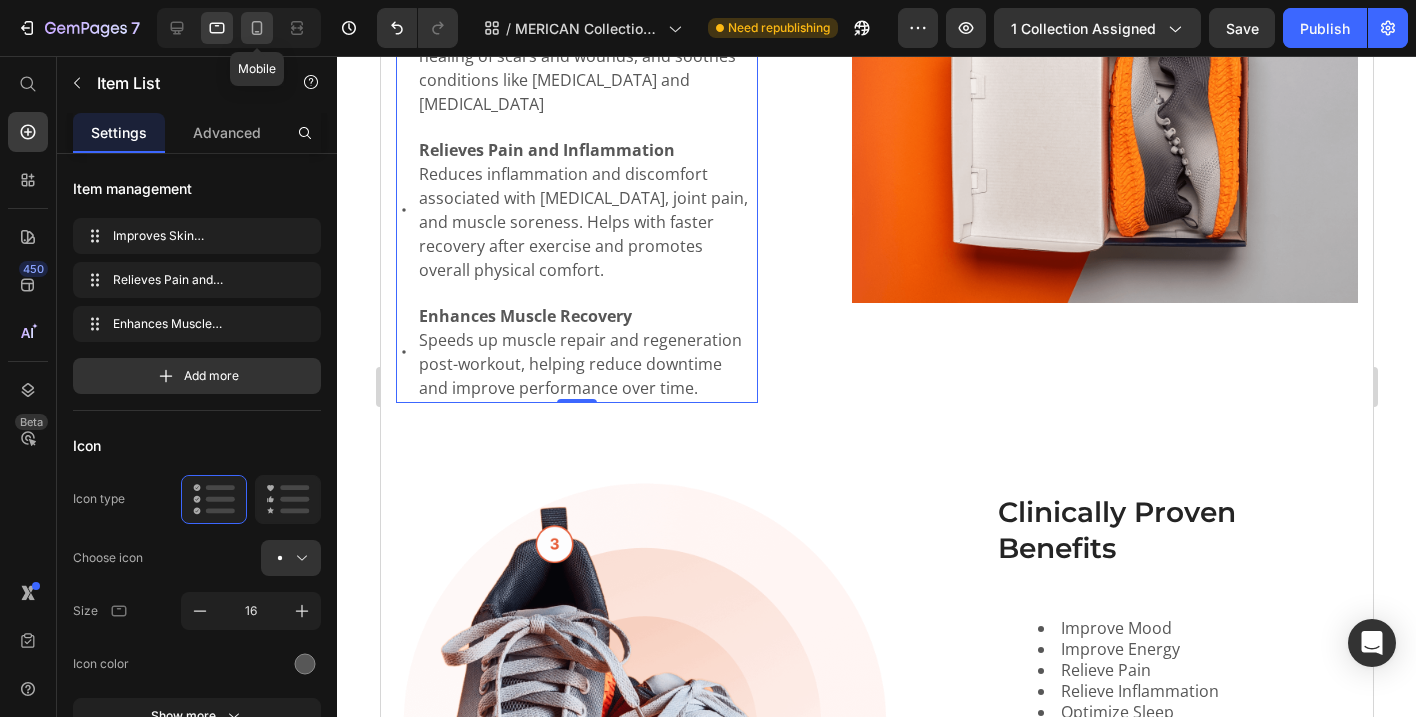 click 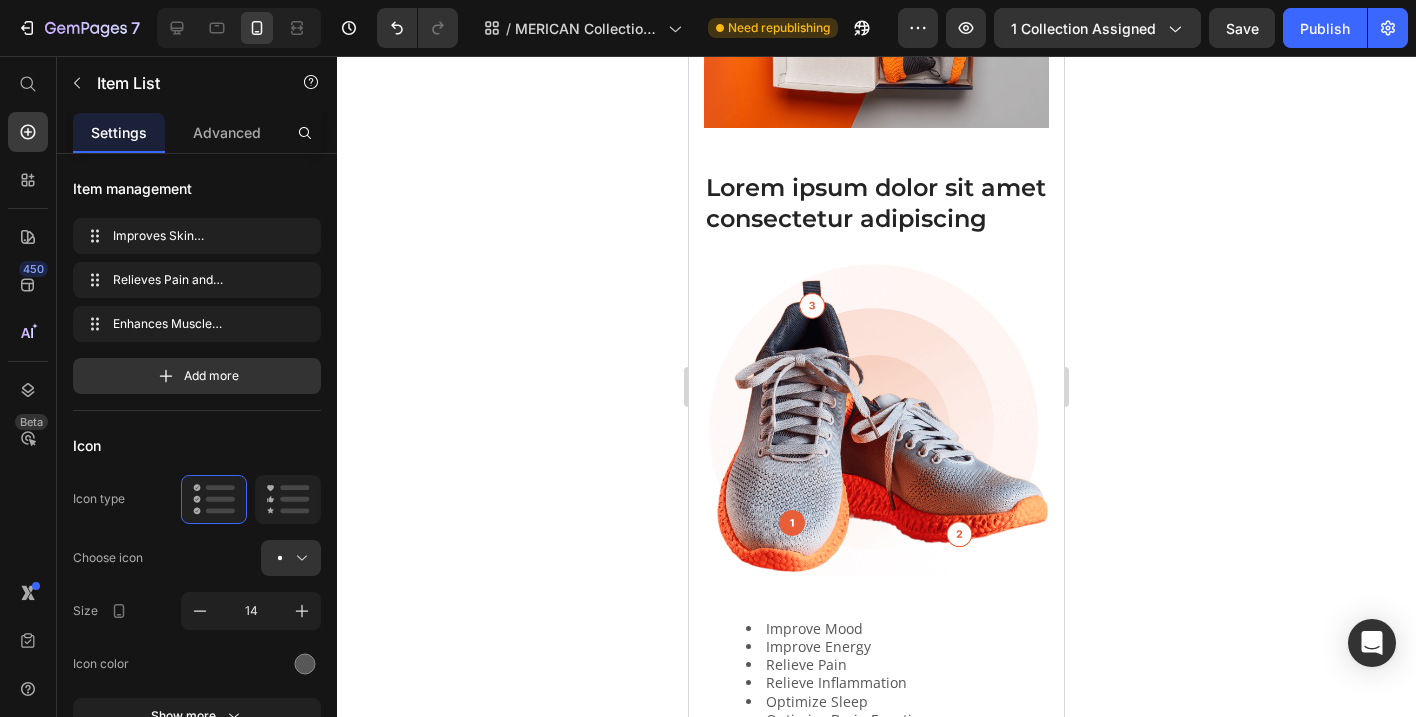 scroll, scrollTop: 3330, scrollLeft: 0, axis: vertical 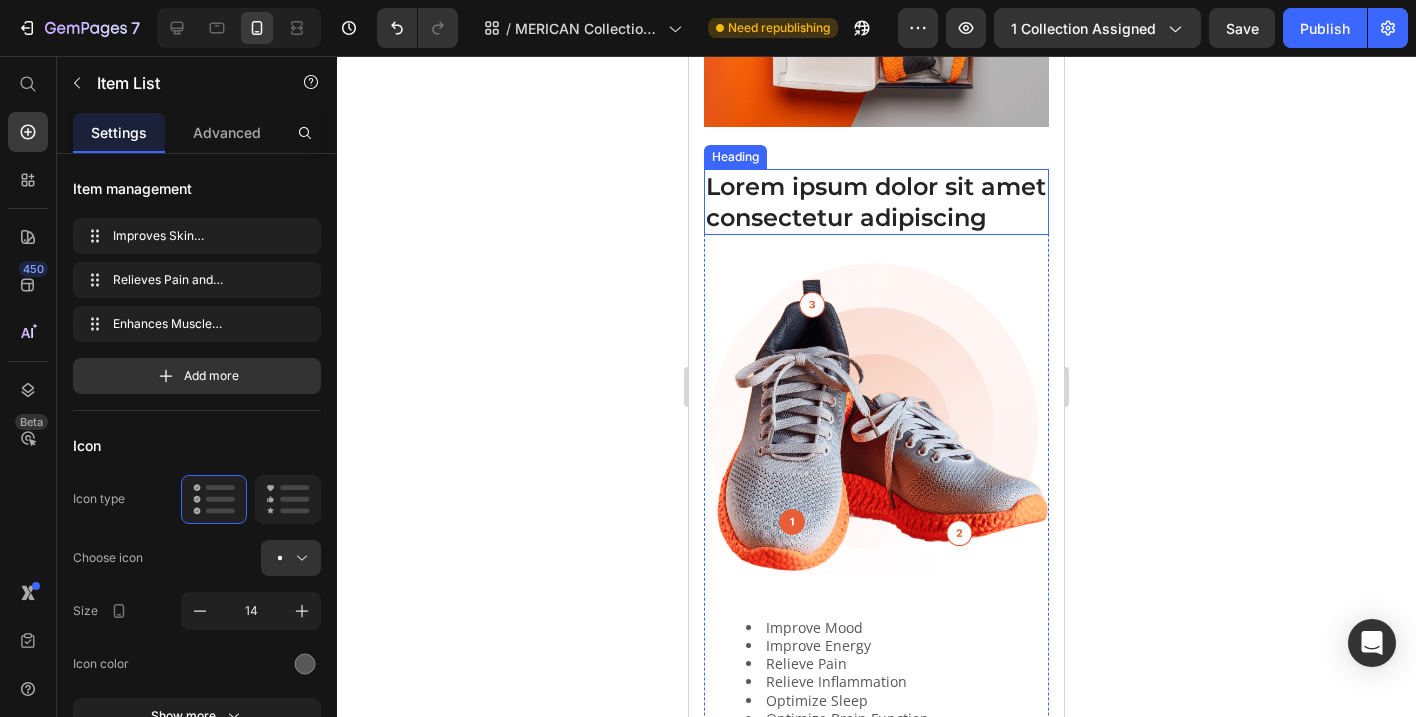 click on "Lorem ipsum dolor sit amet consectetur adipiscing" at bounding box center [876, 202] 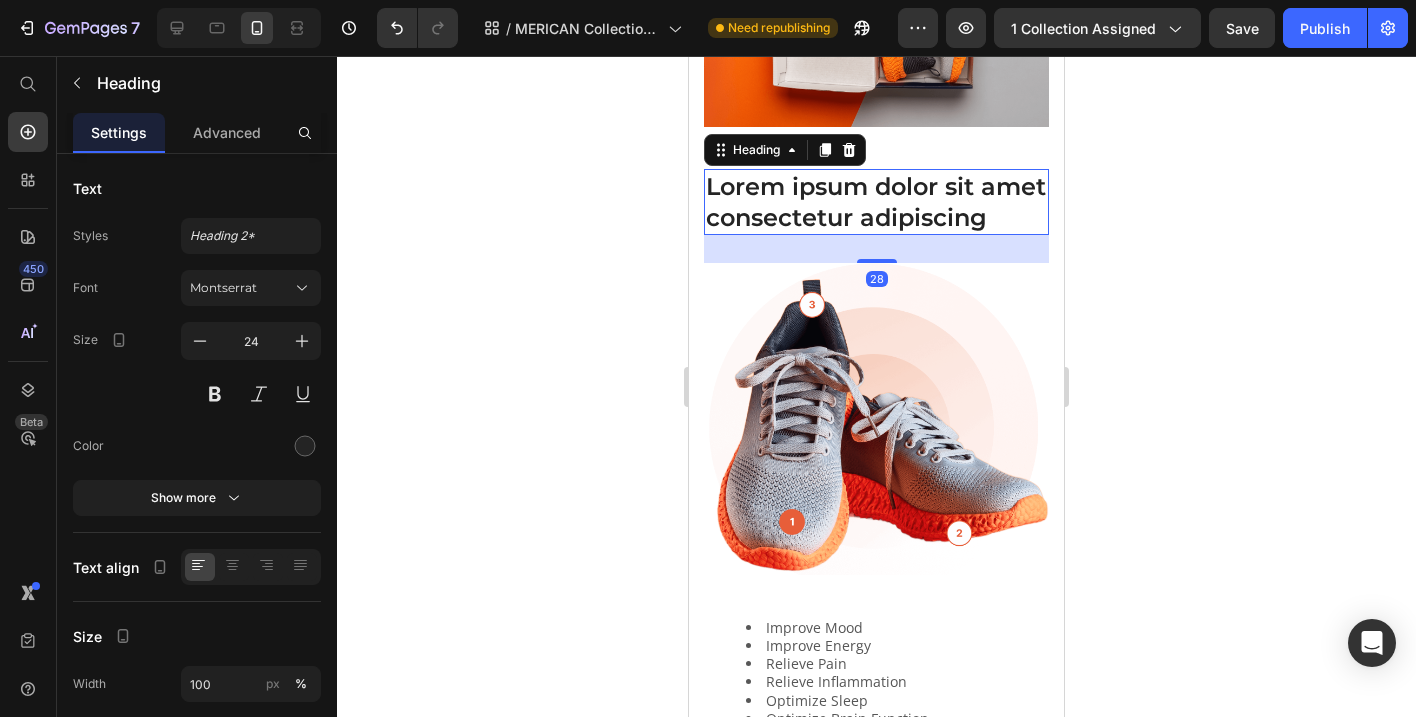 click on "Lorem ipsum dolor sit amet consectetur adipiscing" at bounding box center [876, 202] 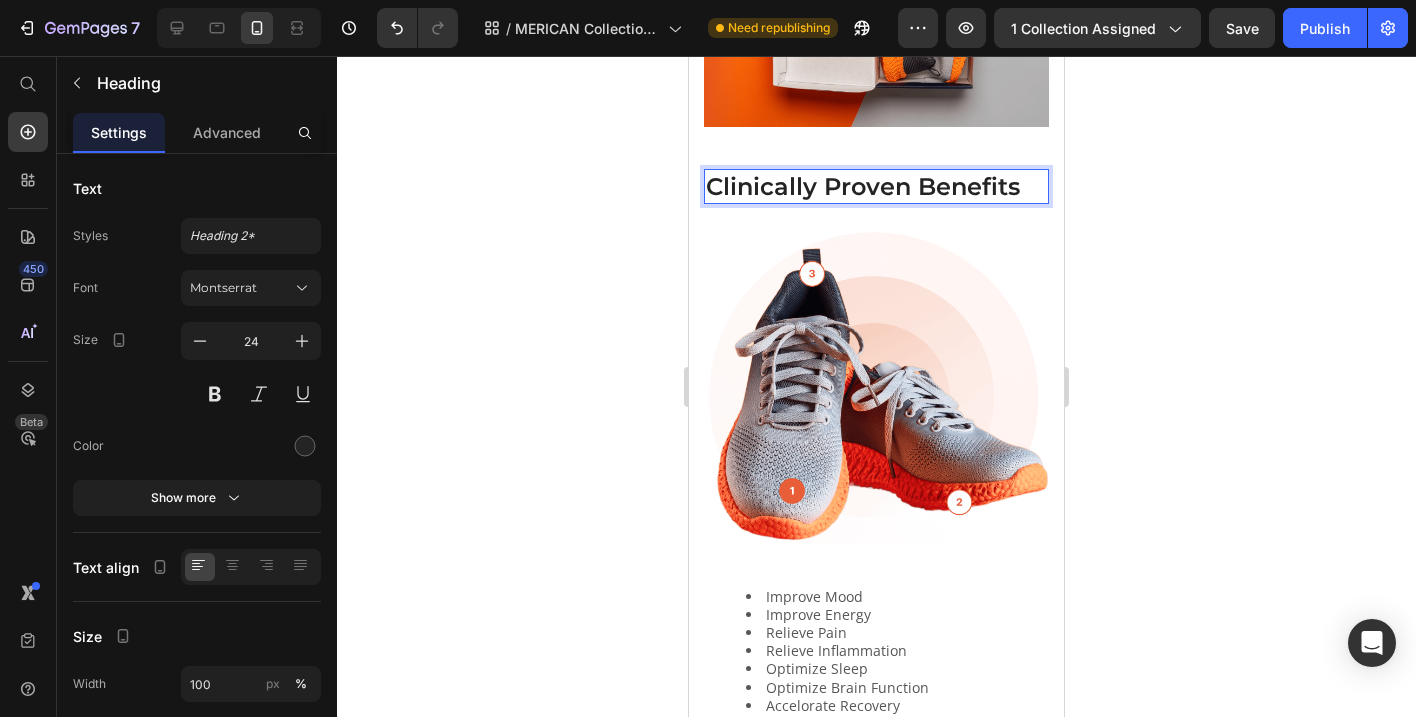 click 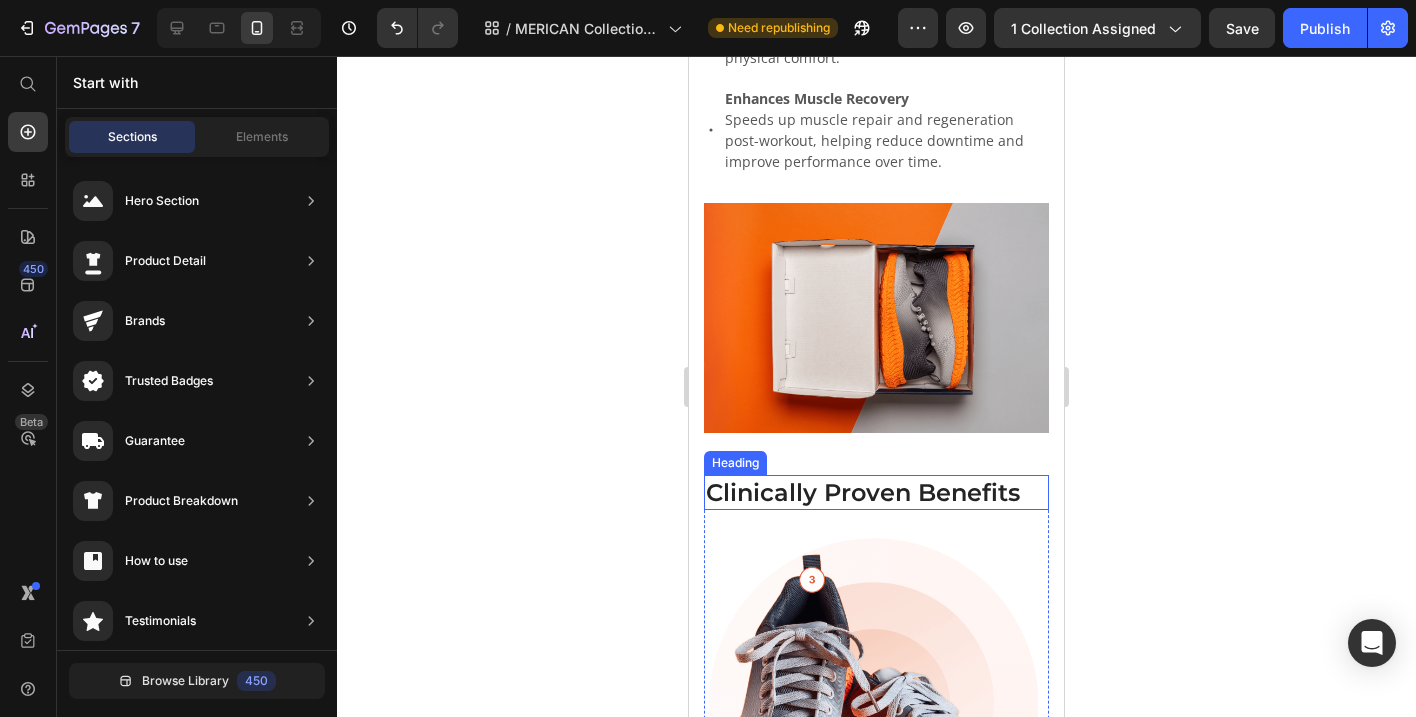 scroll, scrollTop: 3197, scrollLeft: 0, axis: vertical 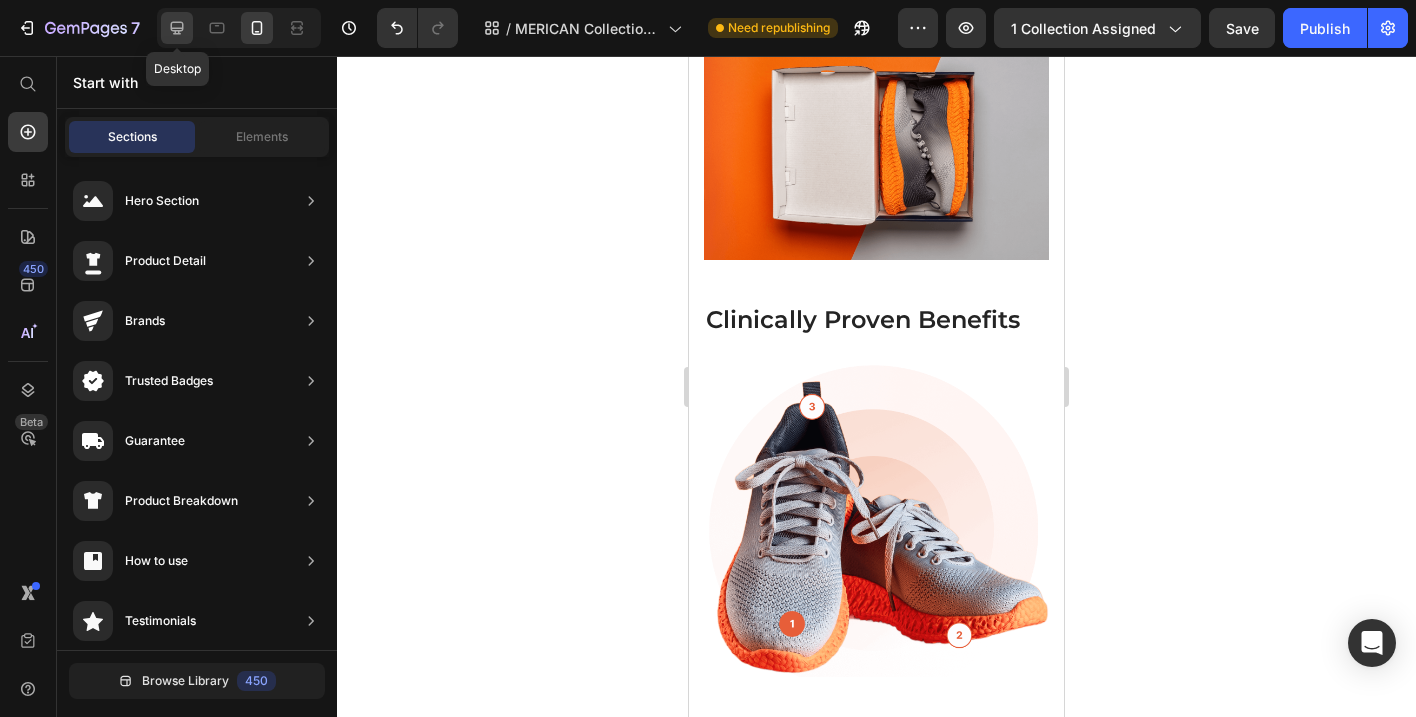 click 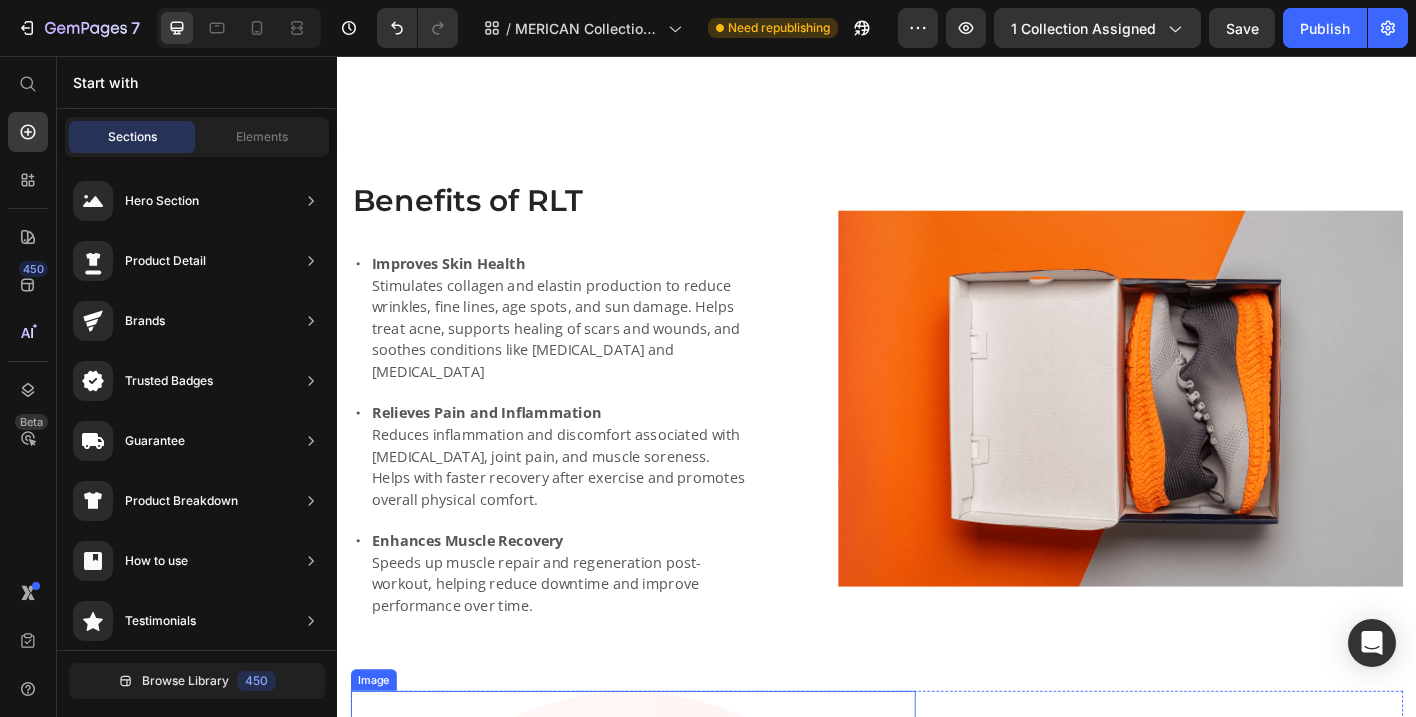 scroll, scrollTop: 1028, scrollLeft: 0, axis: vertical 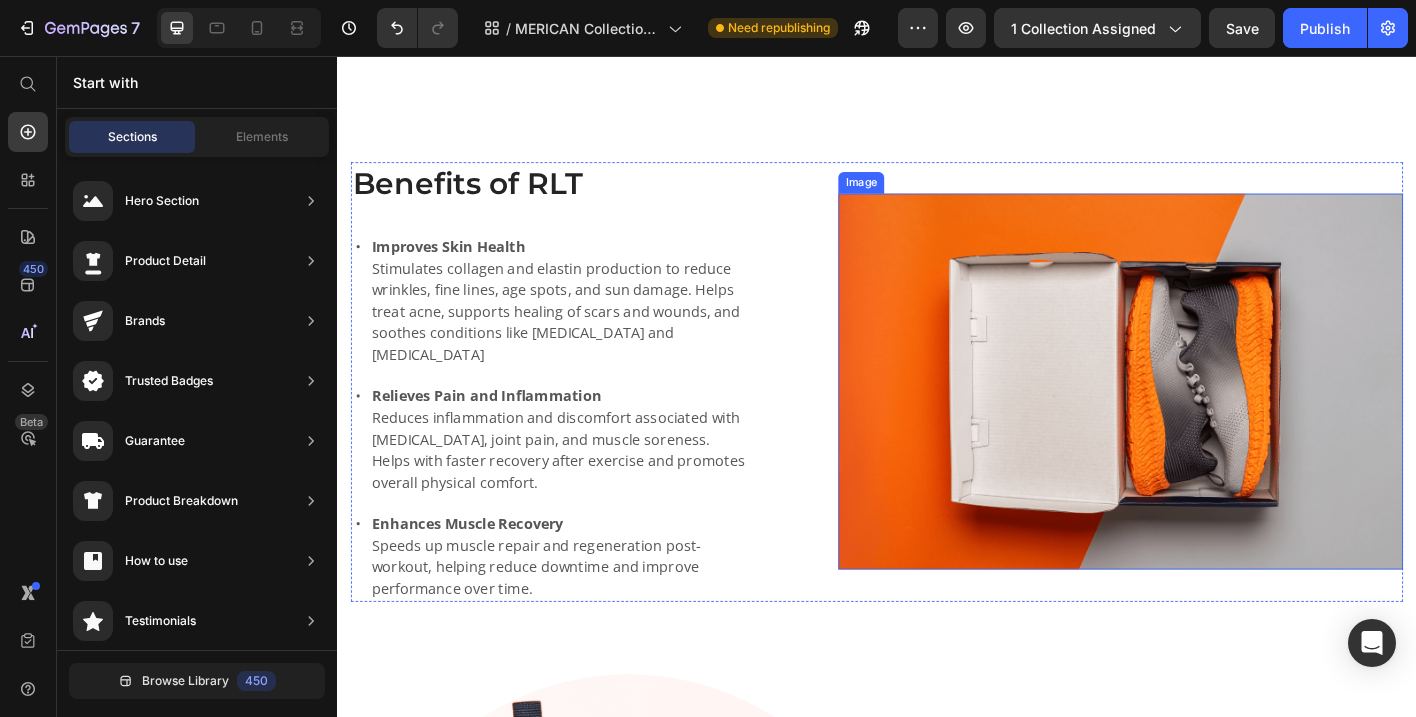 click at bounding box center [1208, 418] 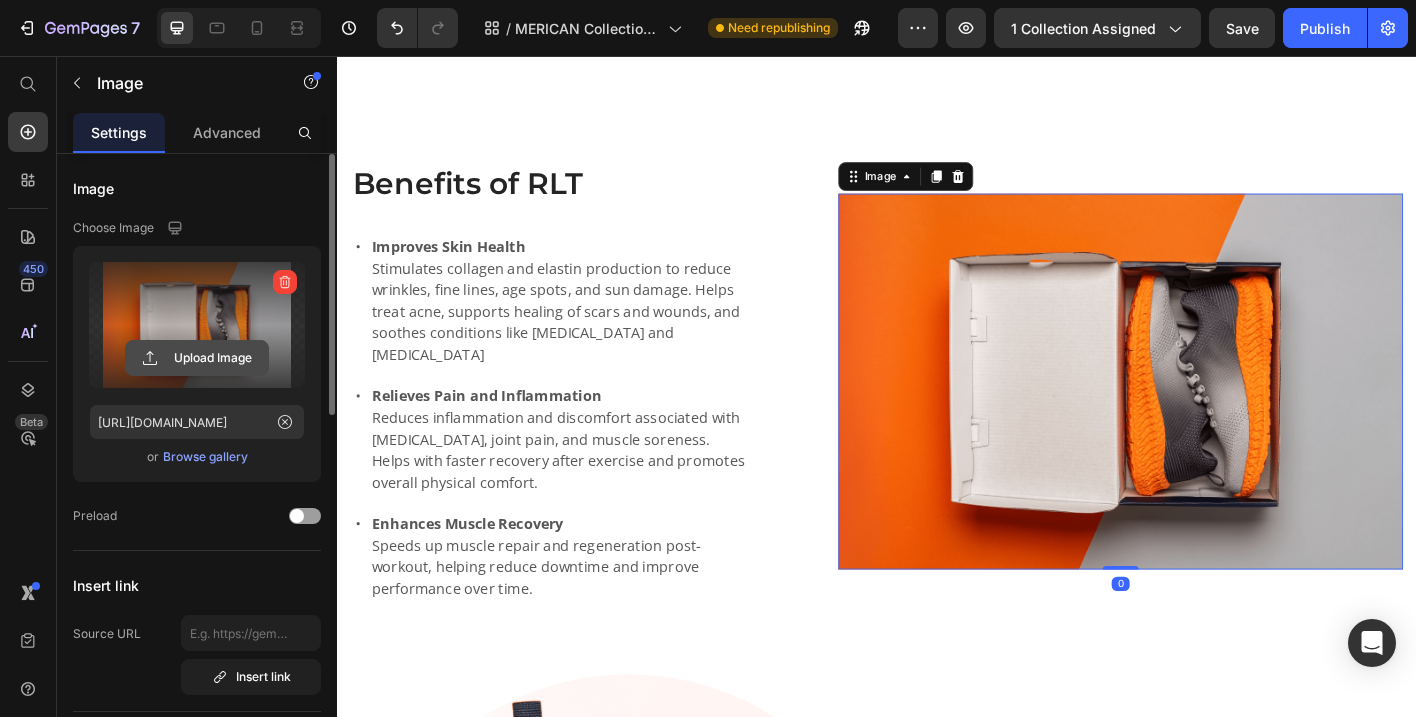 click 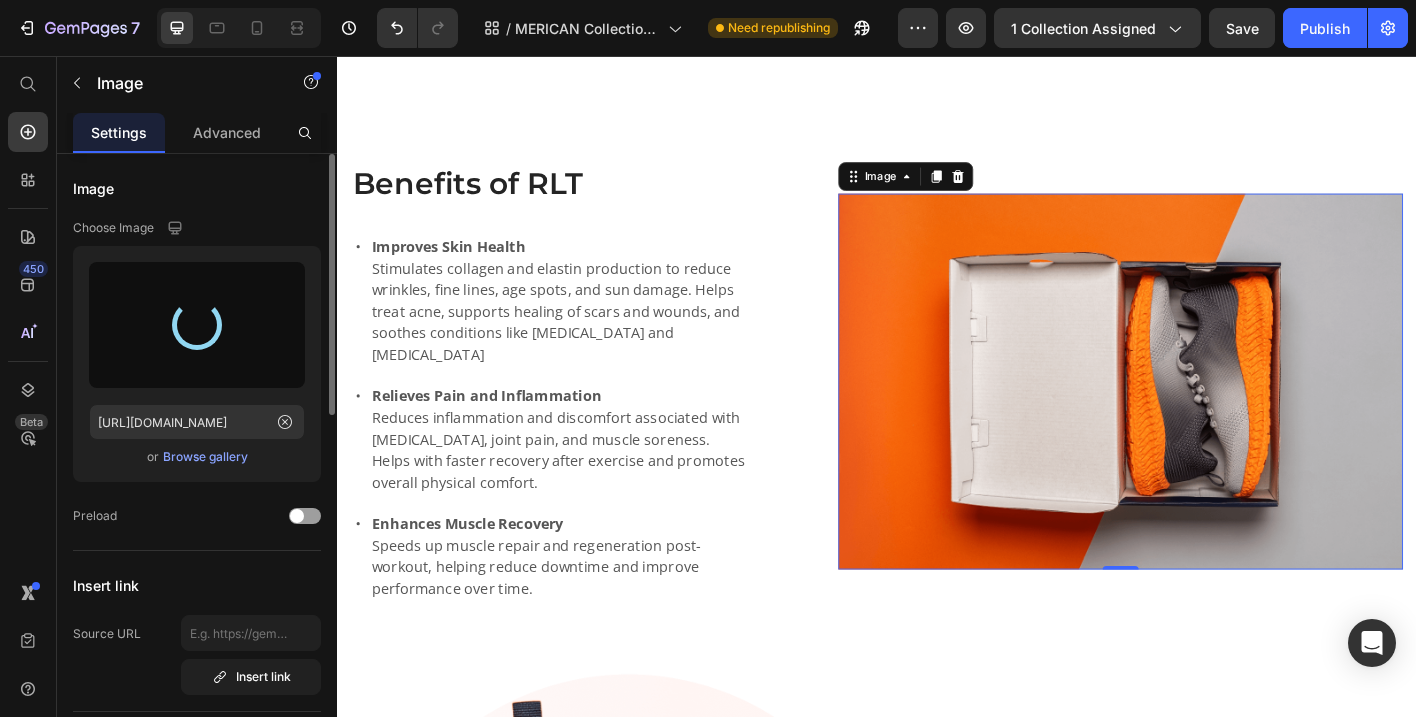 type on "[URL][DOMAIN_NAME]" 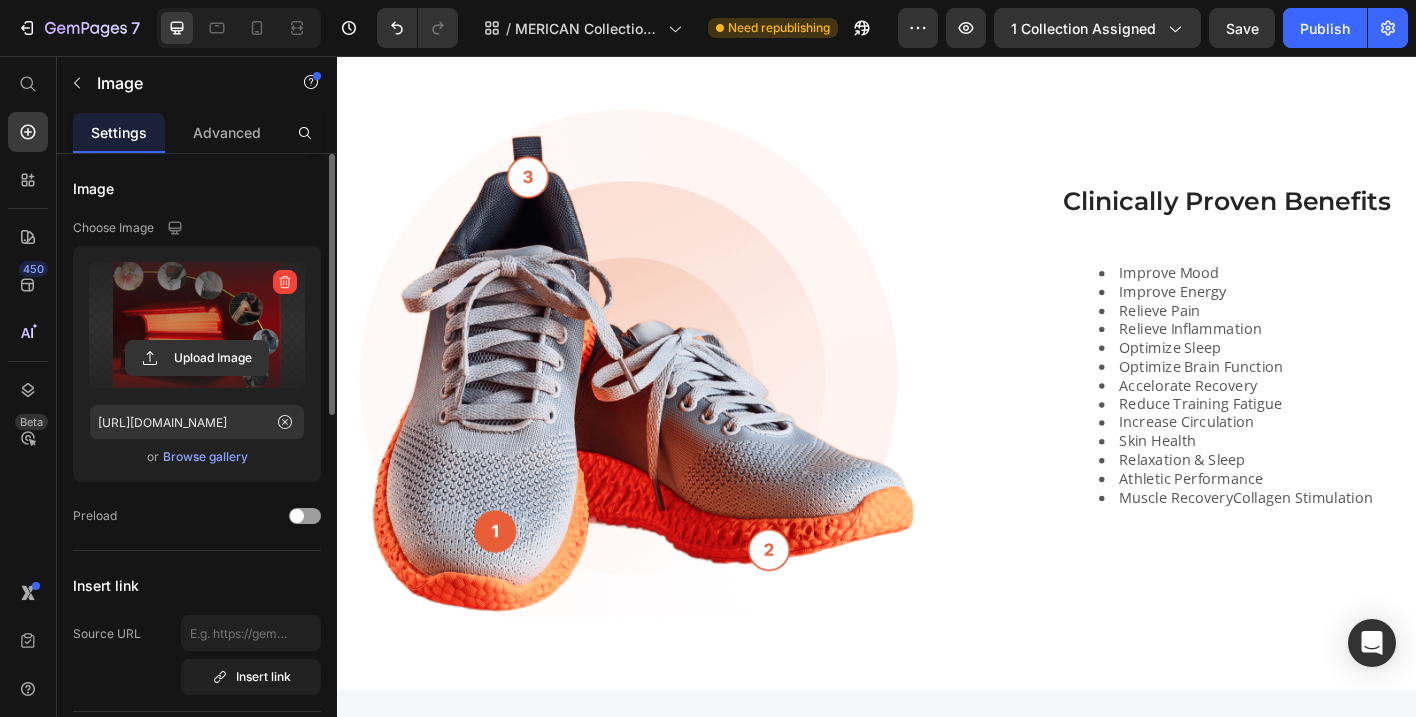 scroll, scrollTop: 1659, scrollLeft: 0, axis: vertical 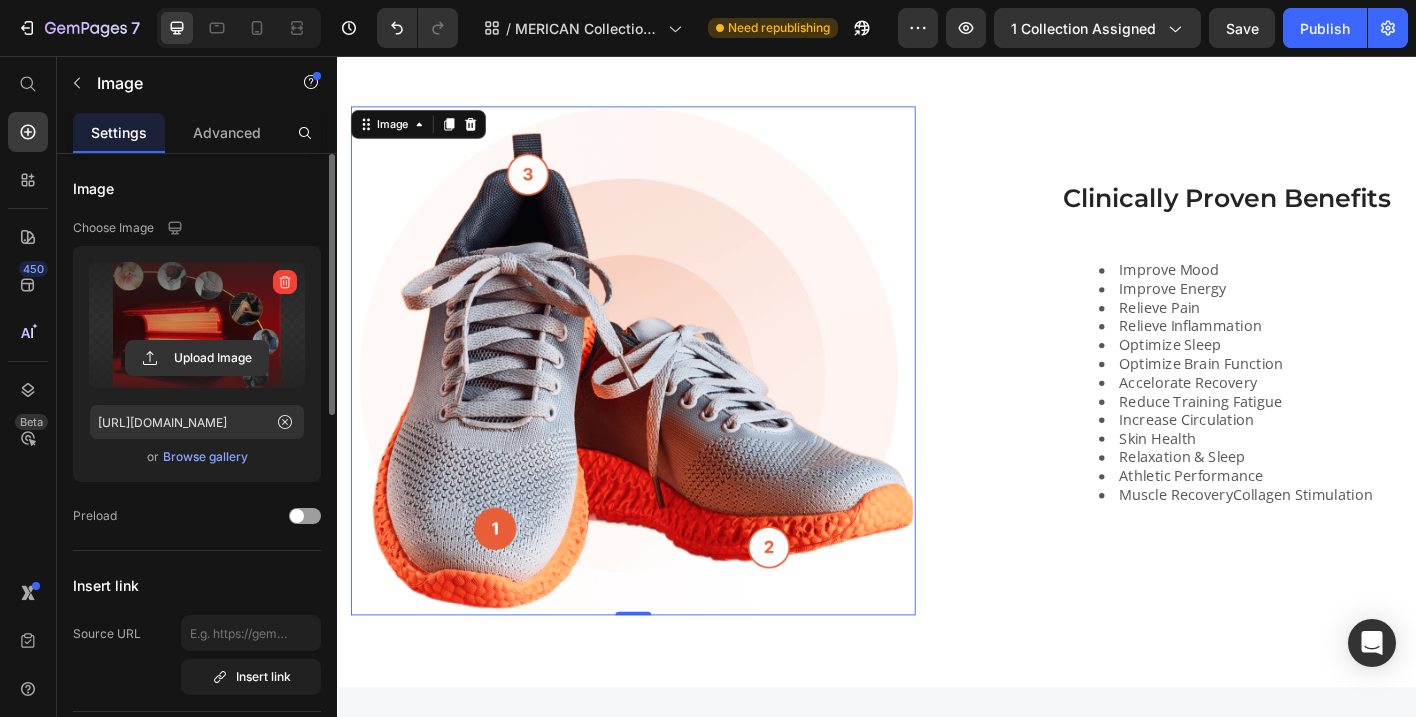 click at bounding box center (666, 395) 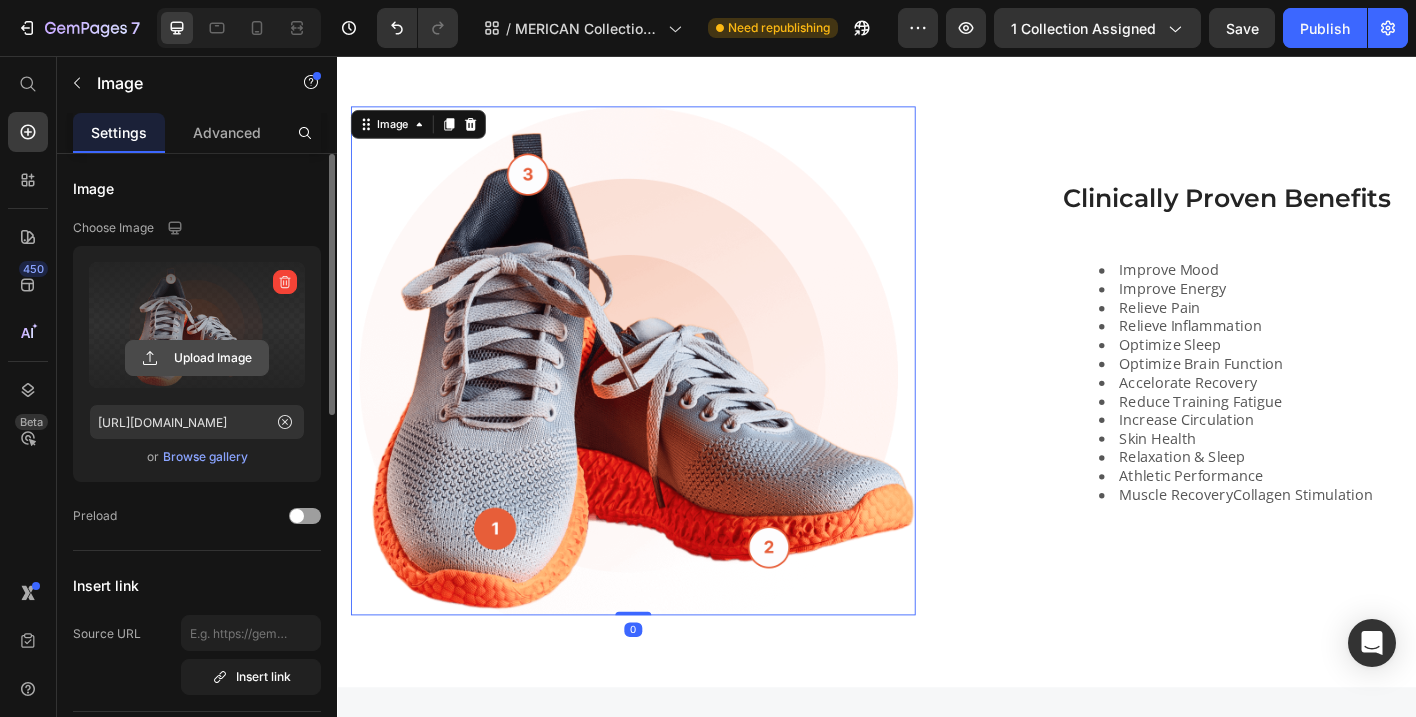 click 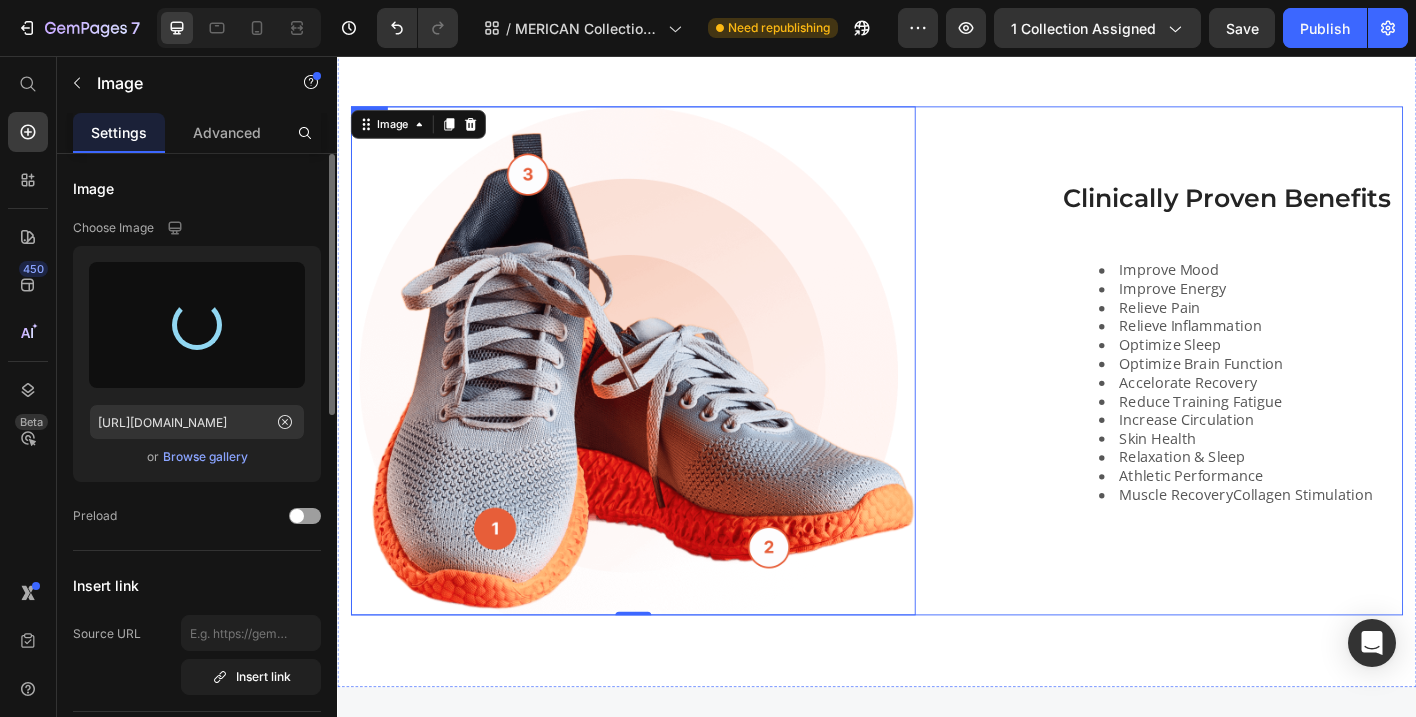 type on "[URL][DOMAIN_NAME]" 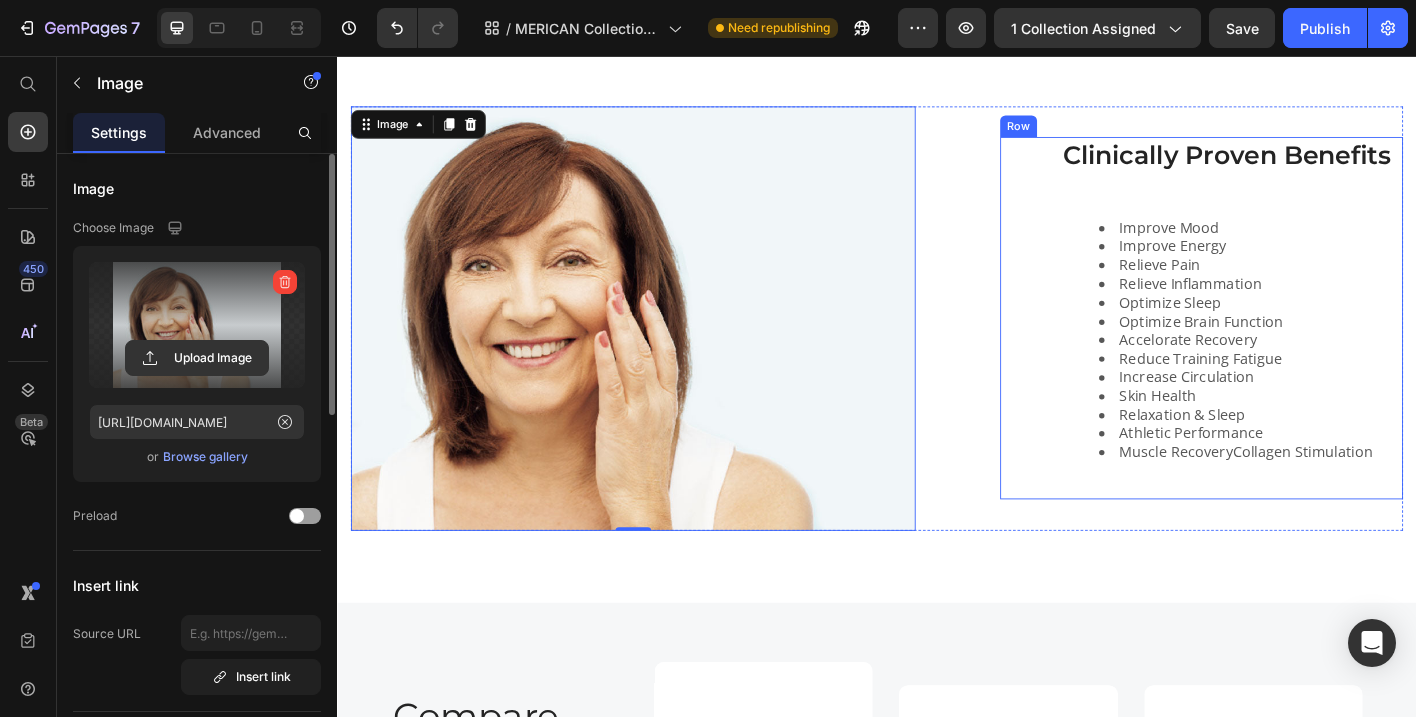click on "Clinically Proven Benefits Heading Improve Mood Improve Energy Relieve Pain  Relieve Inflammation Optimize Sleep Optimize Brain Function Accelorate Recovery Reduce Training Fatigue Increase Circulation Skin Health Relaxation & Sleep Athletic Performance Muscle RecoveryCollagen Stimulation Text Block" at bounding box center [1332, 347] 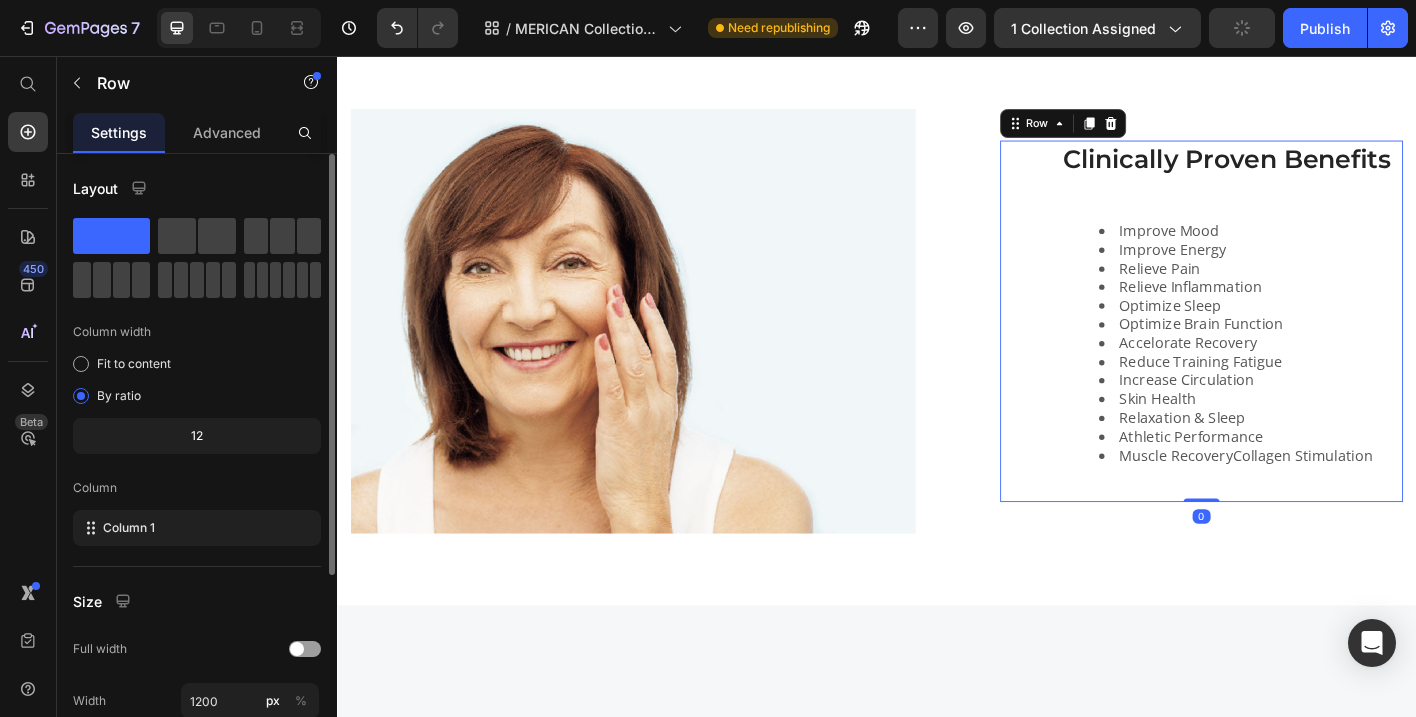 scroll, scrollTop: 583, scrollLeft: 0, axis: vertical 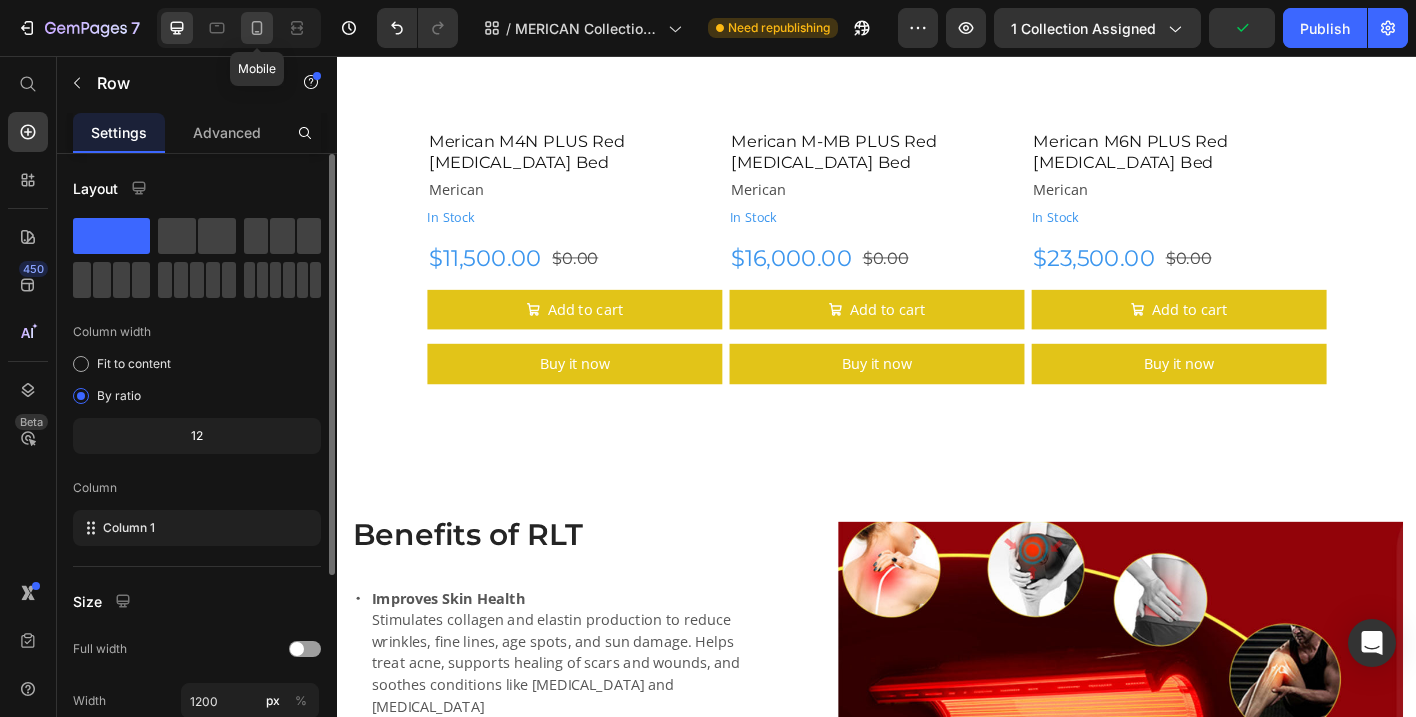 click 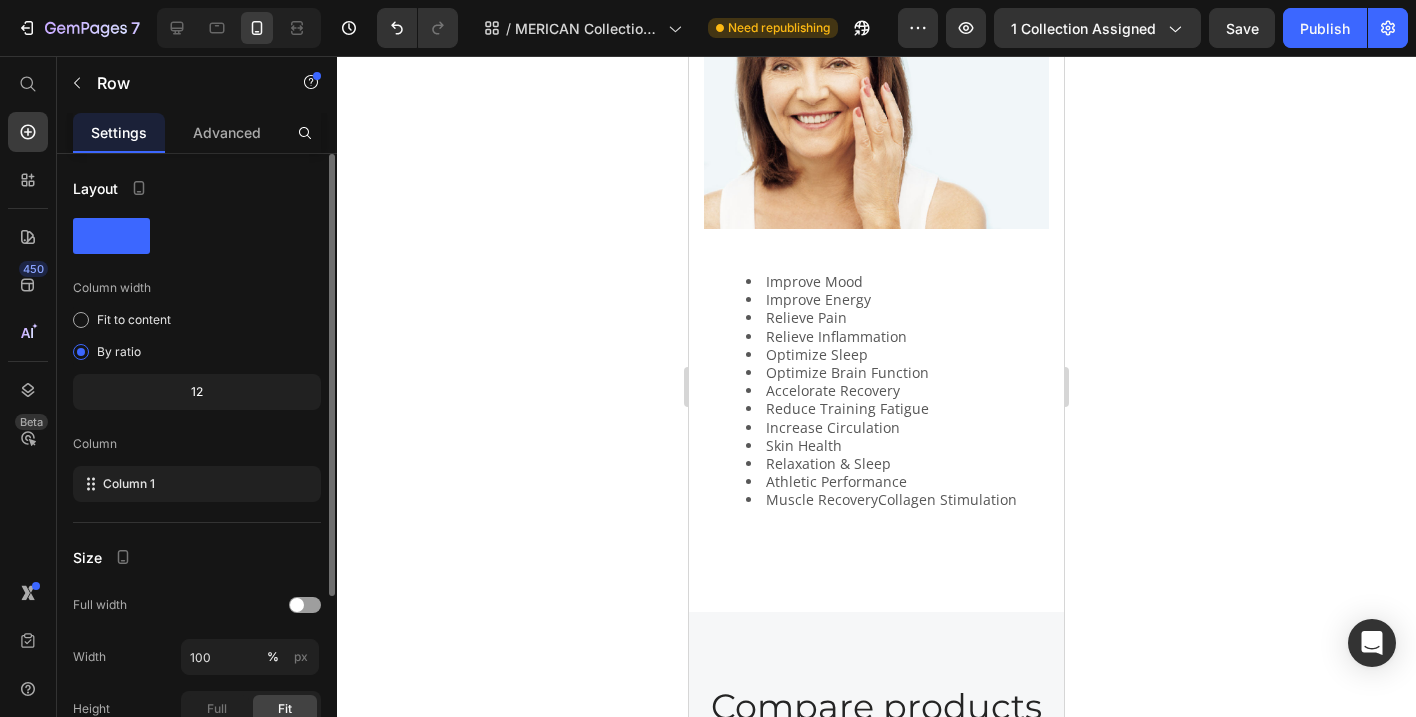 scroll, scrollTop: 3813, scrollLeft: 0, axis: vertical 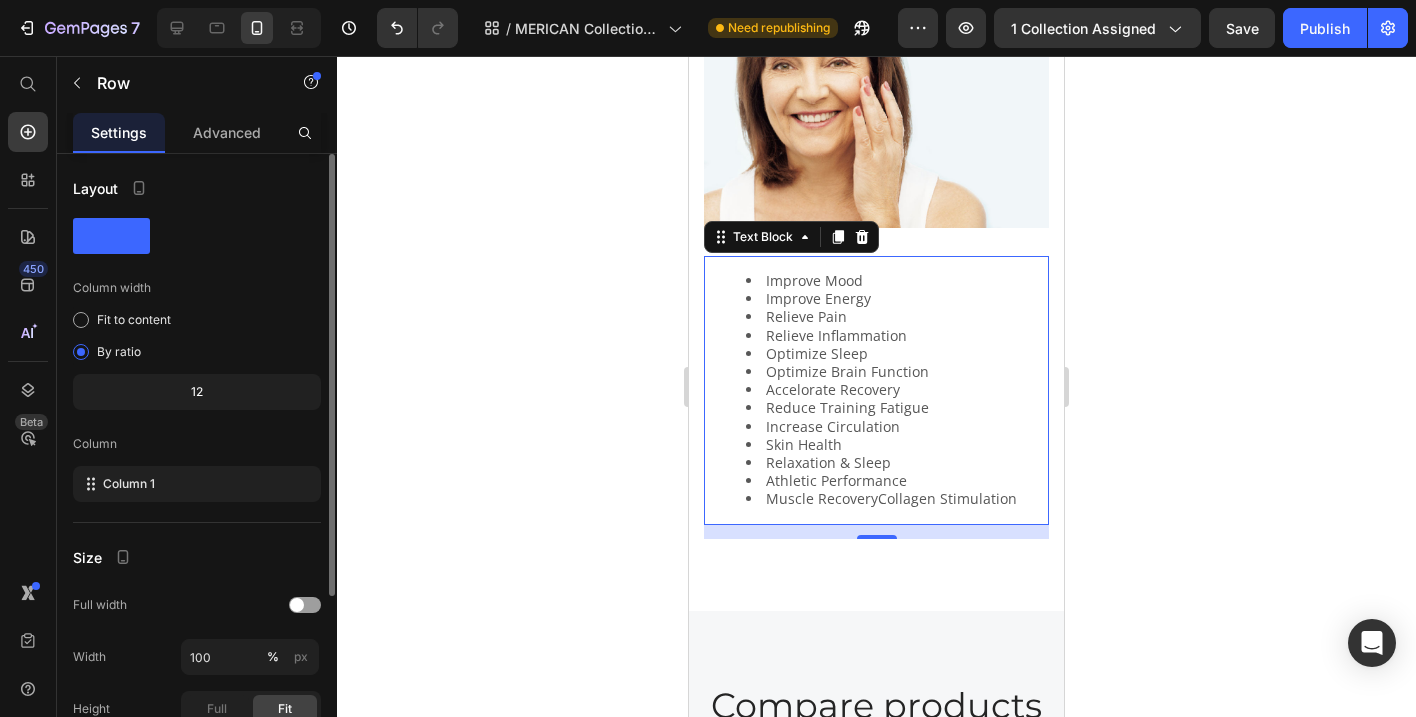click on "Muscle RecoveryCollagen Stimulation" at bounding box center (896, 499) 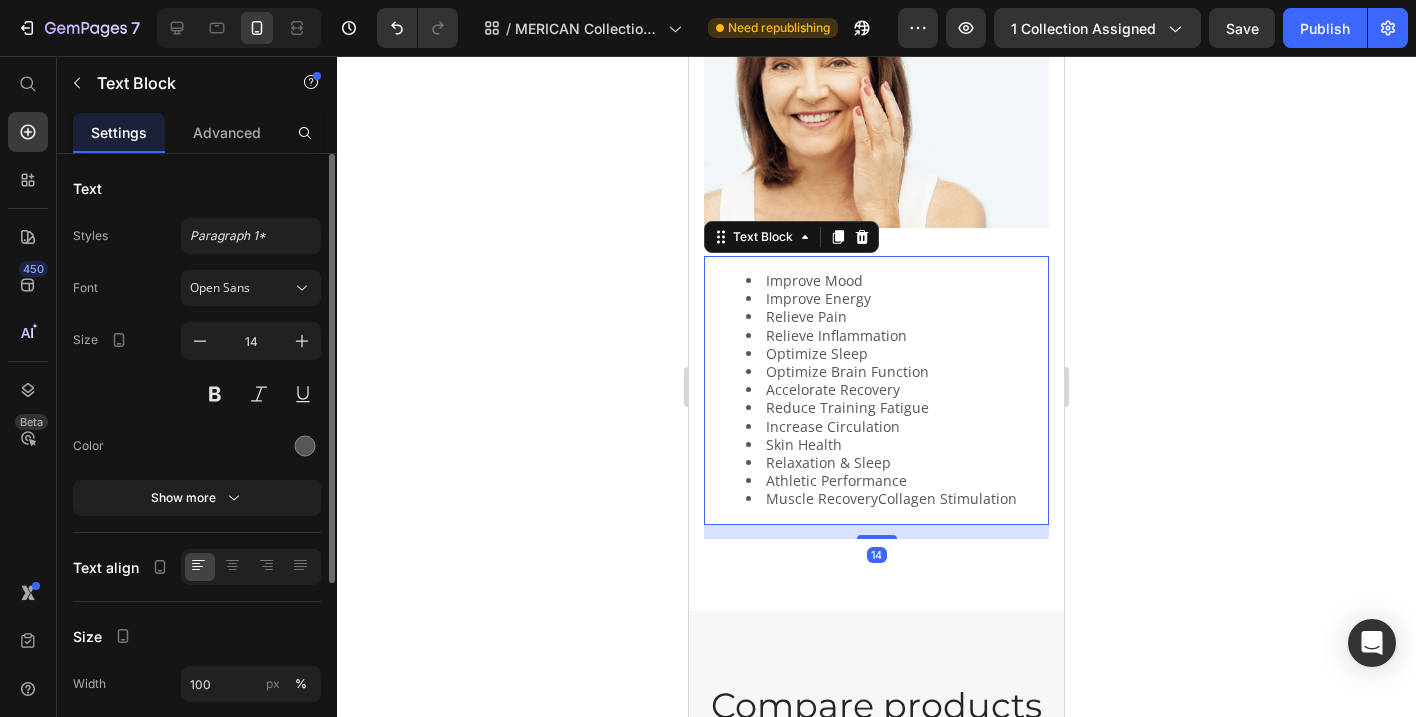 click on "Muscle RecoveryCollagen Stimulation" at bounding box center (896, 499) 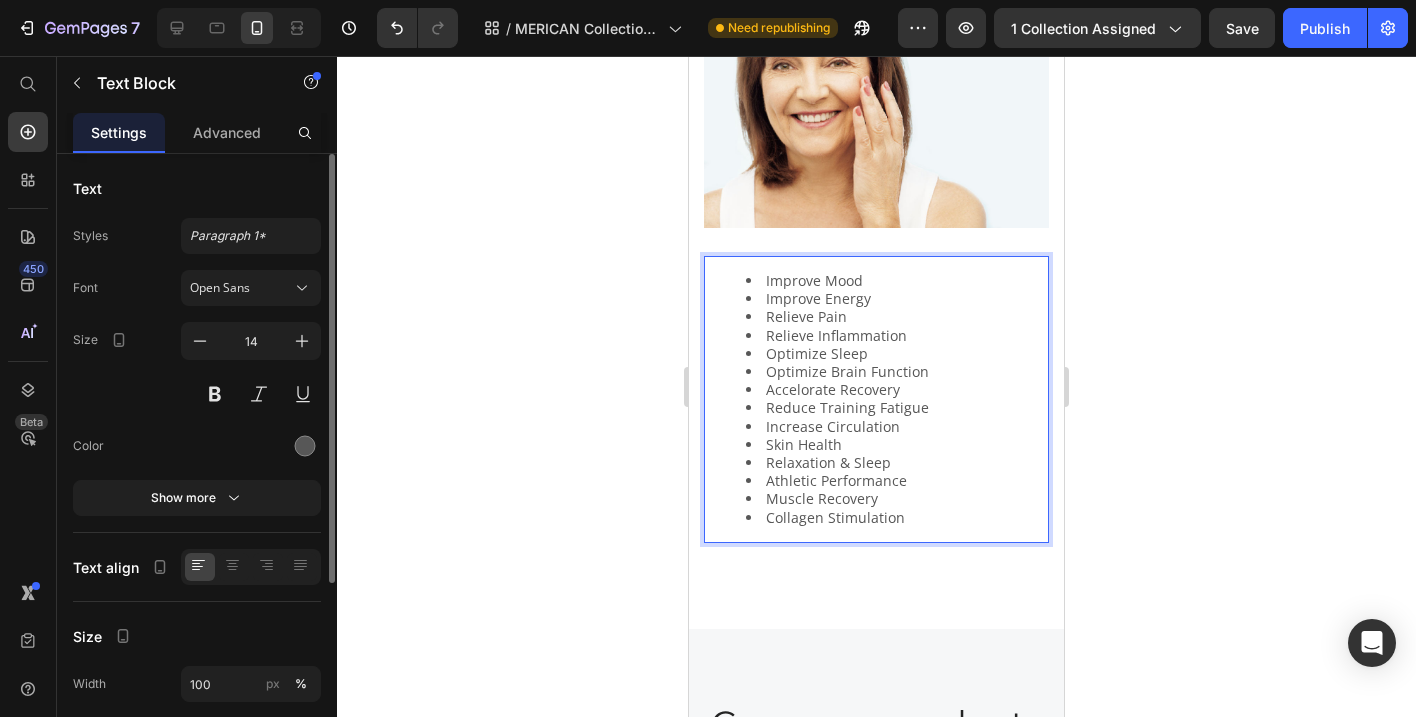 click 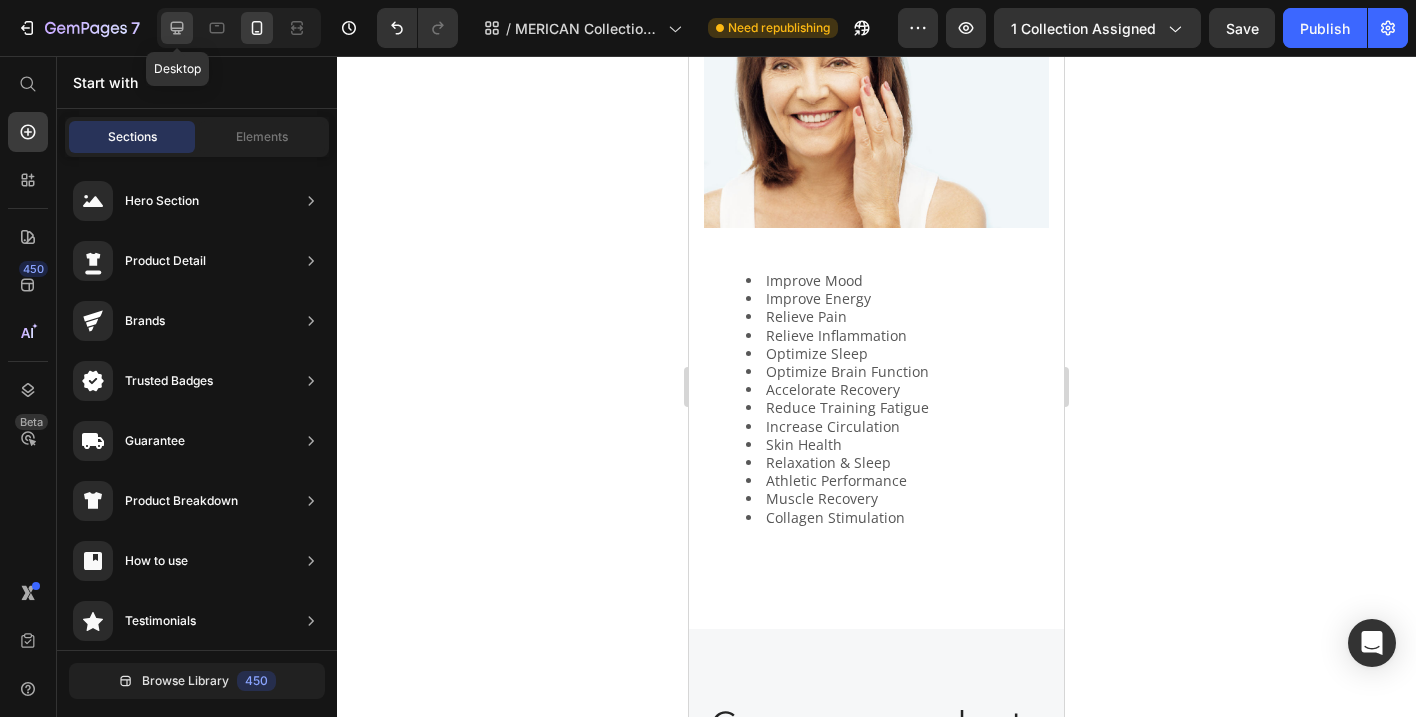 click 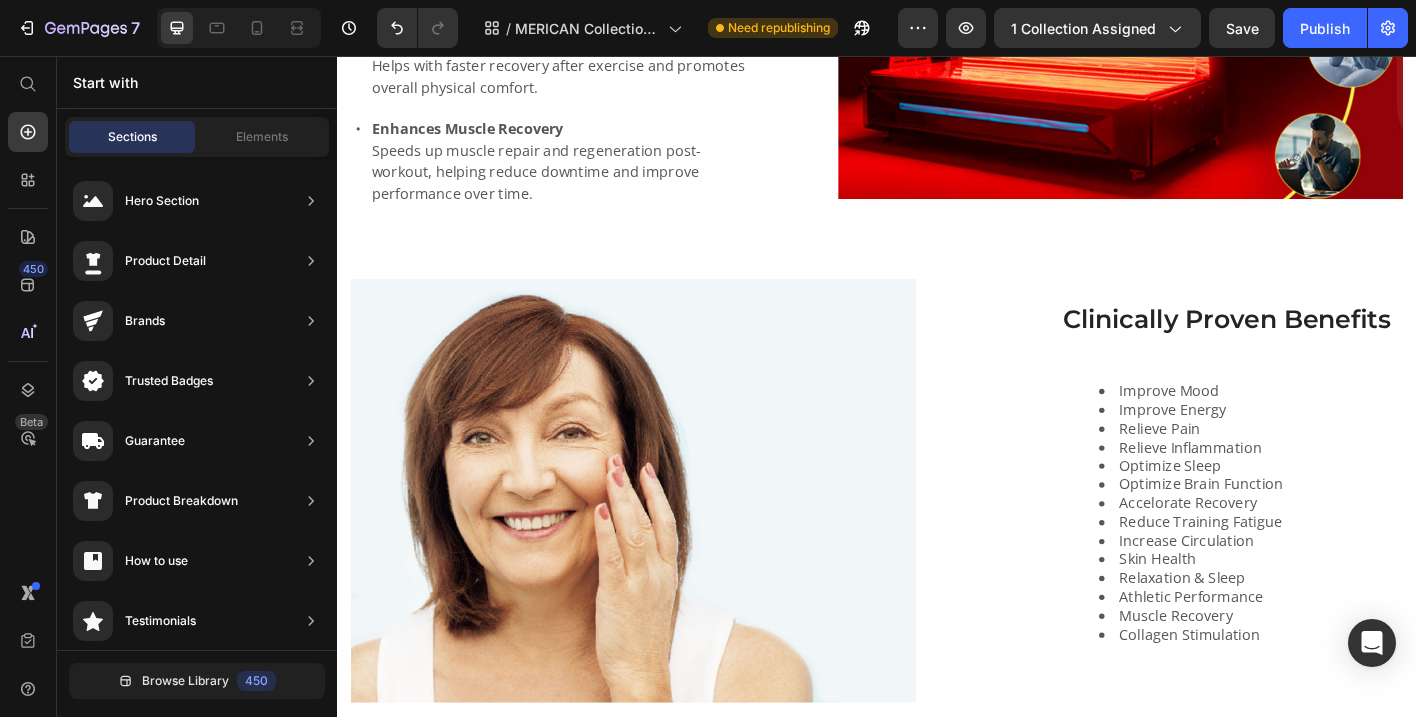 scroll, scrollTop: 1658, scrollLeft: 0, axis: vertical 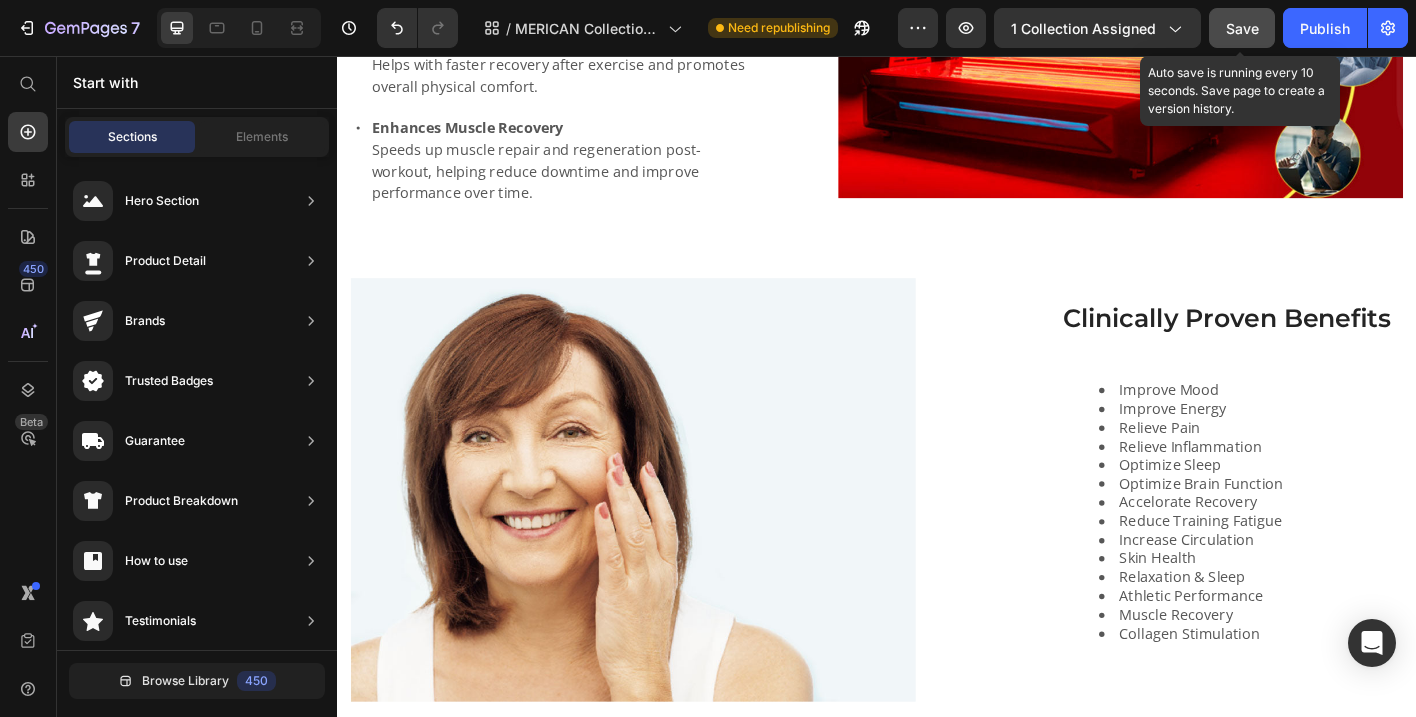 click on "Save" at bounding box center [1242, 28] 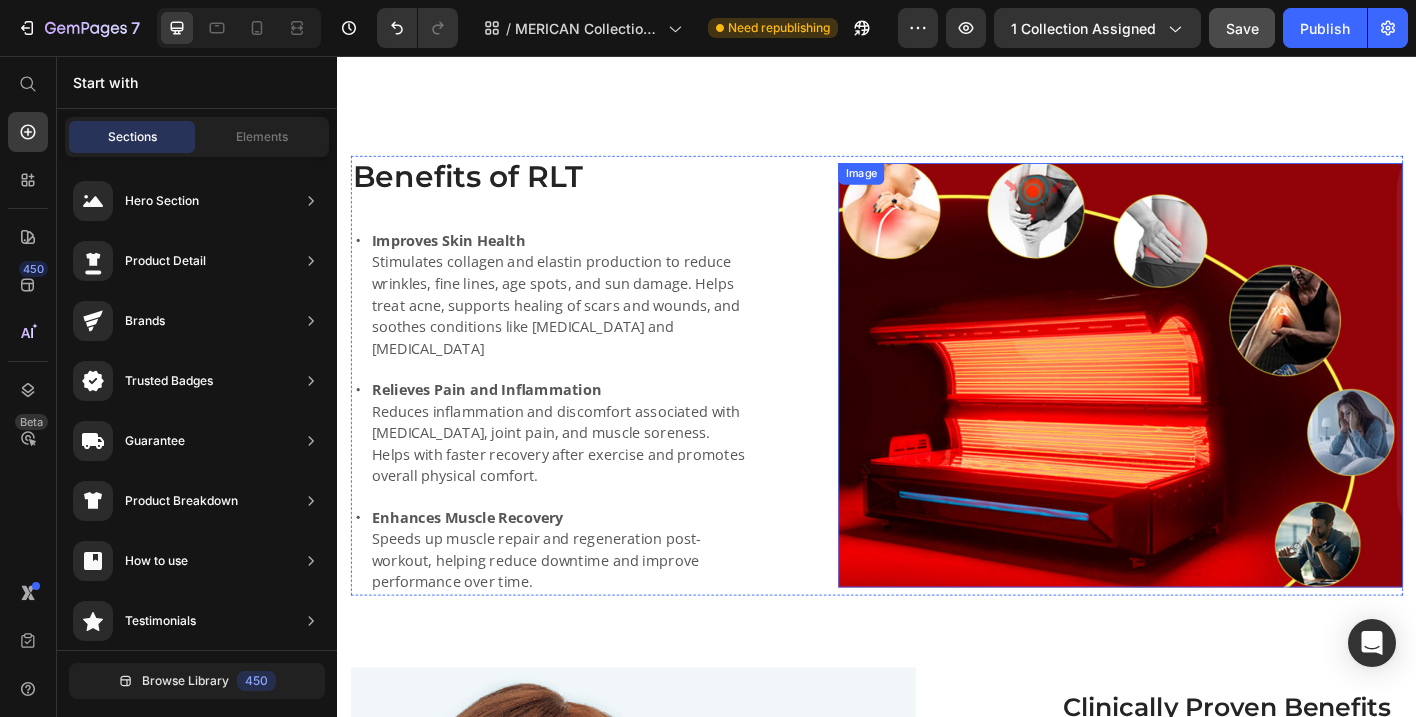 scroll, scrollTop: 1123, scrollLeft: 0, axis: vertical 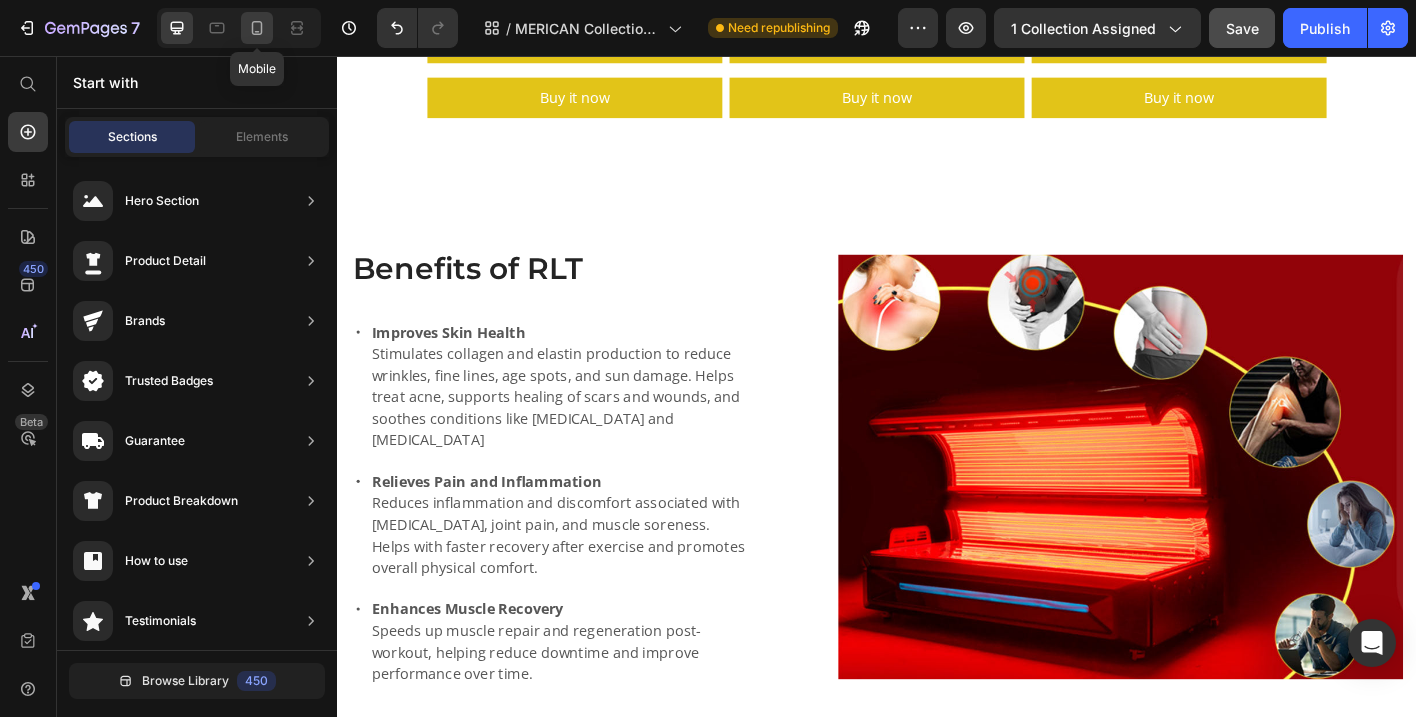 click 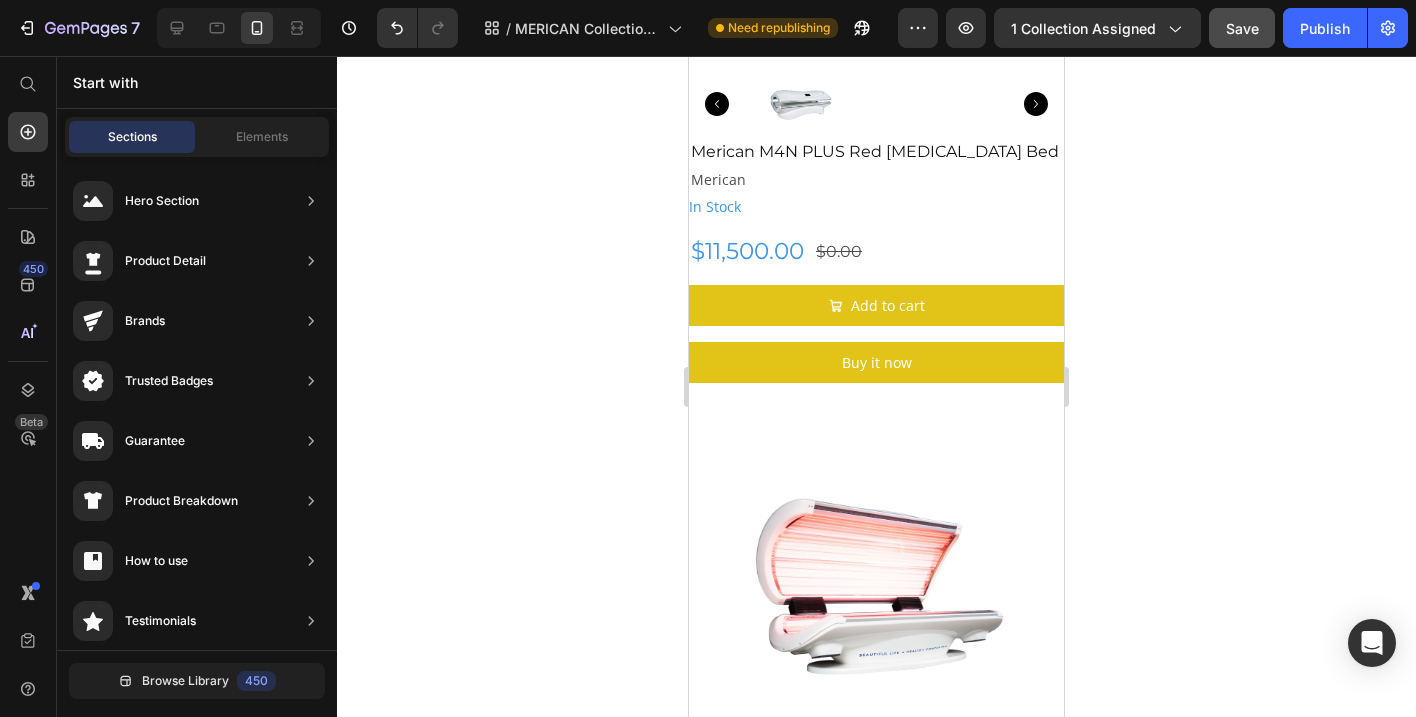 scroll, scrollTop: 843, scrollLeft: 0, axis: vertical 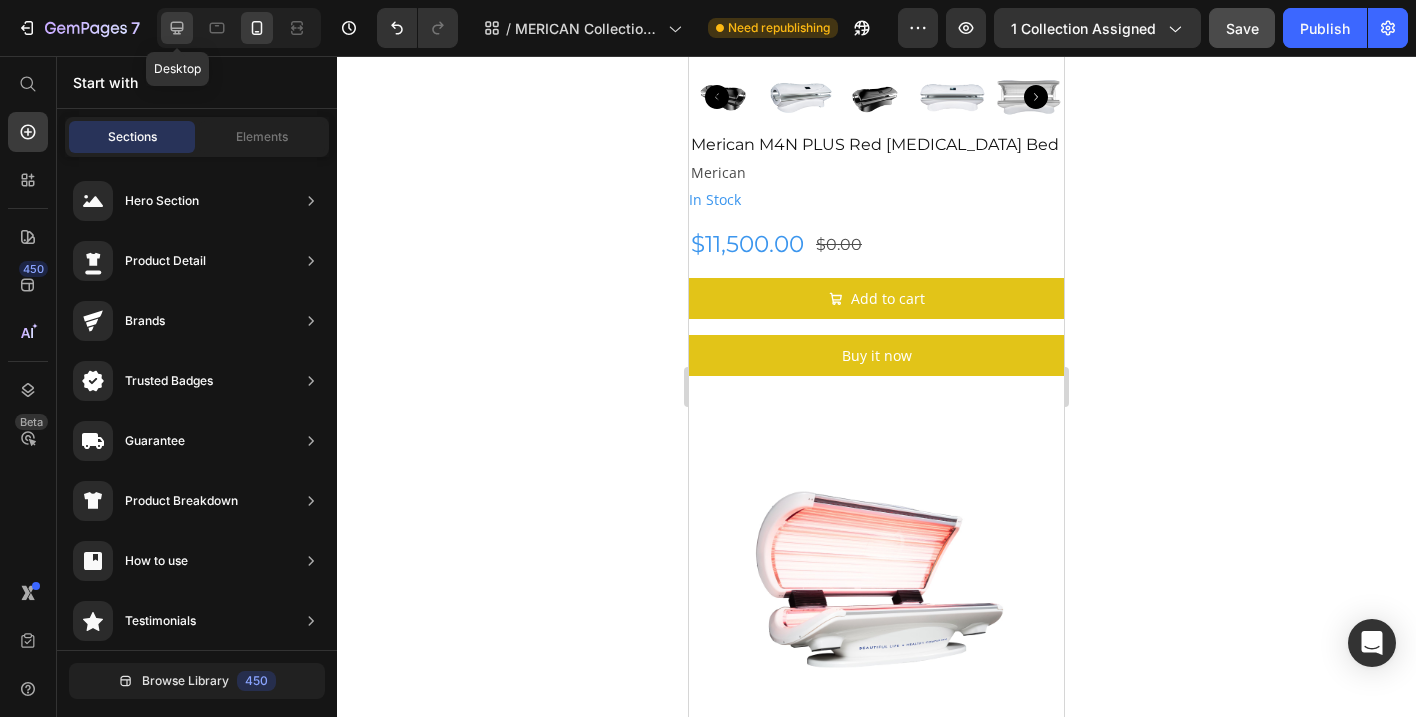 click 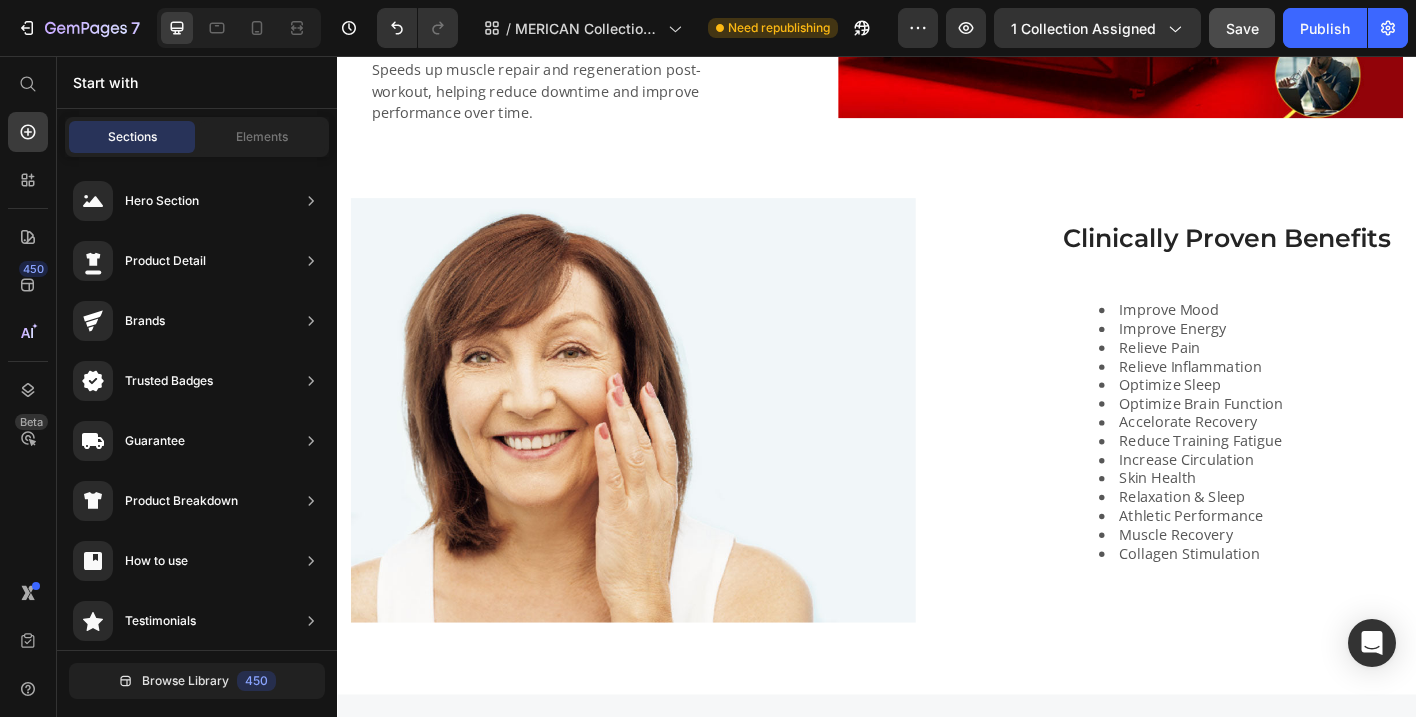 scroll, scrollTop: 1677, scrollLeft: 0, axis: vertical 